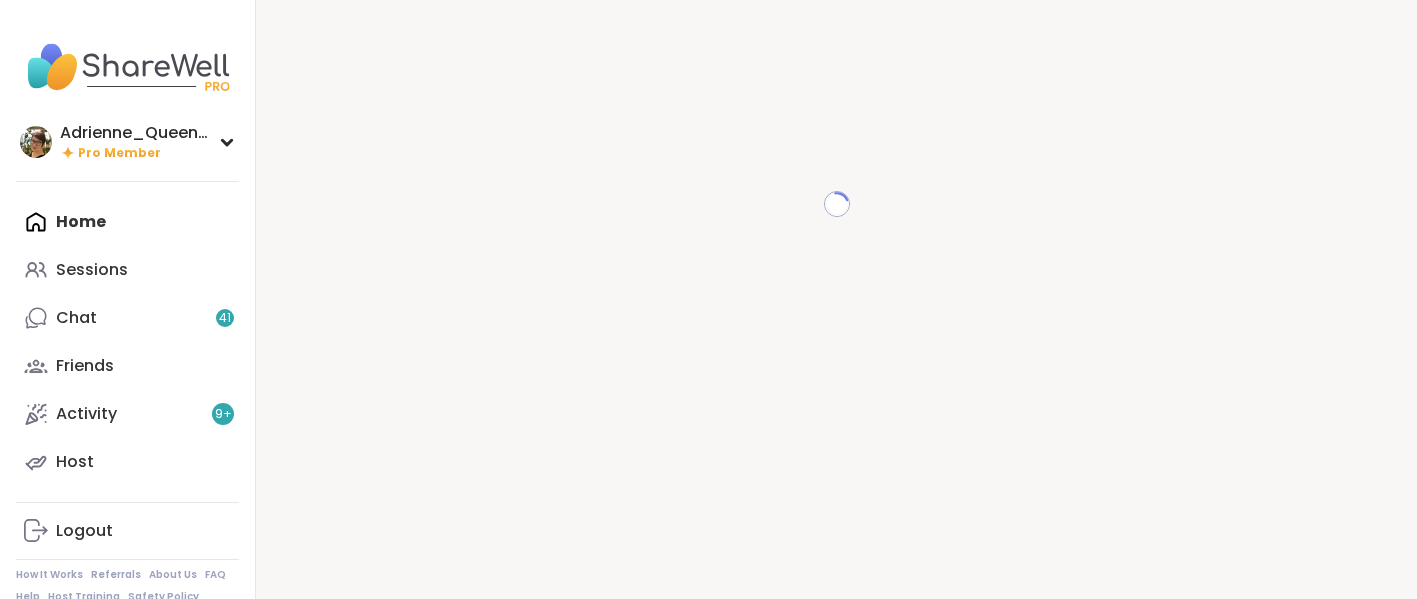 scroll, scrollTop: 0, scrollLeft: 0, axis: both 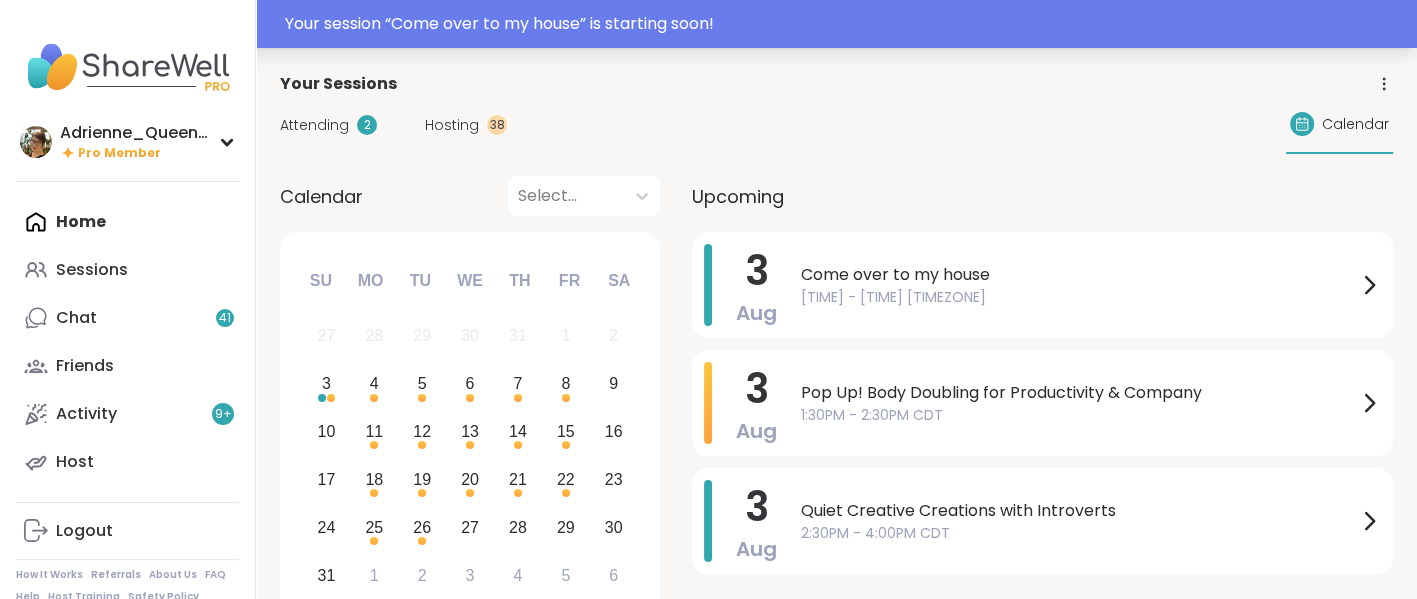 click on "Your session “ Come over to my house ” is starting soon!" at bounding box center [845, 24] 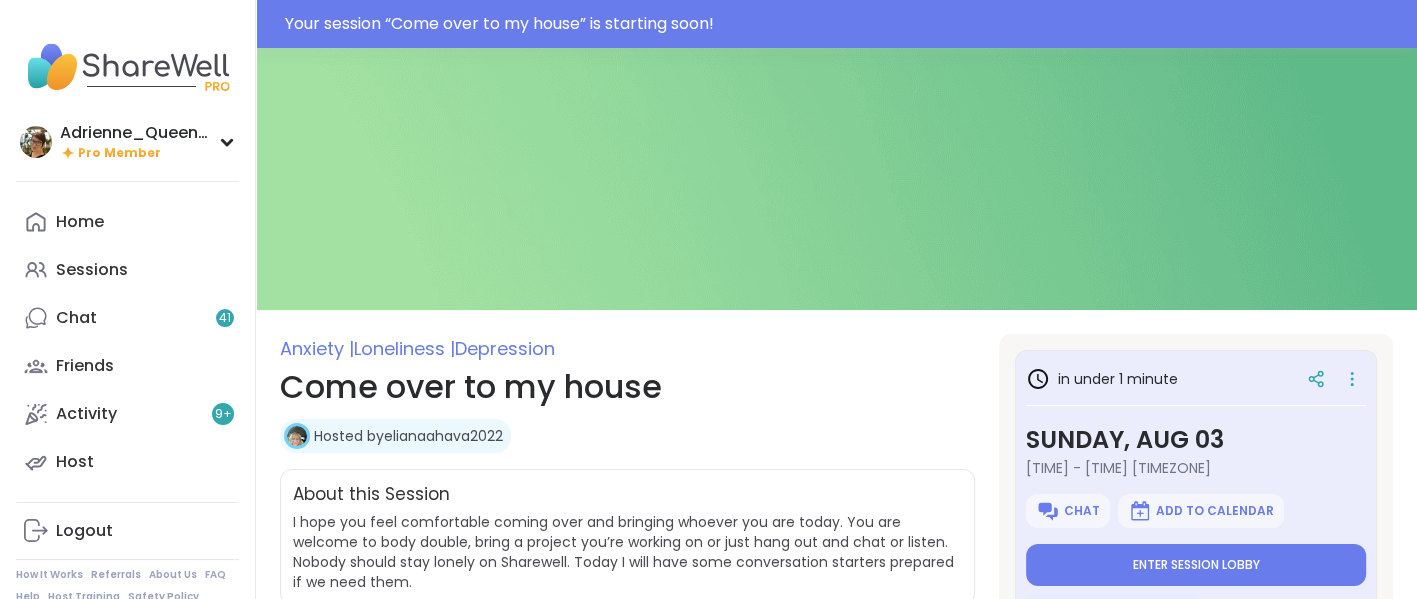 type on "*" 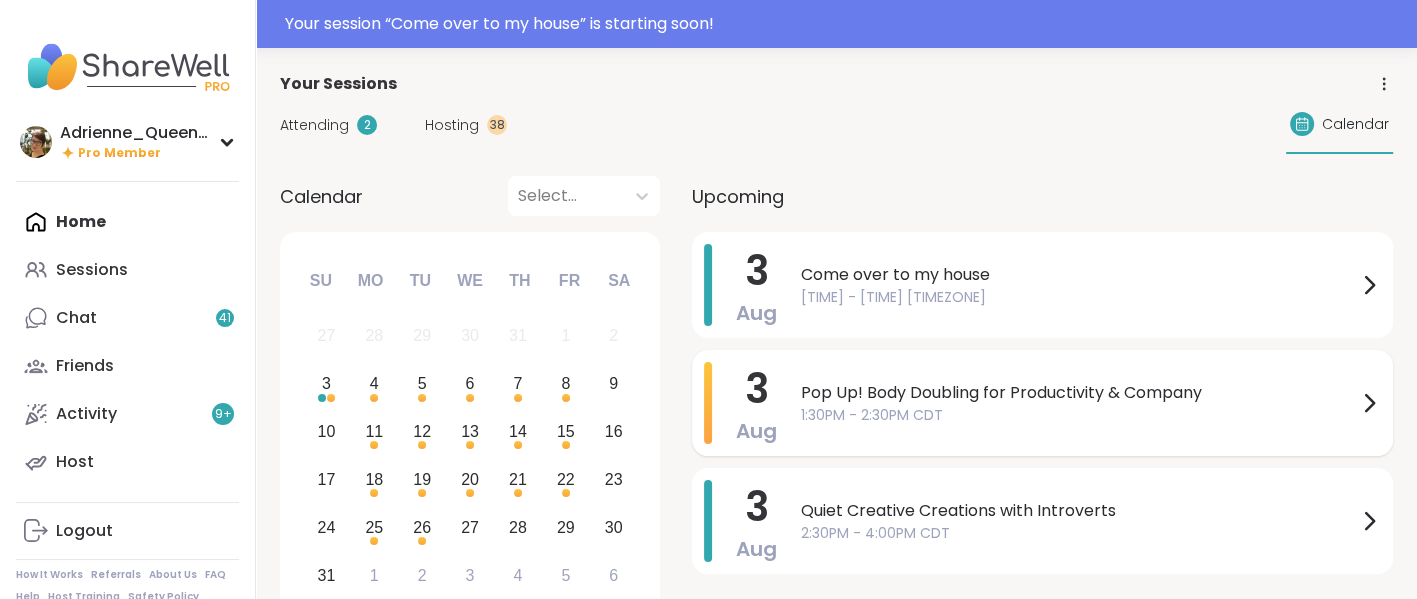click on "Pop Up! Body Doubling for Productivity & Company 1:30PM - 2:30PM CDT" at bounding box center (1091, 403) 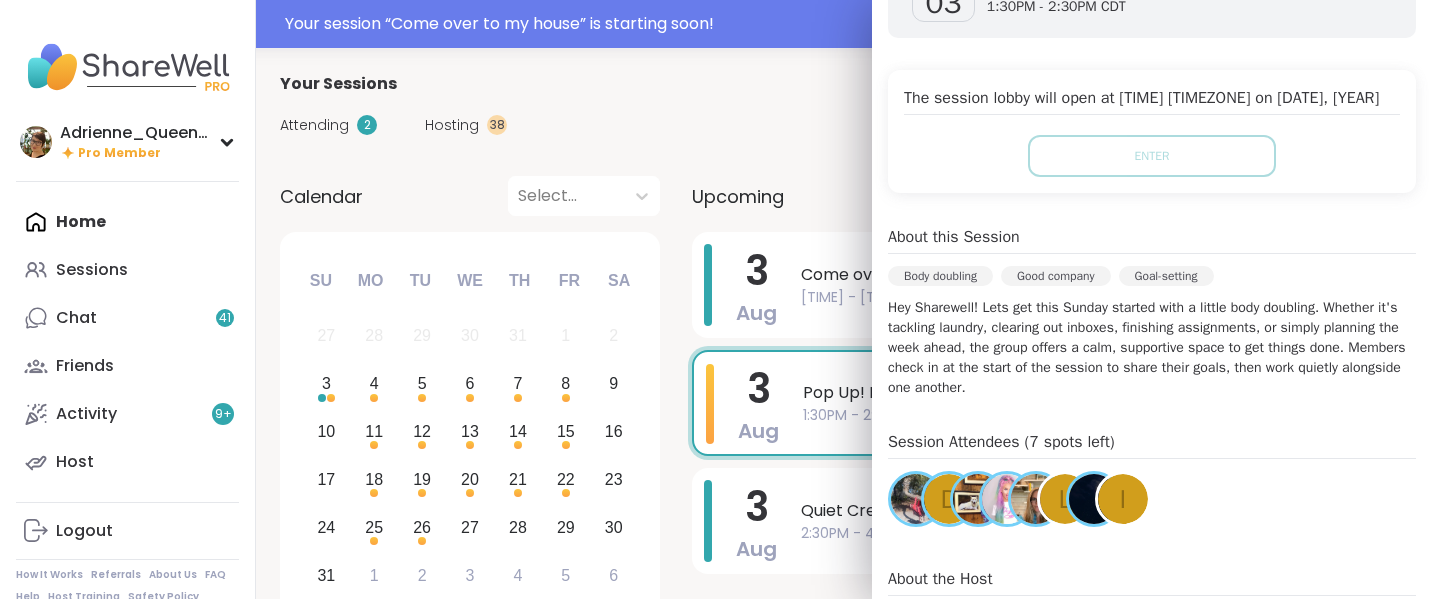 scroll, scrollTop: 0, scrollLeft: 0, axis: both 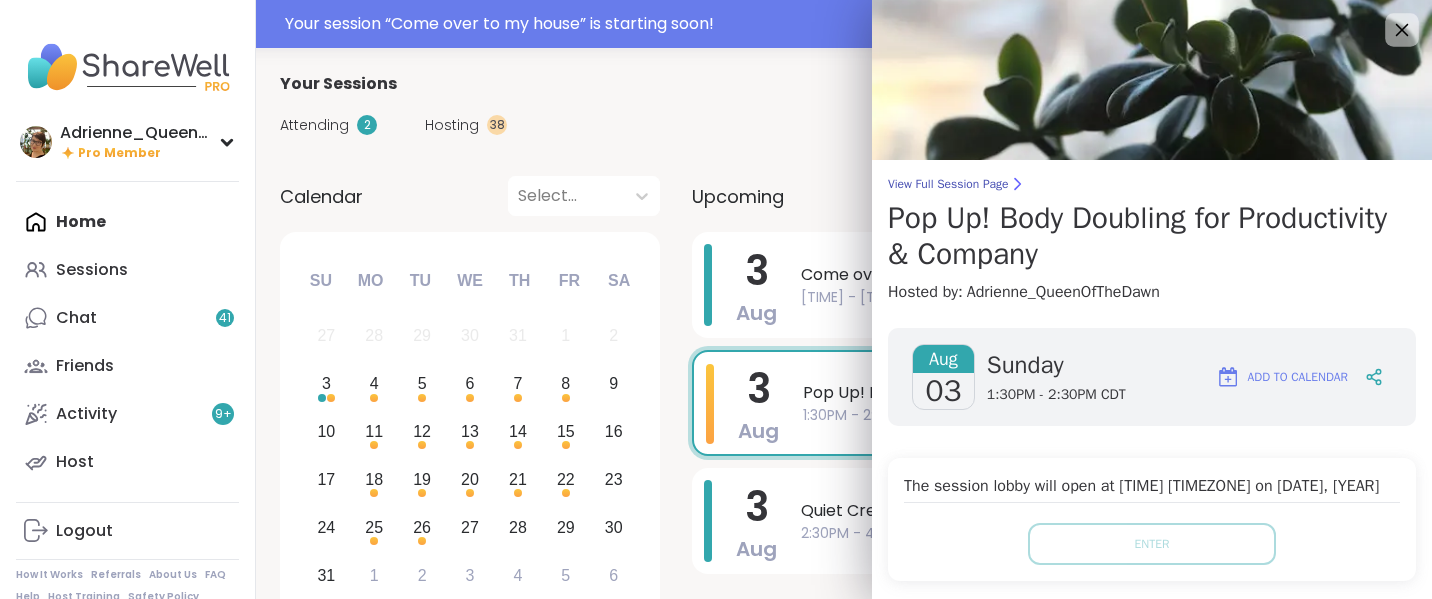 click 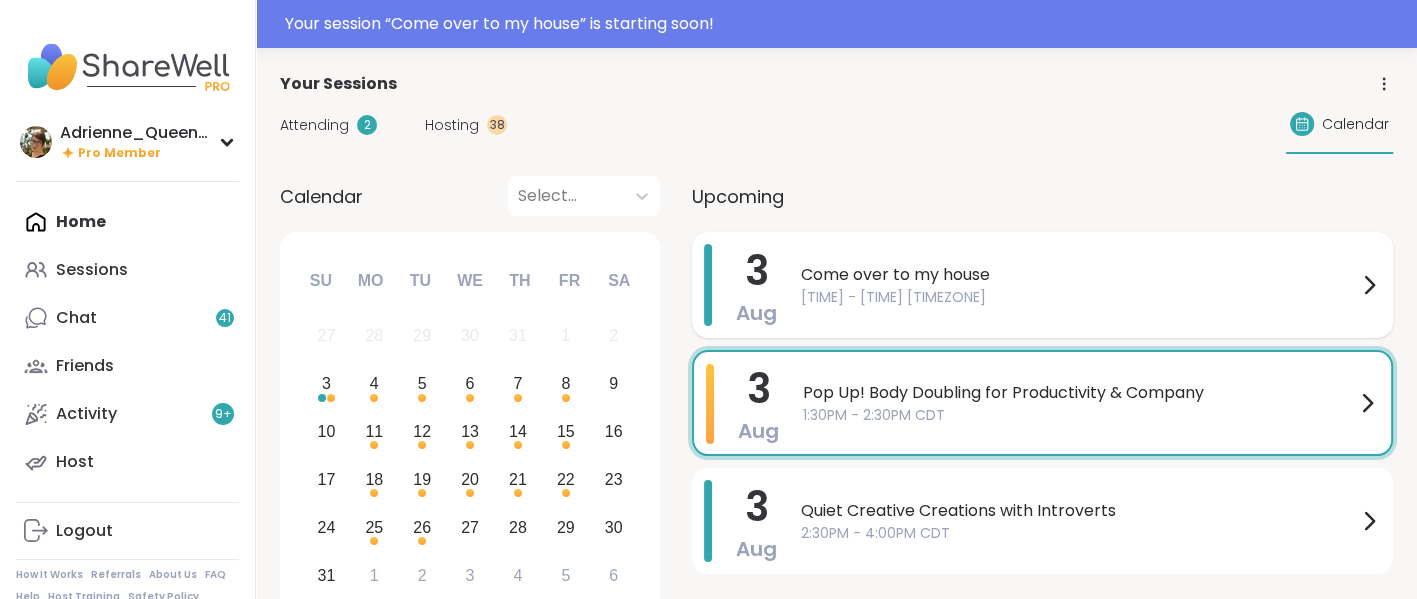 click on "Come over to my house" at bounding box center (1079, 275) 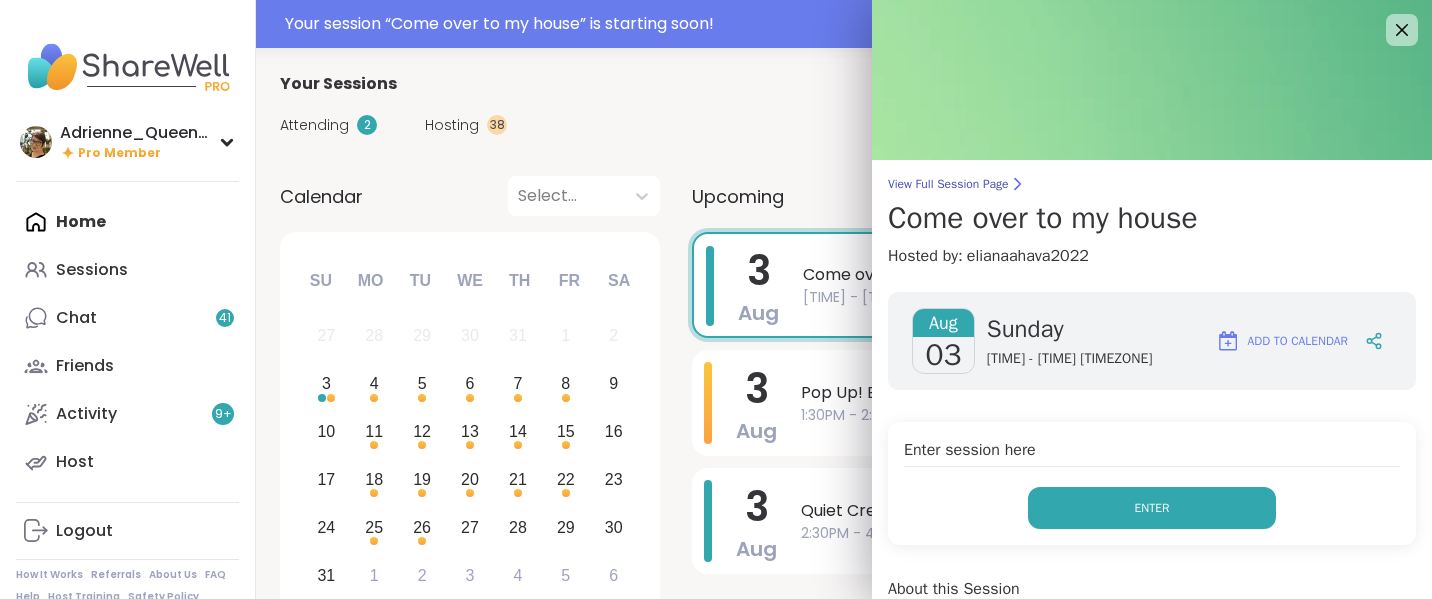 click on "Enter" at bounding box center (1152, 508) 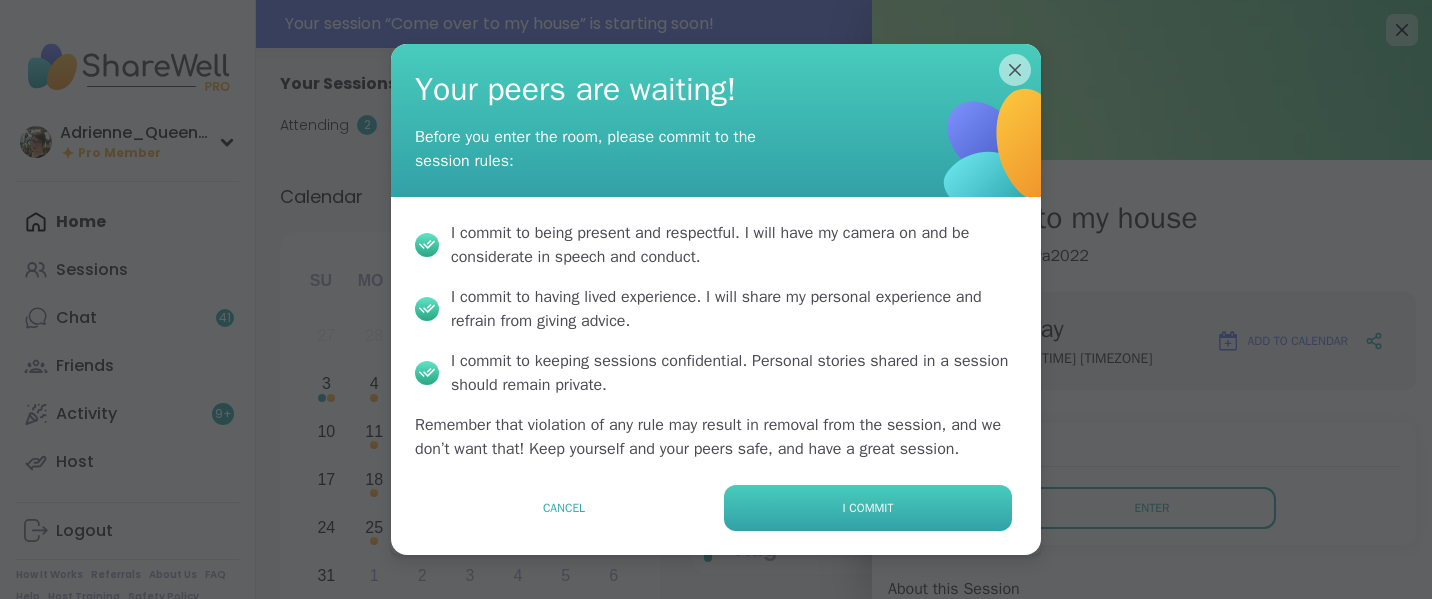 click on "I commit" at bounding box center [868, 508] 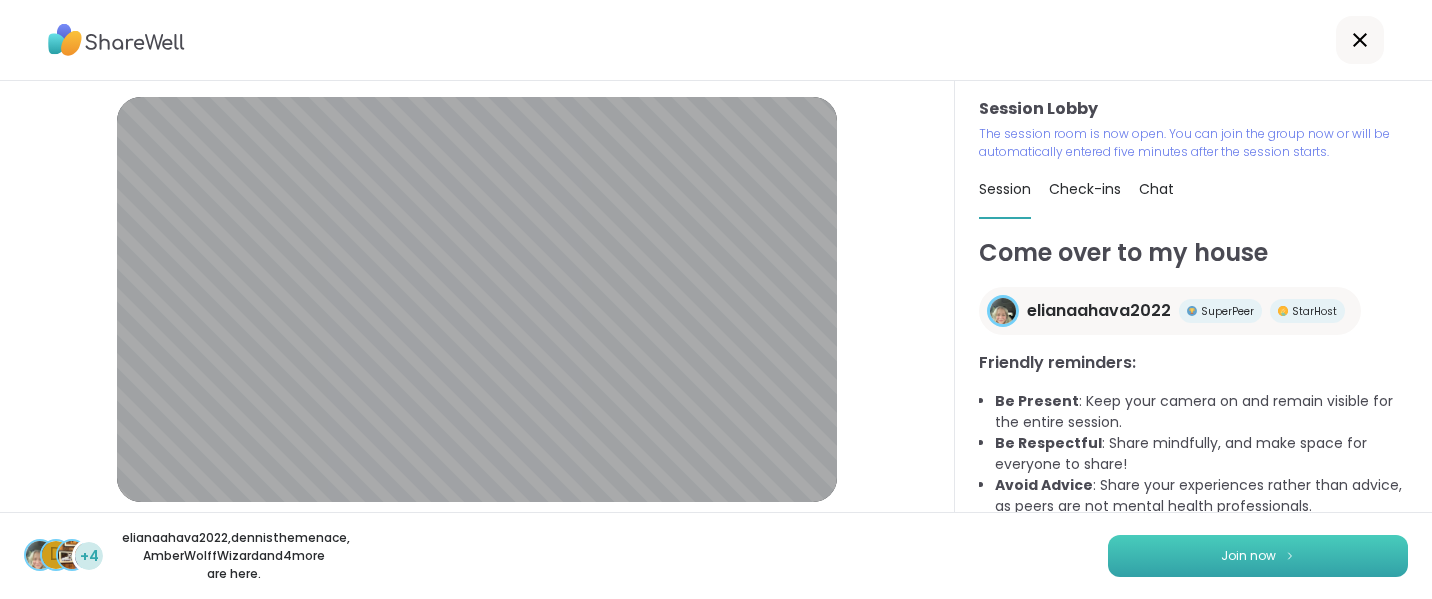 click on "Join now" at bounding box center (1248, 556) 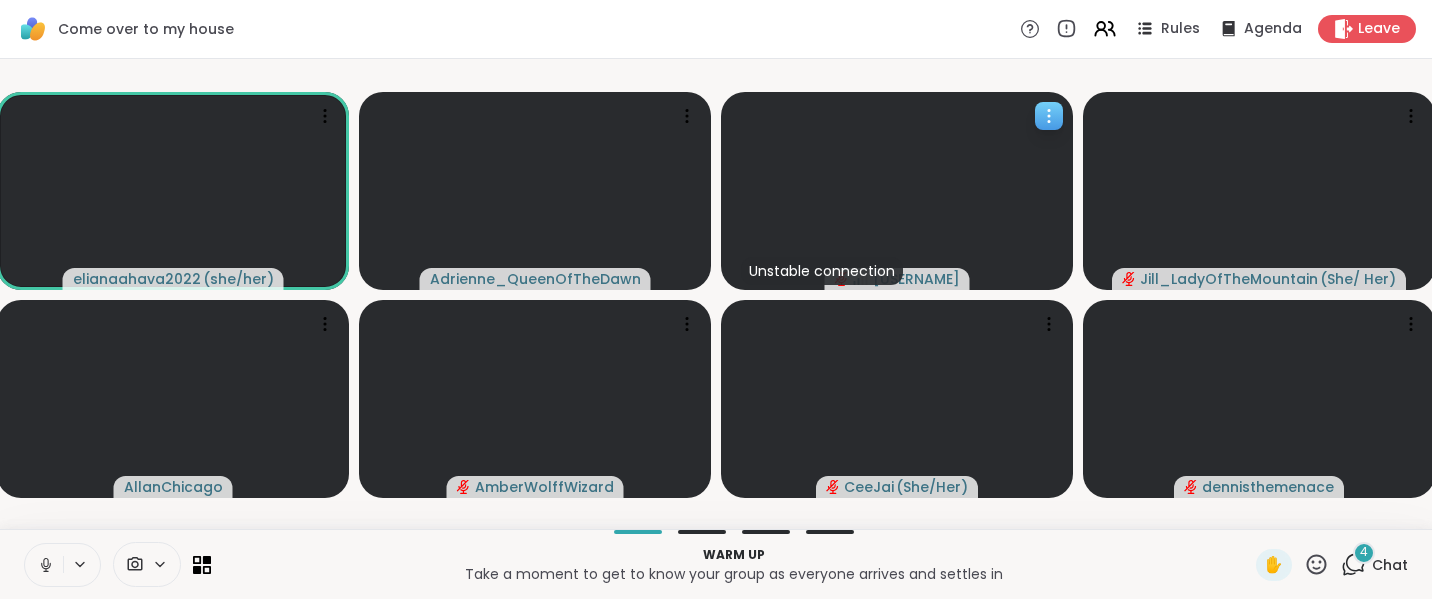 click on "jeffreyjdelwiche" at bounding box center [916, 279] 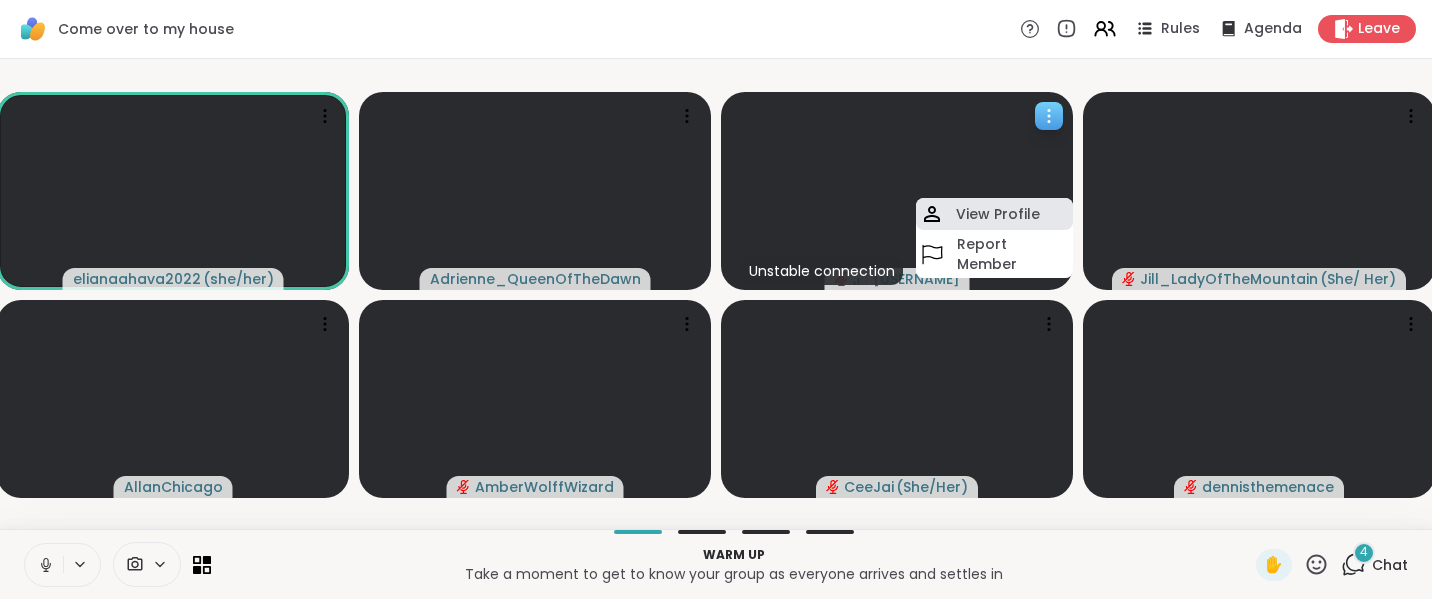 click on "View Profile" at bounding box center (994, 214) 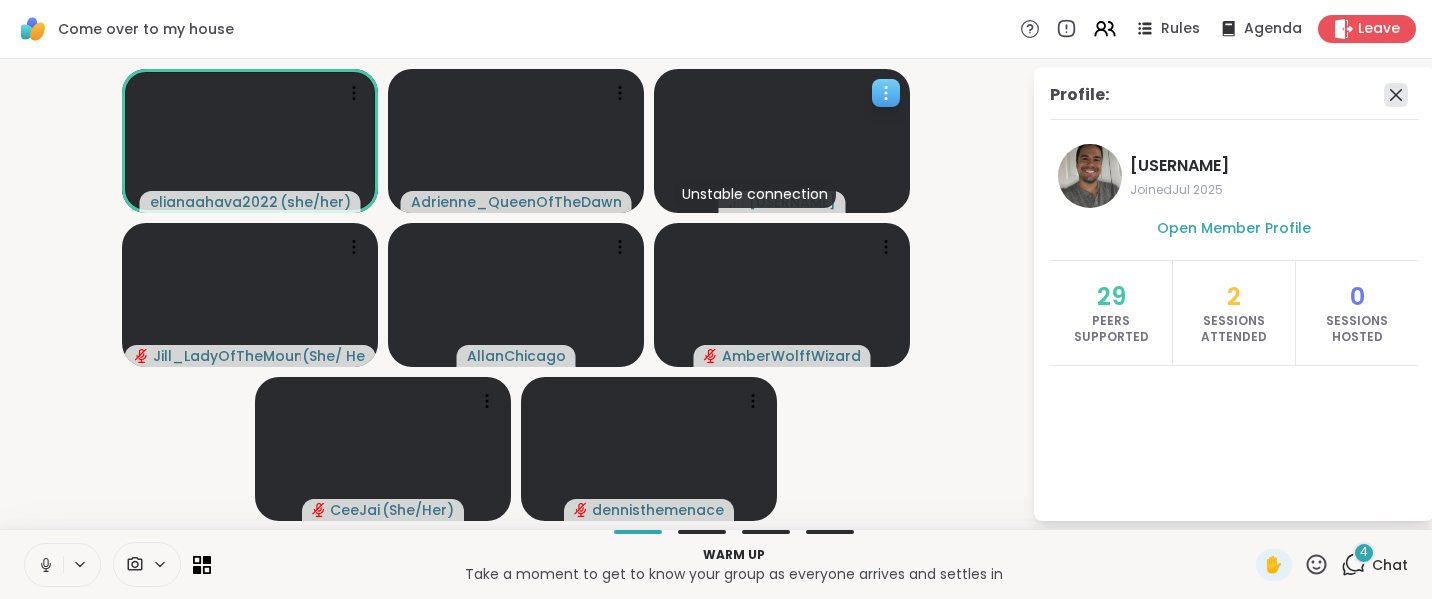 click 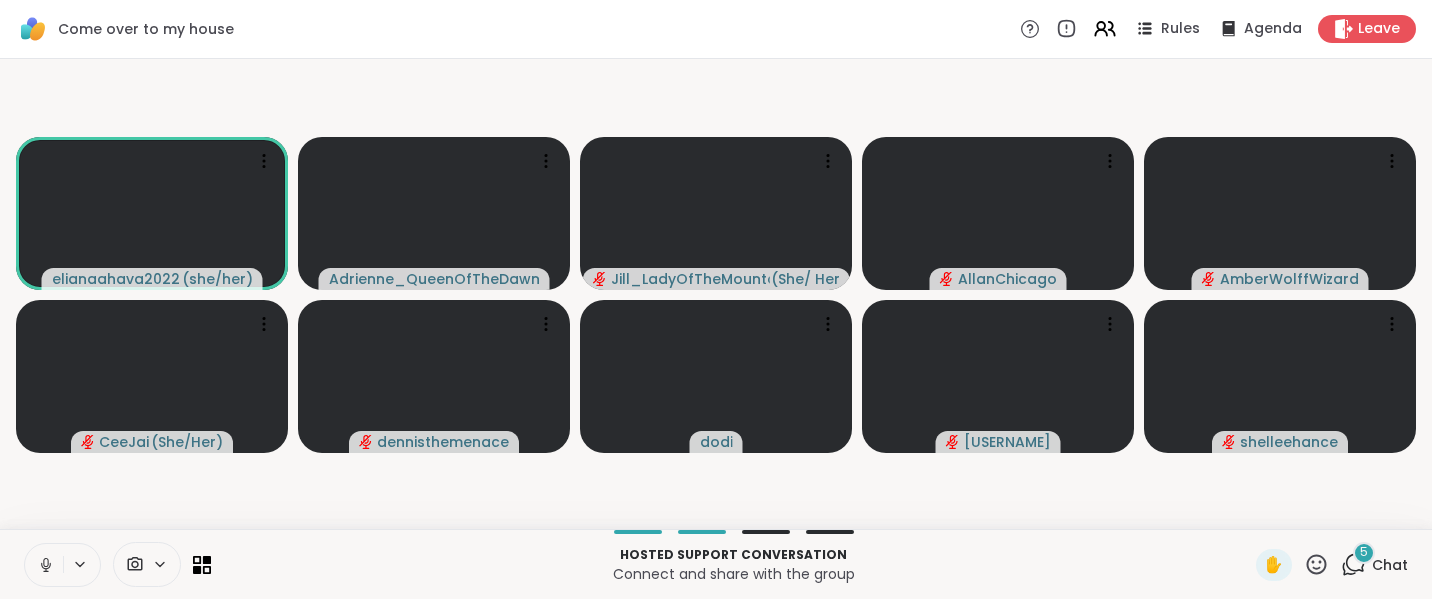 click 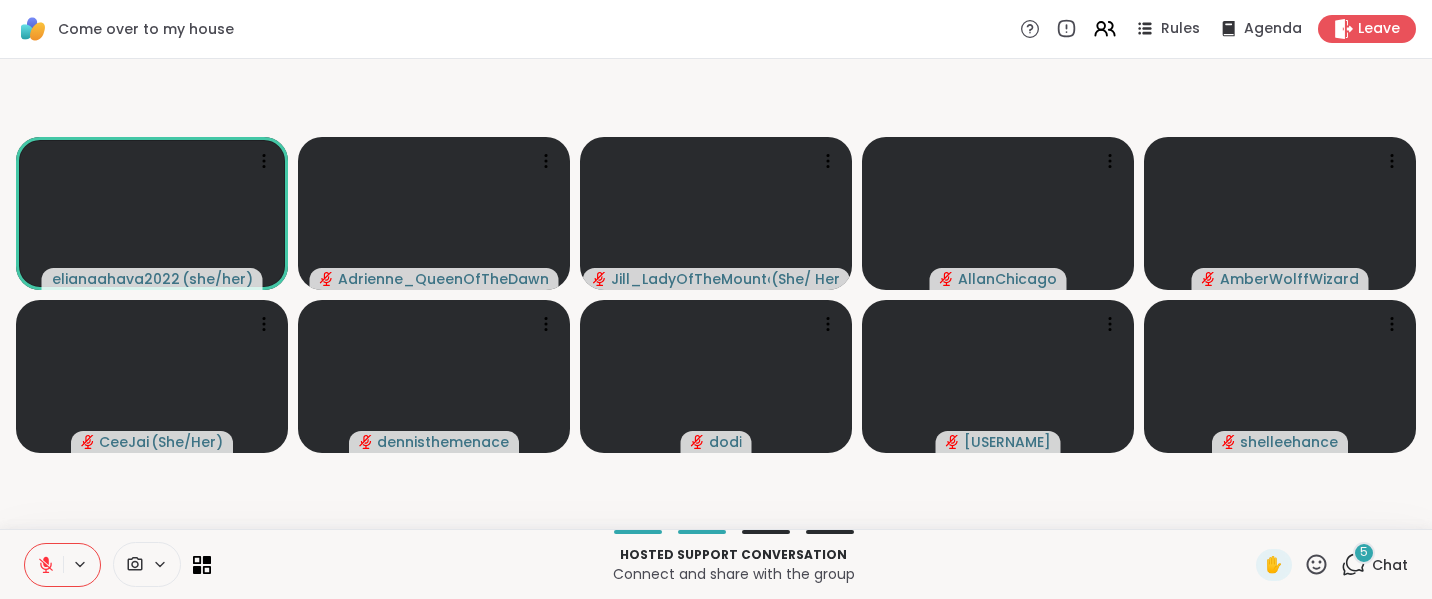 click on "5 Chat" at bounding box center (1374, 565) 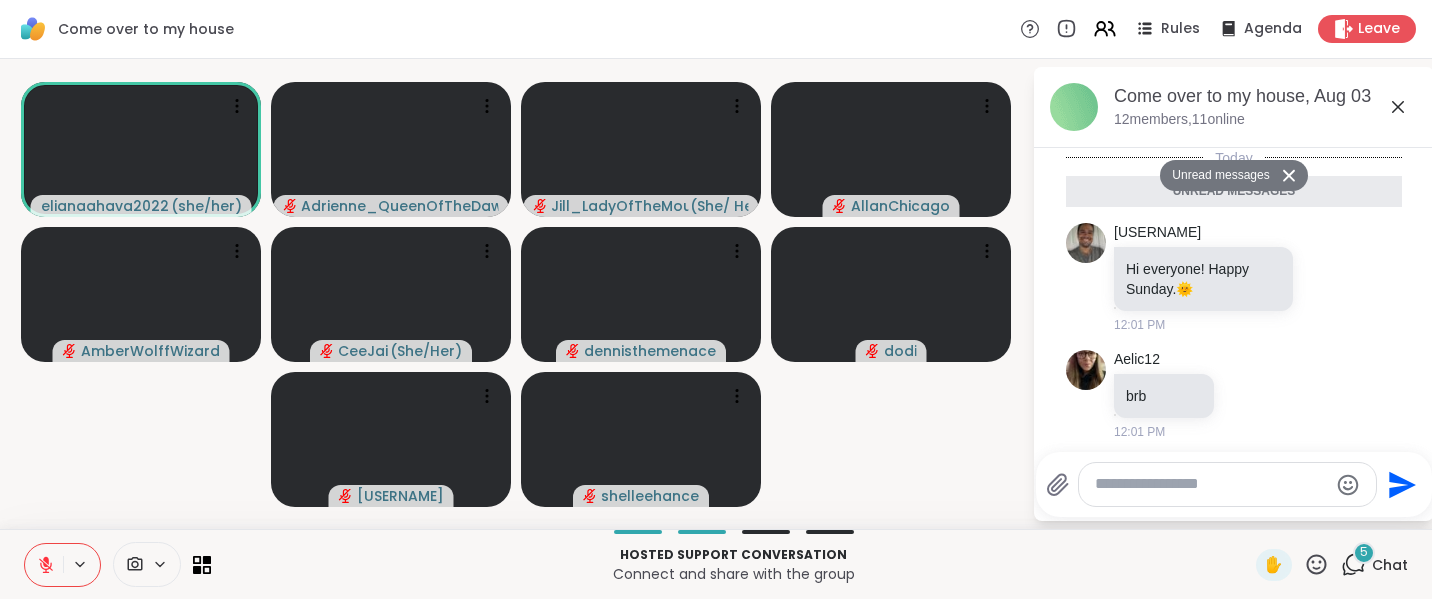 scroll, scrollTop: 424, scrollLeft: 0, axis: vertical 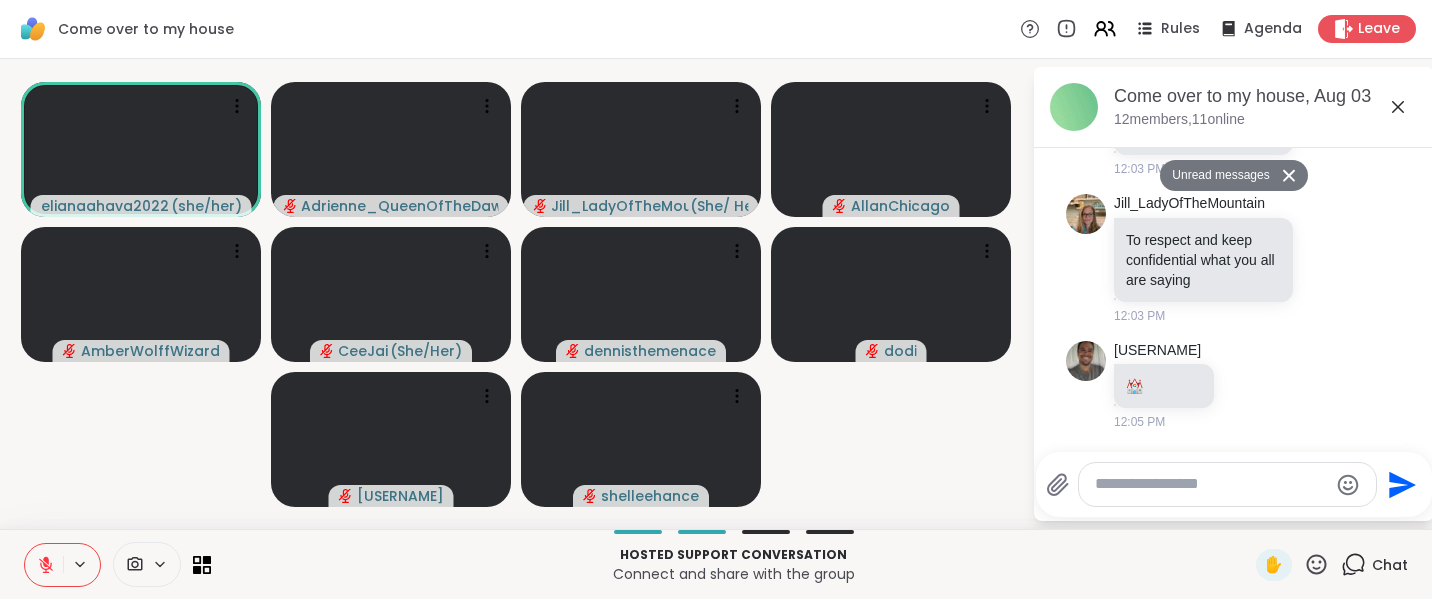 click at bounding box center [1211, 484] 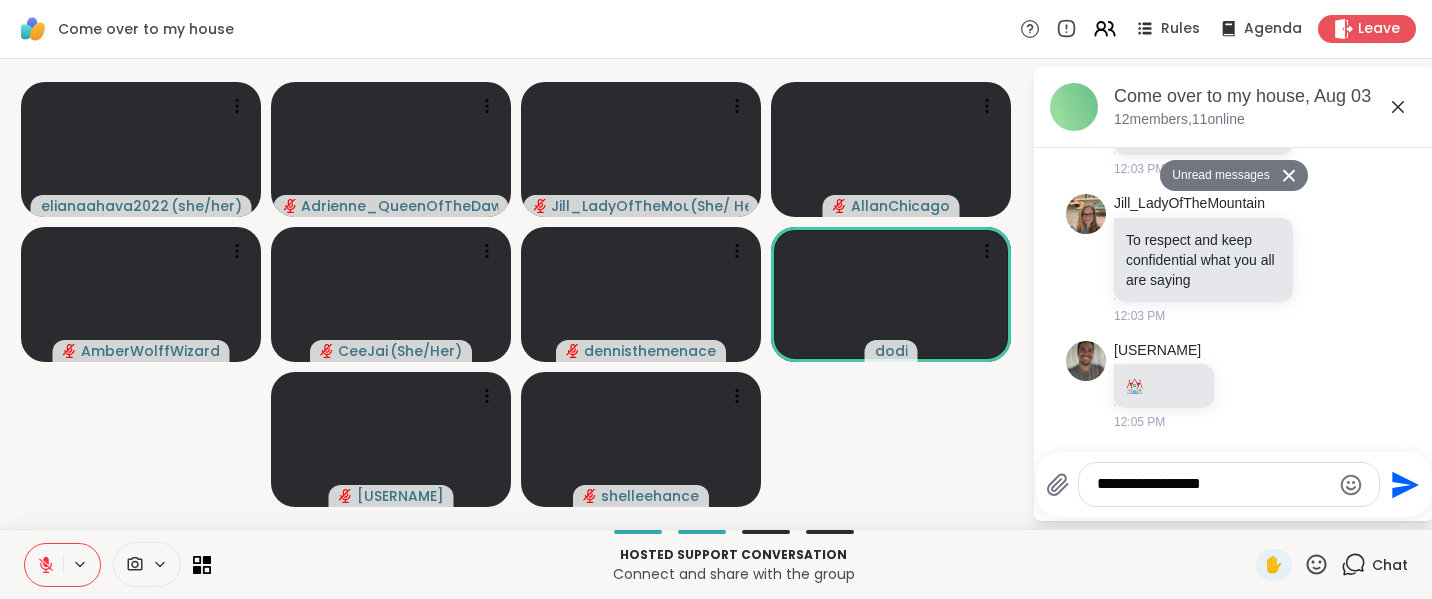 type on "**********" 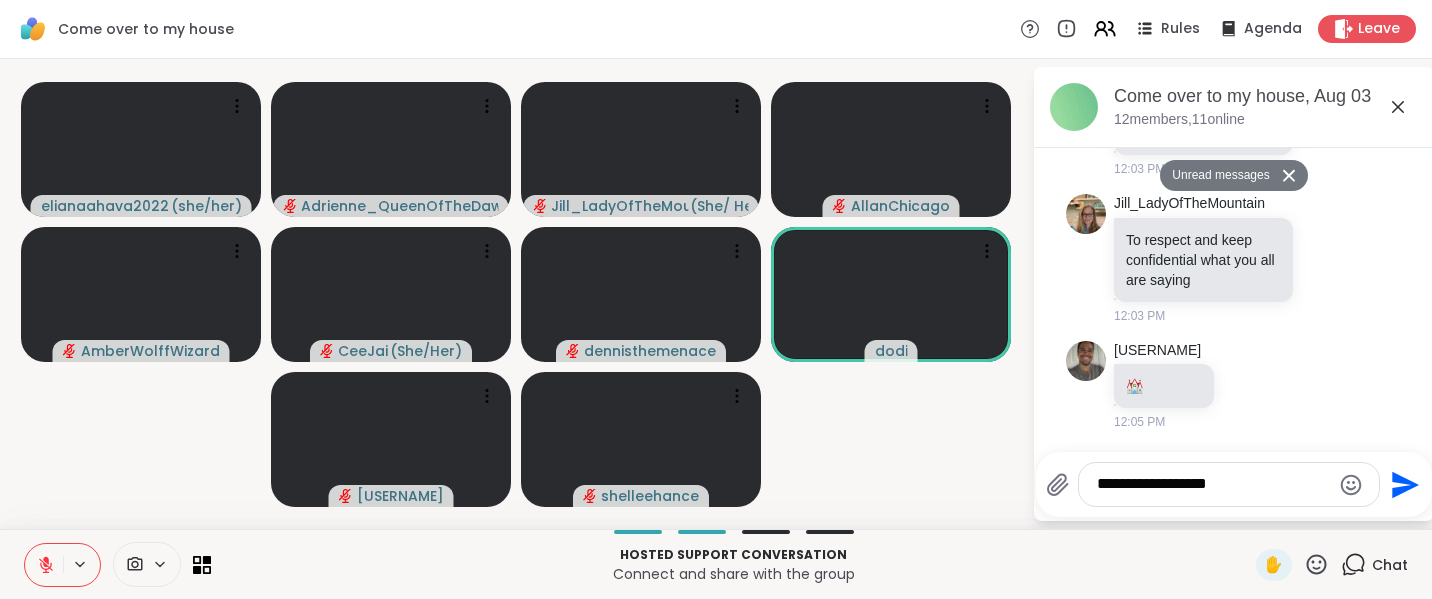 type 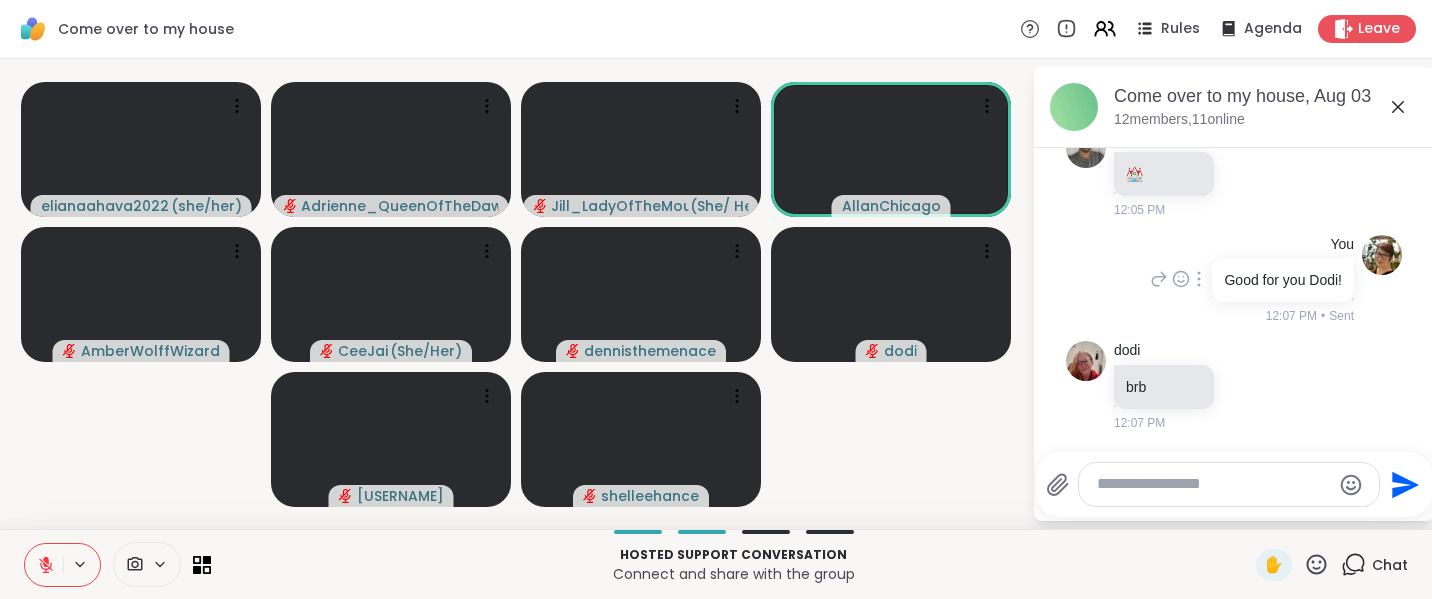scroll, scrollTop: 589, scrollLeft: 0, axis: vertical 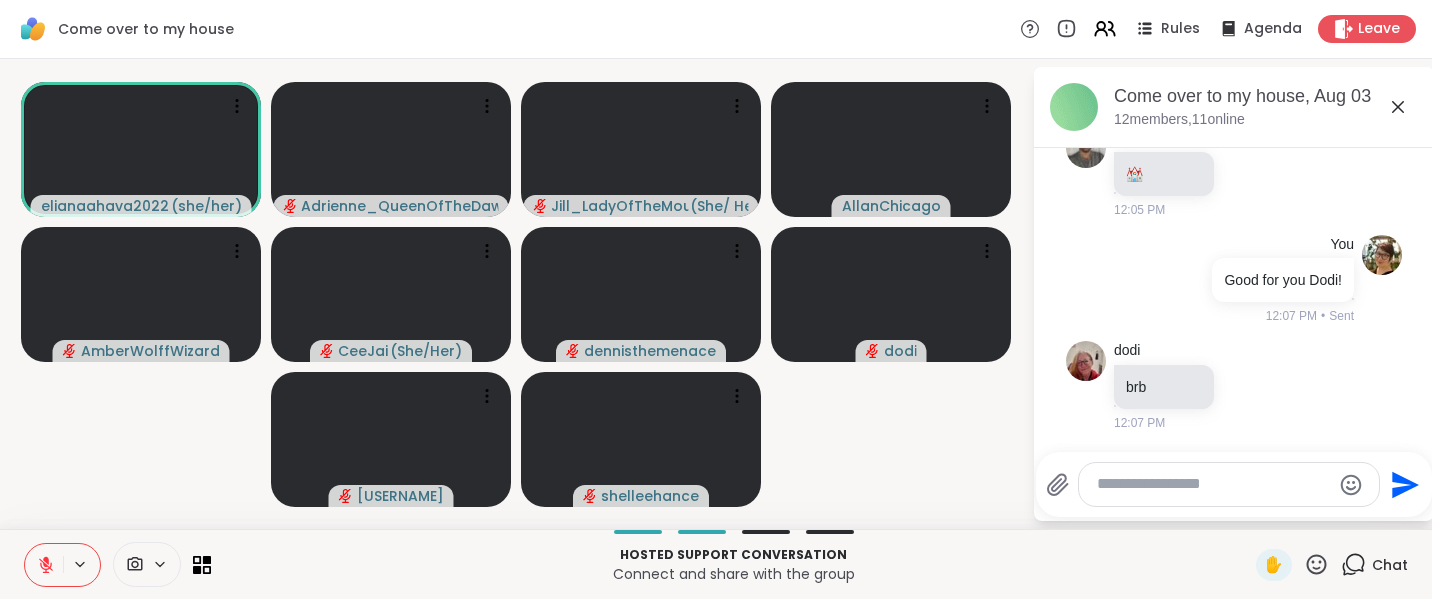 click 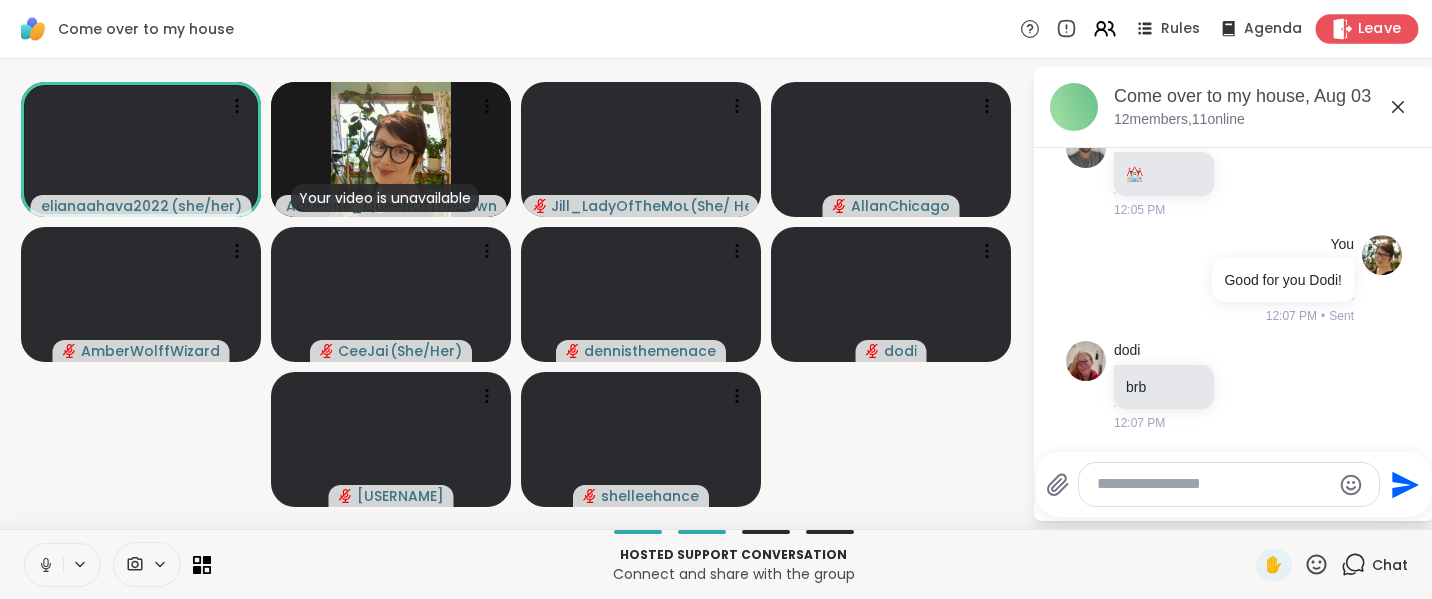 click on "Leave" at bounding box center [1380, 29] 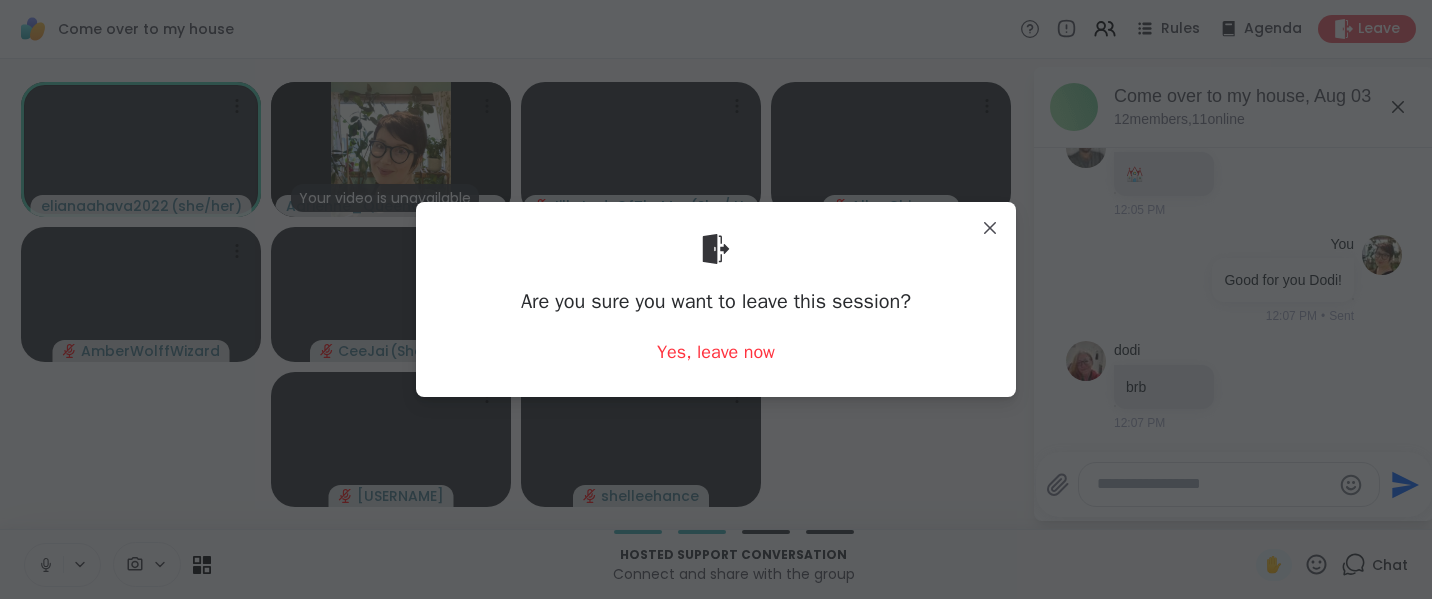drag, startPoint x: 745, startPoint y: 344, endPoint x: 908, endPoint y: 257, distance: 184.76471 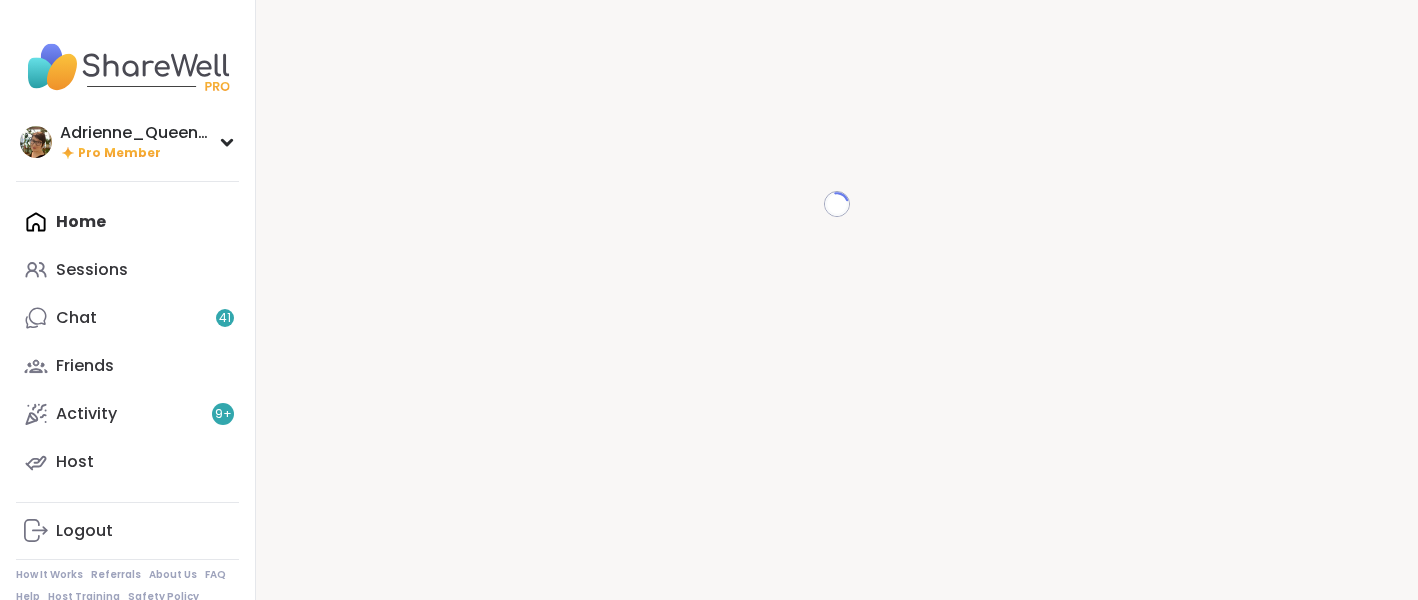 scroll, scrollTop: 0, scrollLeft: 0, axis: both 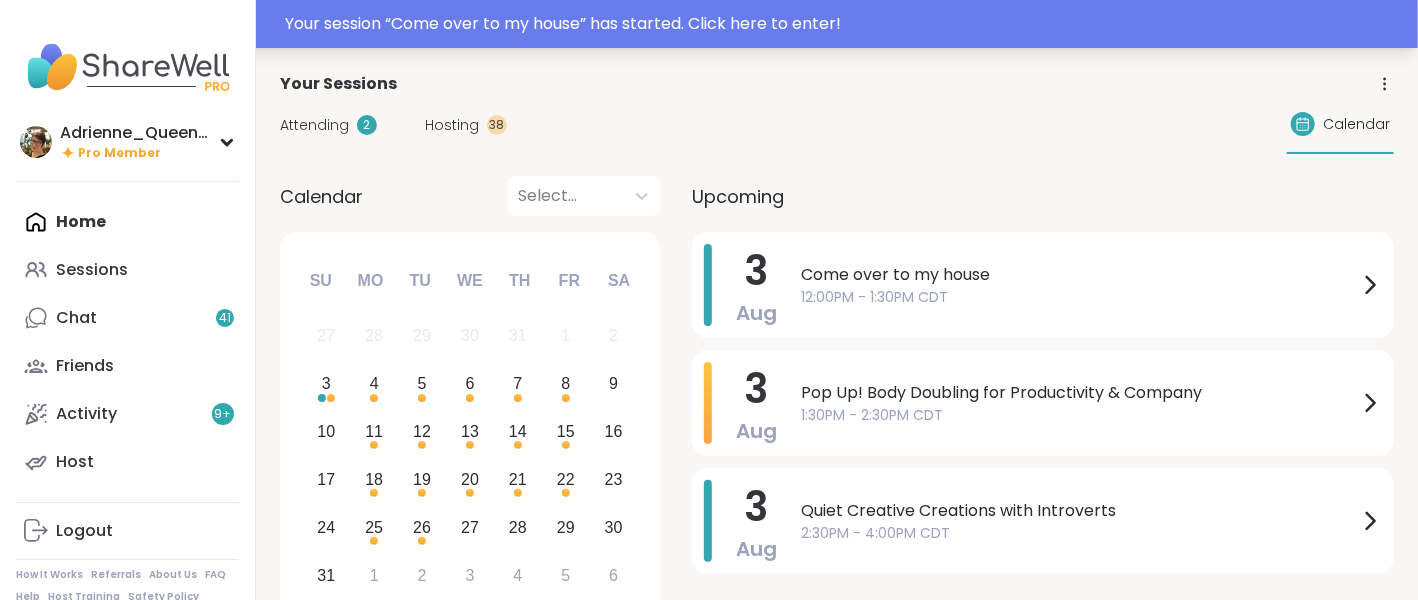 click on "Your session “ Come over to my house ” has started. Click here to enter!" at bounding box center (845, 24) 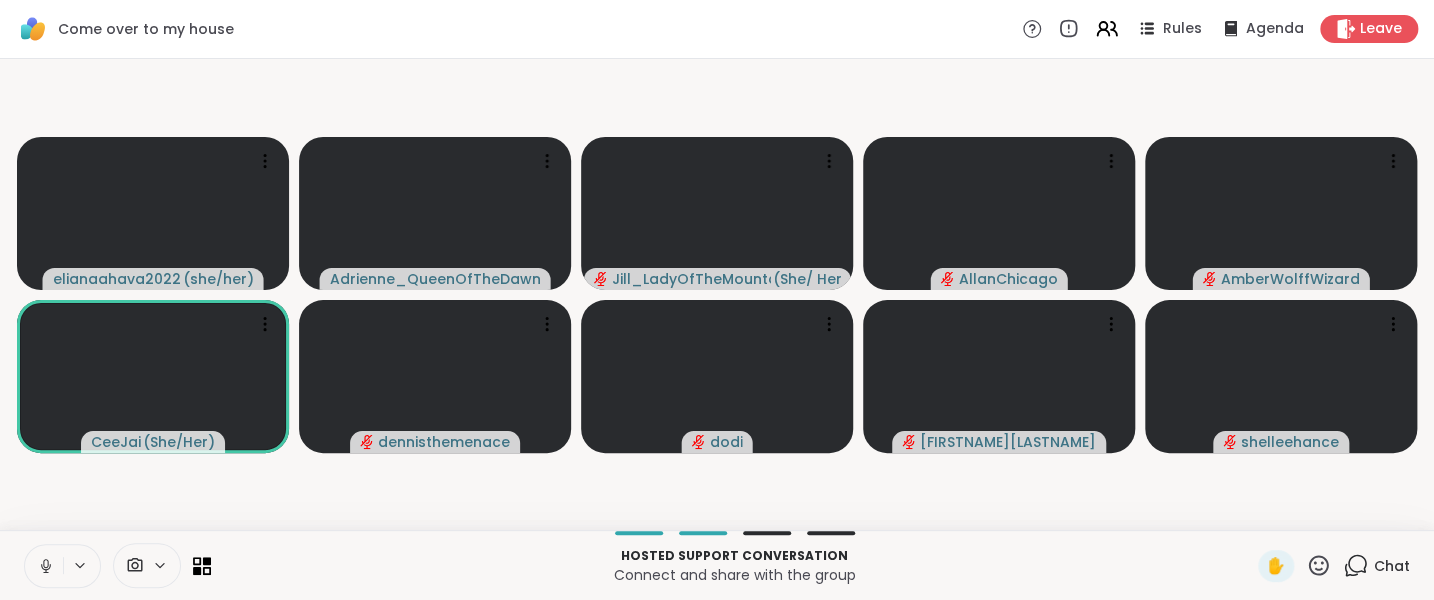 click 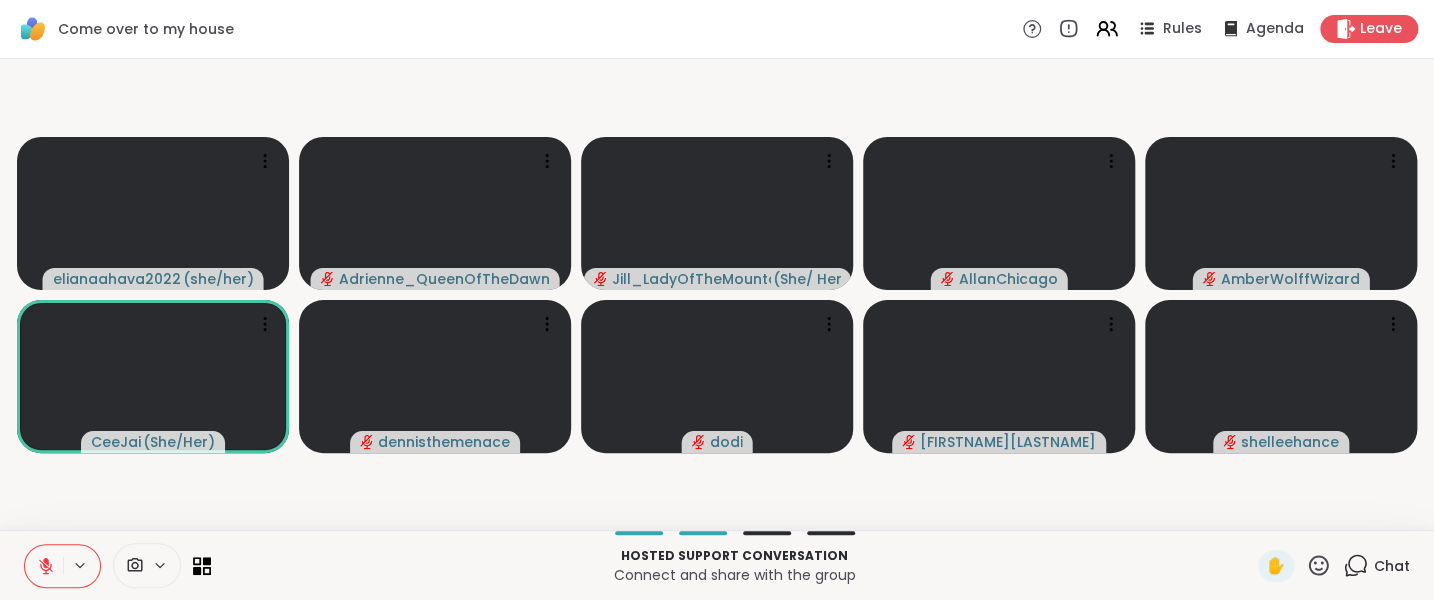 click 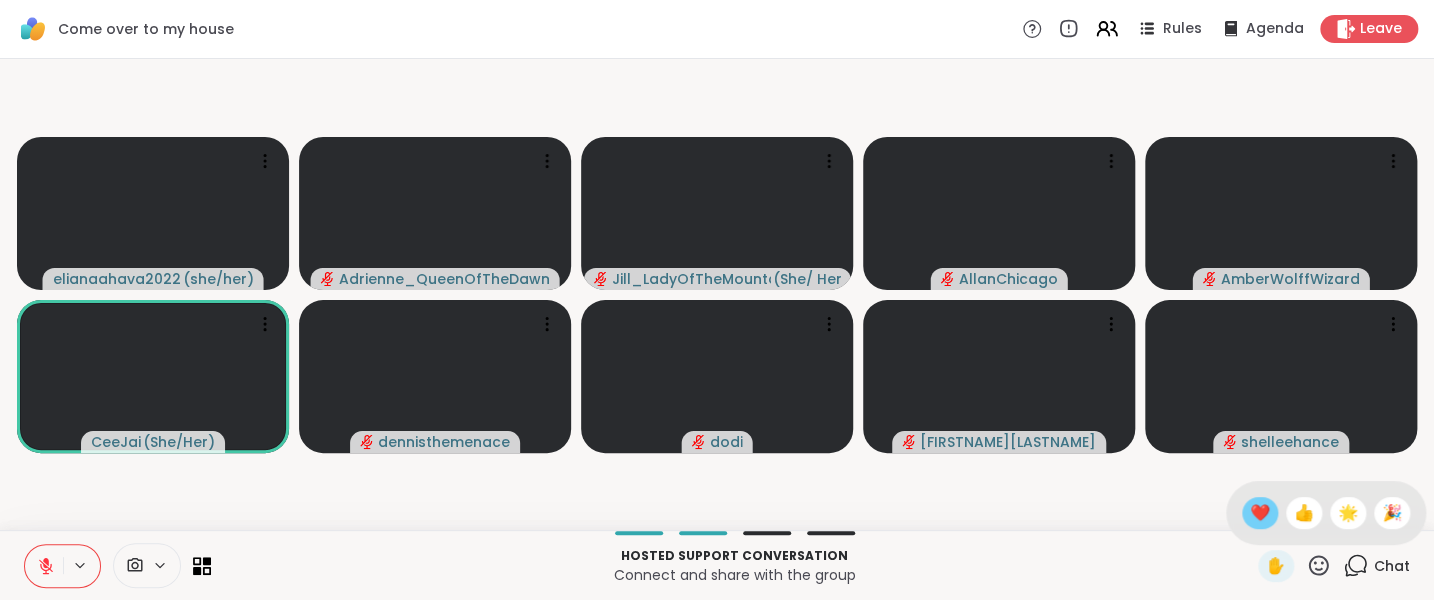 click on "❤️" at bounding box center (1260, 513) 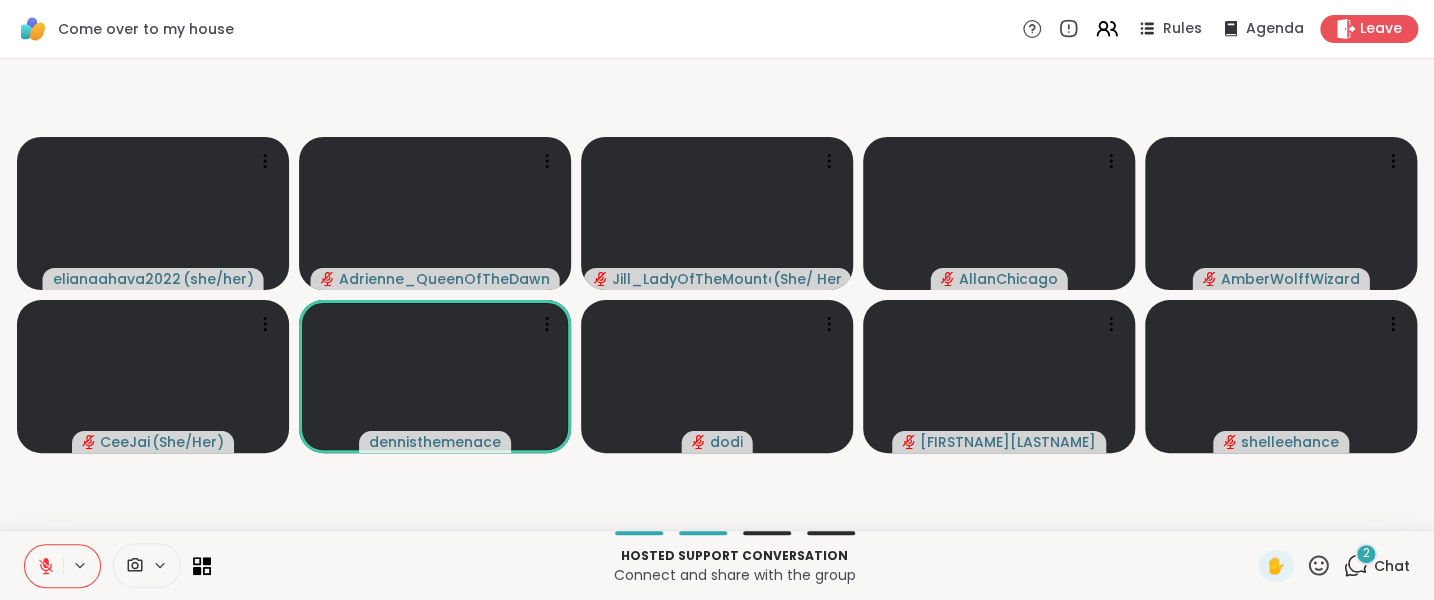 click on "2 Chat" at bounding box center [1376, 566] 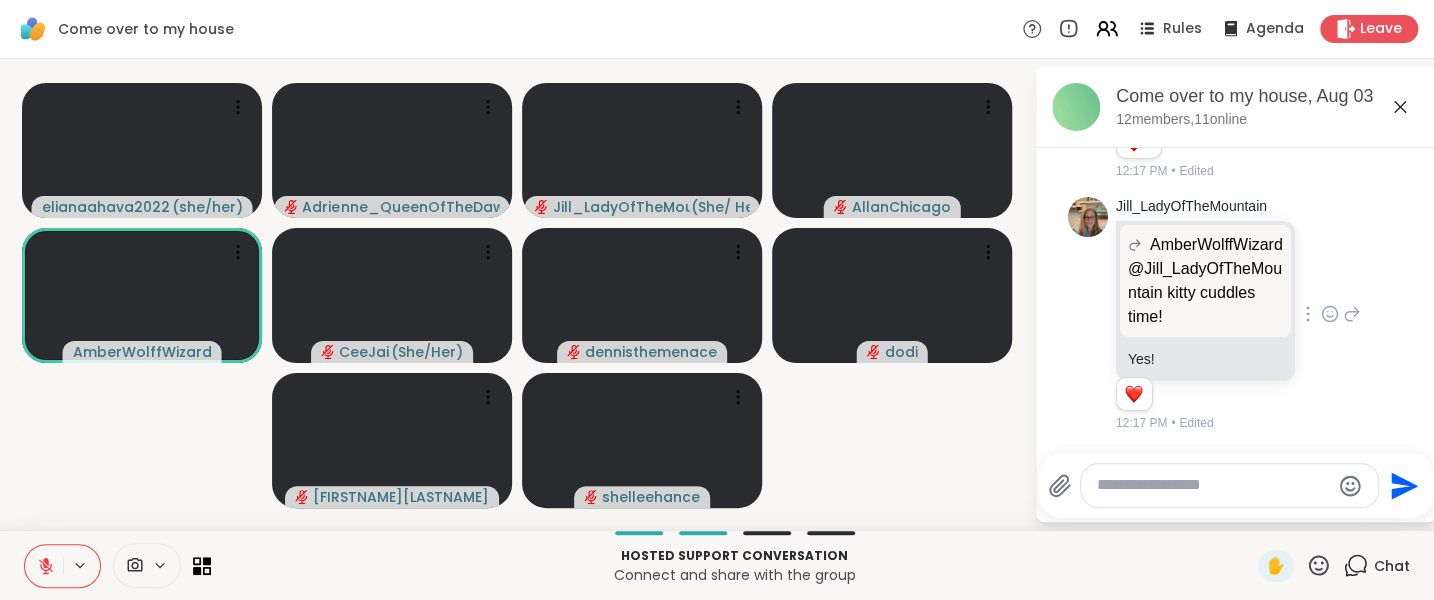 scroll, scrollTop: 1111, scrollLeft: 0, axis: vertical 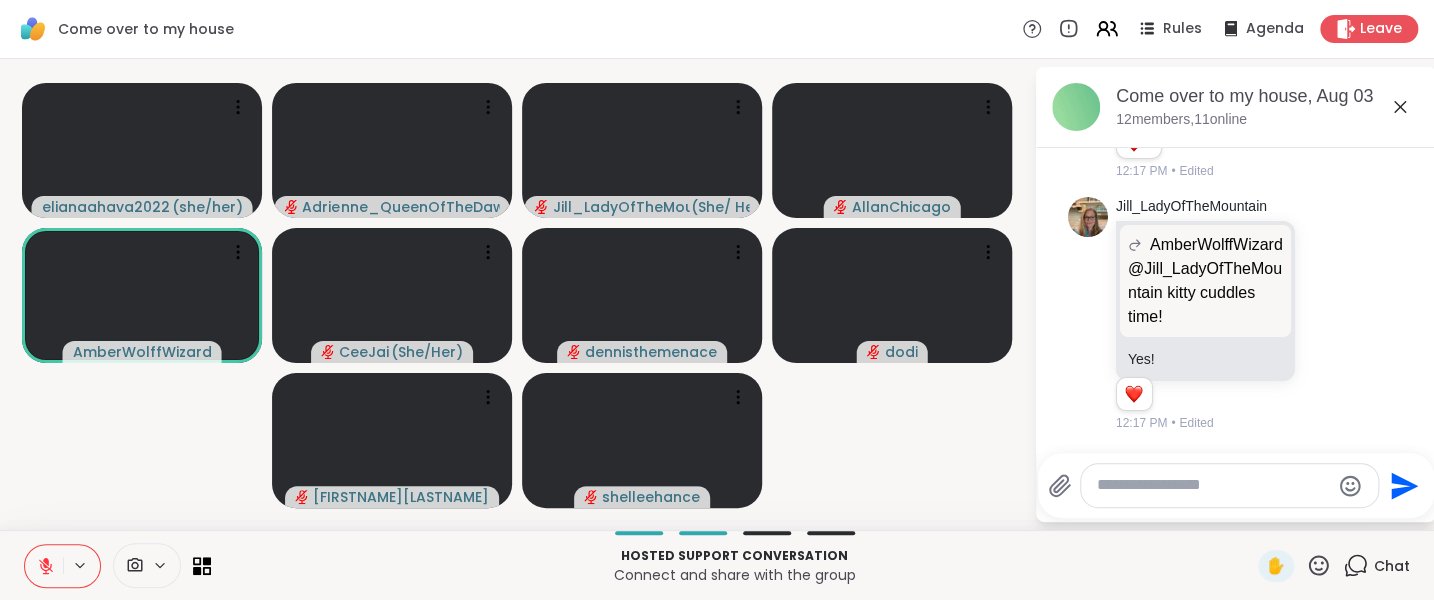 click 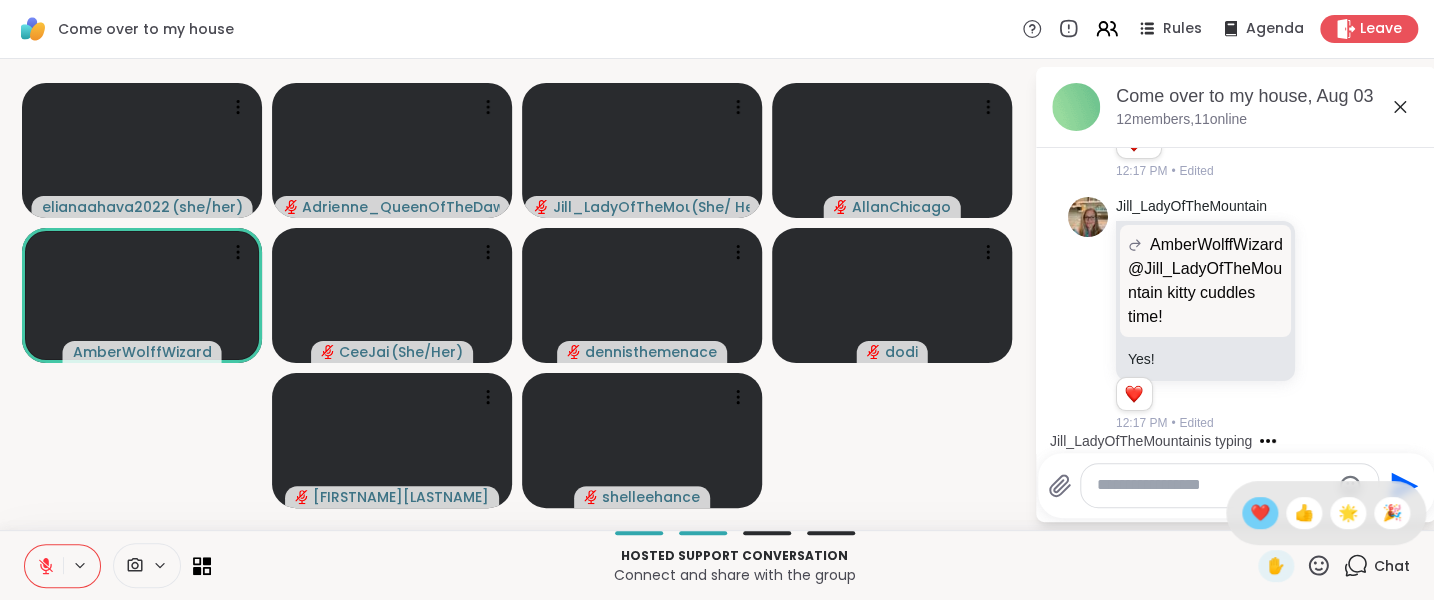 click on "❤️" at bounding box center (1260, 513) 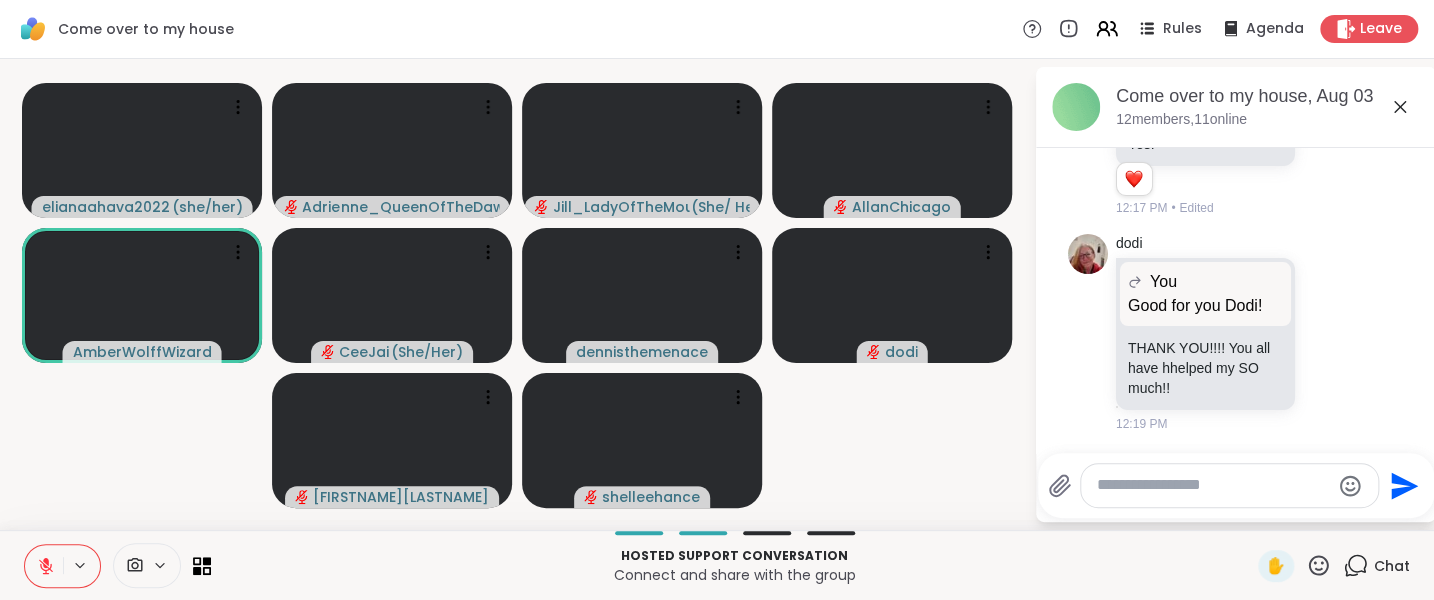 scroll, scrollTop: 1330, scrollLeft: 0, axis: vertical 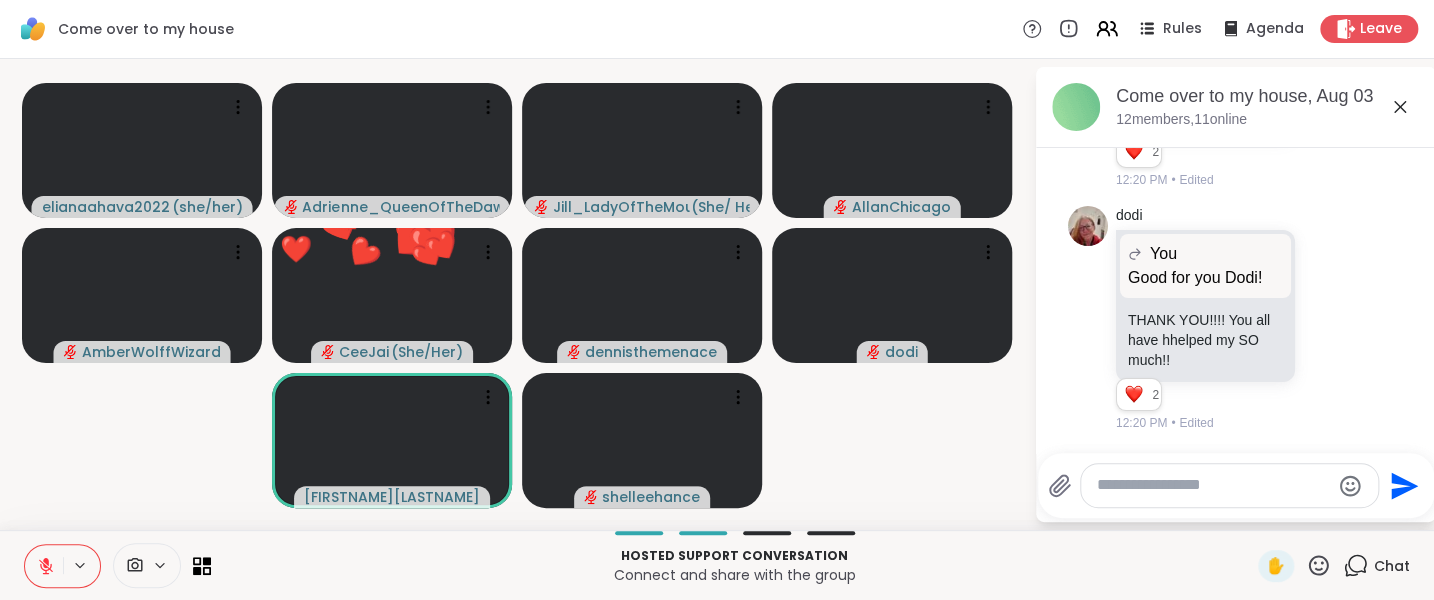 click at bounding box center (1213, 485) 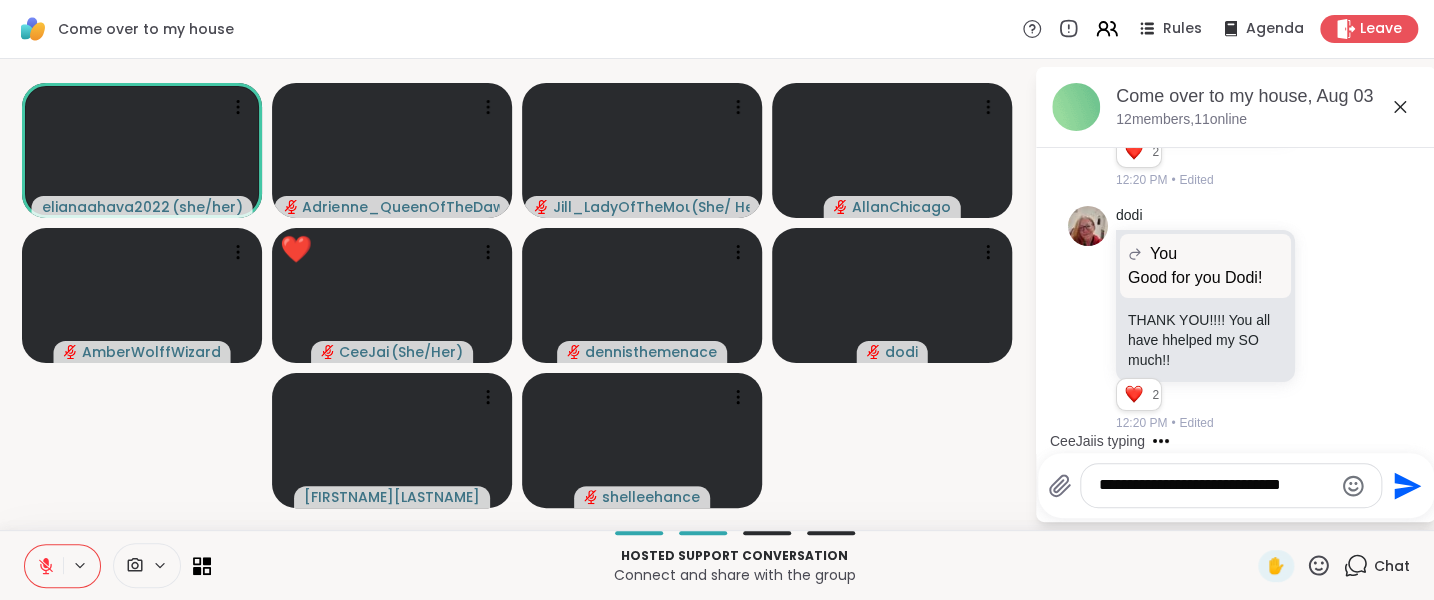 type on "**********" 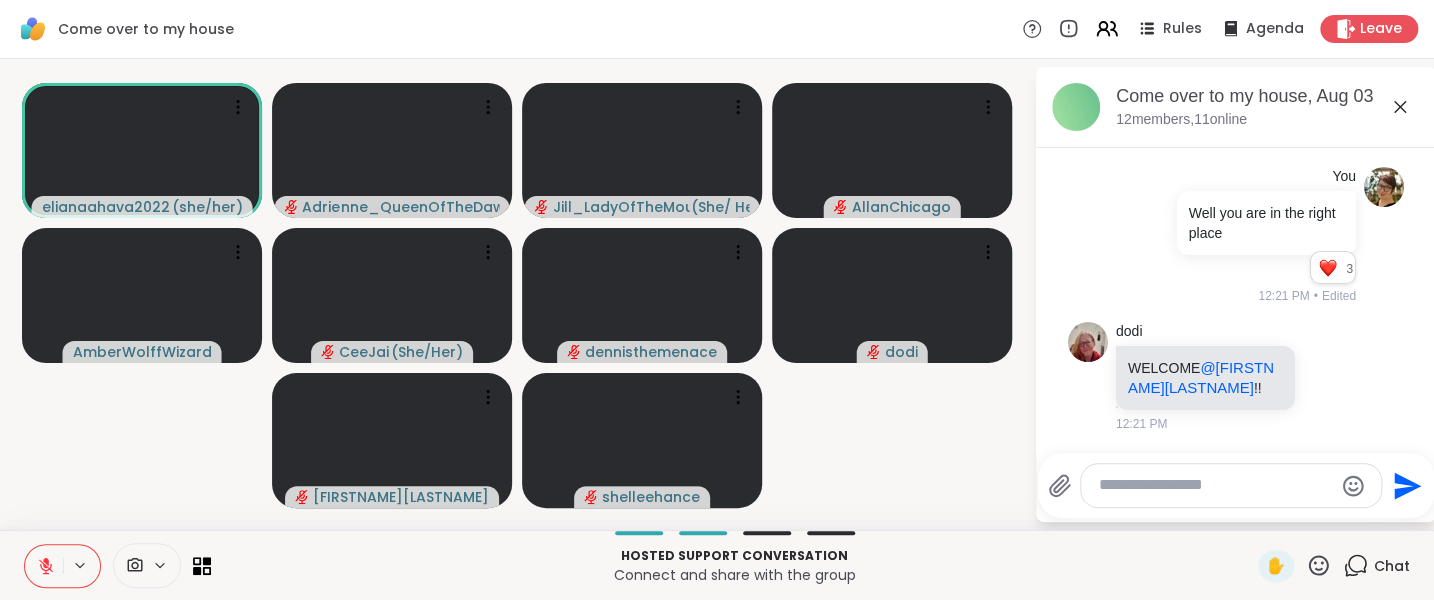 scroll, scrollTop: 1640, scrollLeft: 0, axis: vertical 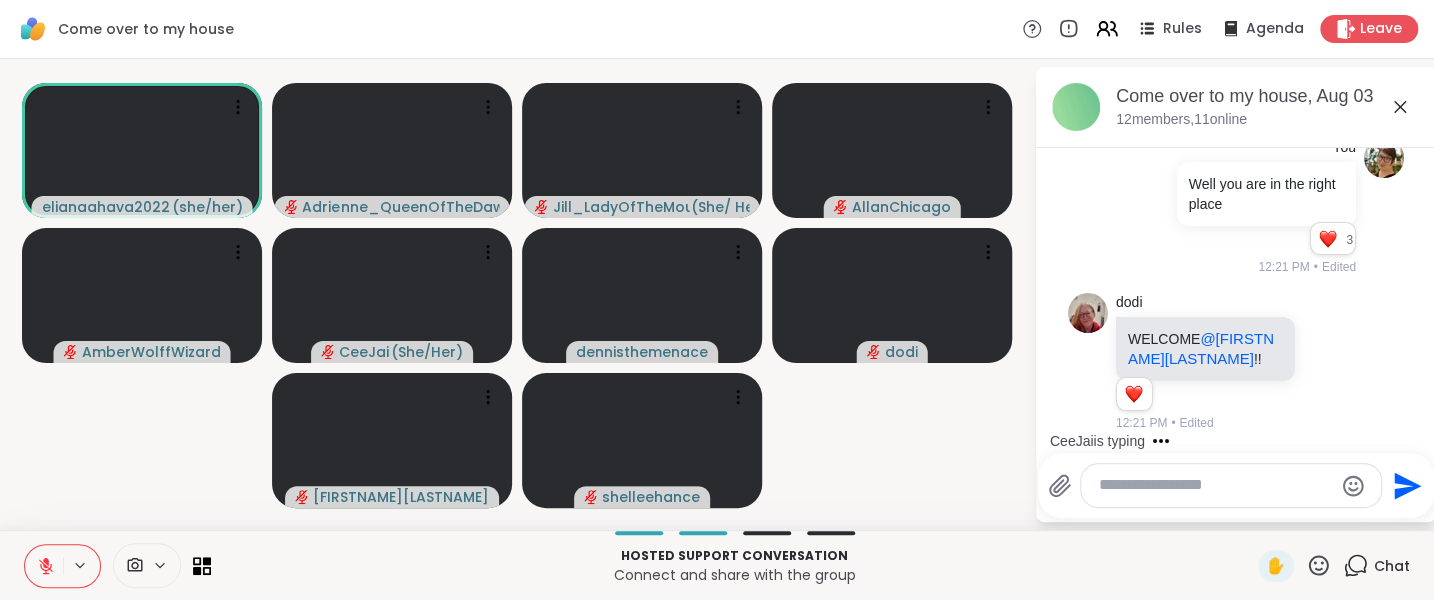 click at bounding box center (44, 566) 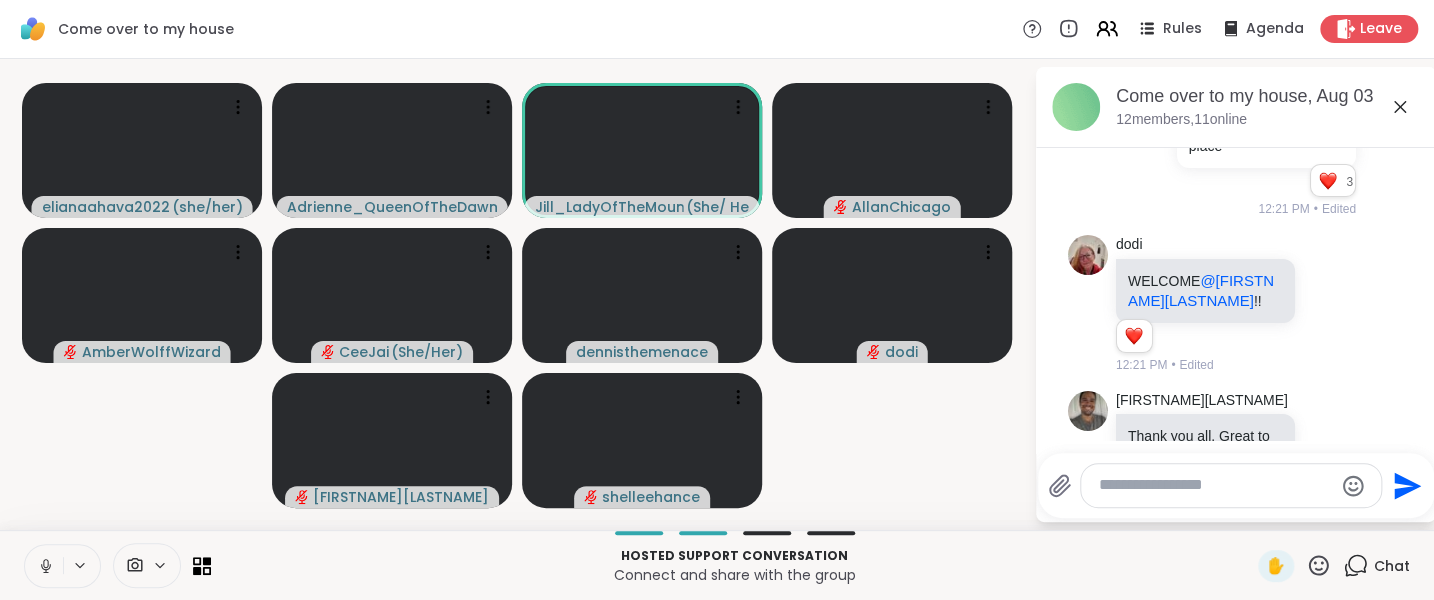 scroll, scrollTop: 1765, scrollLeft: 0, axis: vertical 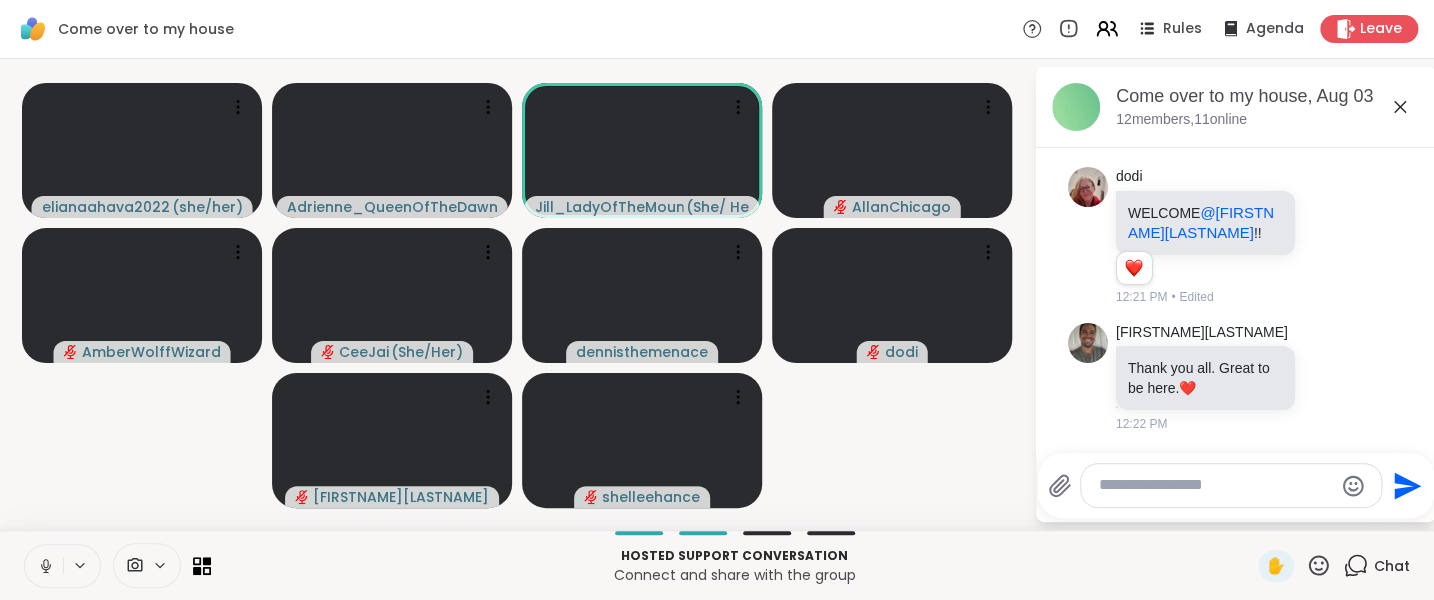 click 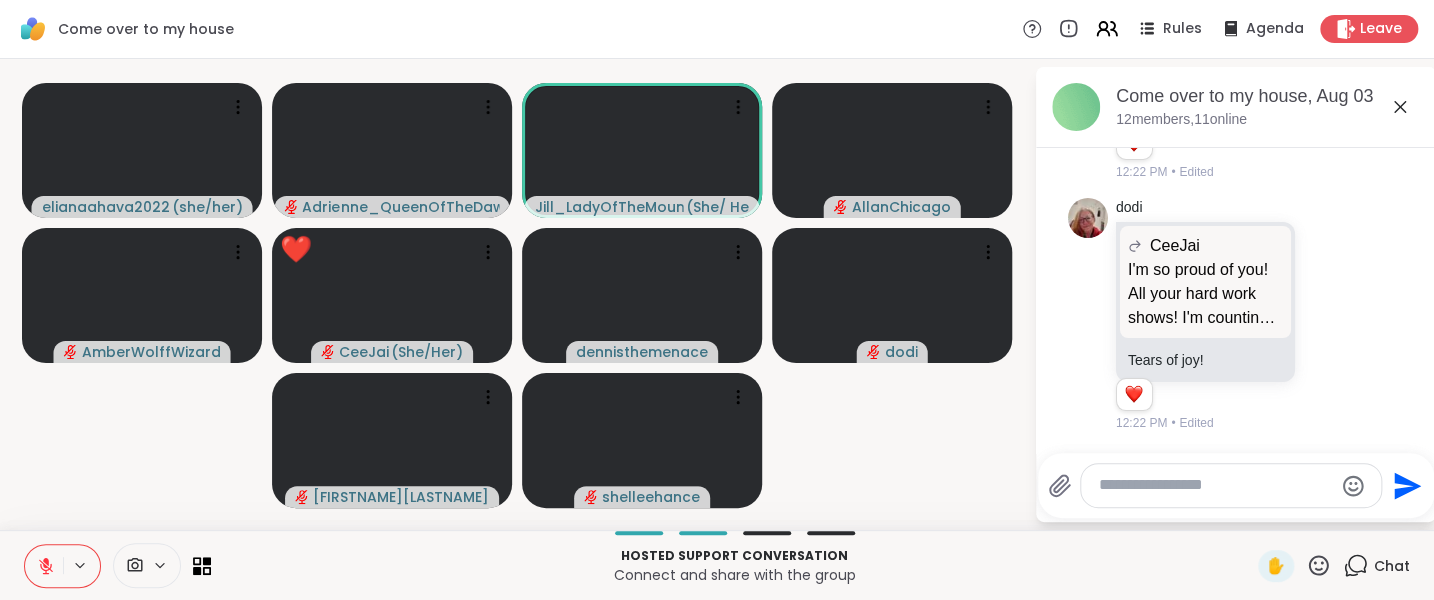 scroll, scrollTop: 2396, scrollLeft: 0, axis: vertical 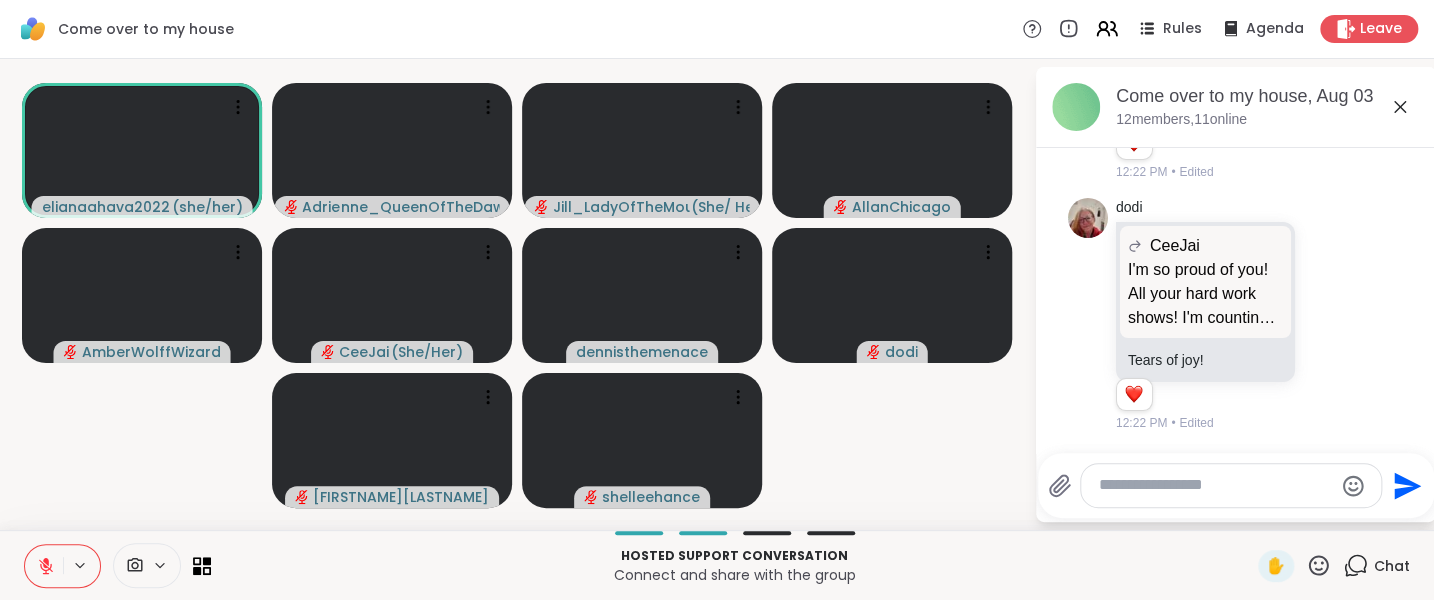 click 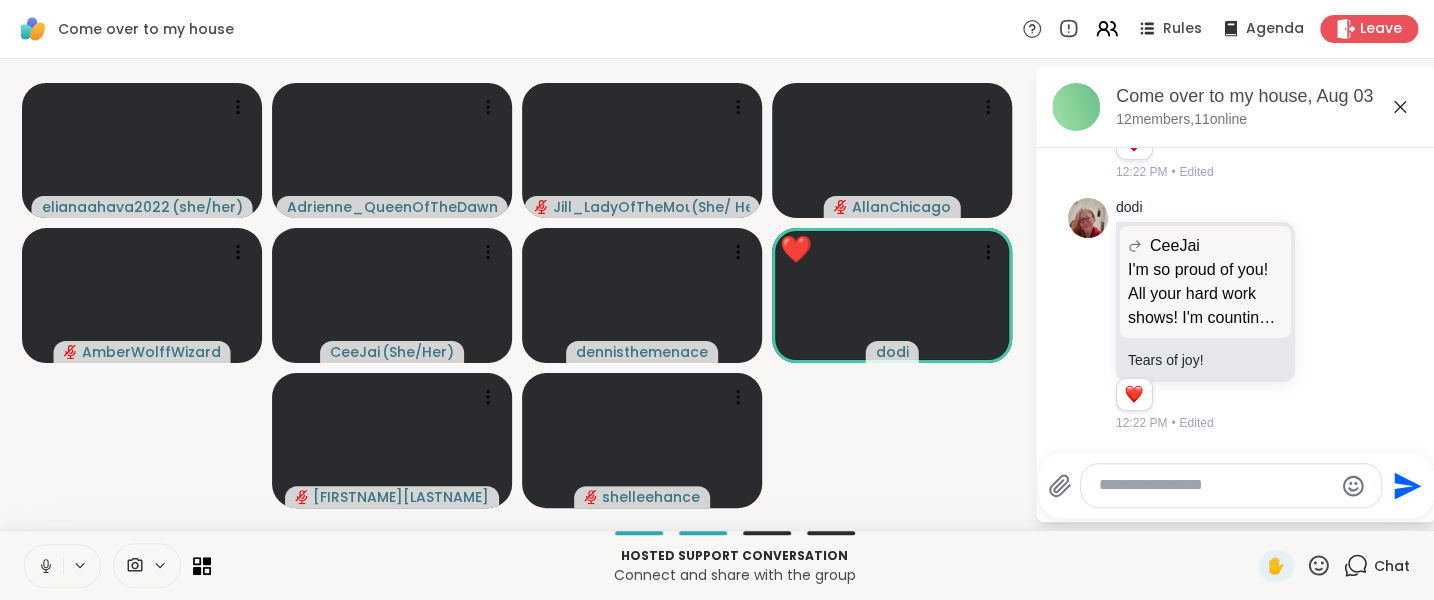 click 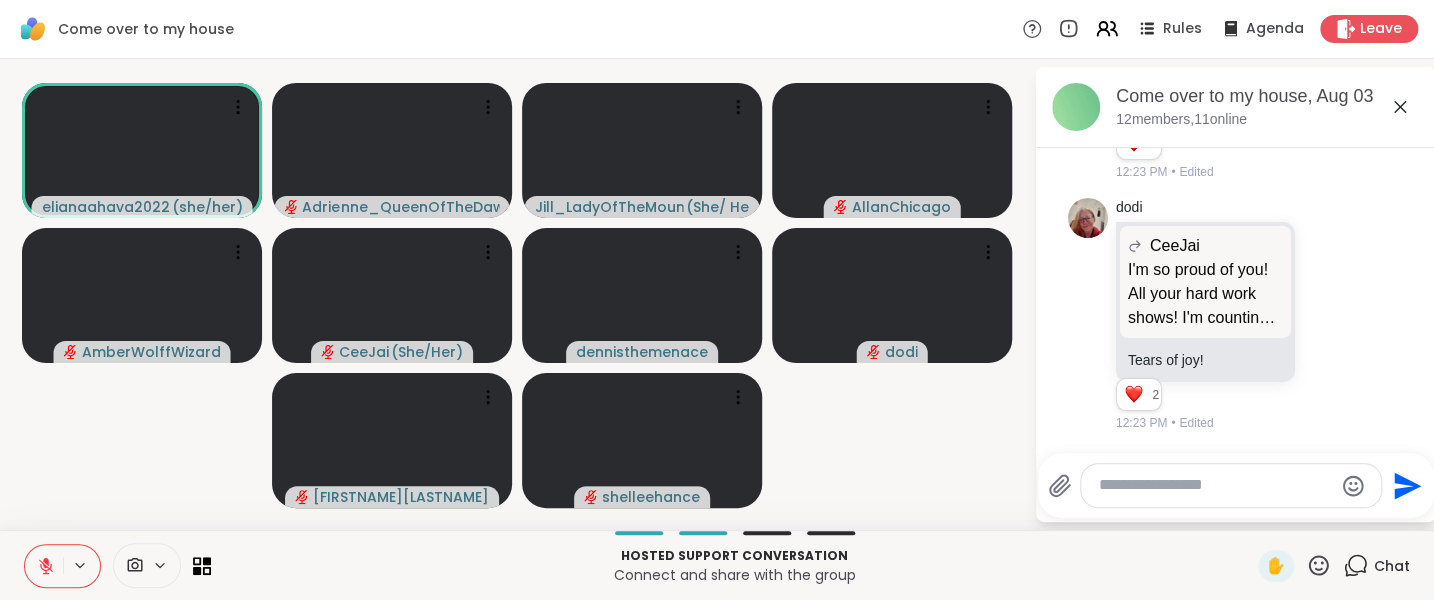 click at bounding box center [1215, 485] 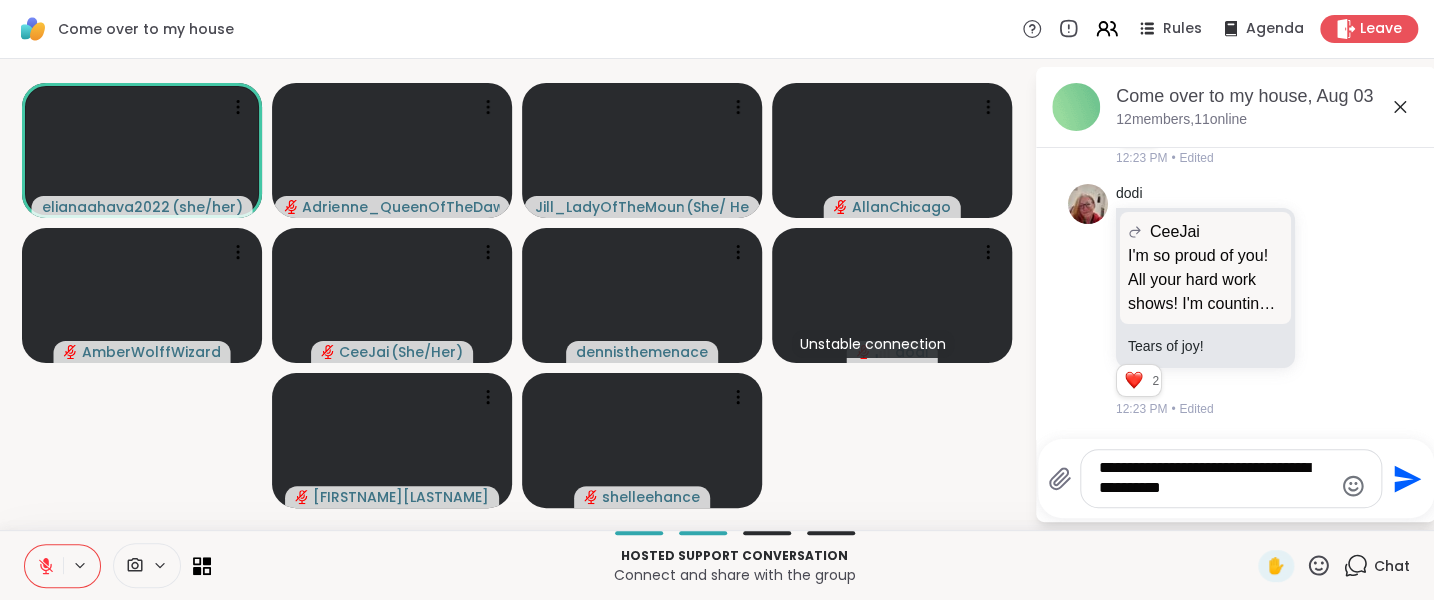 type on "**********" 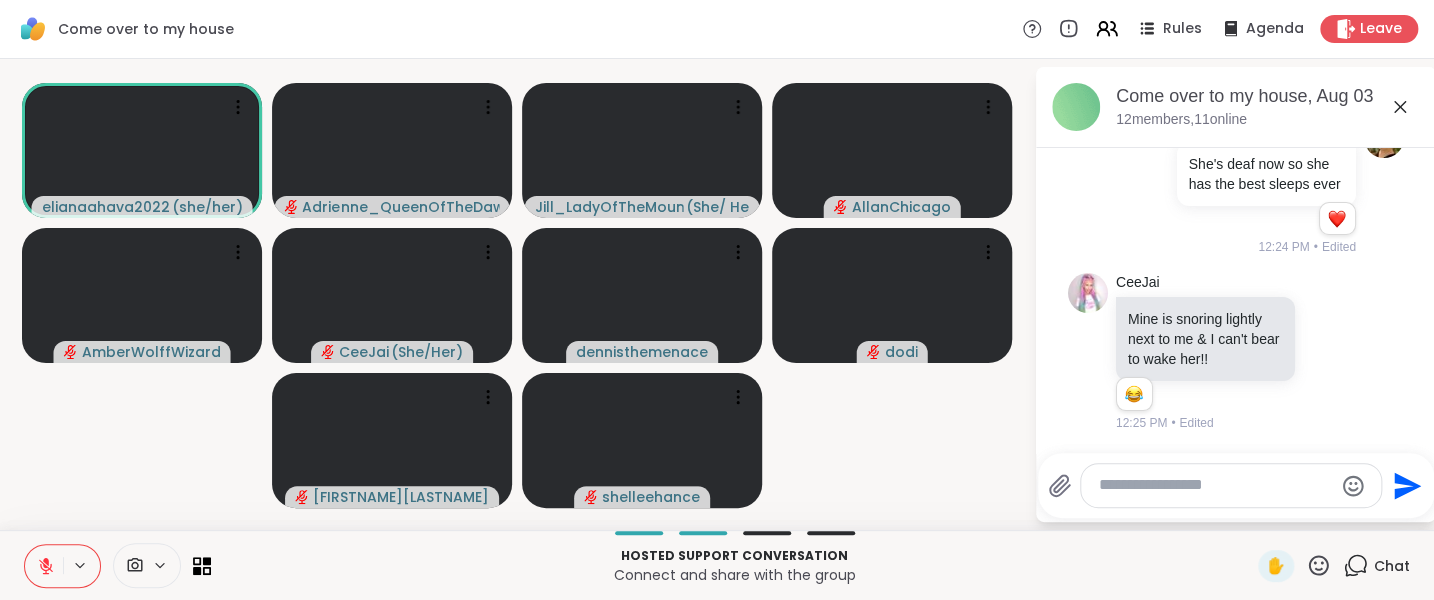 scroll, scrollTop: 2765, scrollLeft: 0, axis: vertical 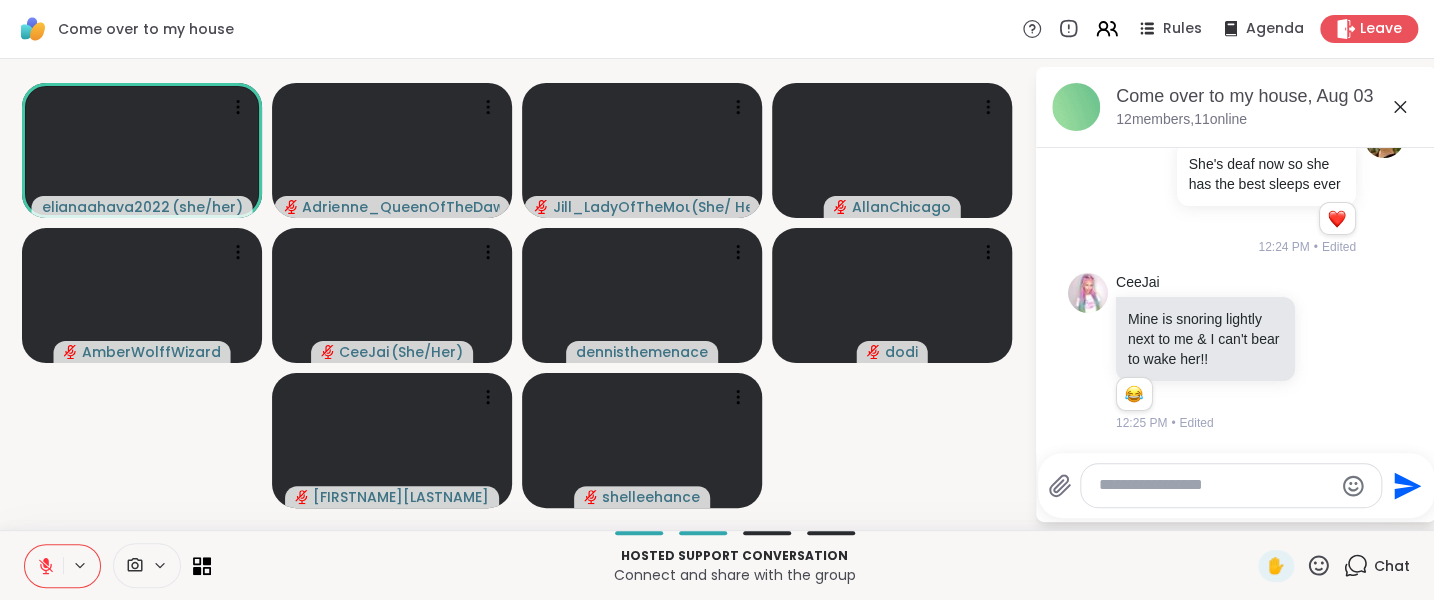 click 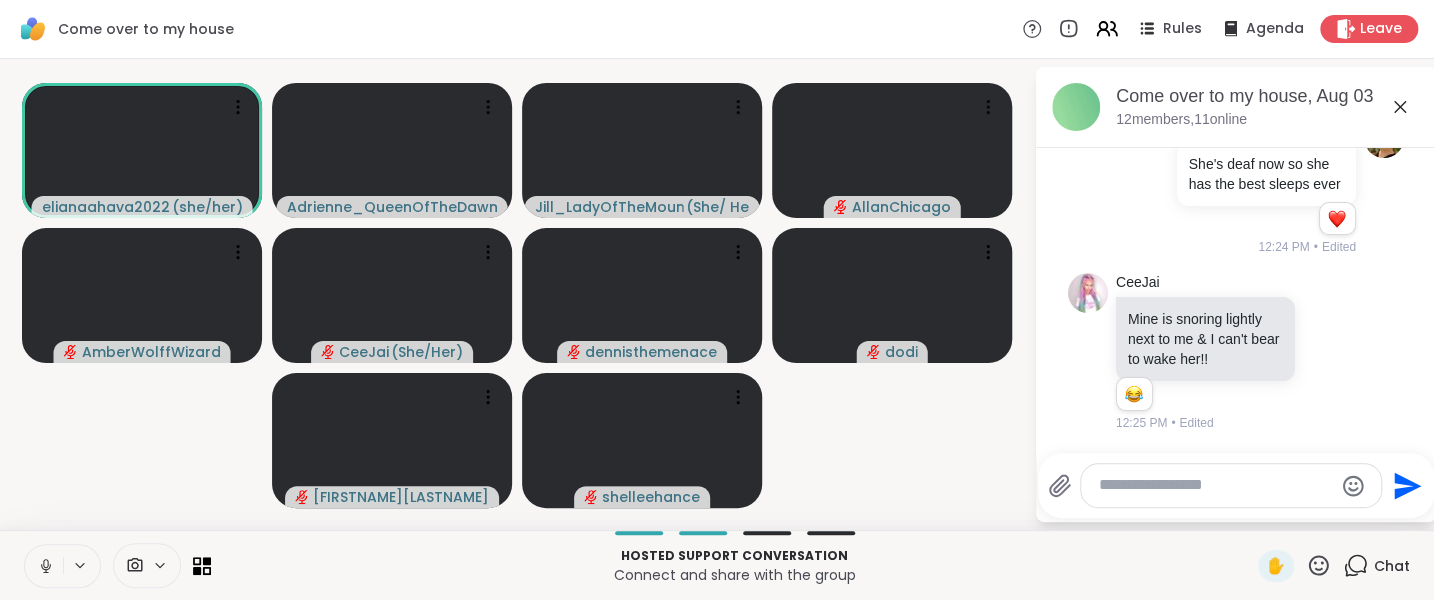 click 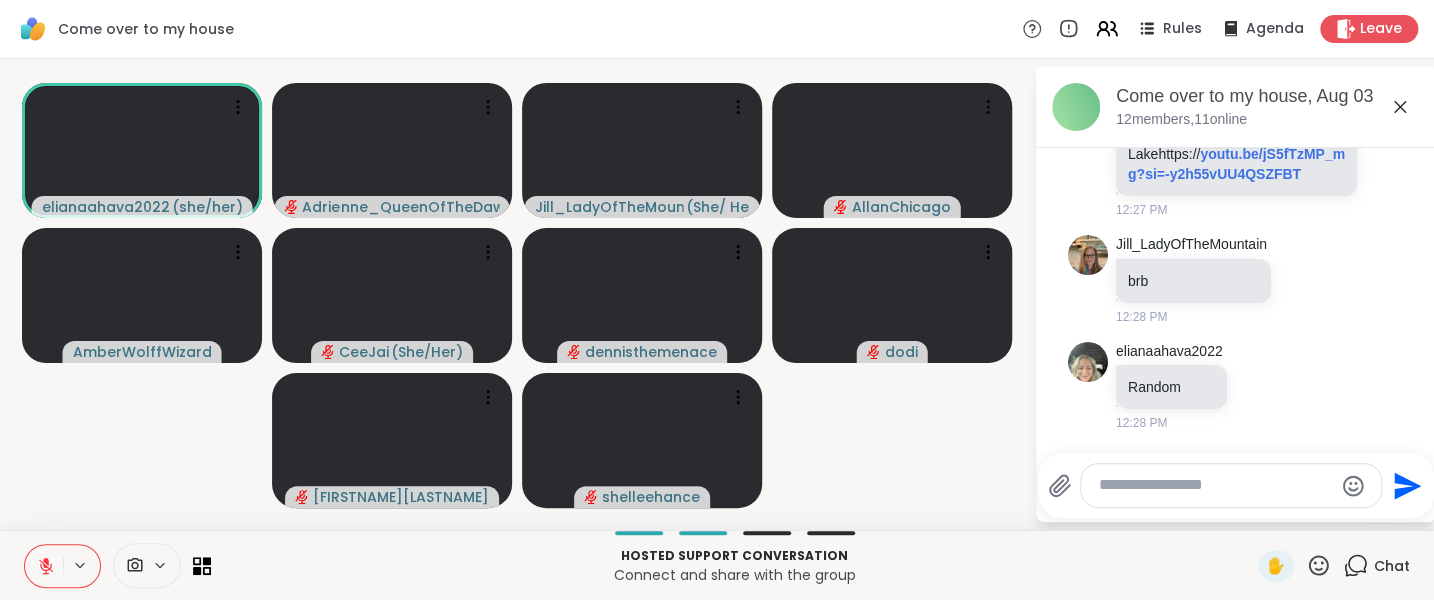 scroll, scrollTop: 3489, scrollLeft: 0, axis: vertical 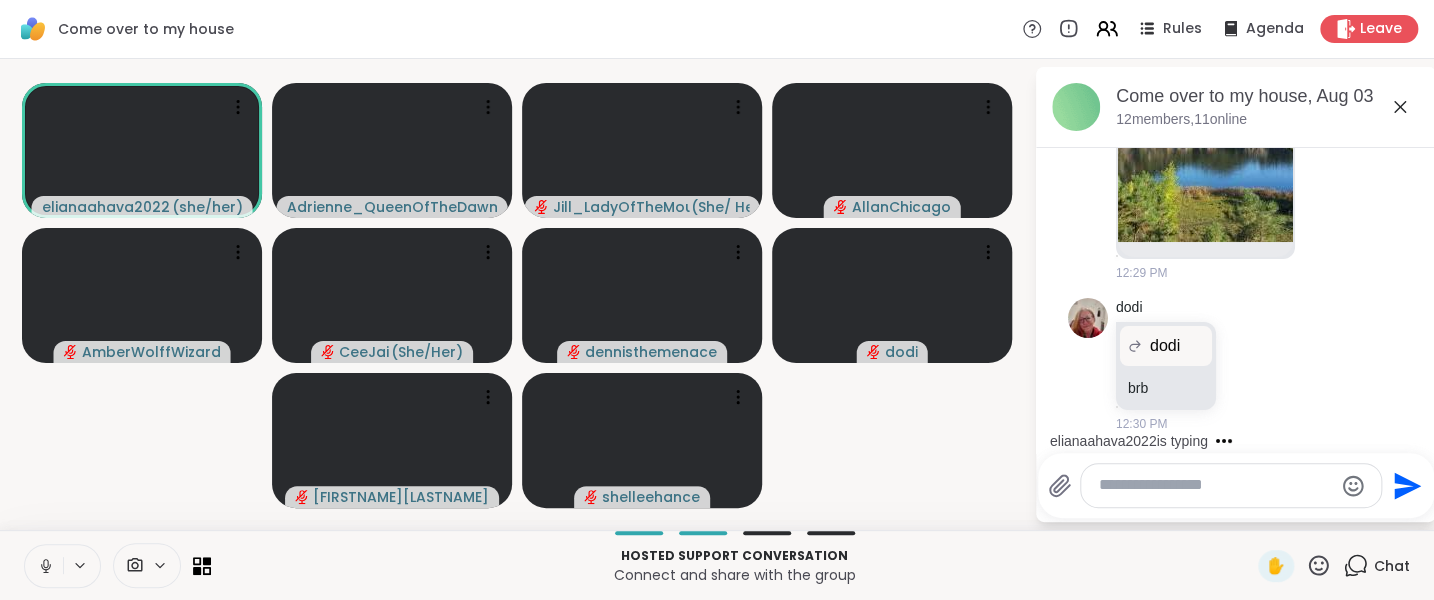 click 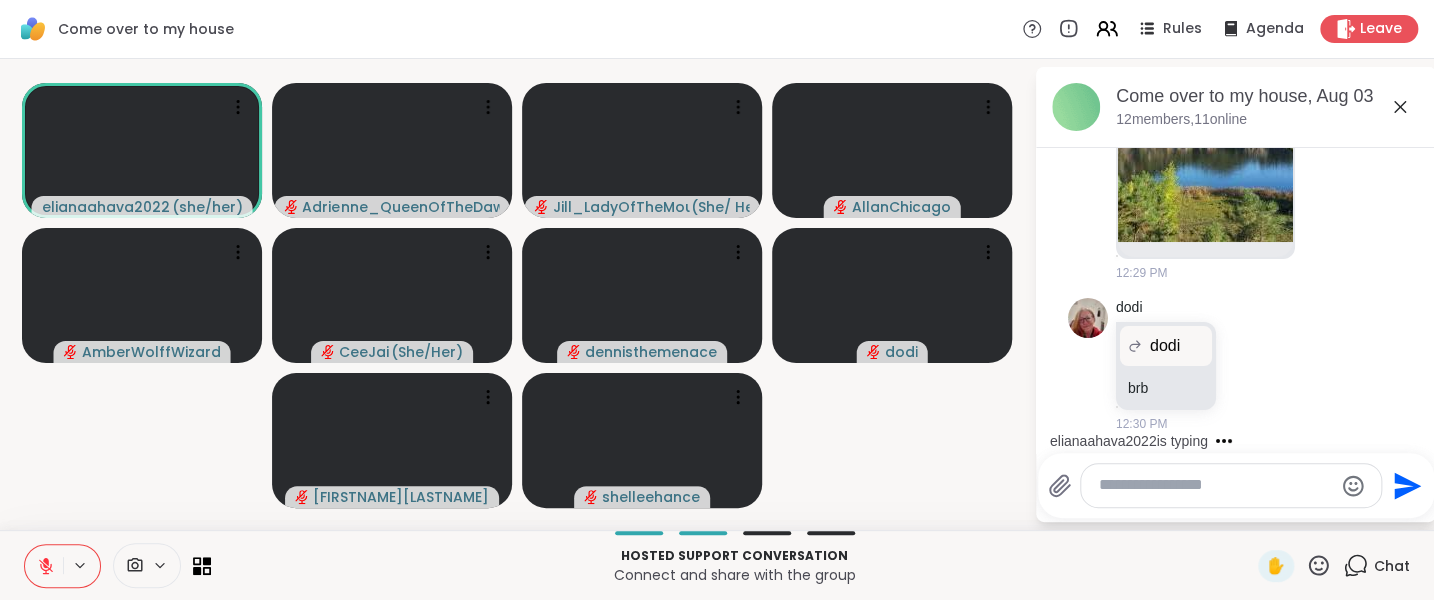 click 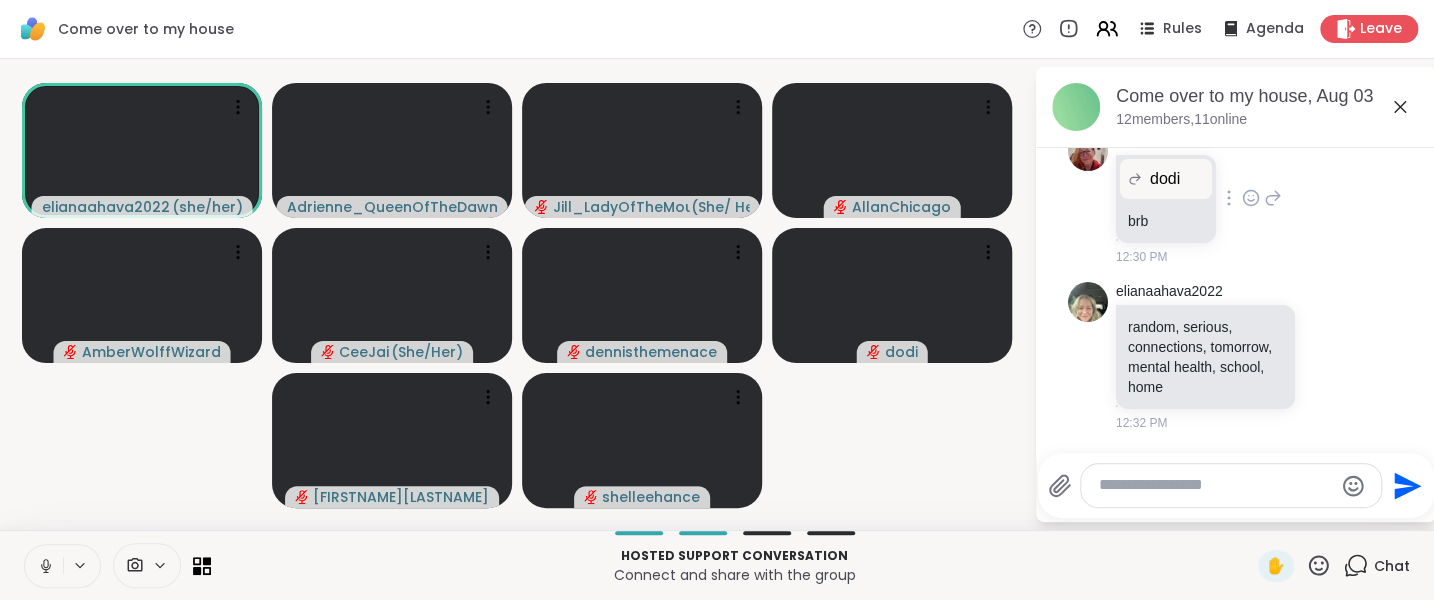 scroll, scrollTop: 4140, scrollLeft: 0, axis: vertical 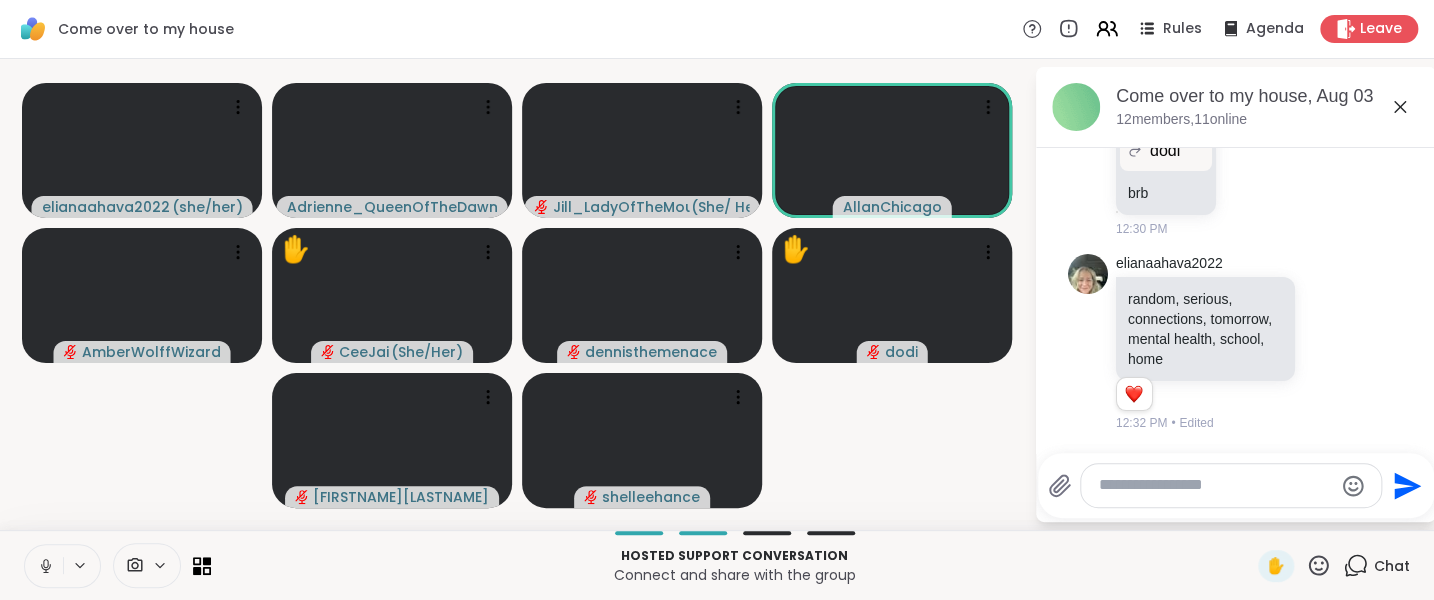 drag, startPoint x: 1134, startPoint y: 469, endPoint x: 1139, endPoint y: 482, distance: 13.928389 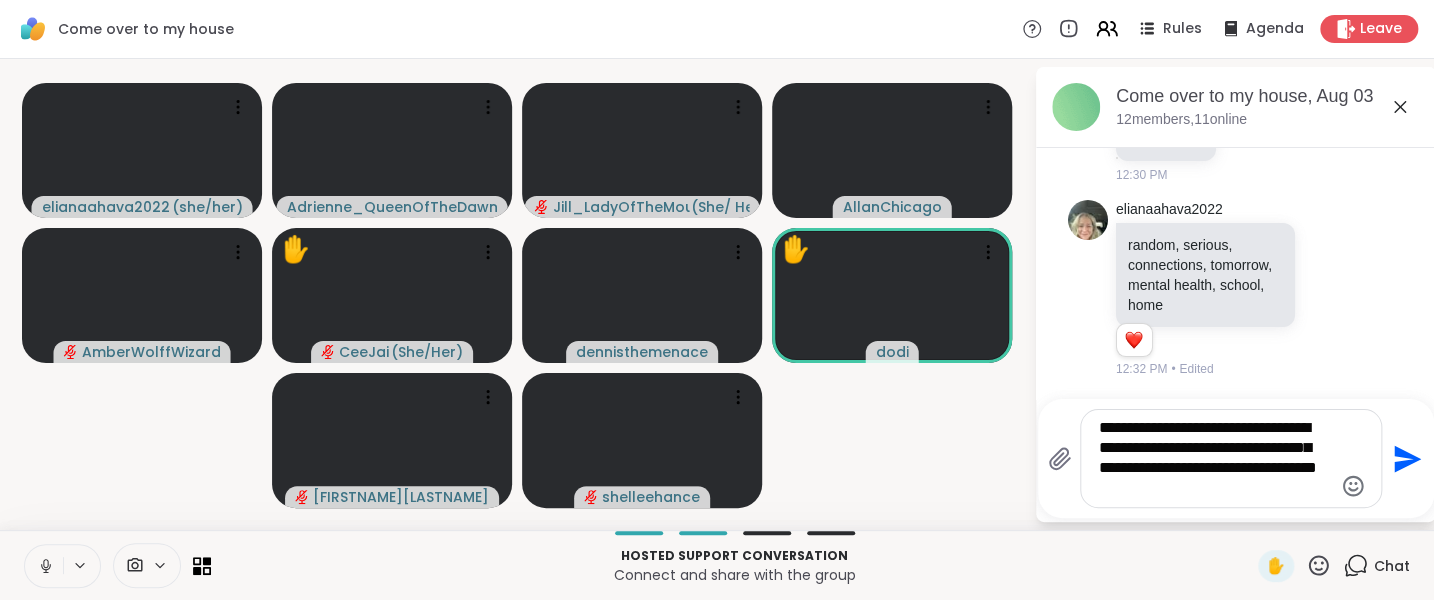type on "**********" 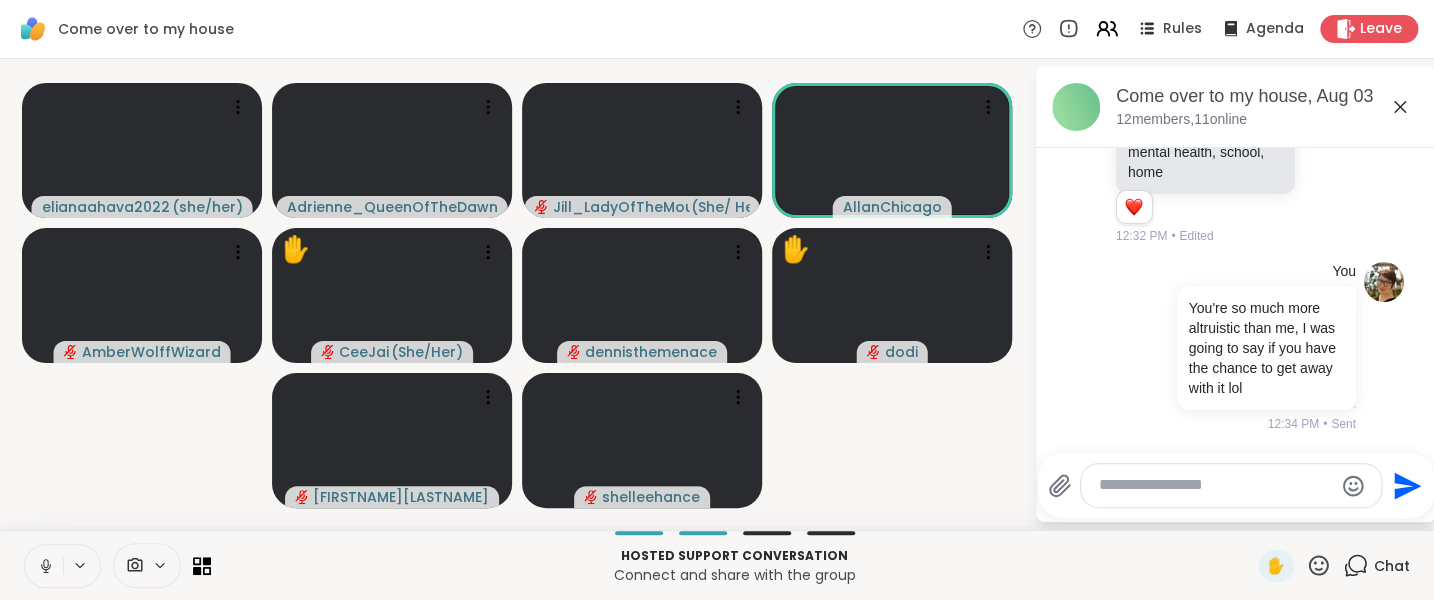 scroll, scrollTop: 4355, scrollLeft: 0, axis: vertical 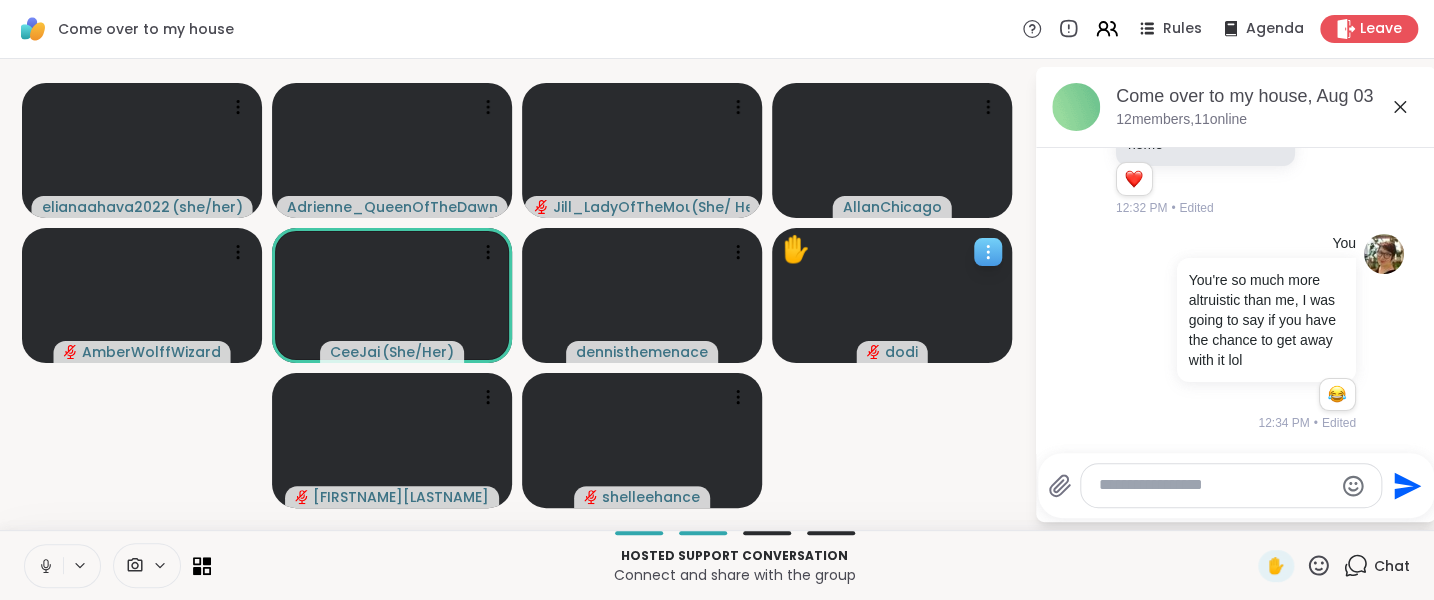 click 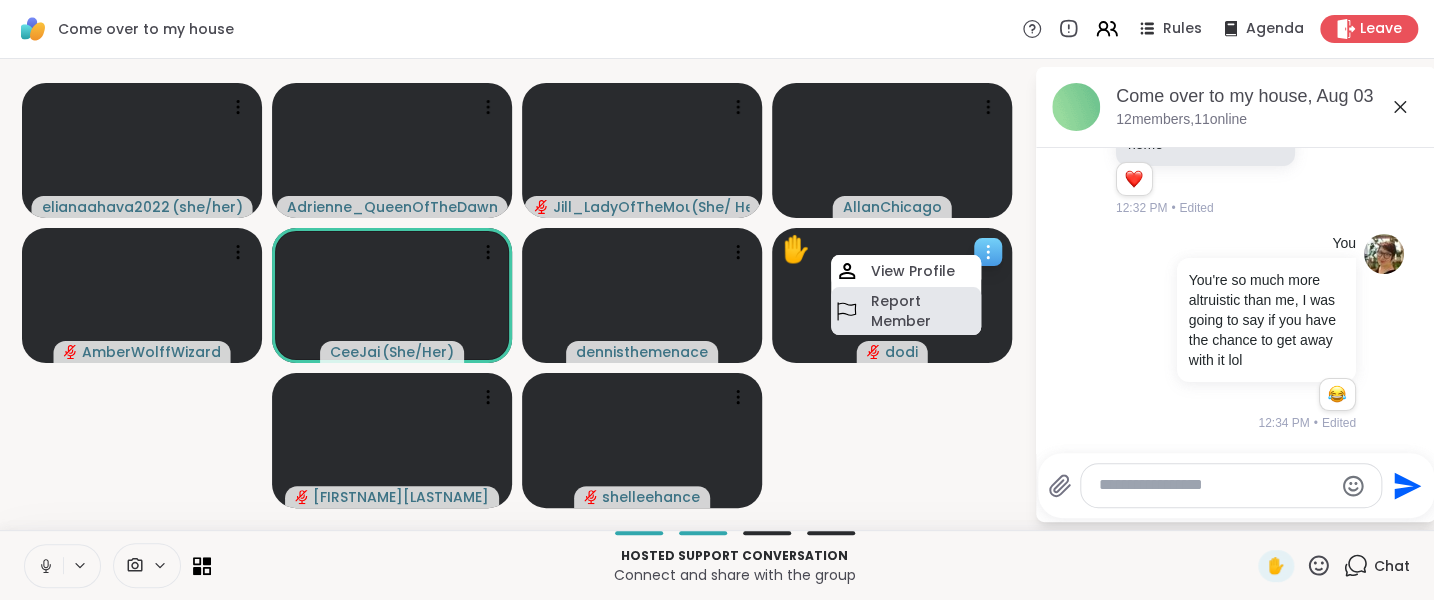 click on "Report Member" at bounding box center [923, 311] 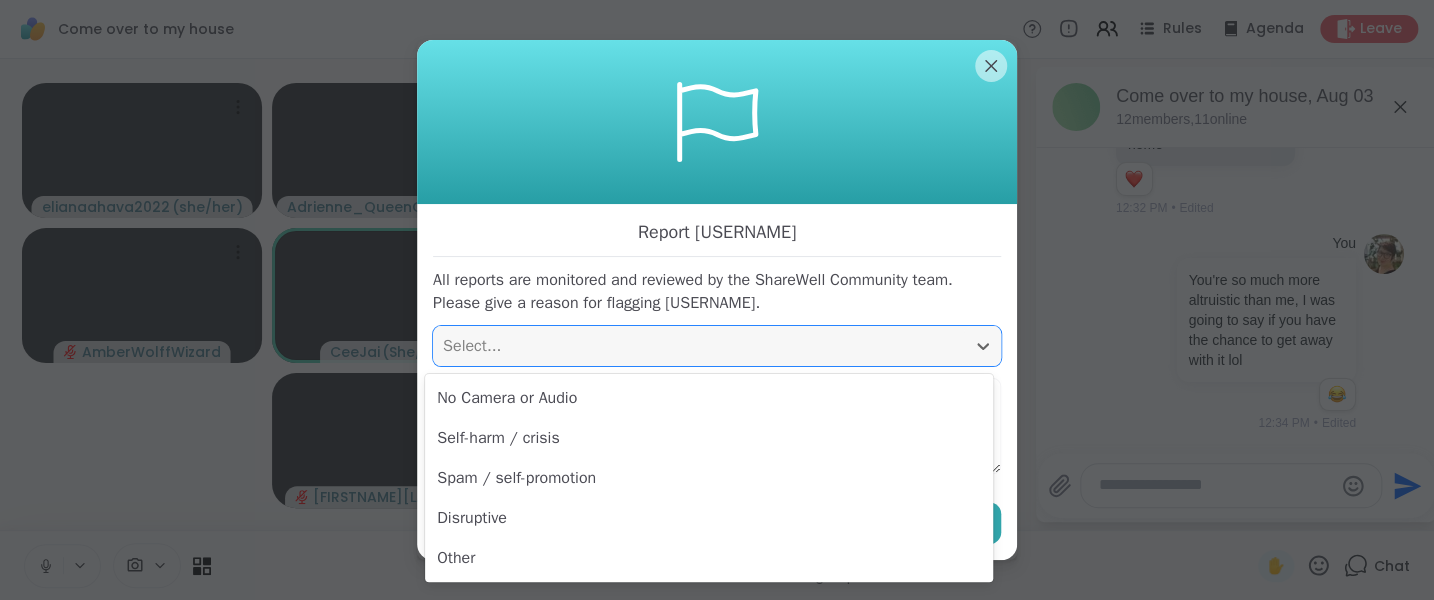 click on "Select..." at bounding box center [699, 346] 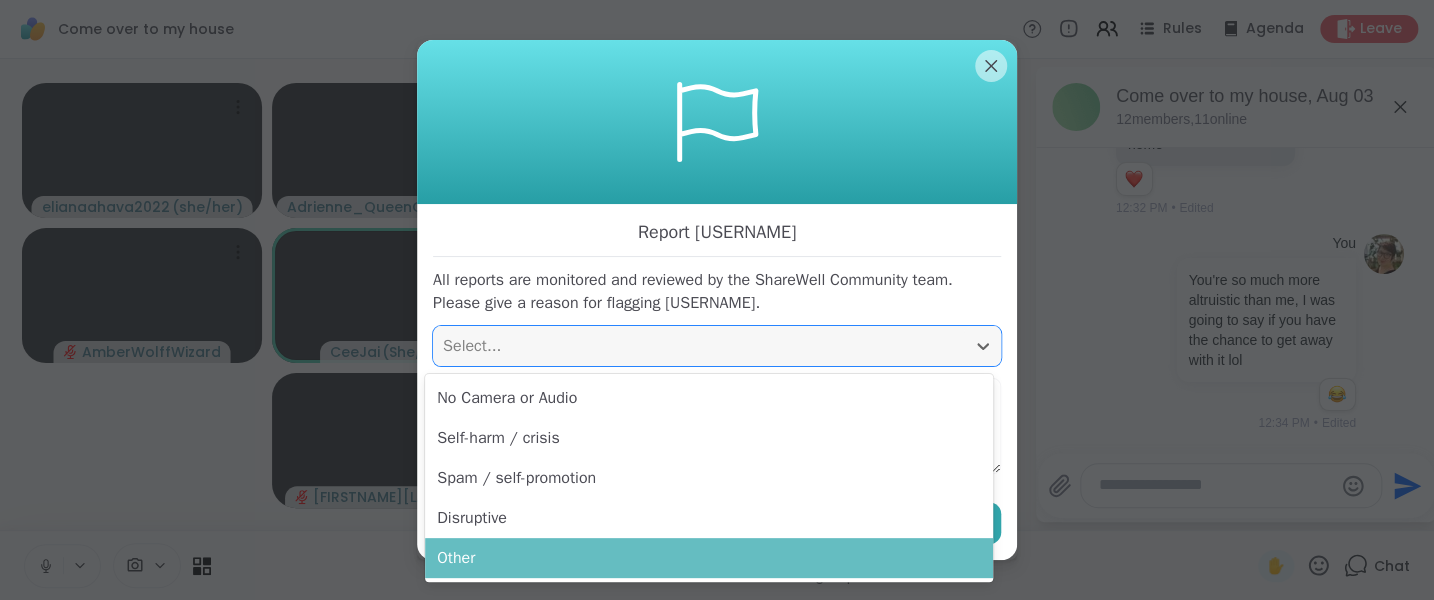 click on "Other" at bounding box center [709, 558] 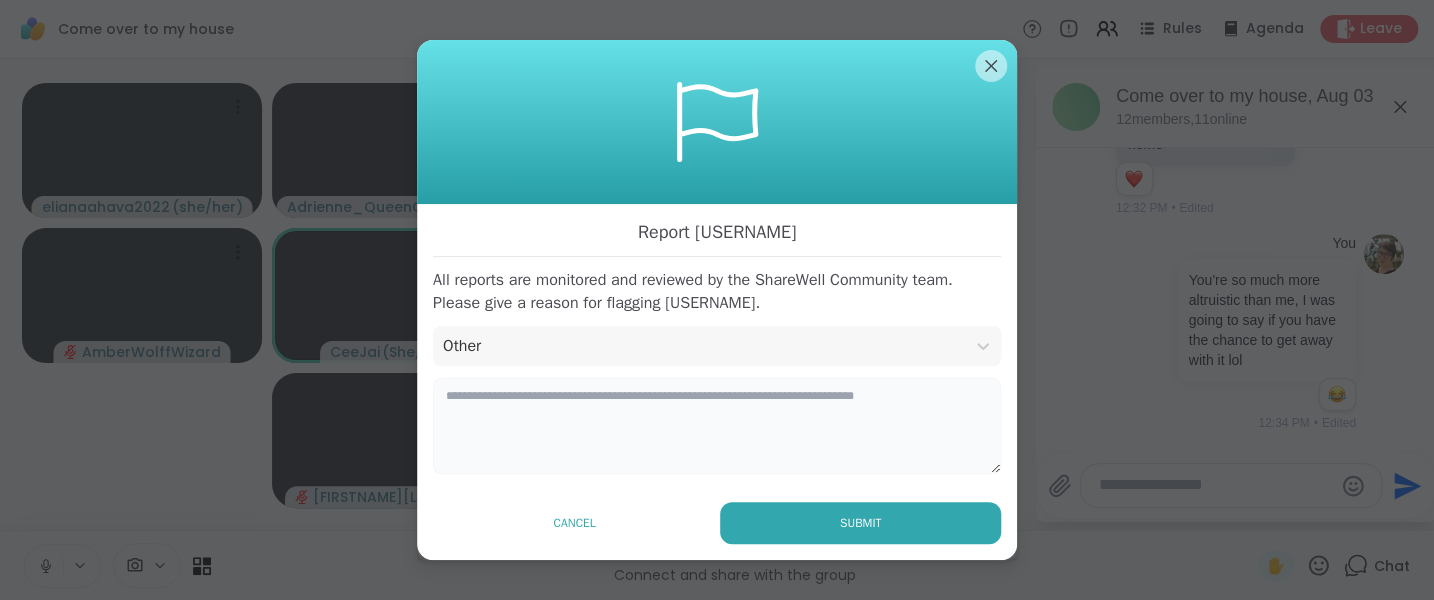 click at bounding box center [717, 426] 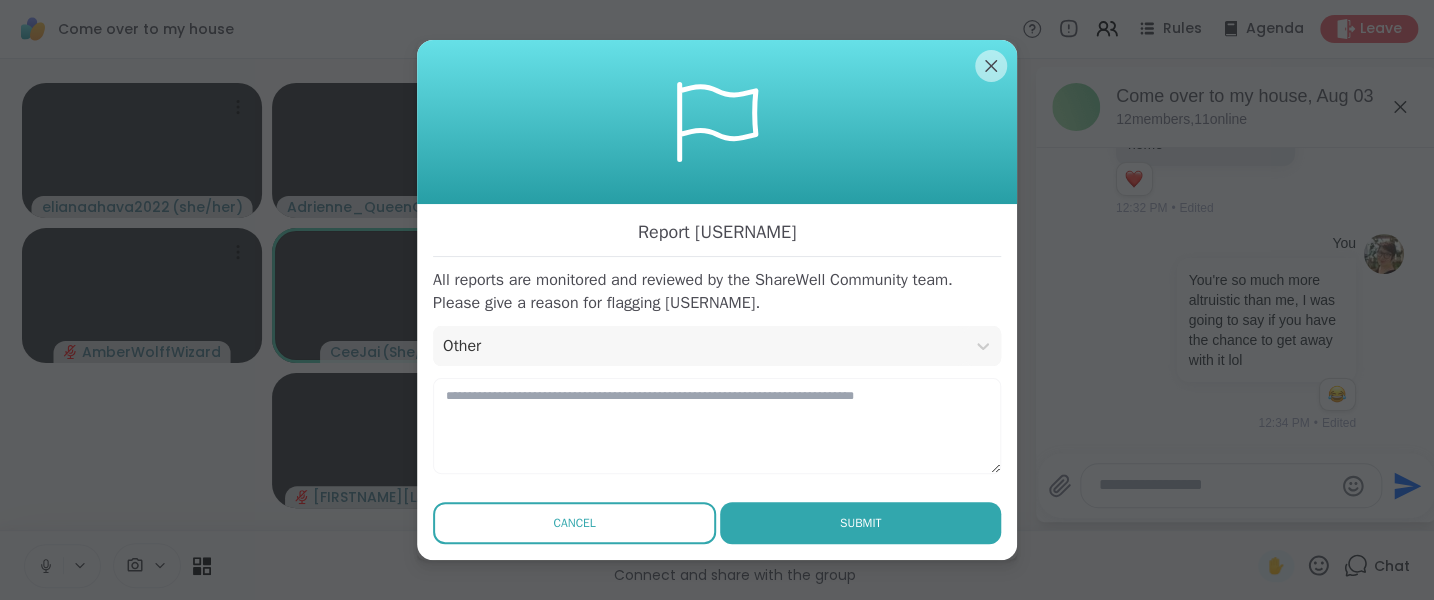 click on "Cancel" at bounding box center (574, 523) 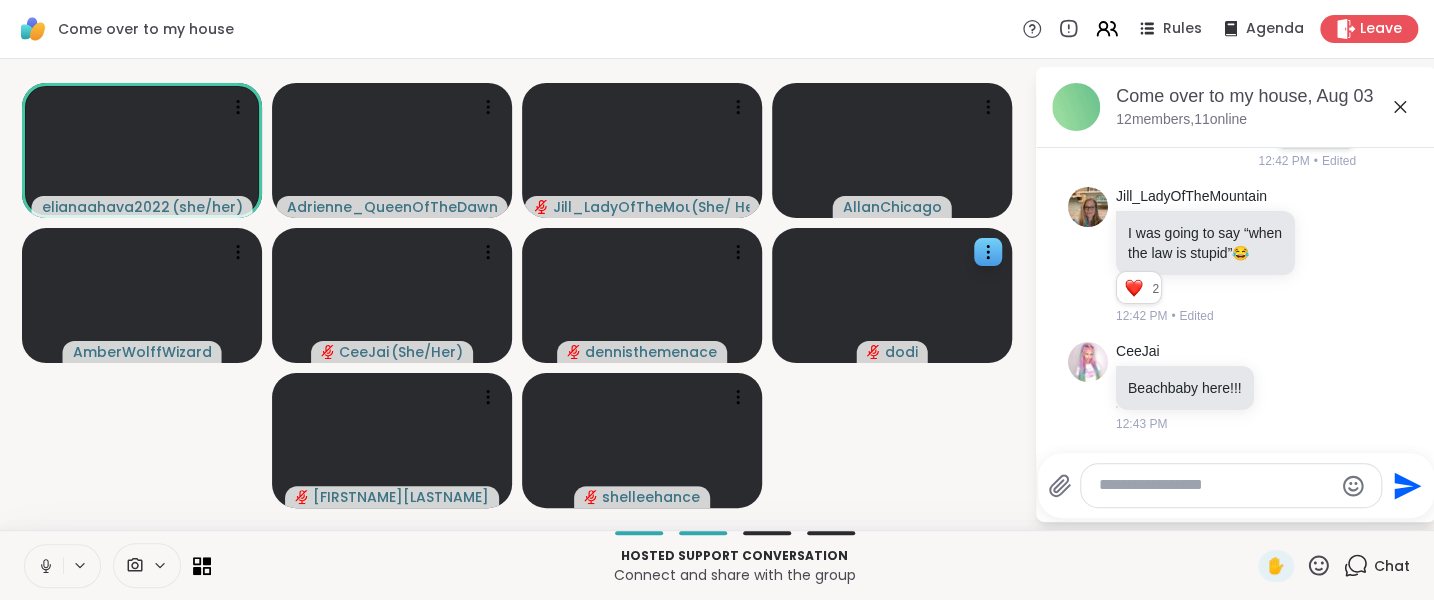 scroll, scrollTop: 4742, scrollLeft: 0, axis: vertical 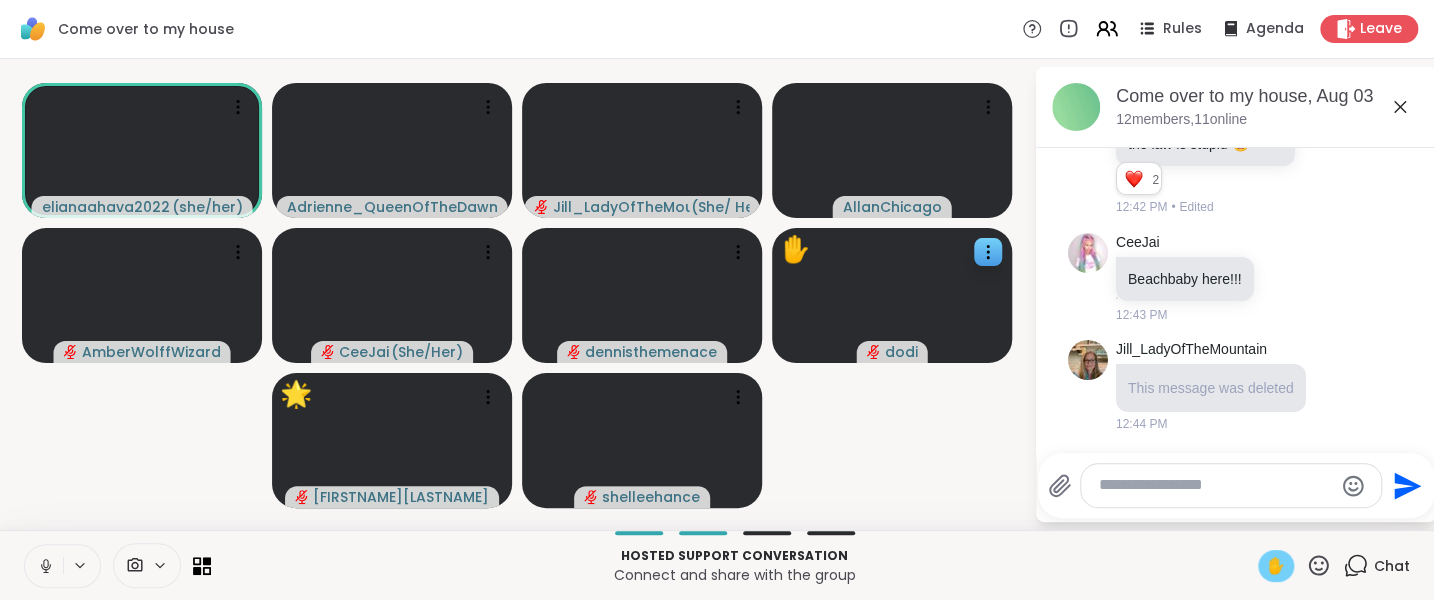 click on "✋" at bounding box center (1276, 566) 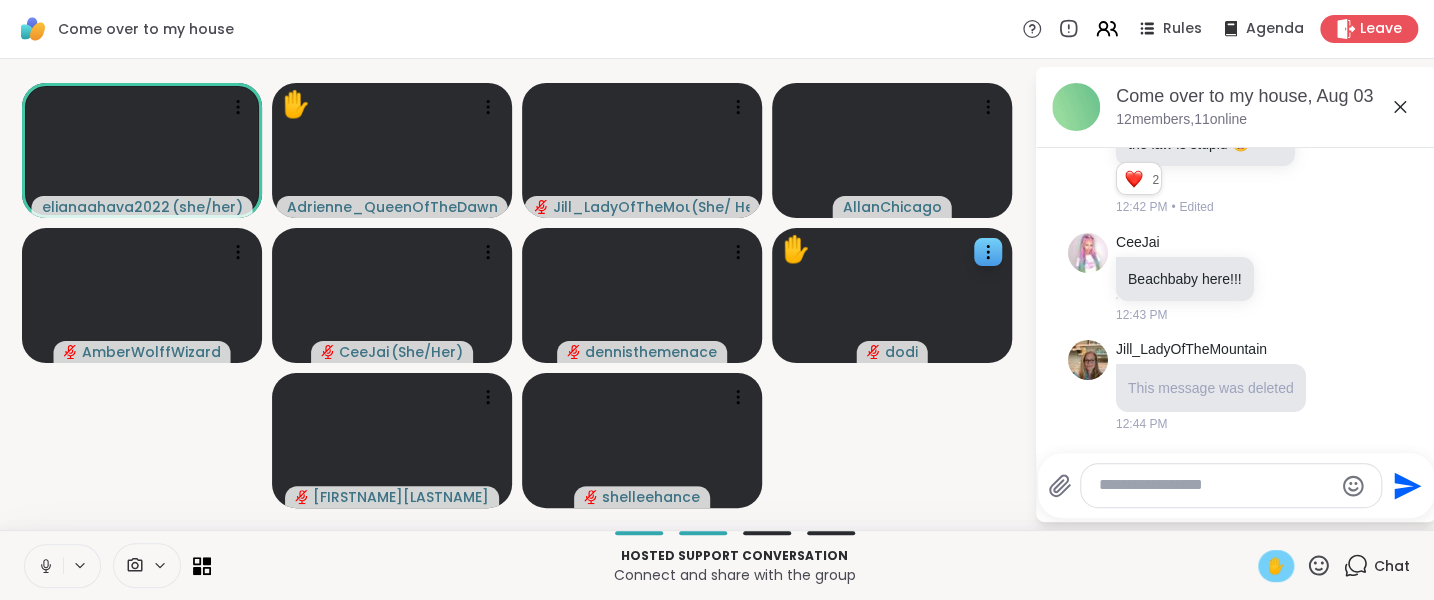 click on "✋" at bounding box center (1276, 566) 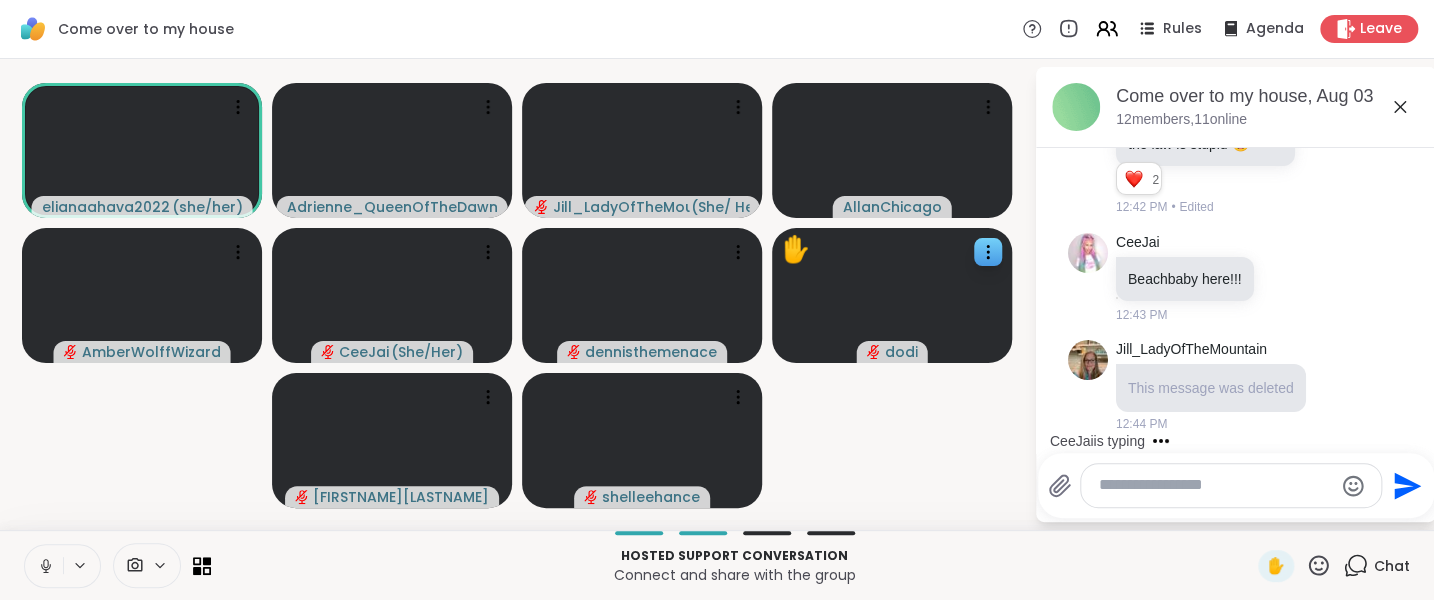click 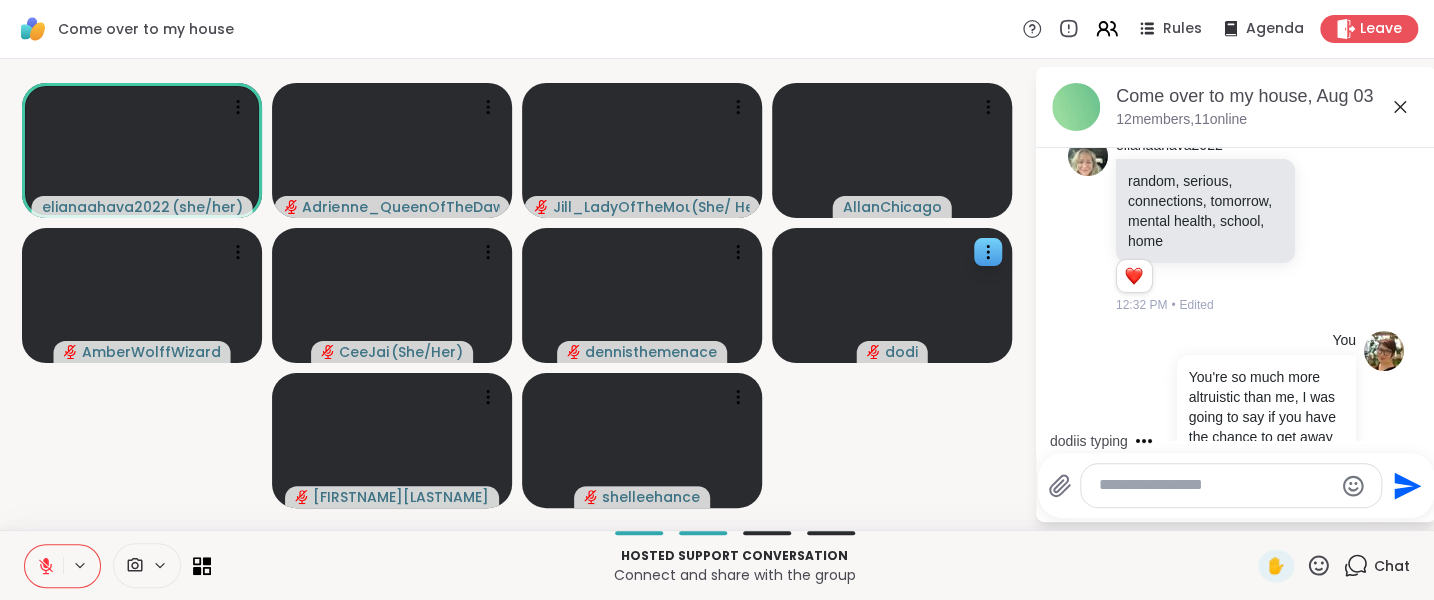 scroll, scrollTop: 4168, scrollLeft: 0, axis: vertical 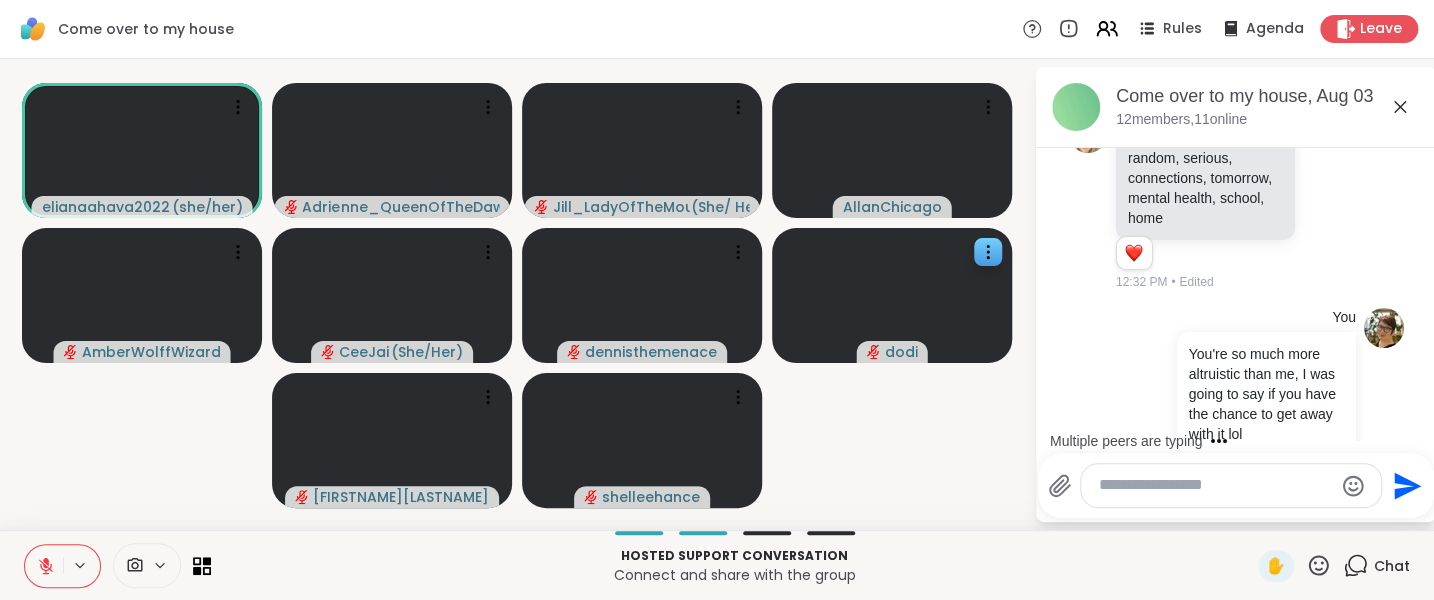click at bounding box center (44, 566) 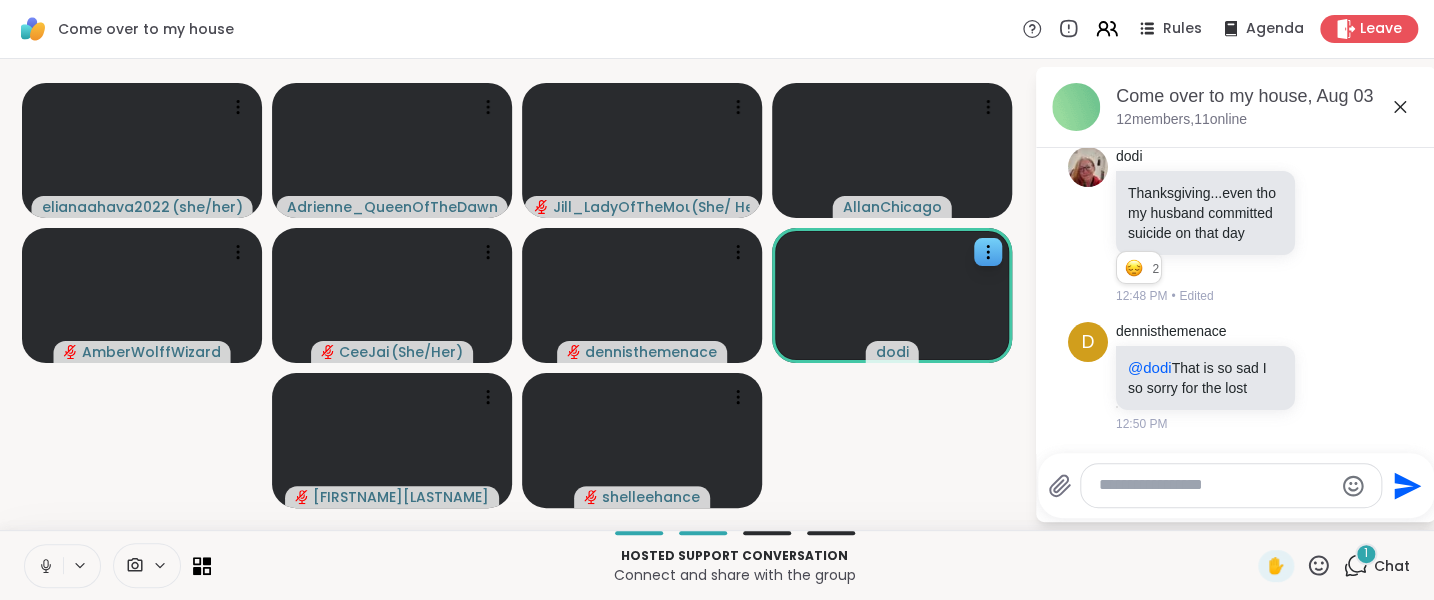 scroll, scrollTop: 5192, scrollLeft: 0, axis: vertical 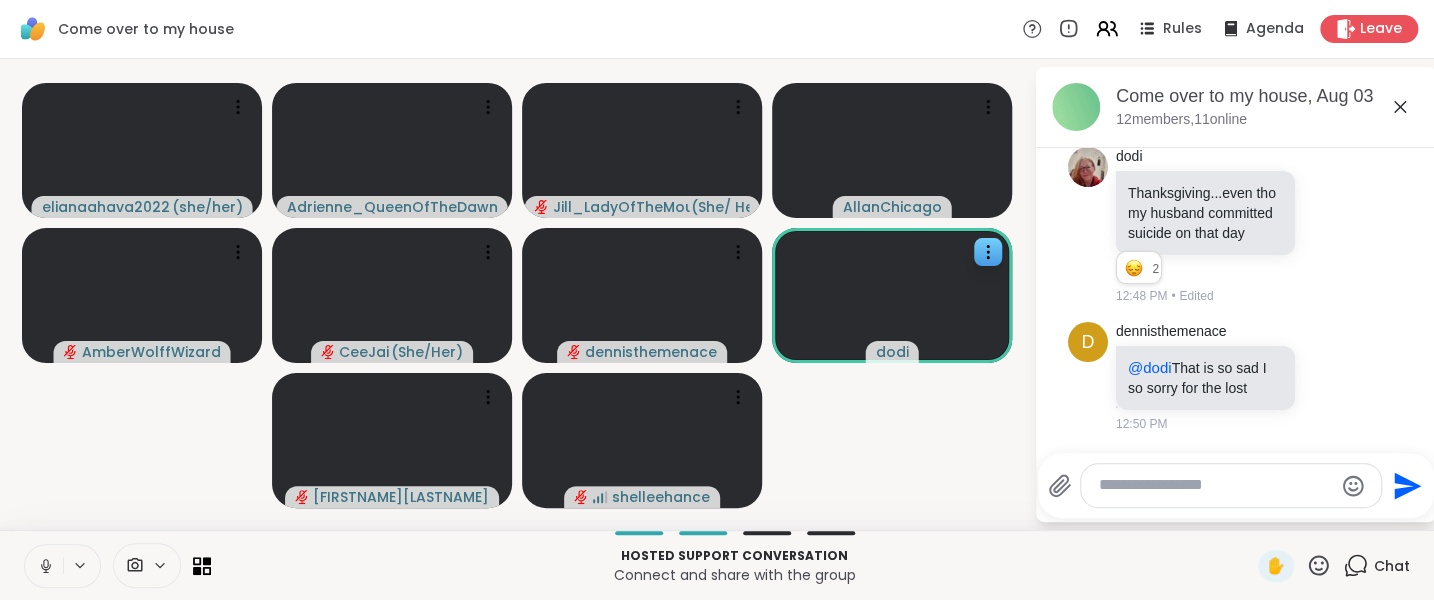 click 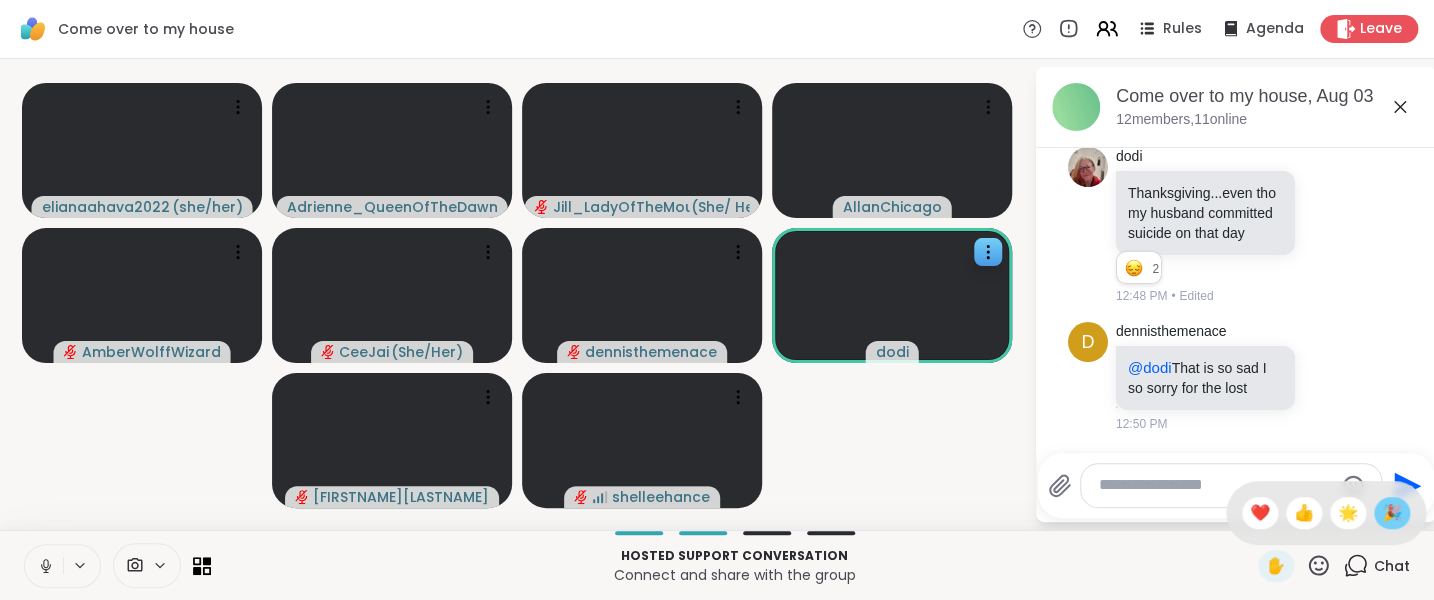 click on "🎉" at bounding box center [1392, 513] 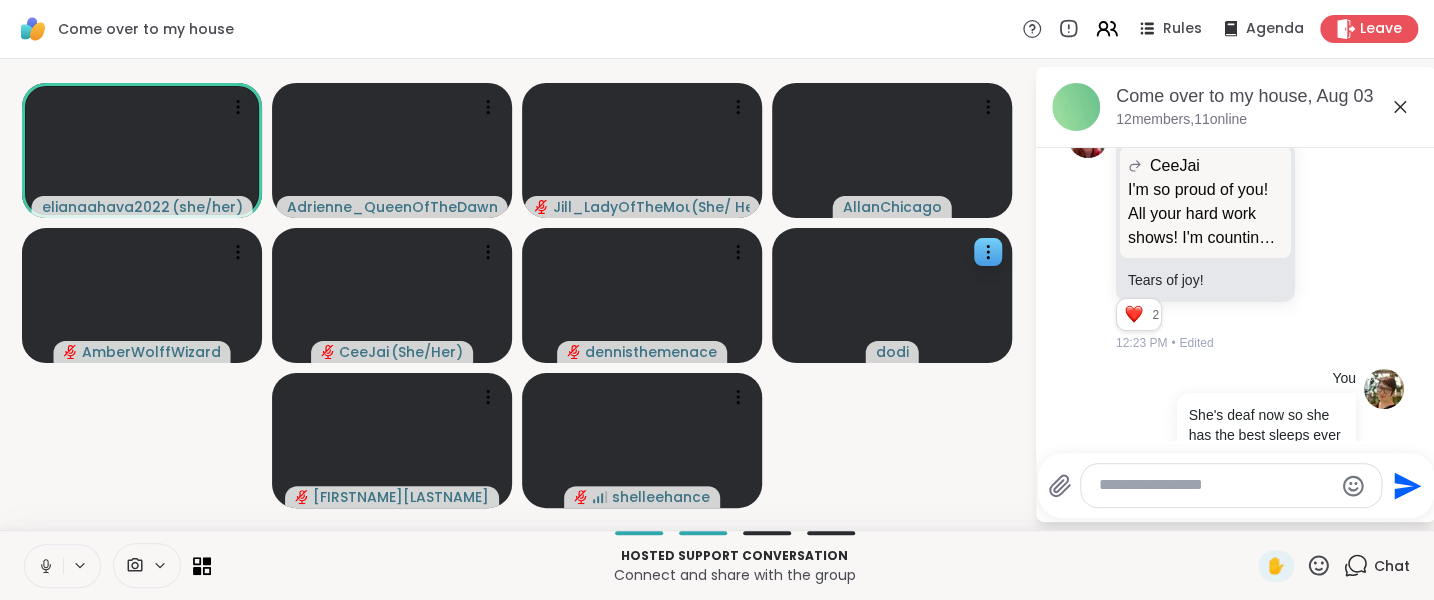 scroll, scrollTop: 2404, scrollLeft: 0, axis: vertical 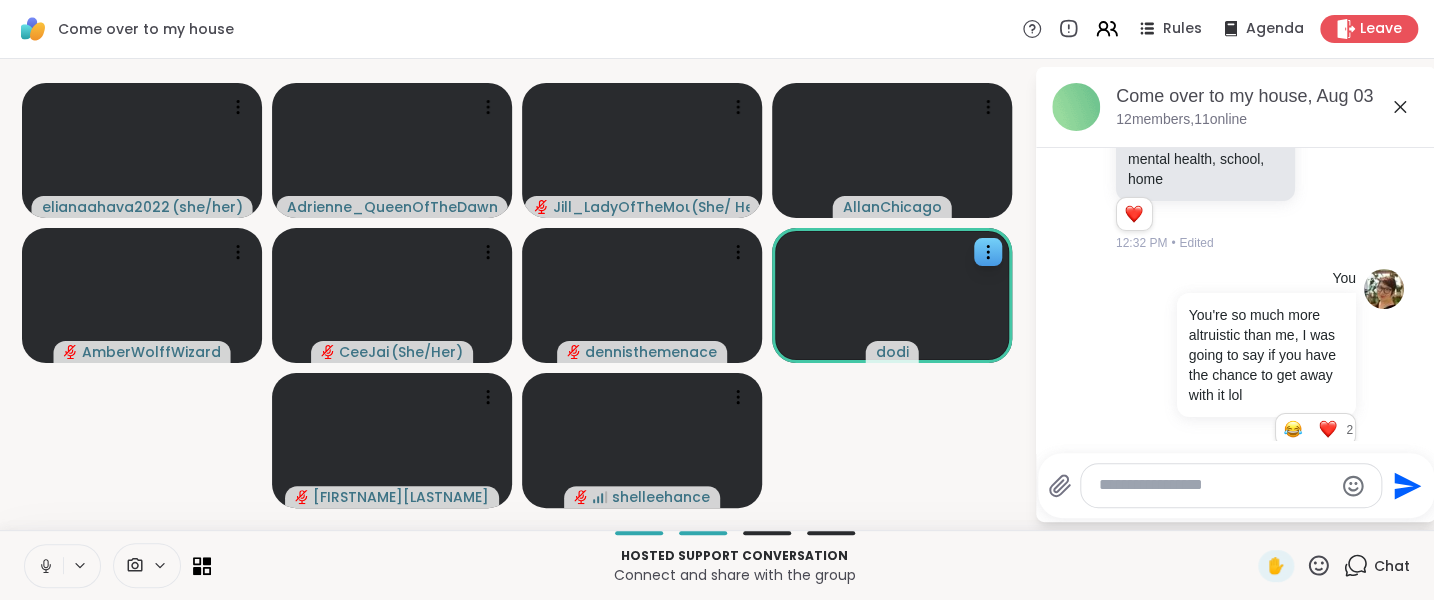 click 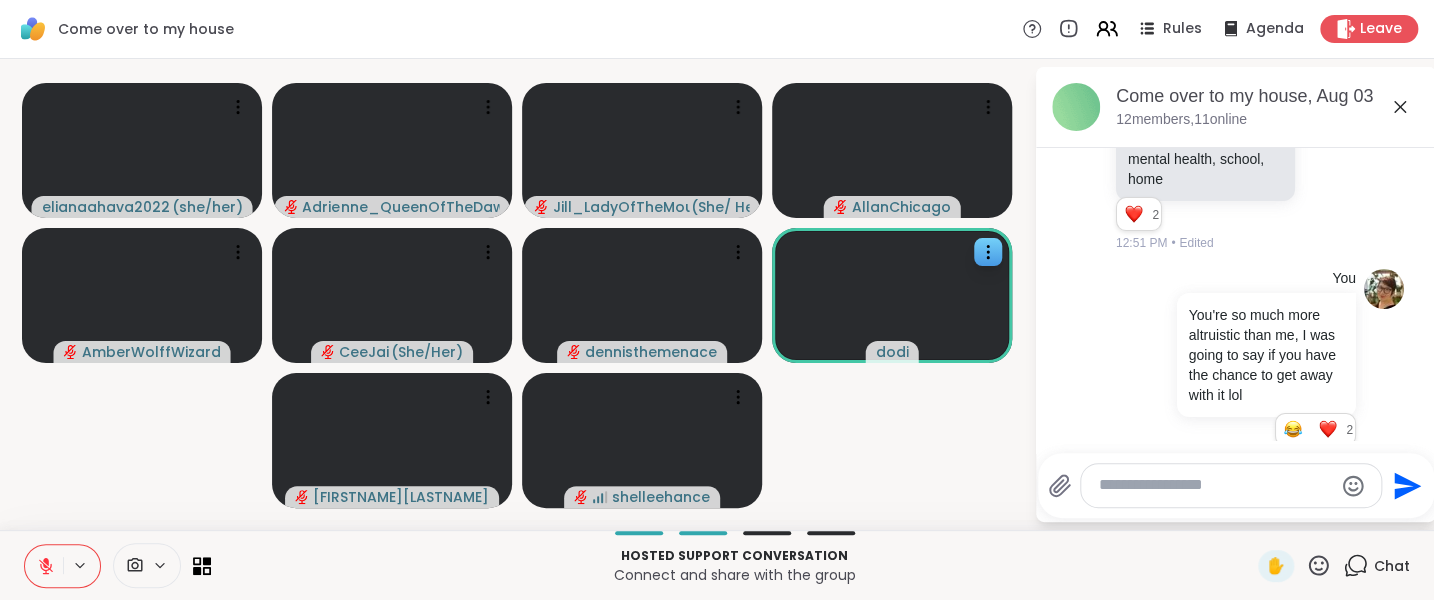 click at bounding box center [1215, 485] 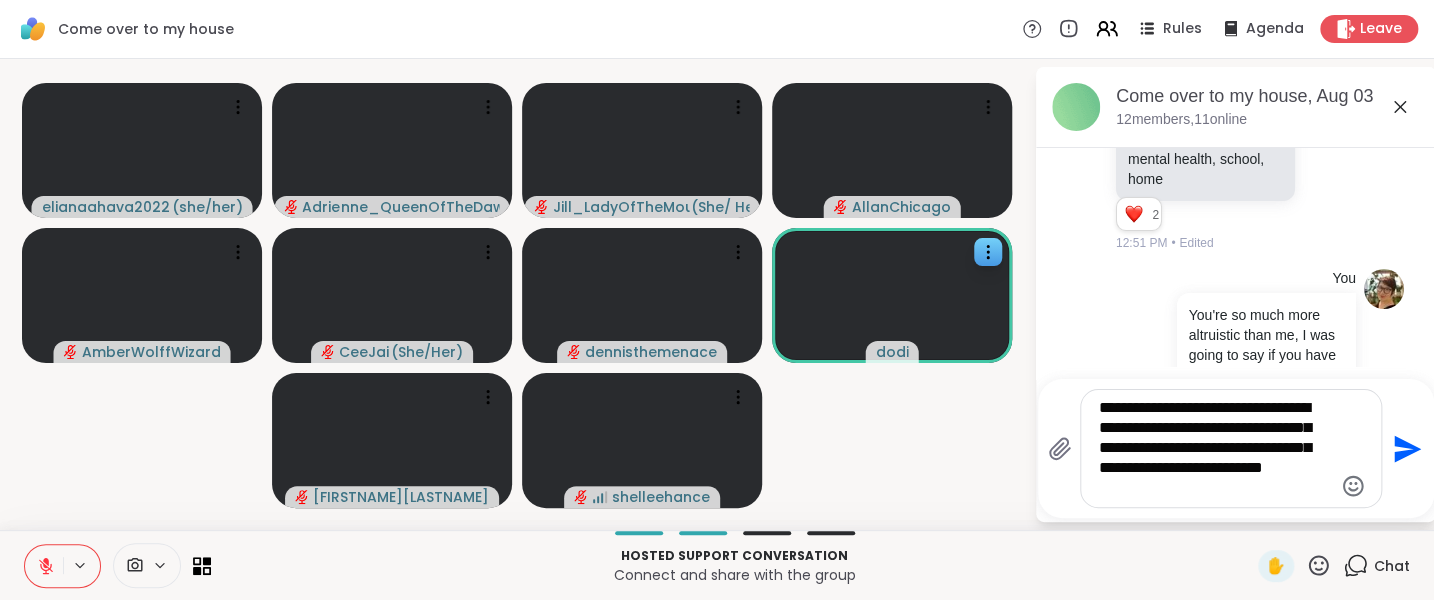 type on "**********" 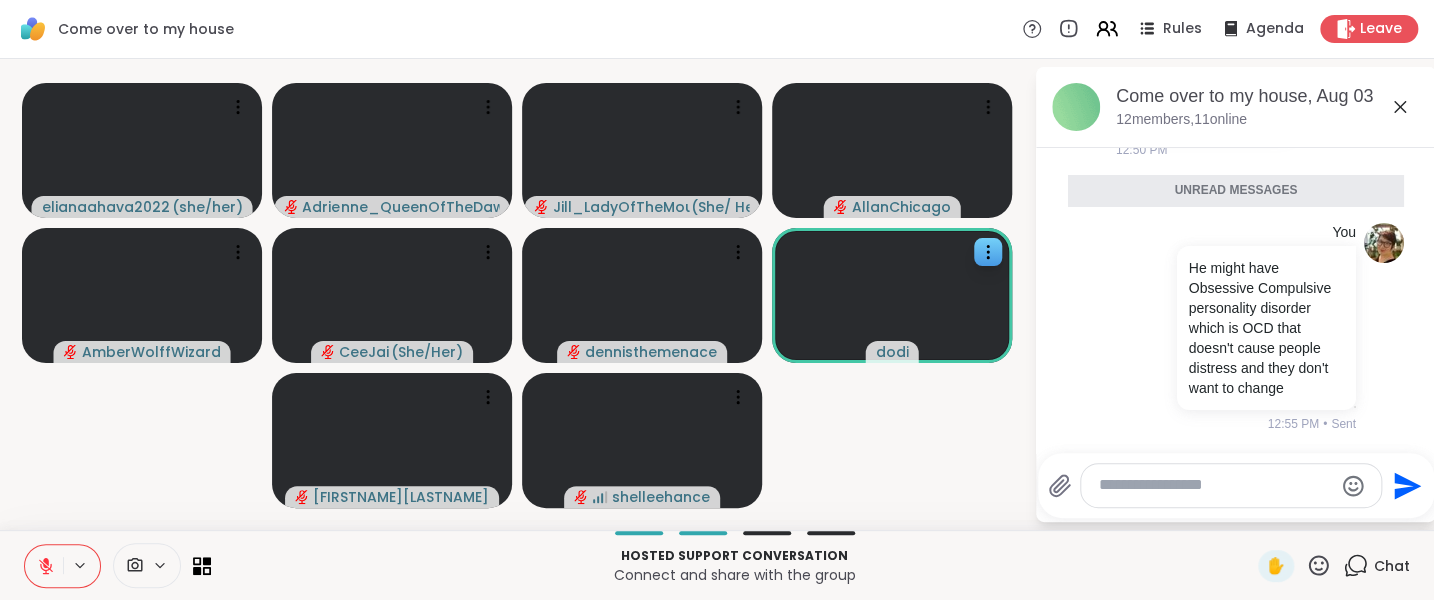 scroll, scrollTop: 5438, scrollLeft: 0, axis: vertical 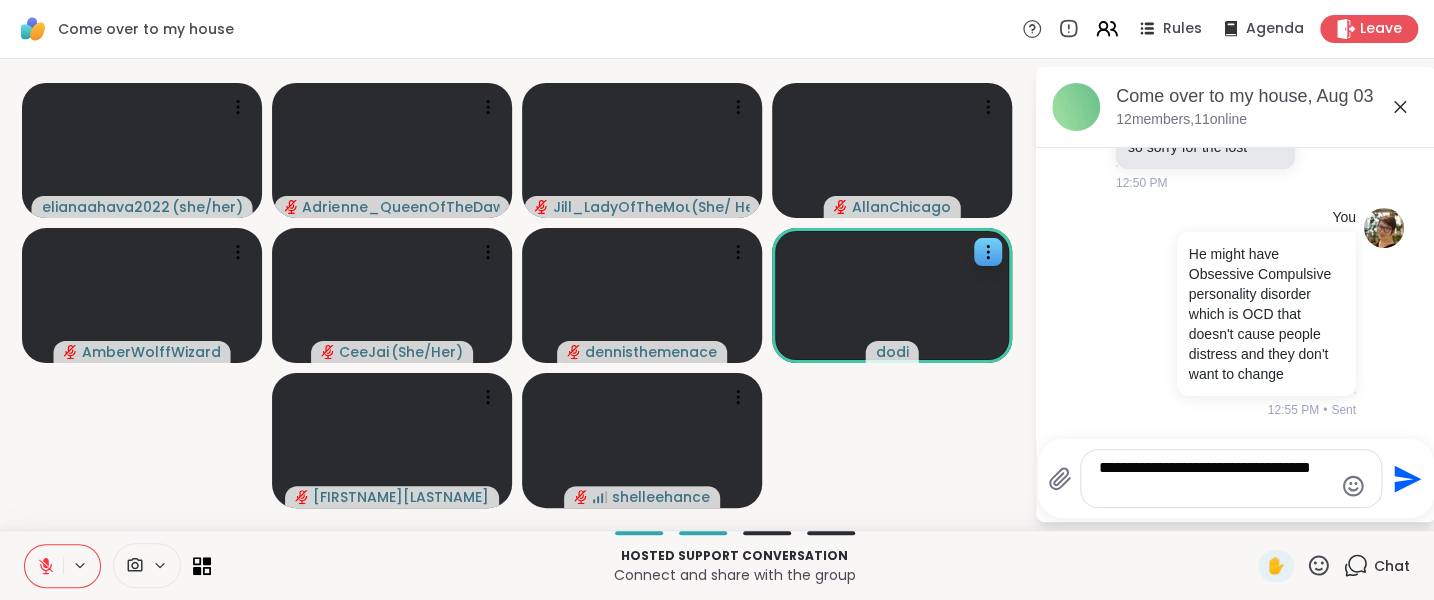 type on "**********" 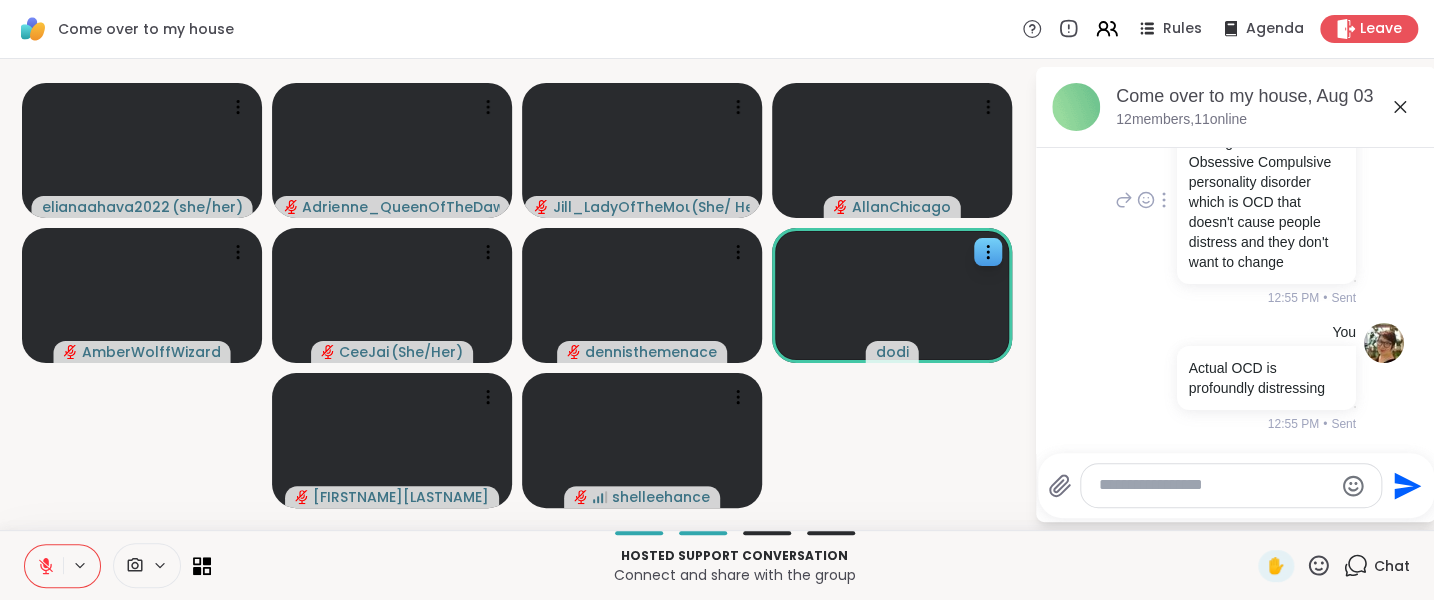 scroll, scrollTop: 5584, scrollLeft: 0, axis: vertical 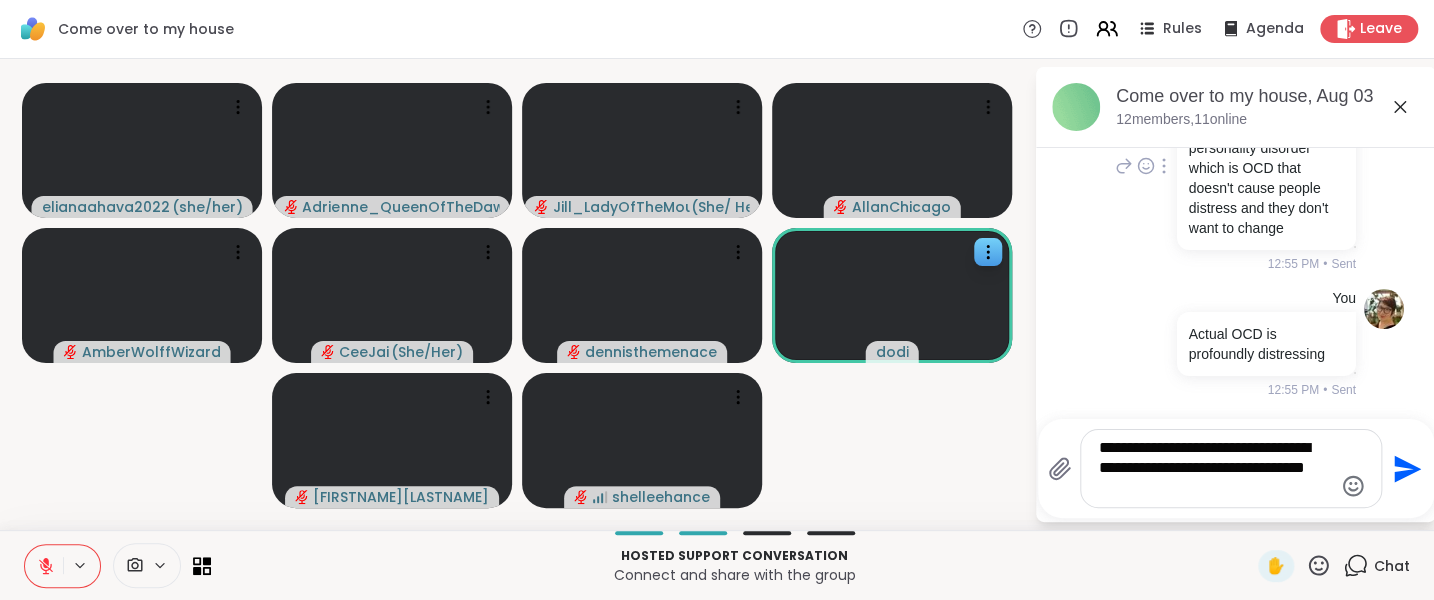 type on "**********" 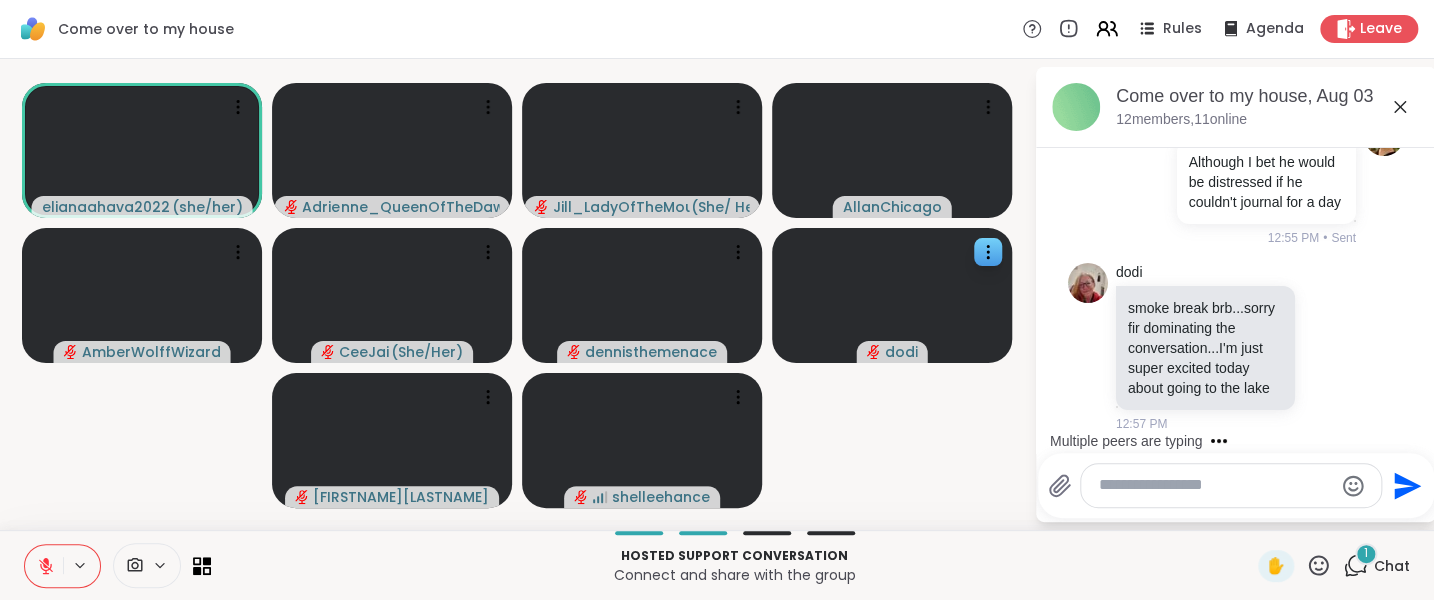 scroll, scrollTop: 5976, scrollLeft: 0, axis: vertical 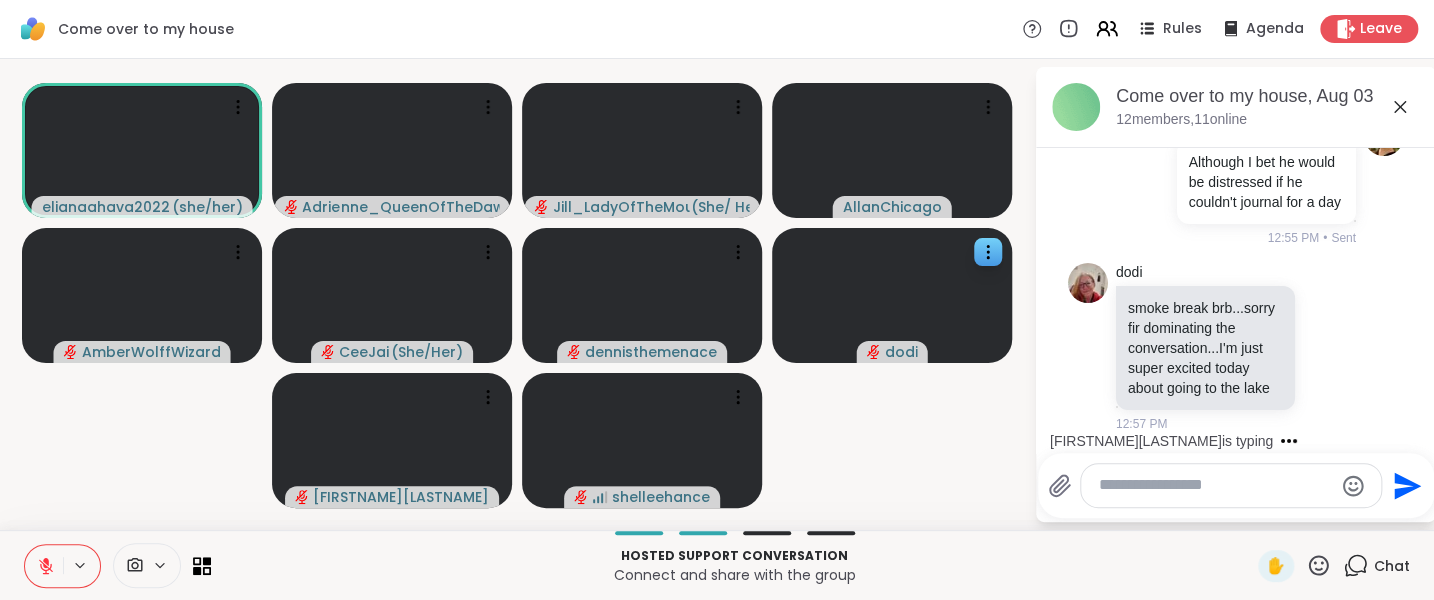 click 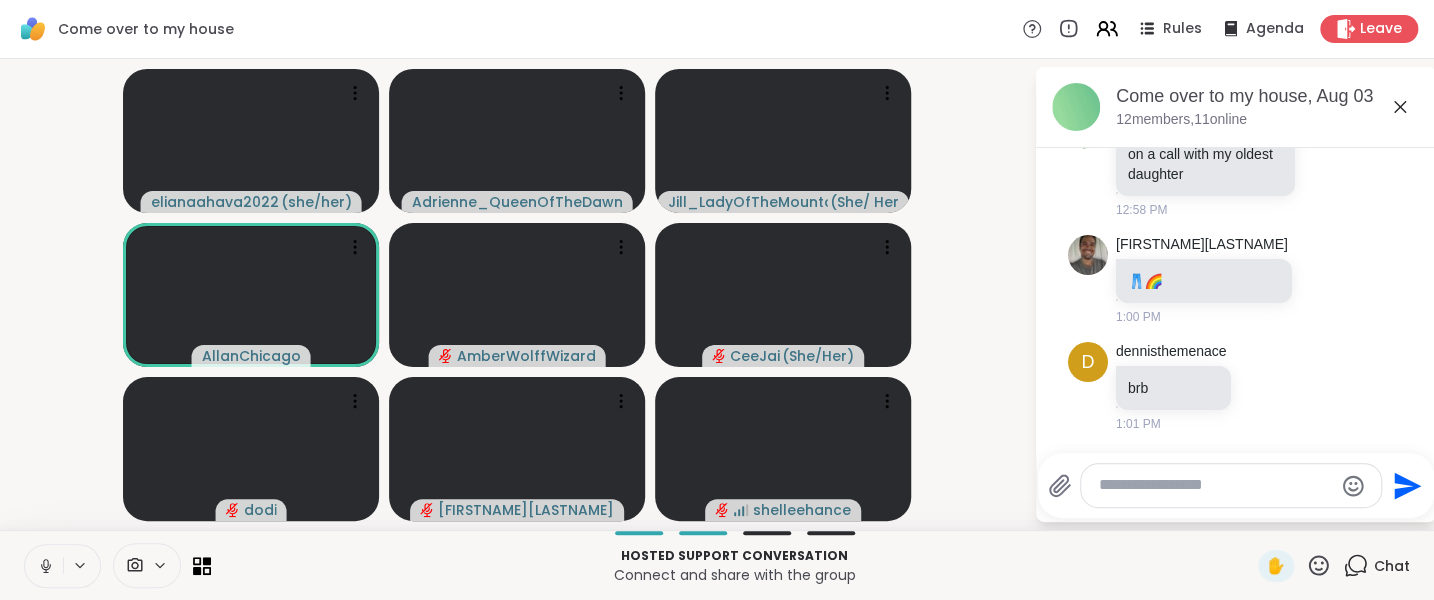 scroll, scrollTop: 7235, scrollLeft: 0, axis: vertical 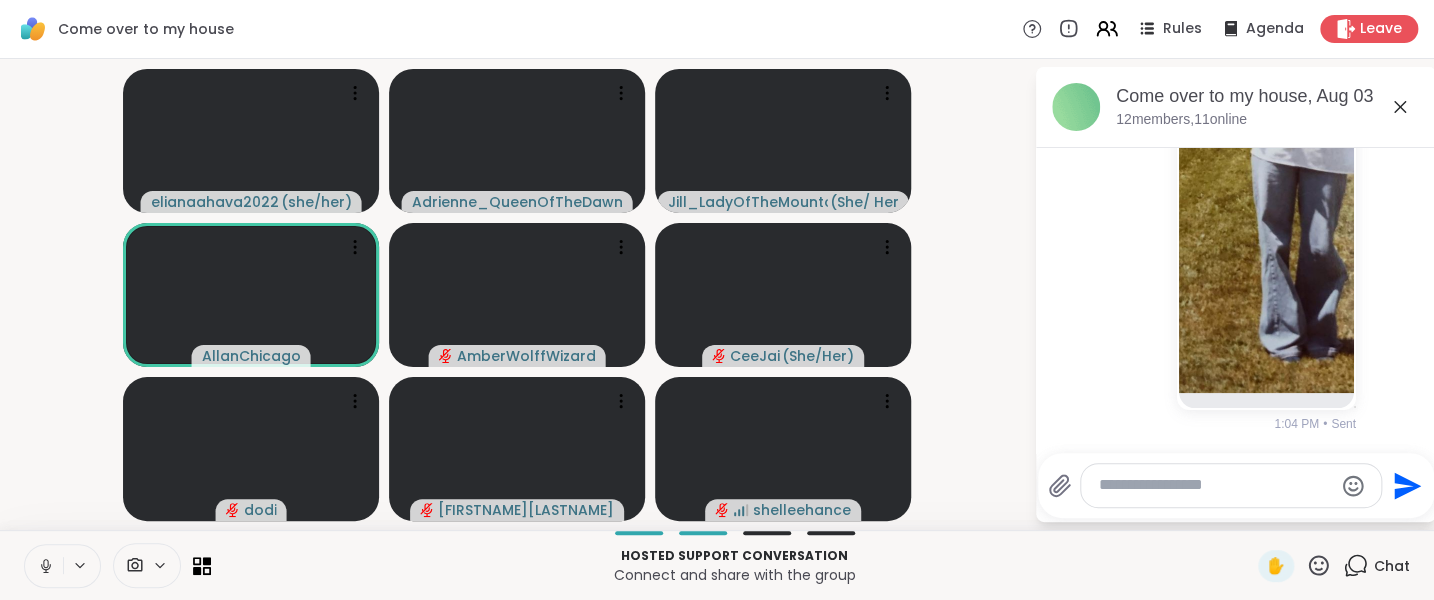 click at bounding box center (1231, 485) 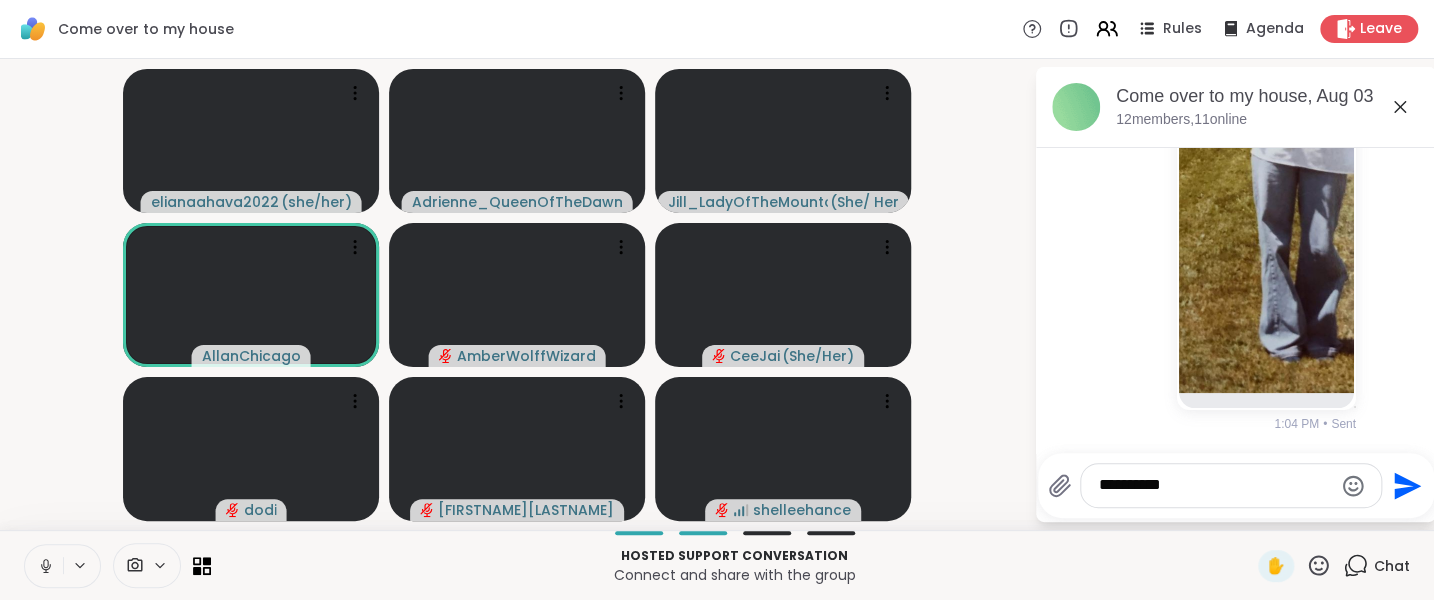 type on "**********" 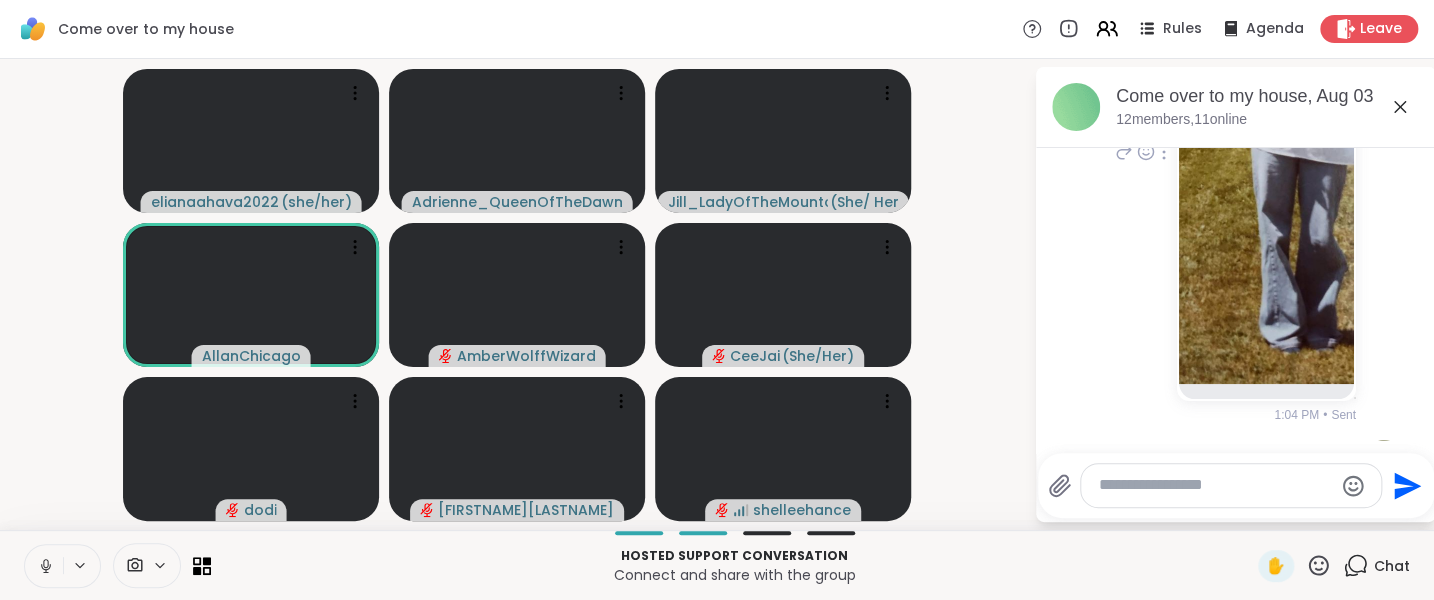 scroll, scrollTop: 6954, scrollLeft: 0, axis: vertical 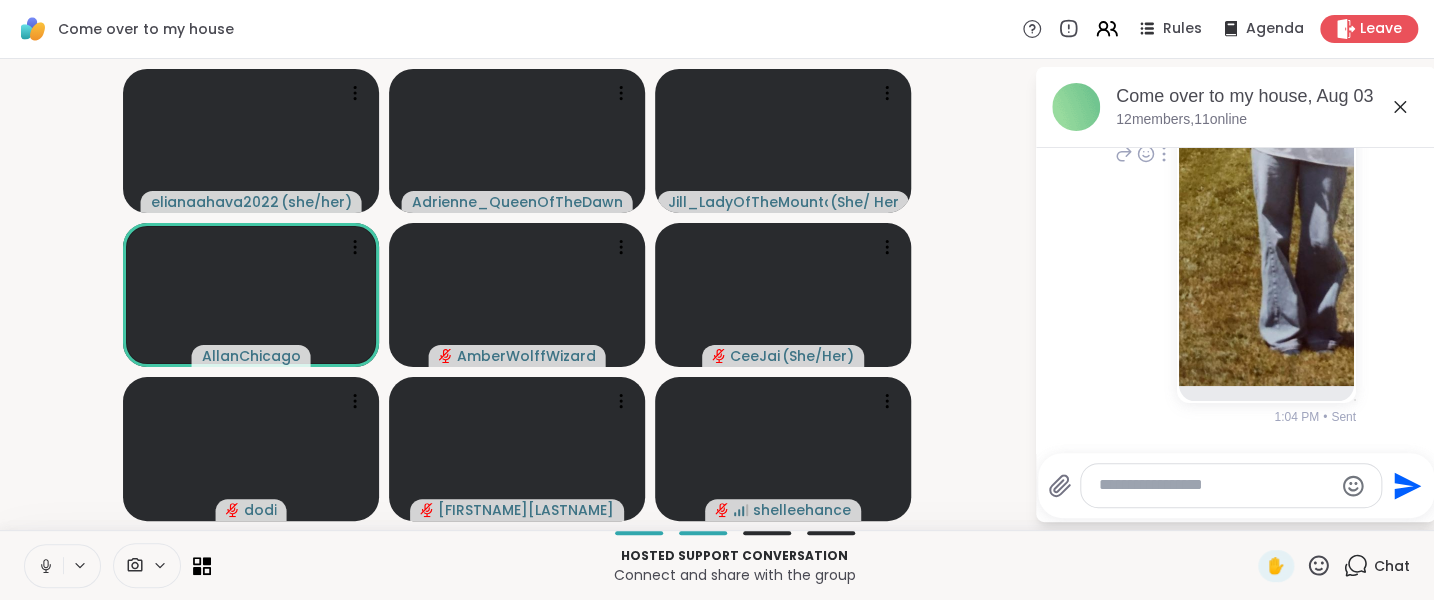 click at bounding box center (1266, 148) 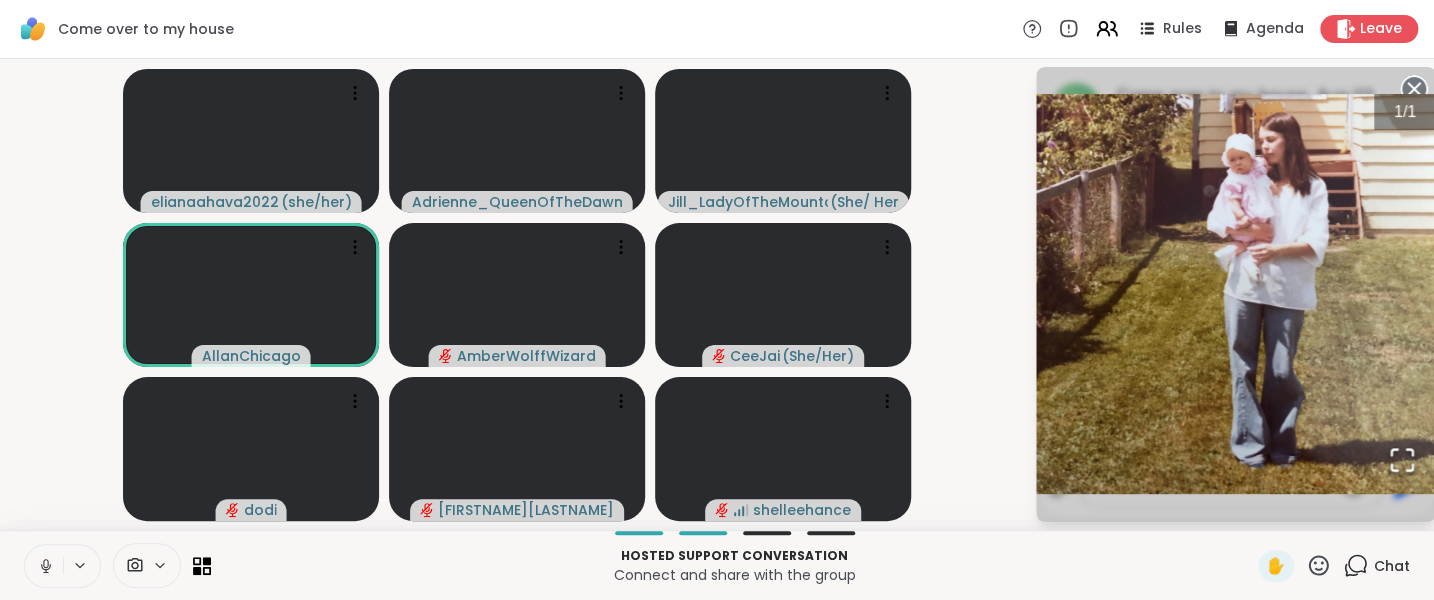 click 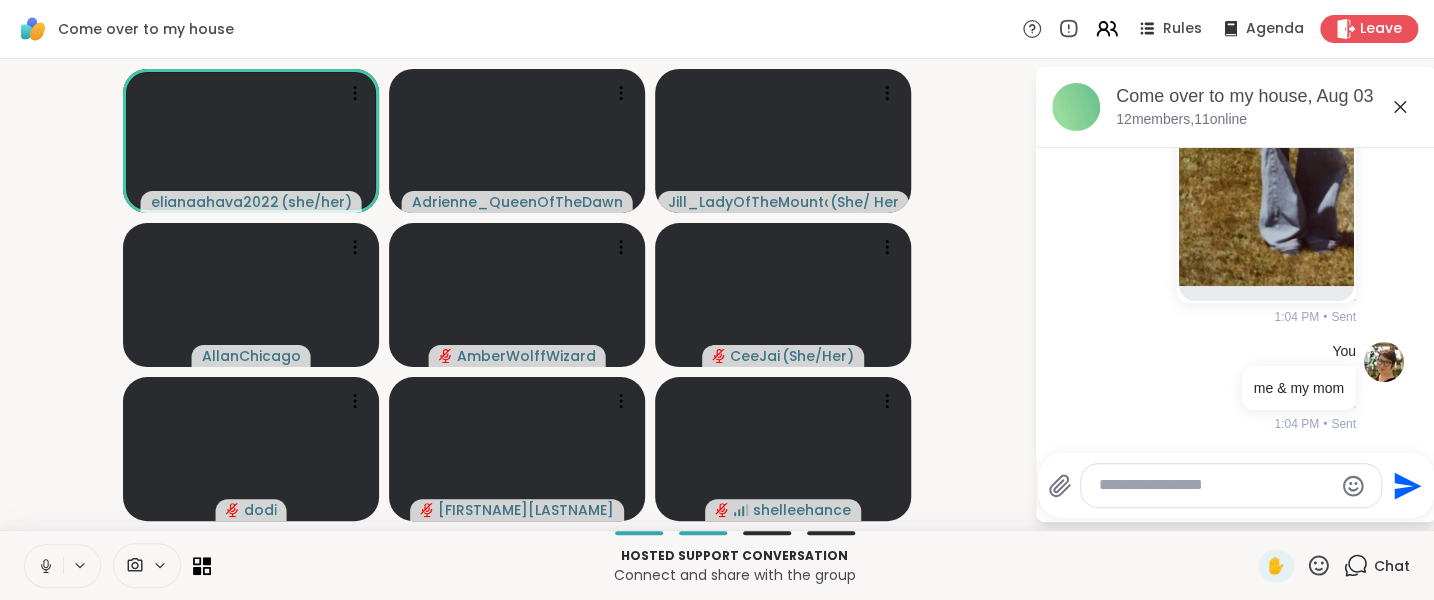 scroll, scrollTop: 7341, scrollLeft: 0, axis: vertical 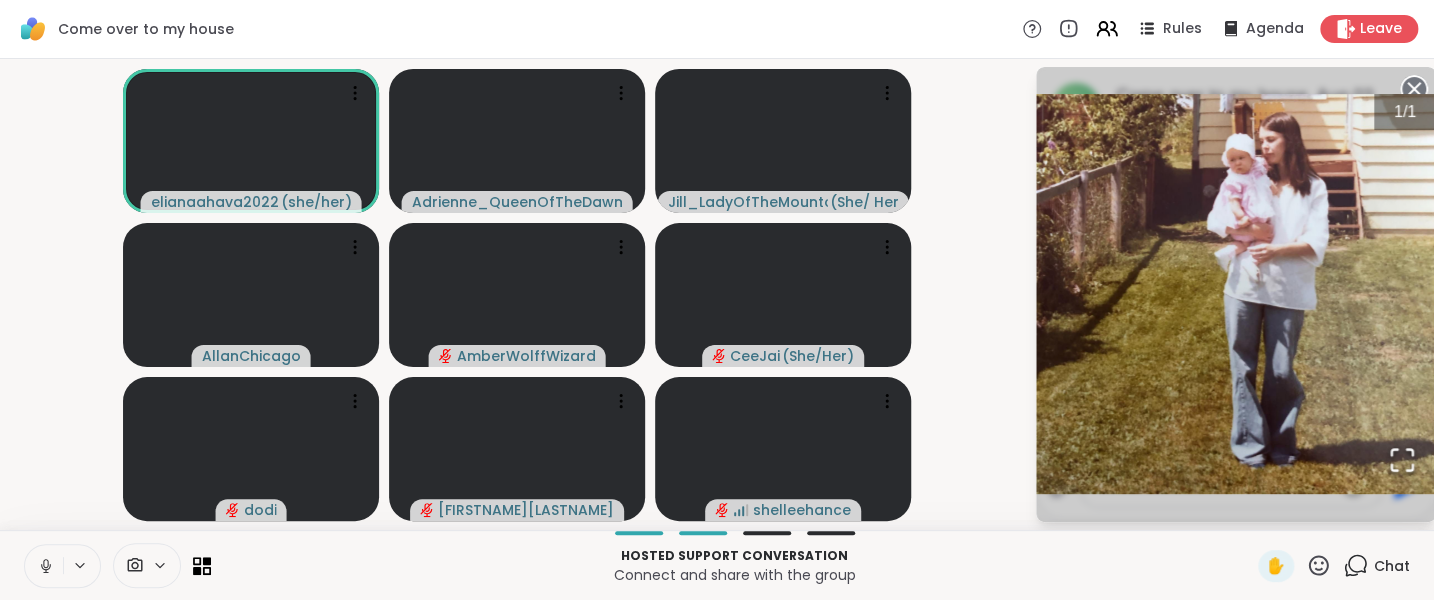 click 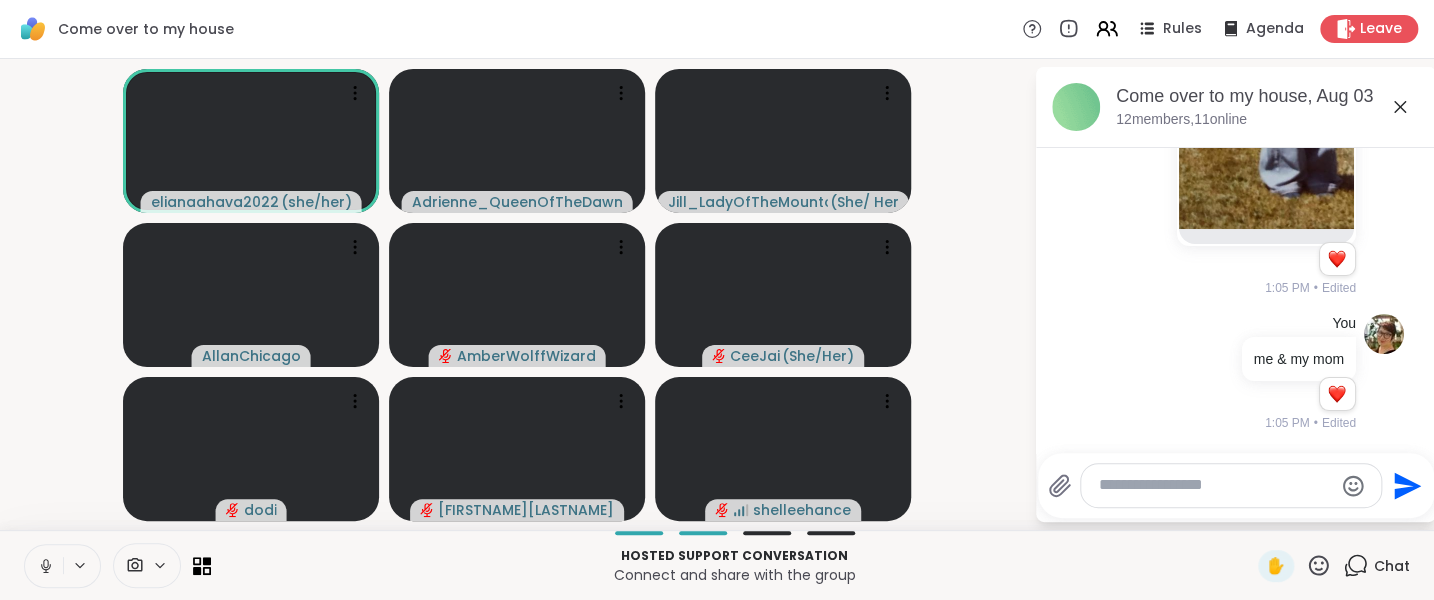 scroll, scrollTop: 7177, scrollLeft: 0, axis: vertical 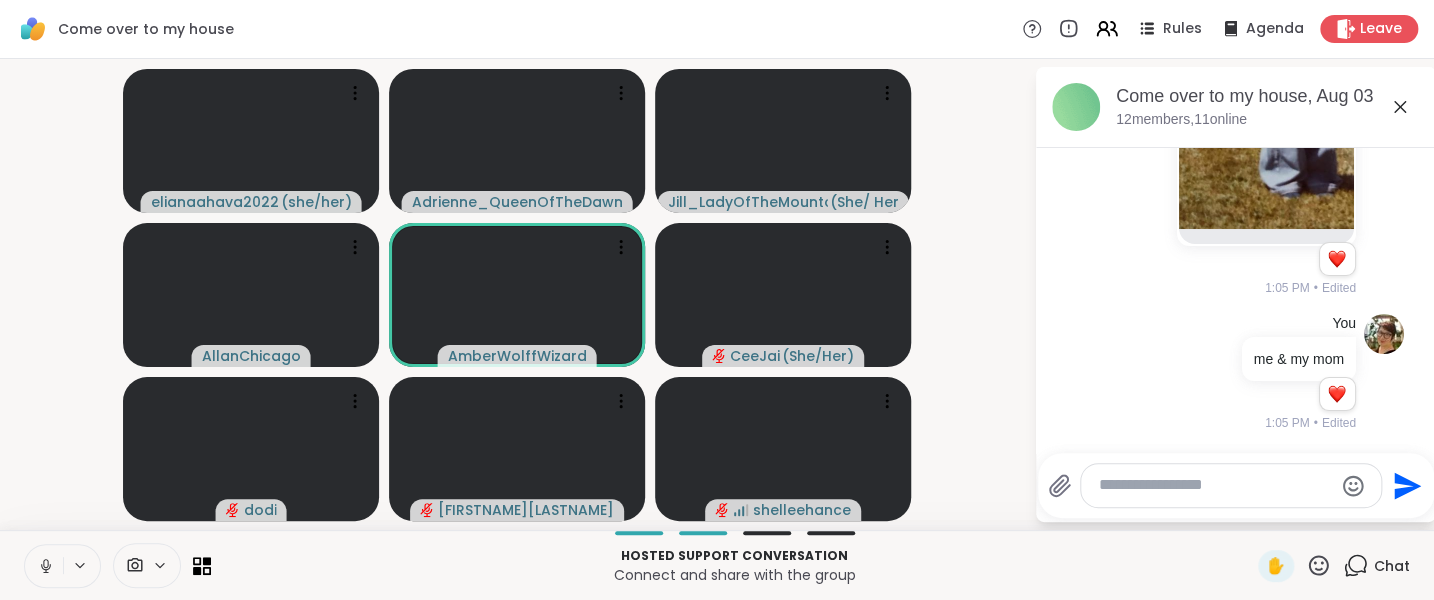 click at bounding box center [1266, -9] 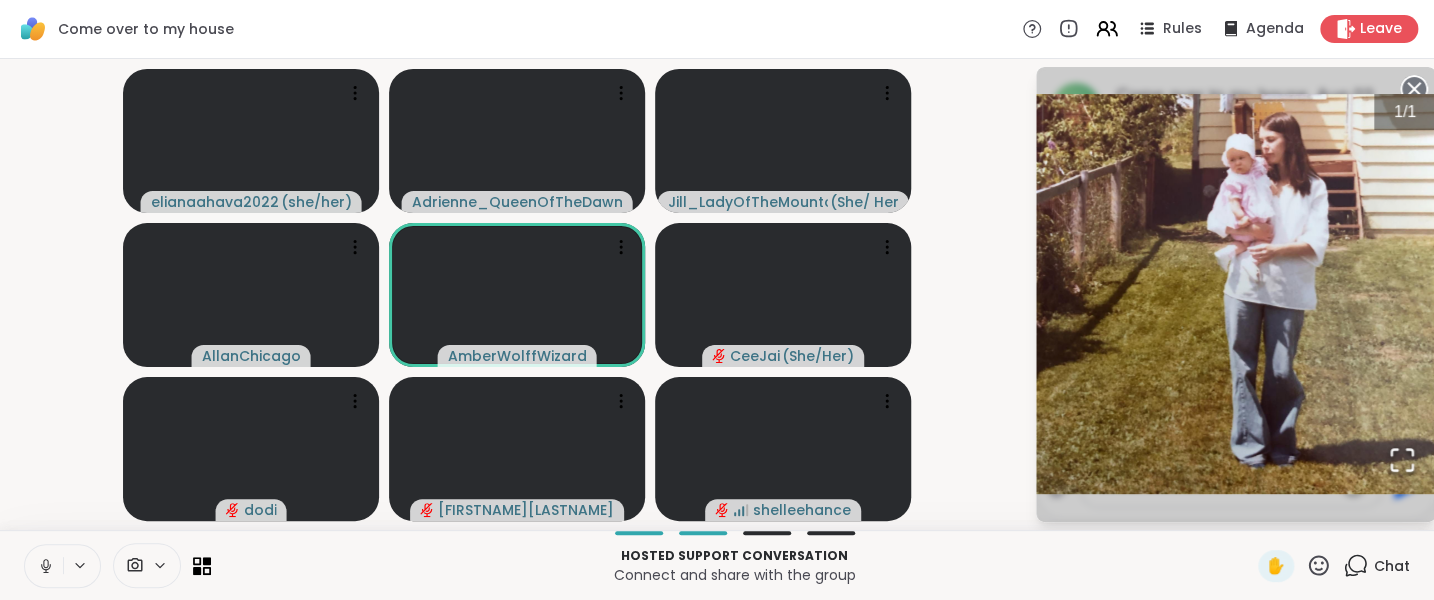 click 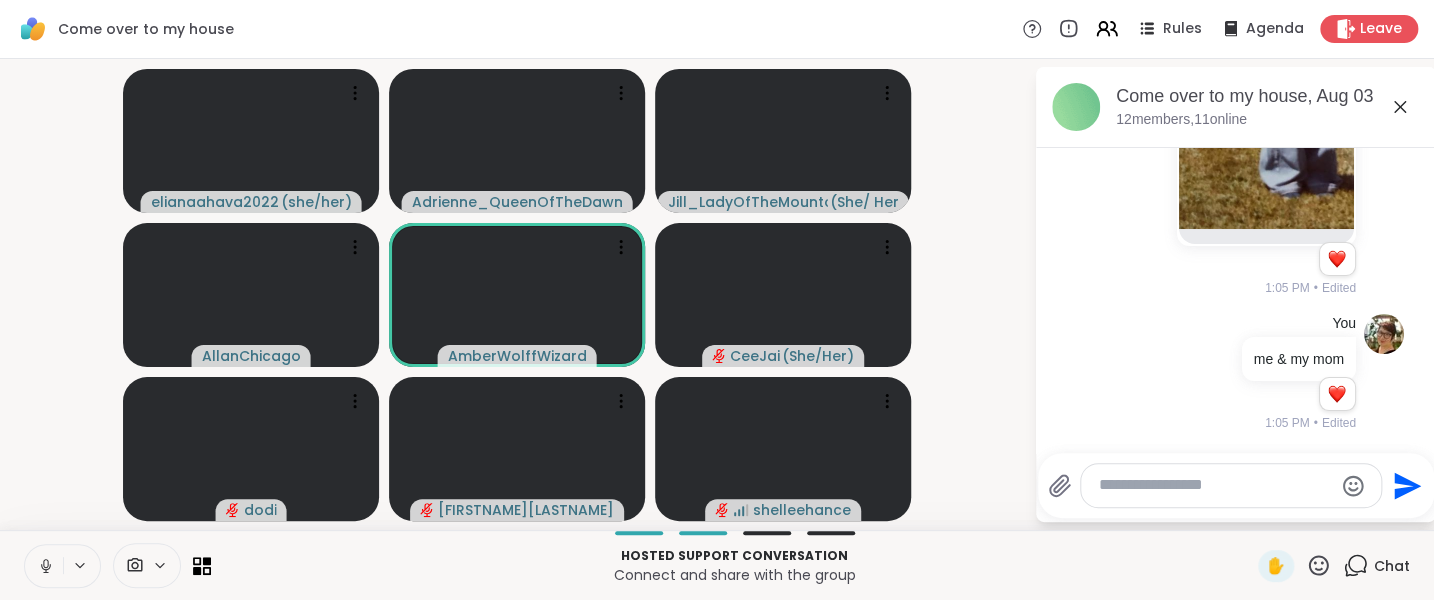 click 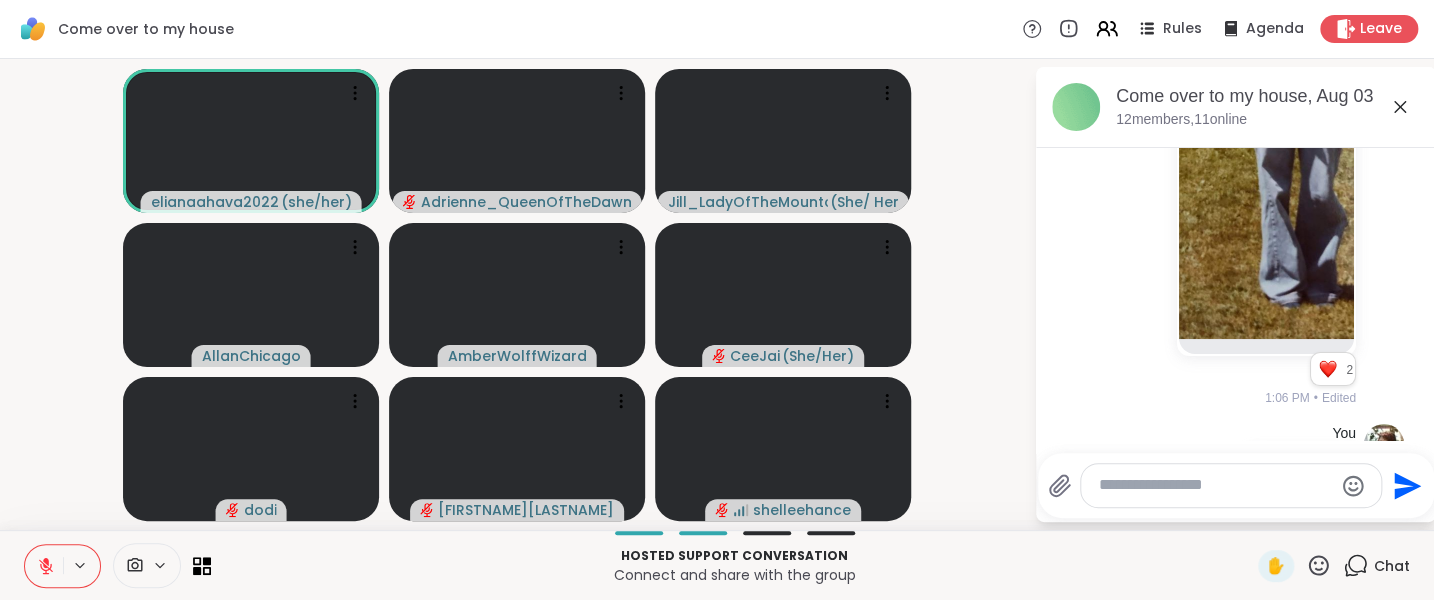 scroll, scrollTop: 6998, scrollLeft: 0, axis: vertical 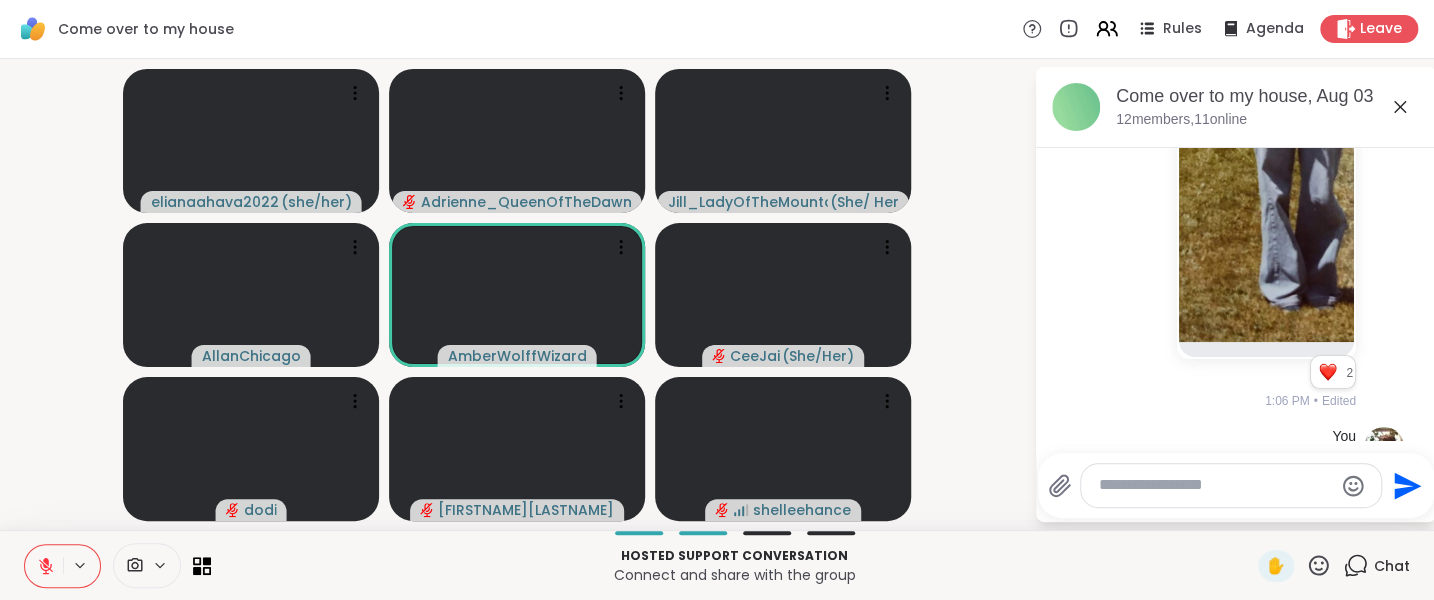 click at bounding box center (1266, 104) 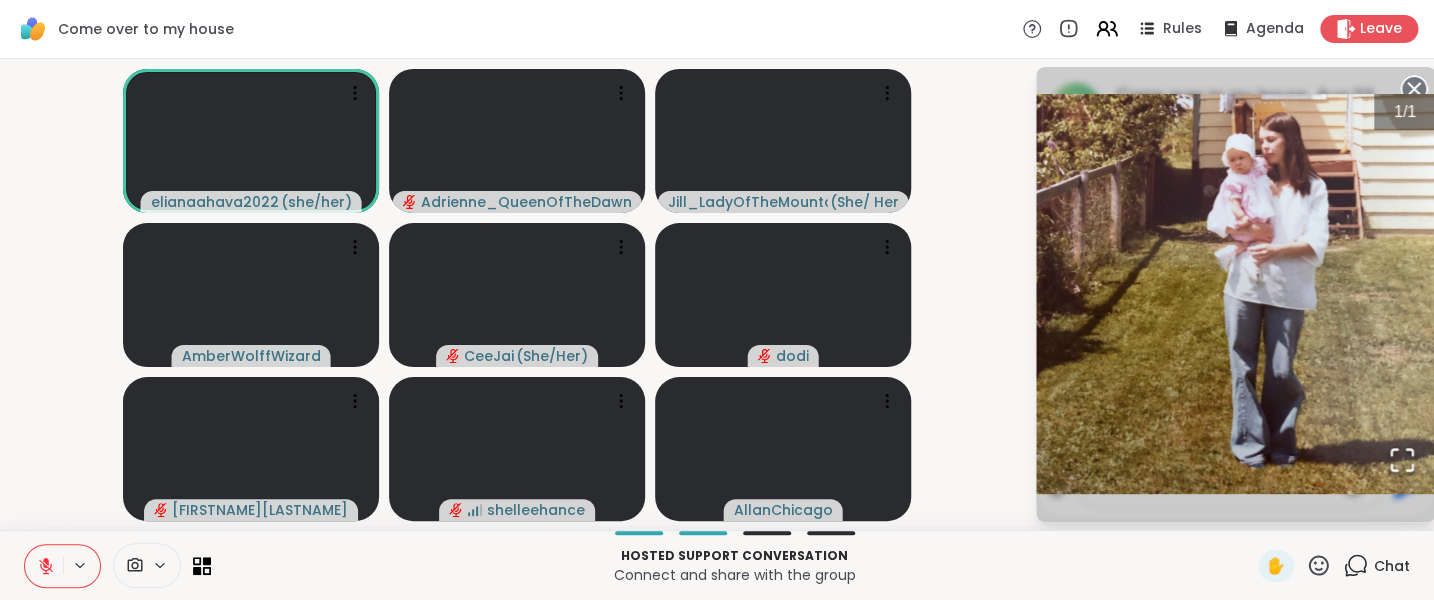 click 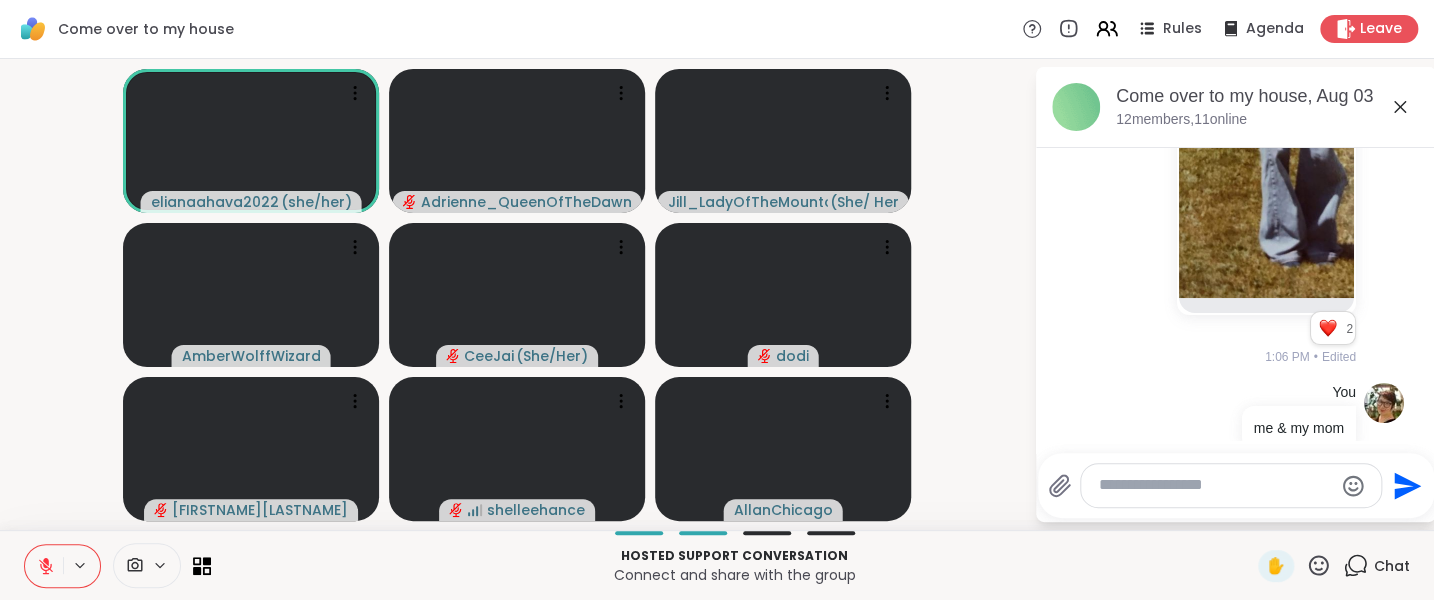 scroll, scrollTop: 7027, scrollLeft: 0, axis: vertical 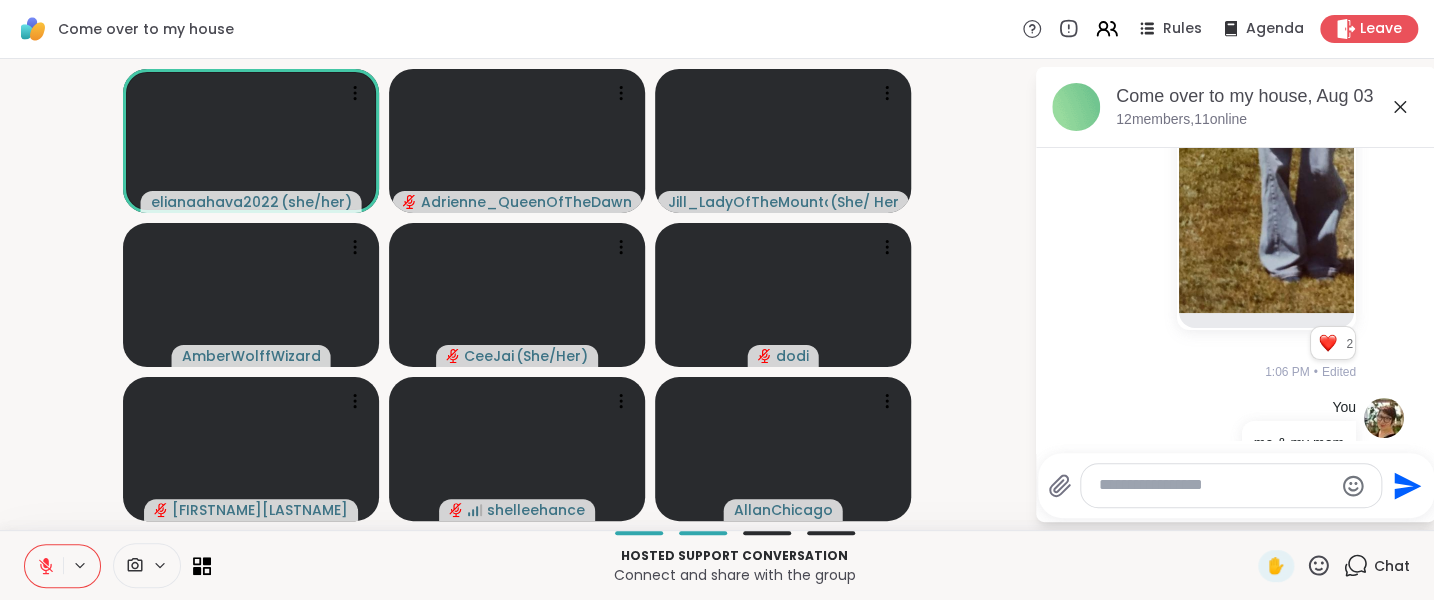 click at bounding box center [1266, 75] 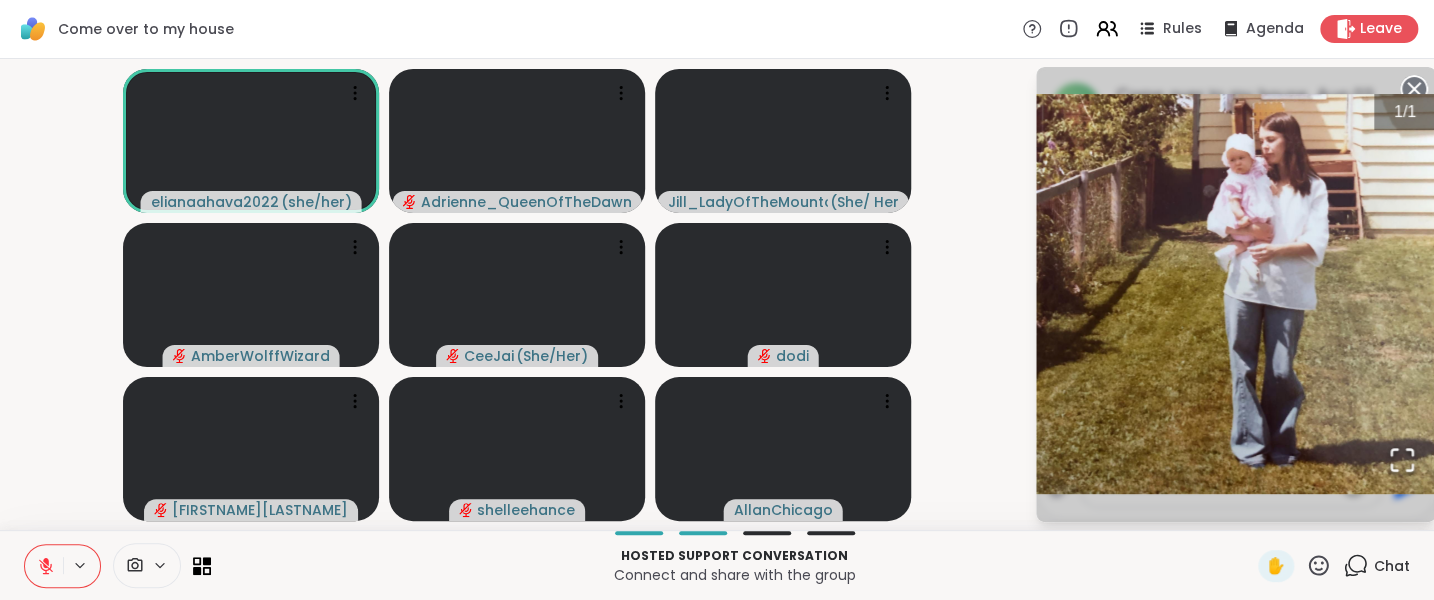 click 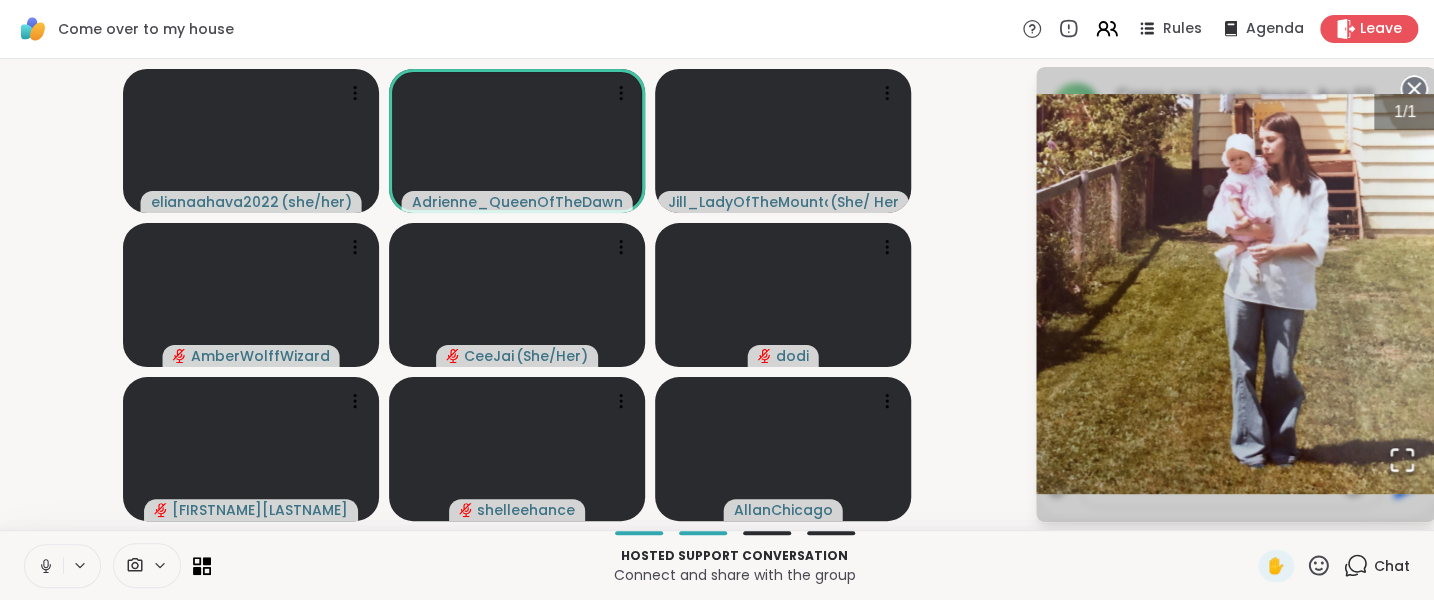 click 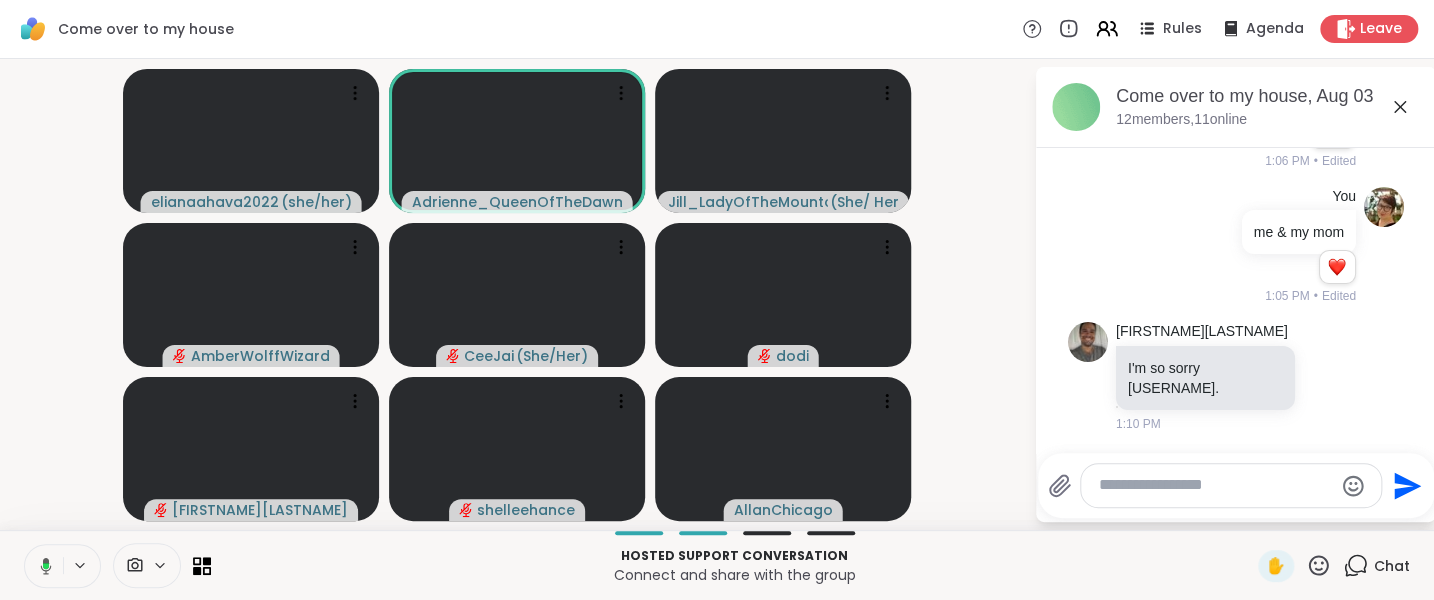scroll, scrollTop: 7504, scrollLeft: 0, axis: vertical 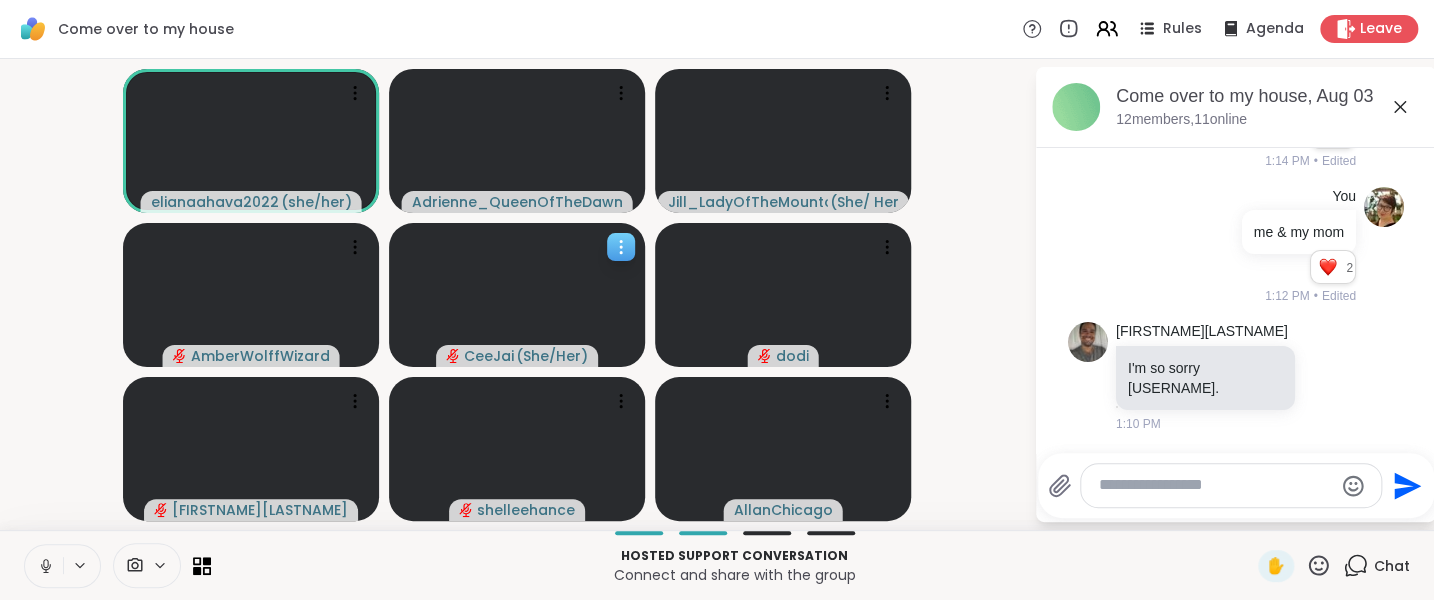 drag, startPoint x: 644, startPoint y: 306, endPoint x: 633, endPoint y: 303, distance: 11.401754 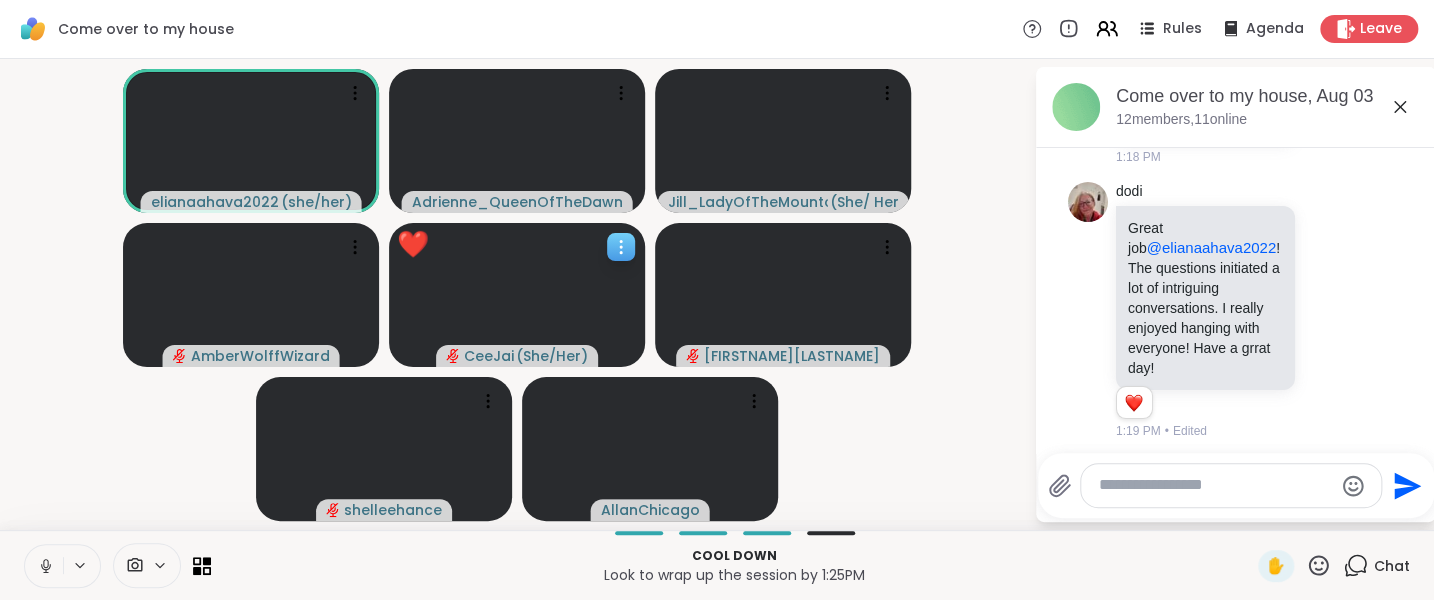 scroll, scrollTop: 8017, scrollLeft: 0, axis: vertical 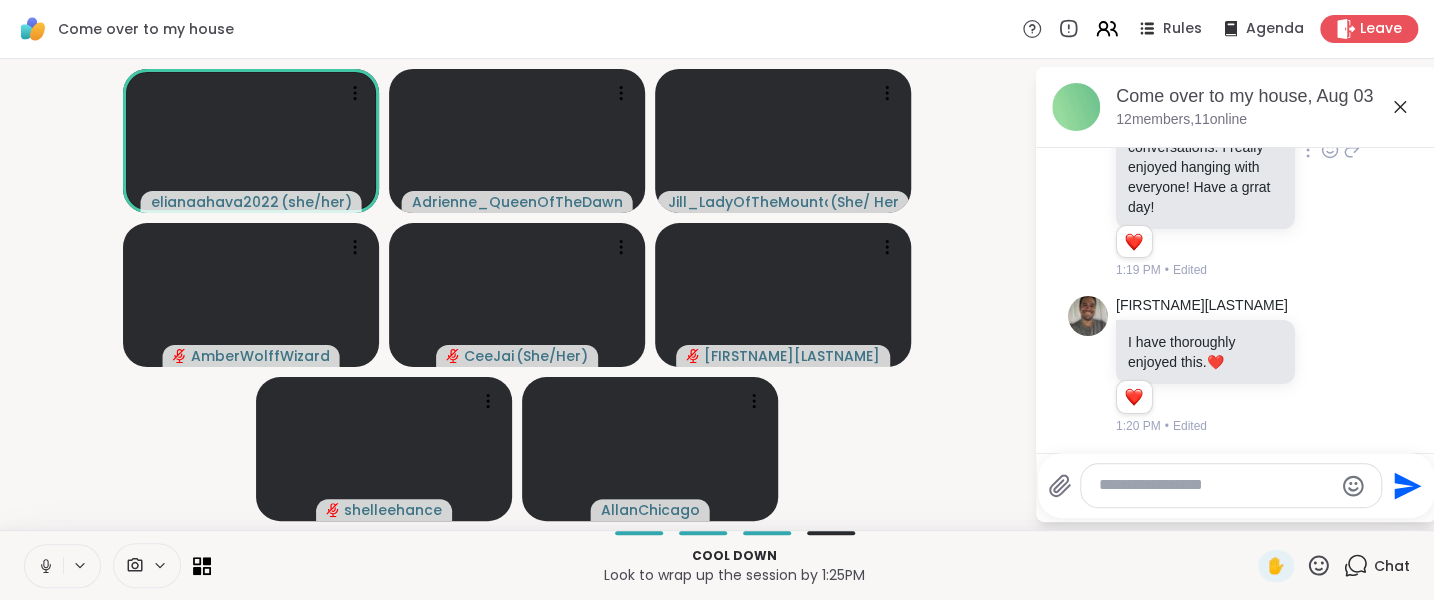 drag, startPoint x: 1296, startPoint y: 482, endPoint x: 1361, endPoint y: 311, distance: 182.93715 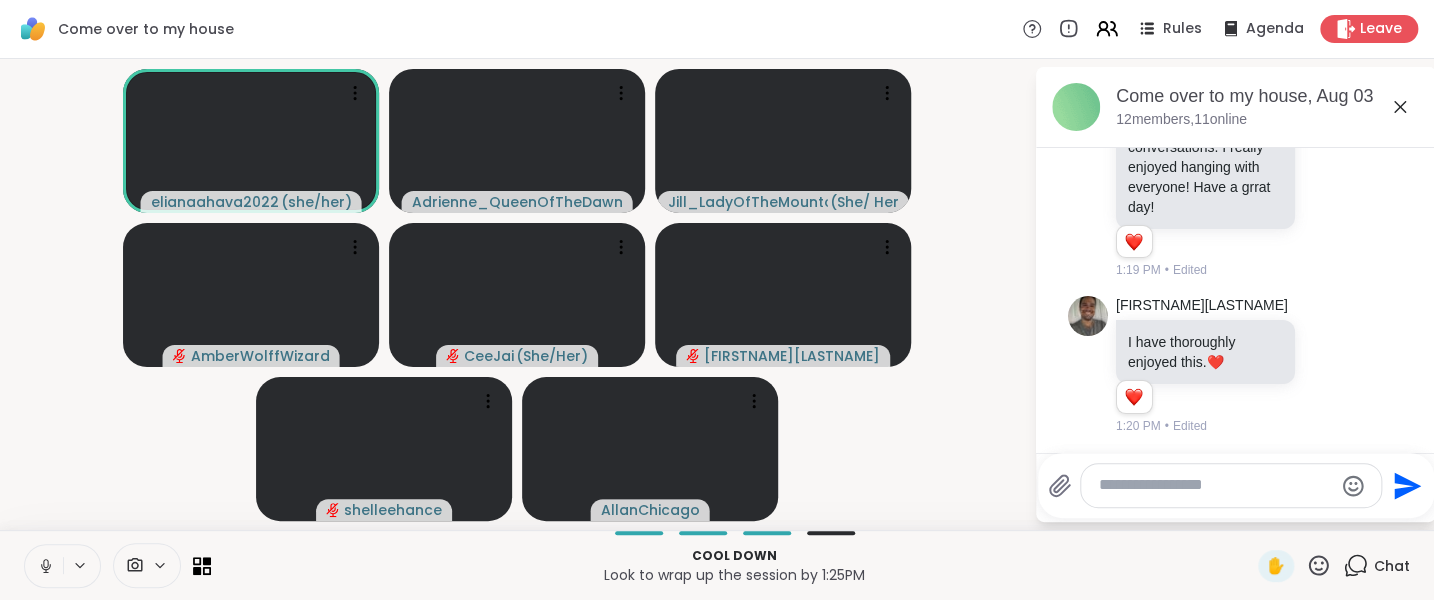 drag, startPoint x: 1361, startPoint y: 311, endPoint x: 1355, endPoint y: 279, distance: 32.55764 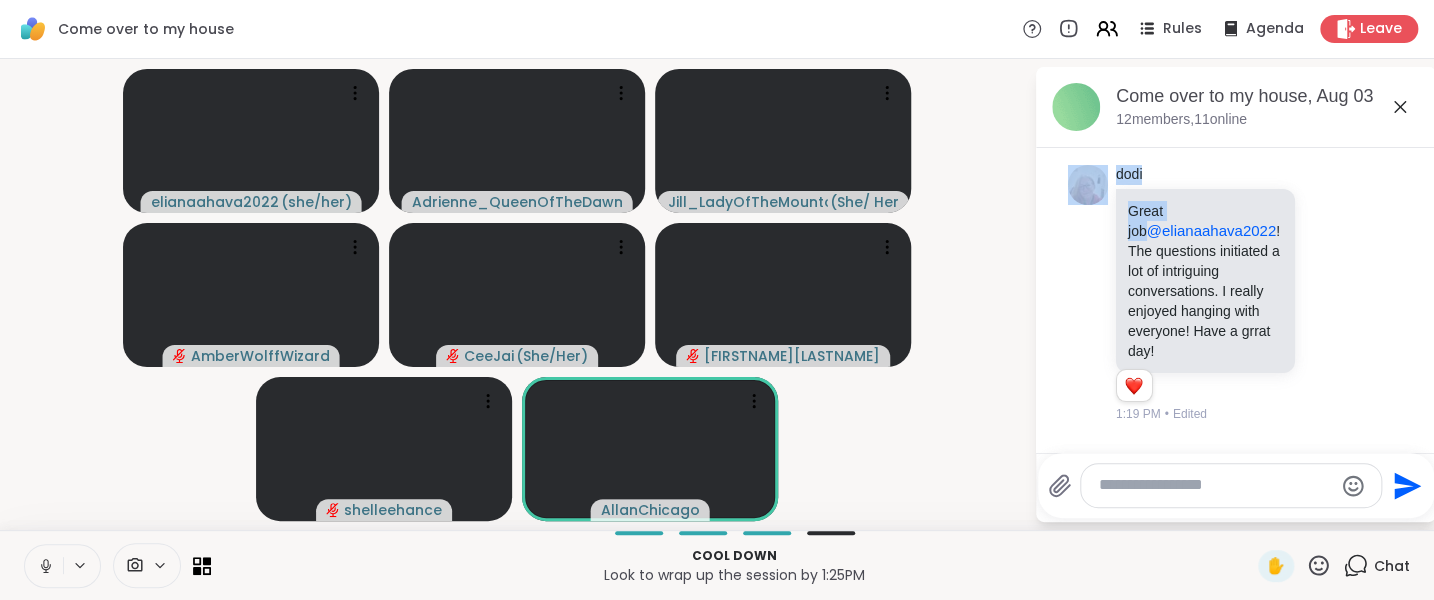 scroll, scrollTop: 7762, scrollLeft: 0, axis: vertical 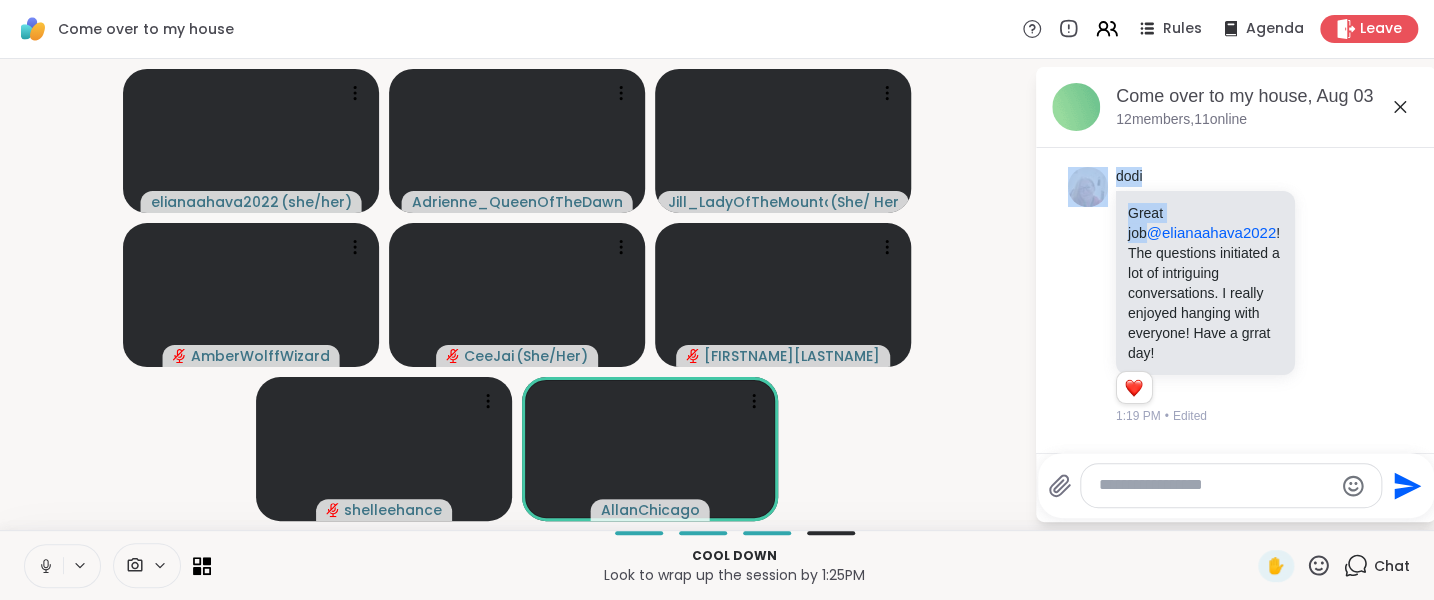 click on "jeffreyjdelwiche I'm not sure if it's appropriate to share contact info here. If it's not, I completely understand. If it is, I would just drop a link to my LinkedIn profile of all things. 1:18 PM" at bounding box center (1236, 36) 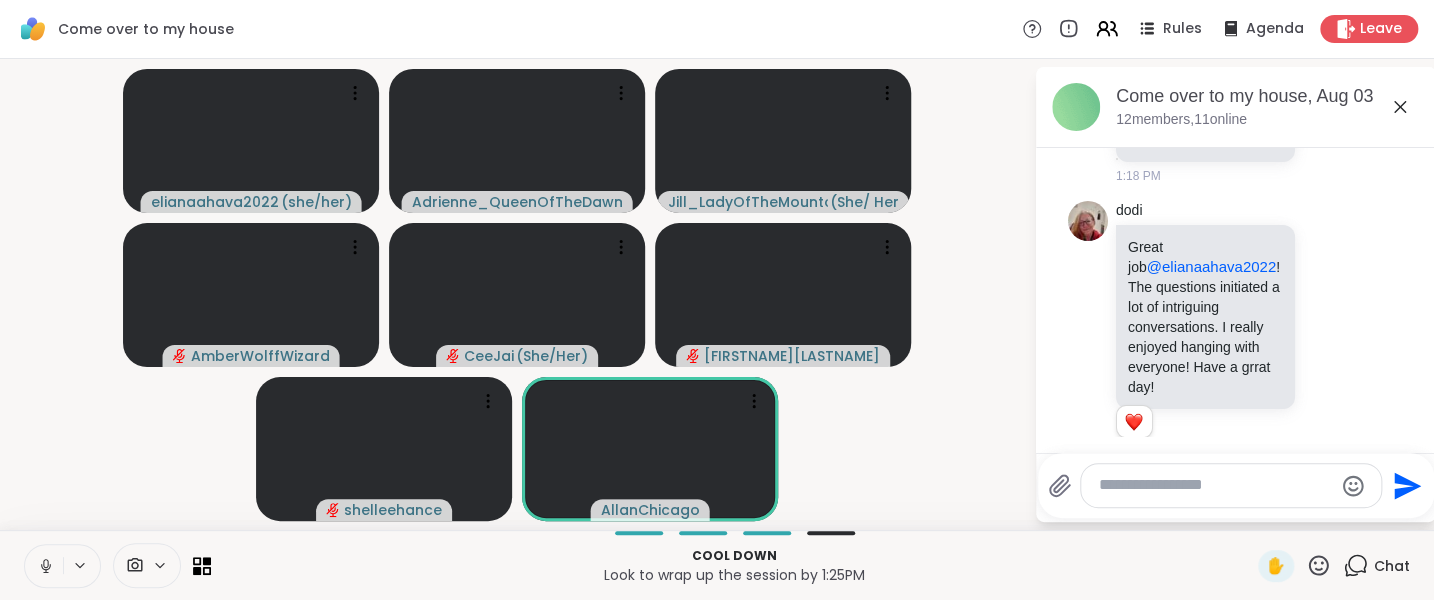 scroll, scrollTop: 7729, scrollLeft: 0, axis: vertical 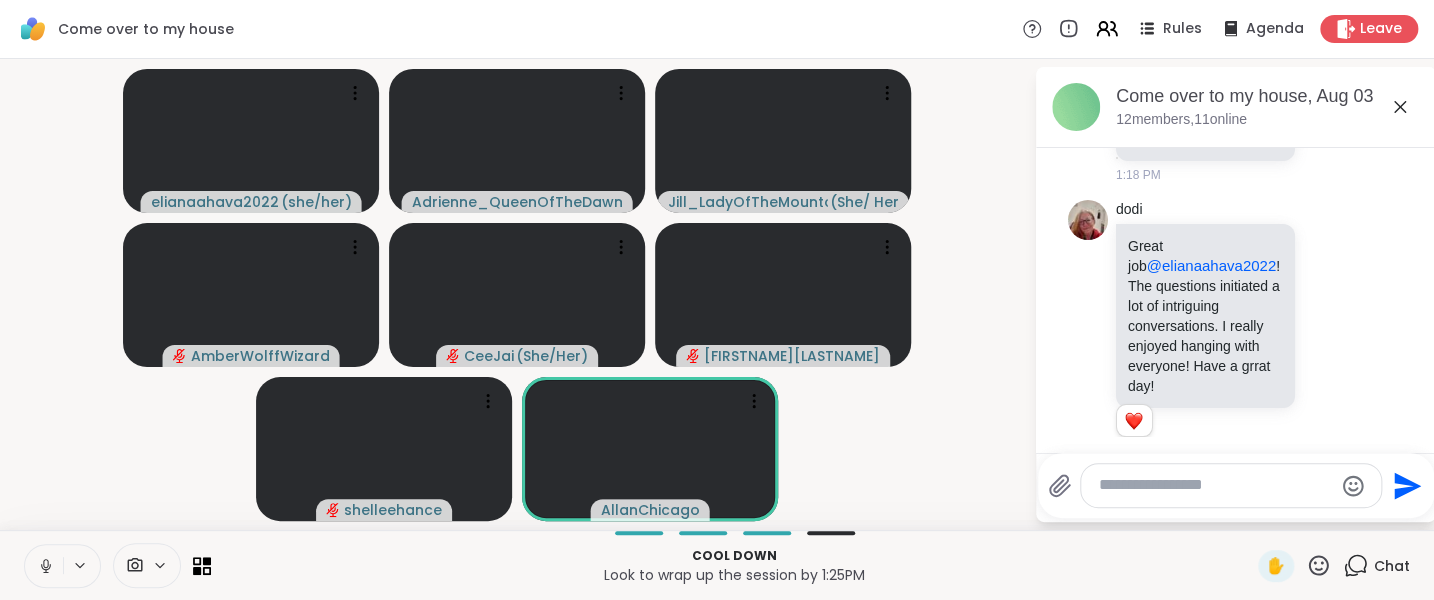 click 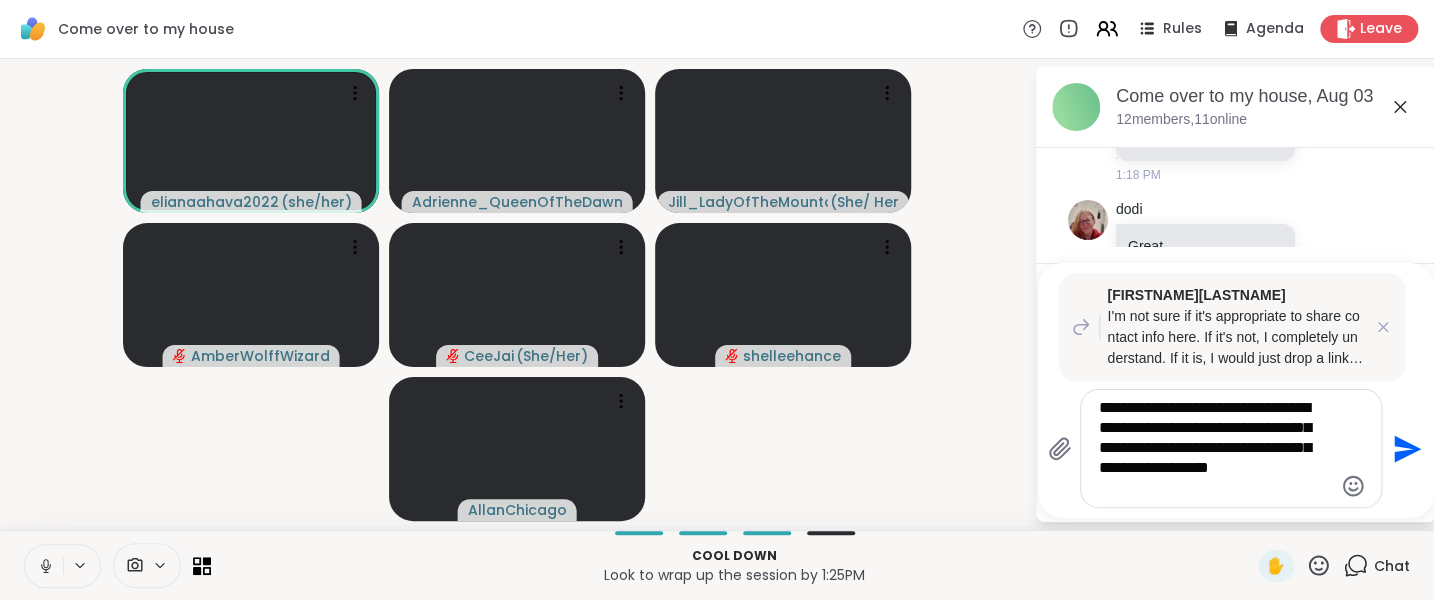 type on "**********" 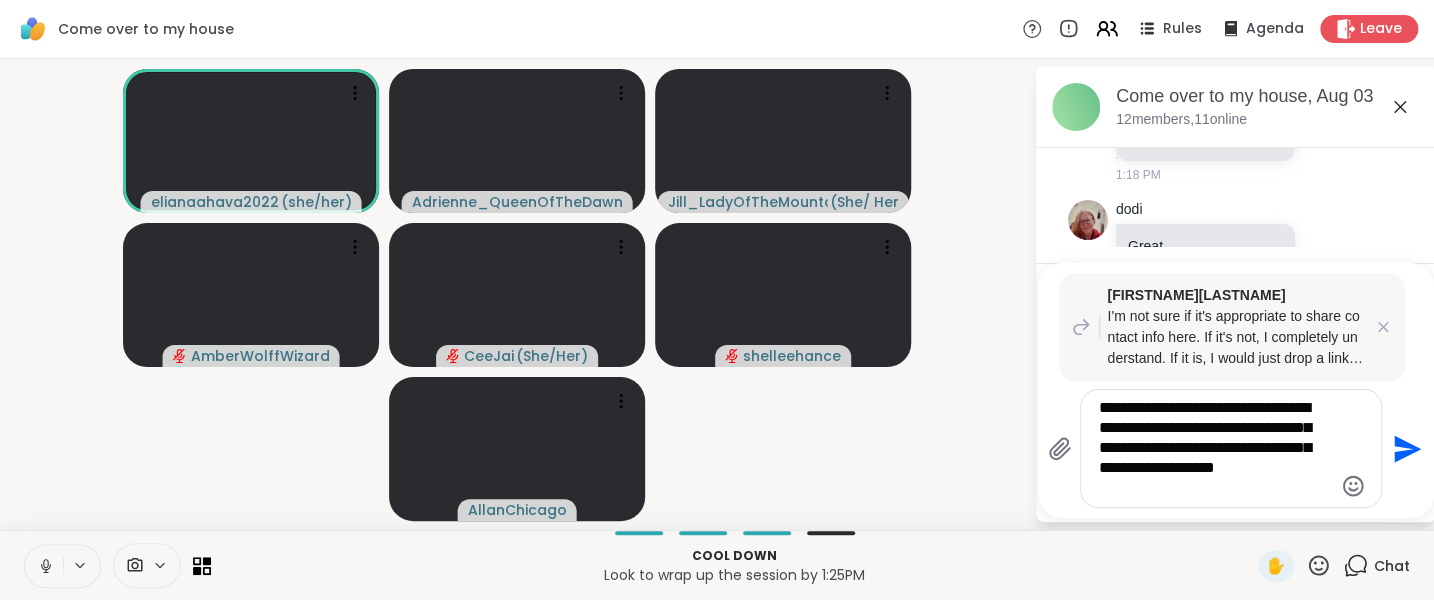 type 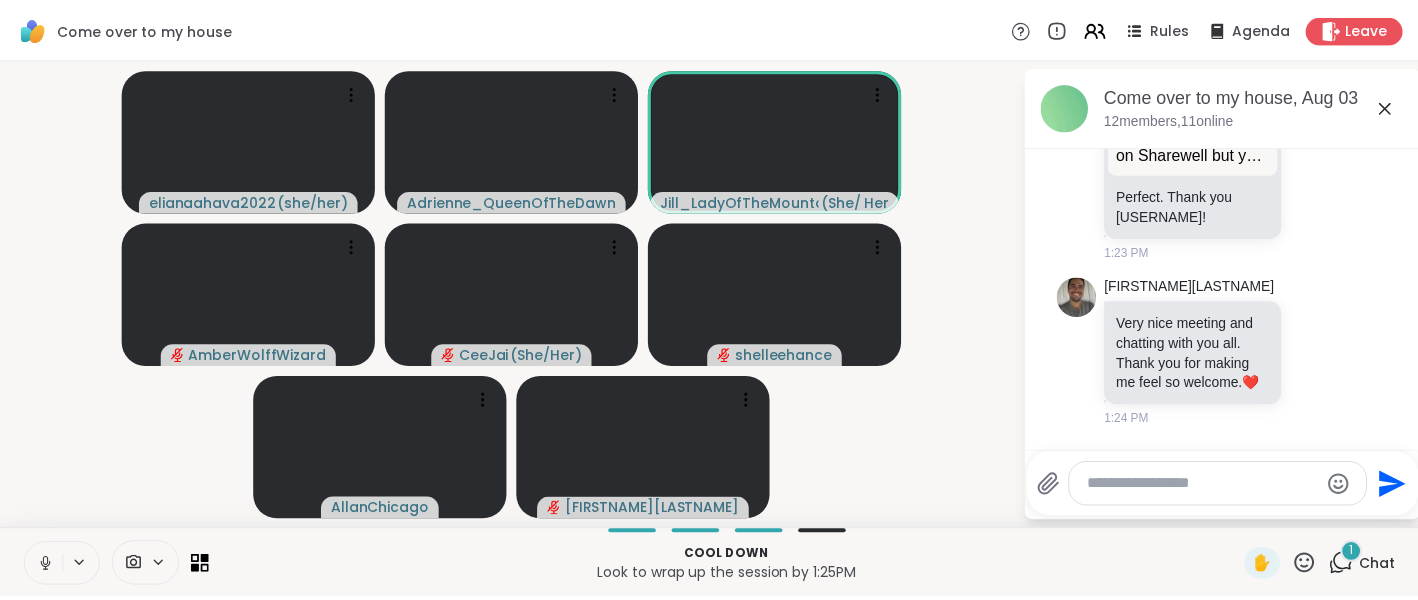 scroll, scrollTop: 8980, scrollLeft: 0, axis: vertical 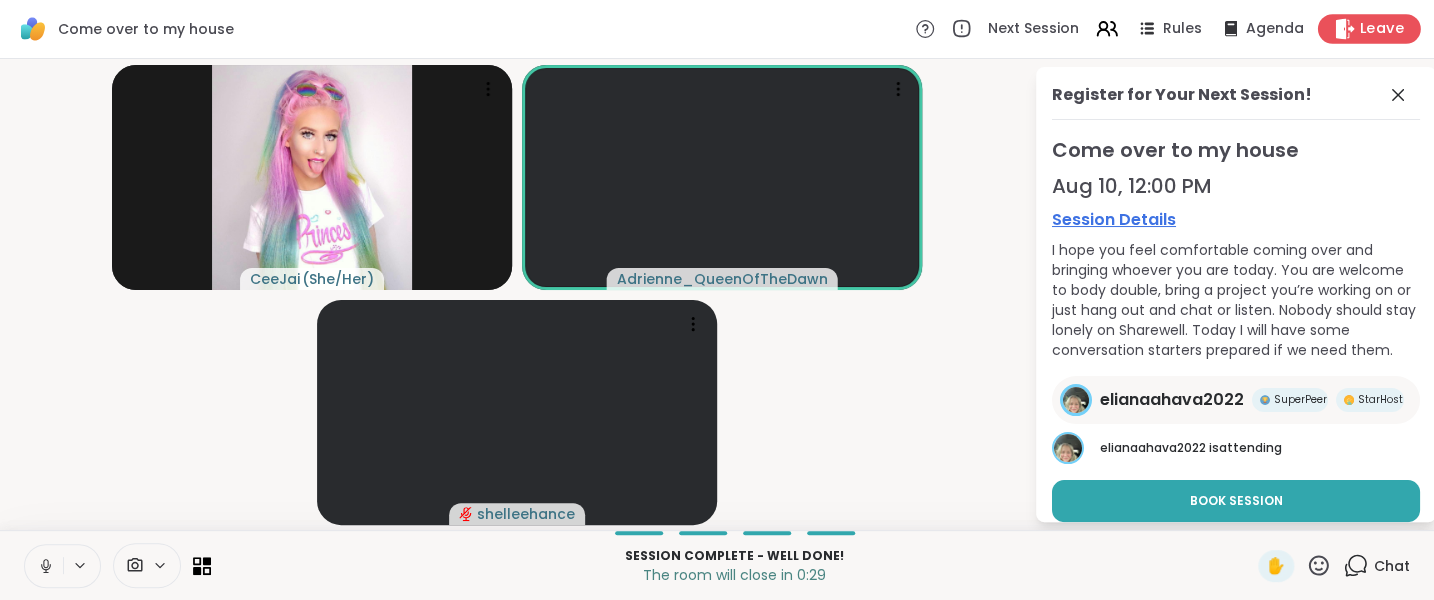 click on "Leave" at bounding box center [1369, 28] 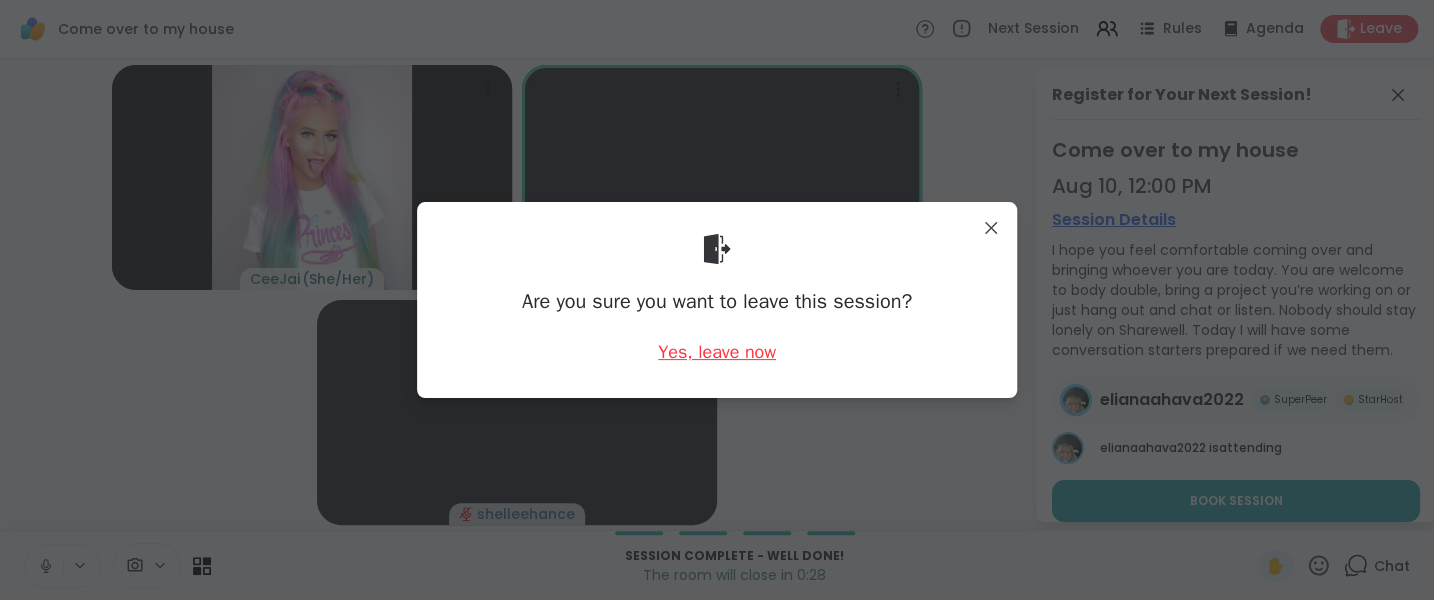 click on "Yes, leave now" at bounding box center (717, 352) 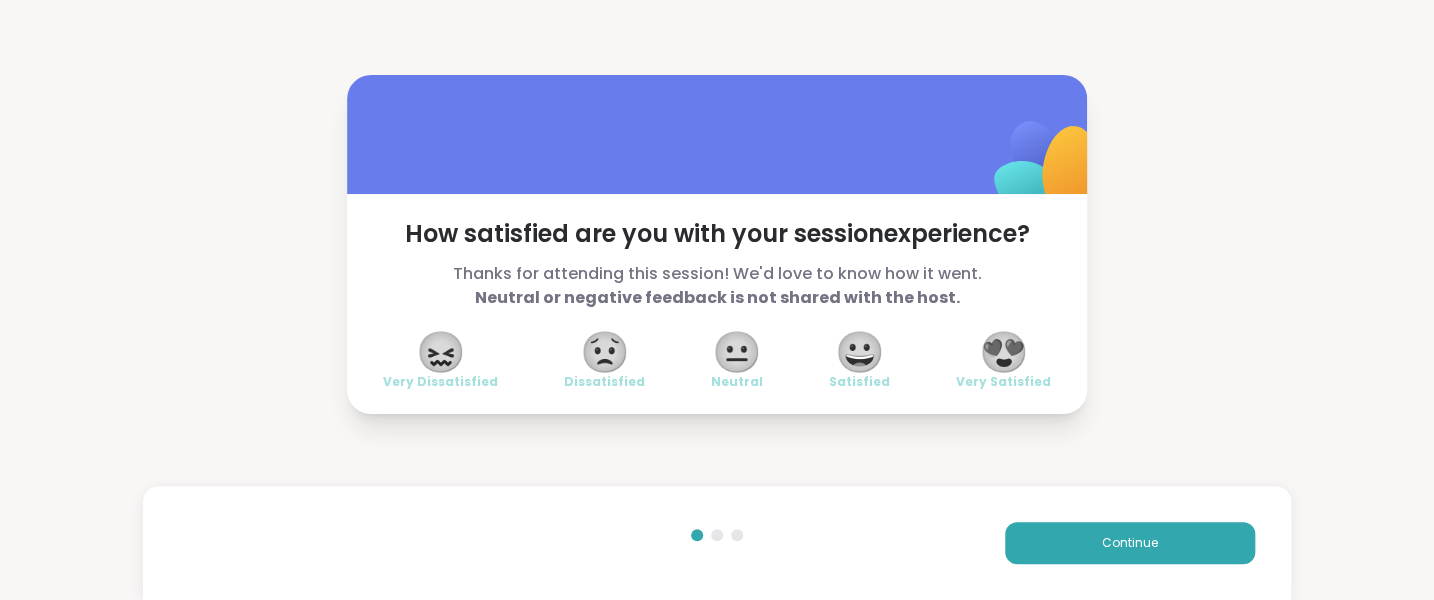 click on "😍" at bounding box center (1004, 352) 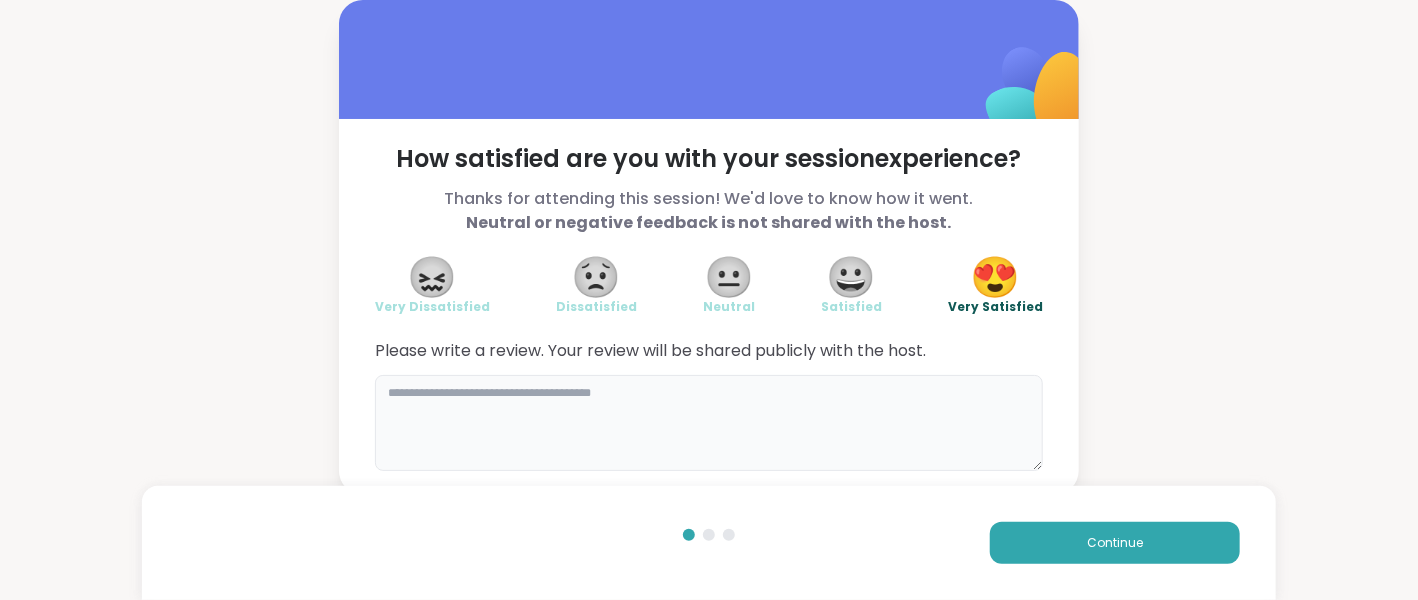 click at bounding box center [709, 423] 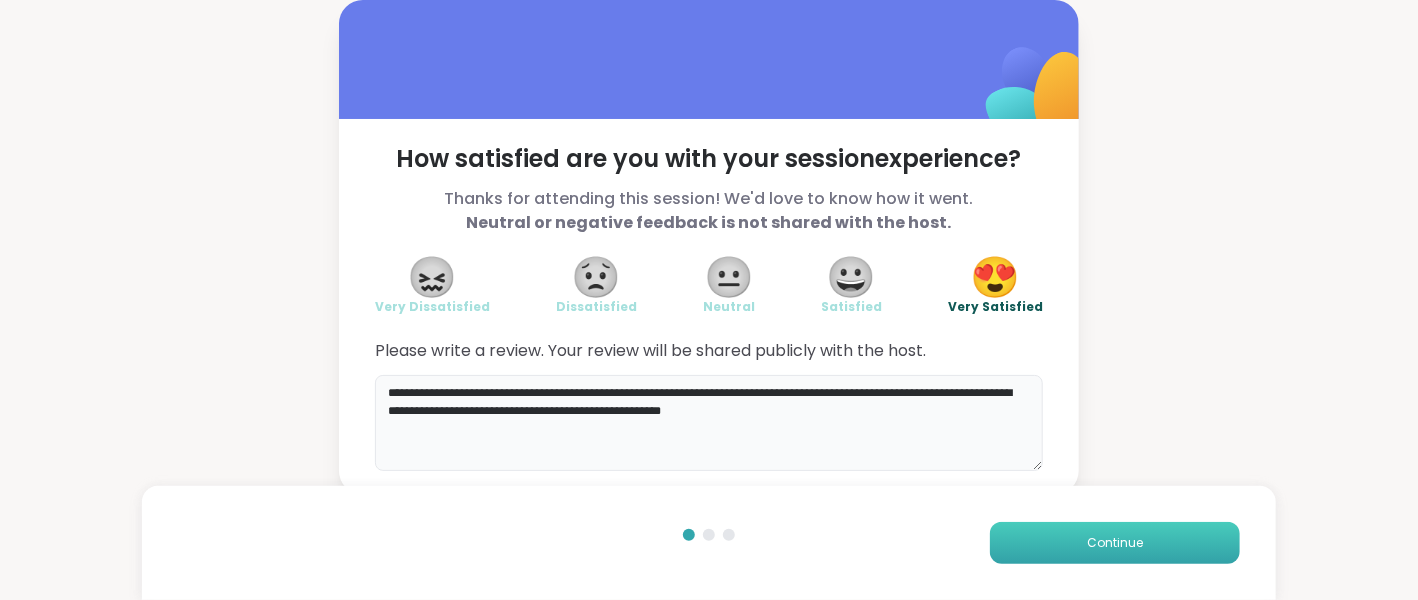 type on "**********" 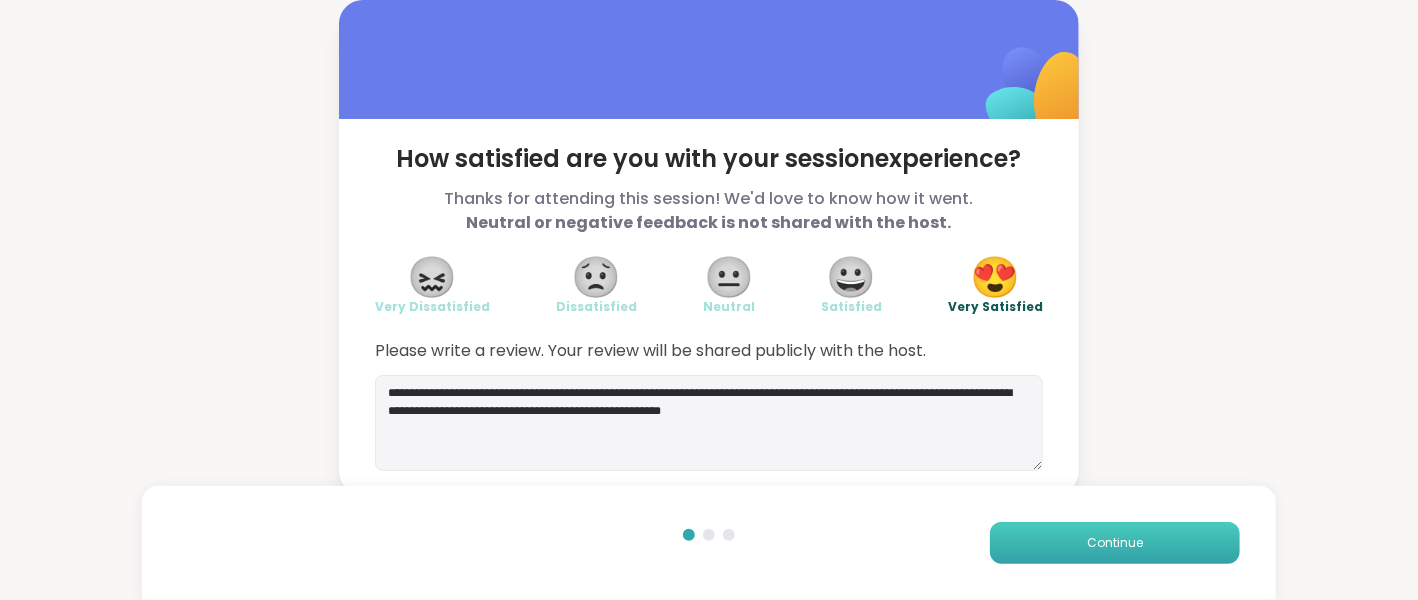 click on "Continue" at bounding box center (1115, 543) 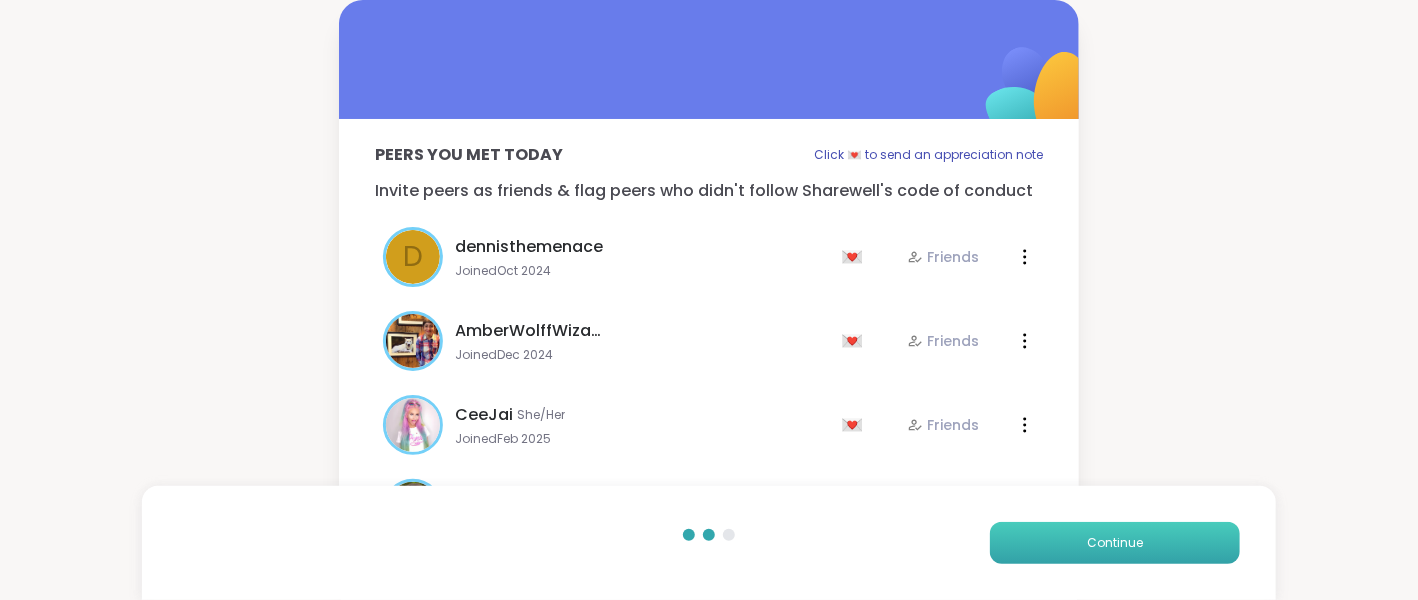 click on "Continue" at bounding box center (1115, 543) 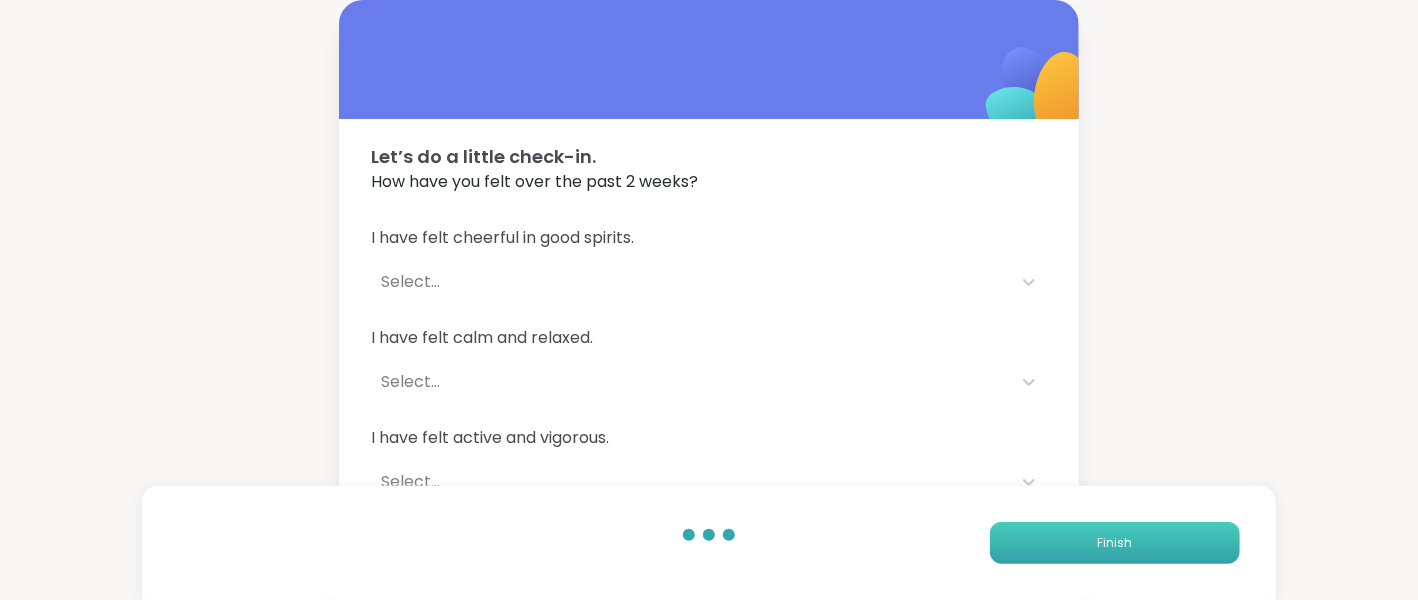 click on "Finish" at bounding box center (1115, 543) 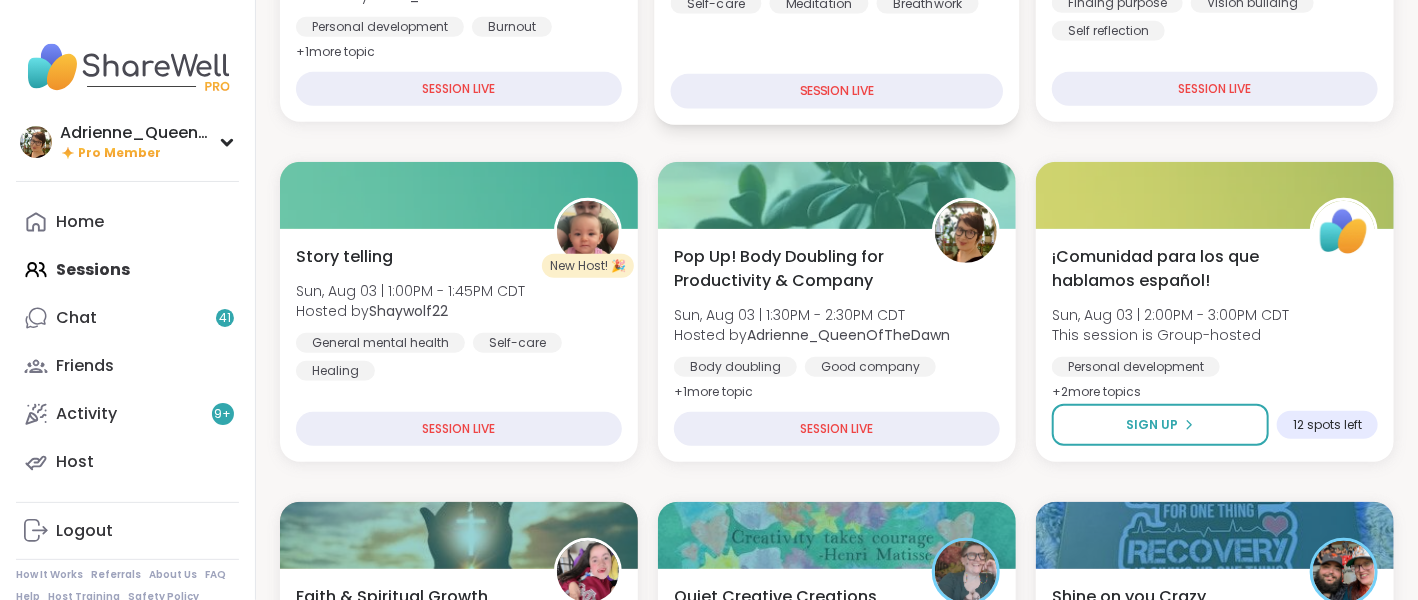 scroll, scrollTop: 490, scrollLeft: 0, axis: vertical 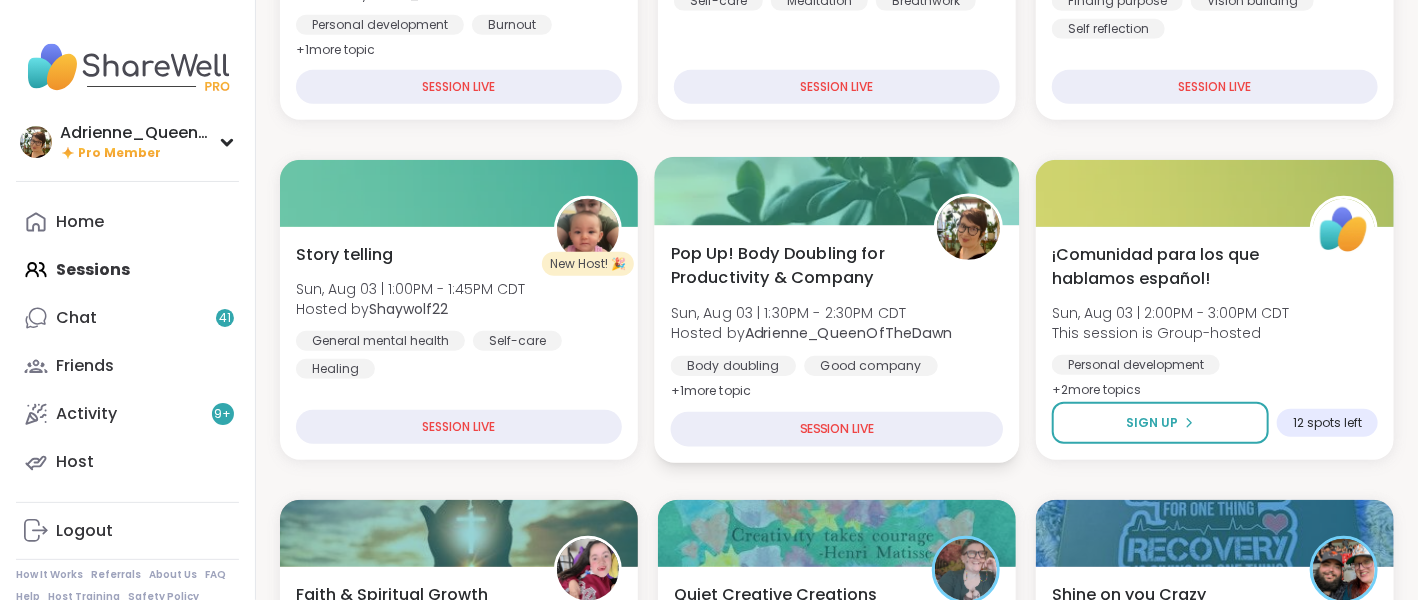 click on "Sun, Aug 03 | 1:30PM - 2:30PM CDT" at bounding box center (812, 313) 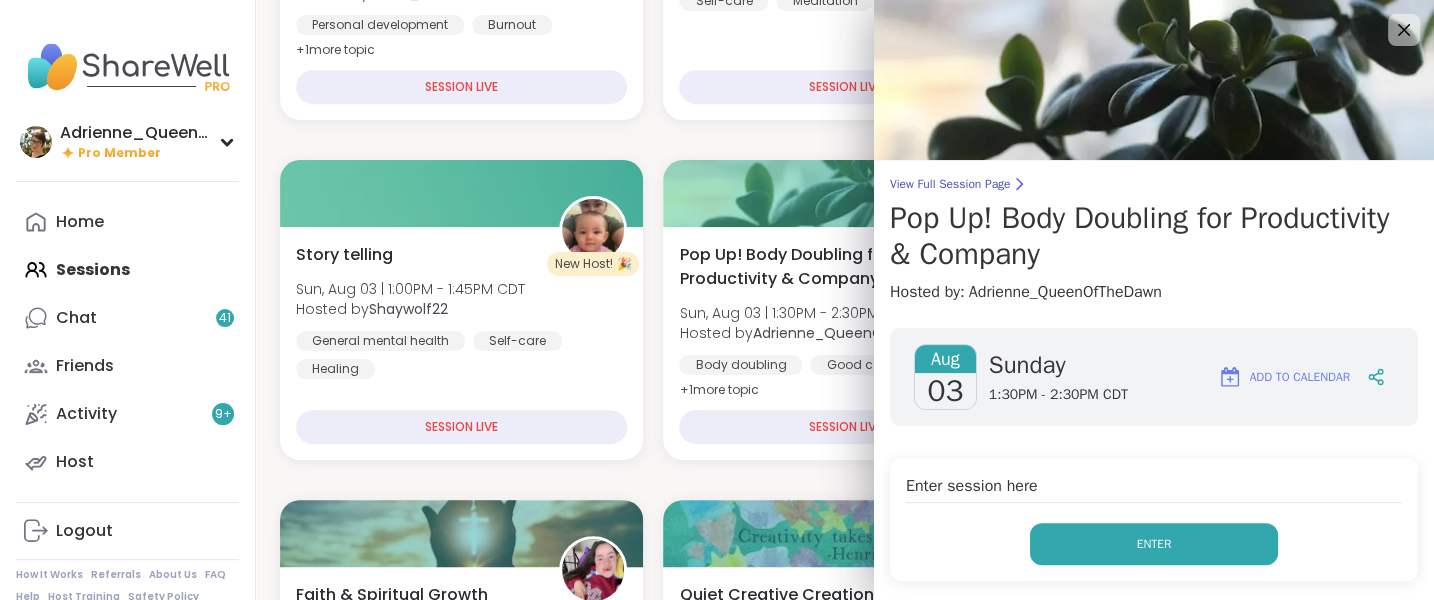 click on "Enter" at bounding box center (1154, 544) 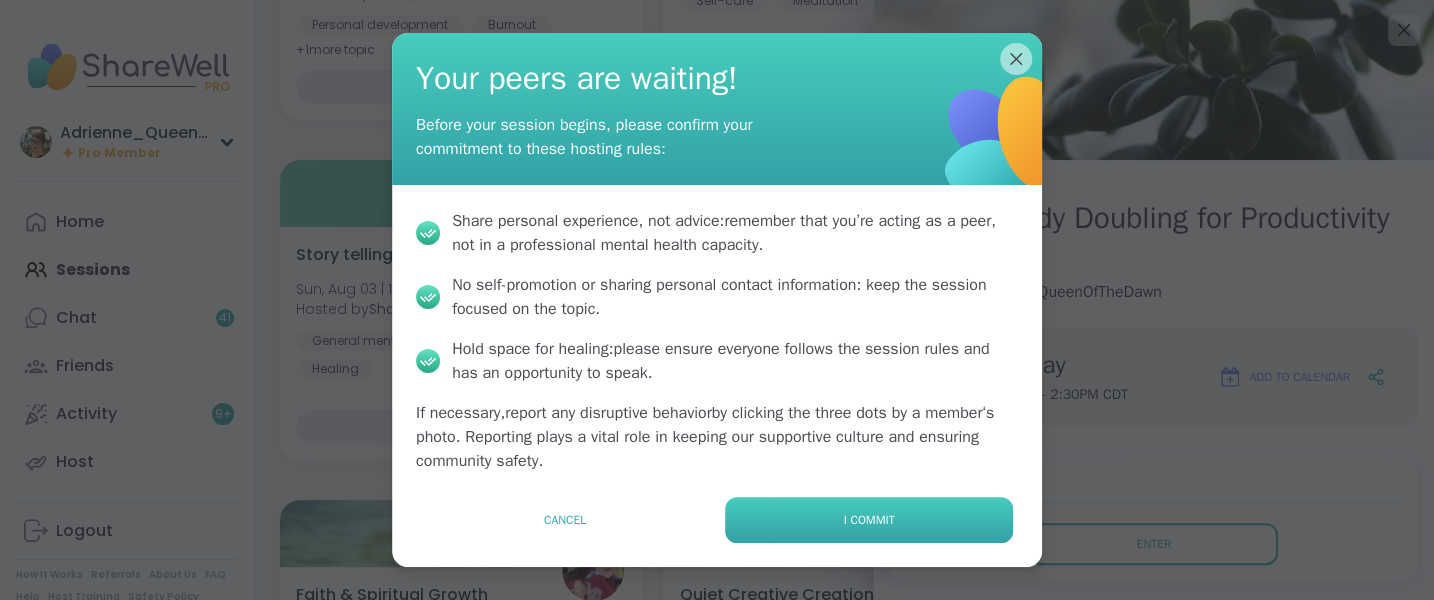 click on "I commit" at bounding box center [869, 520] 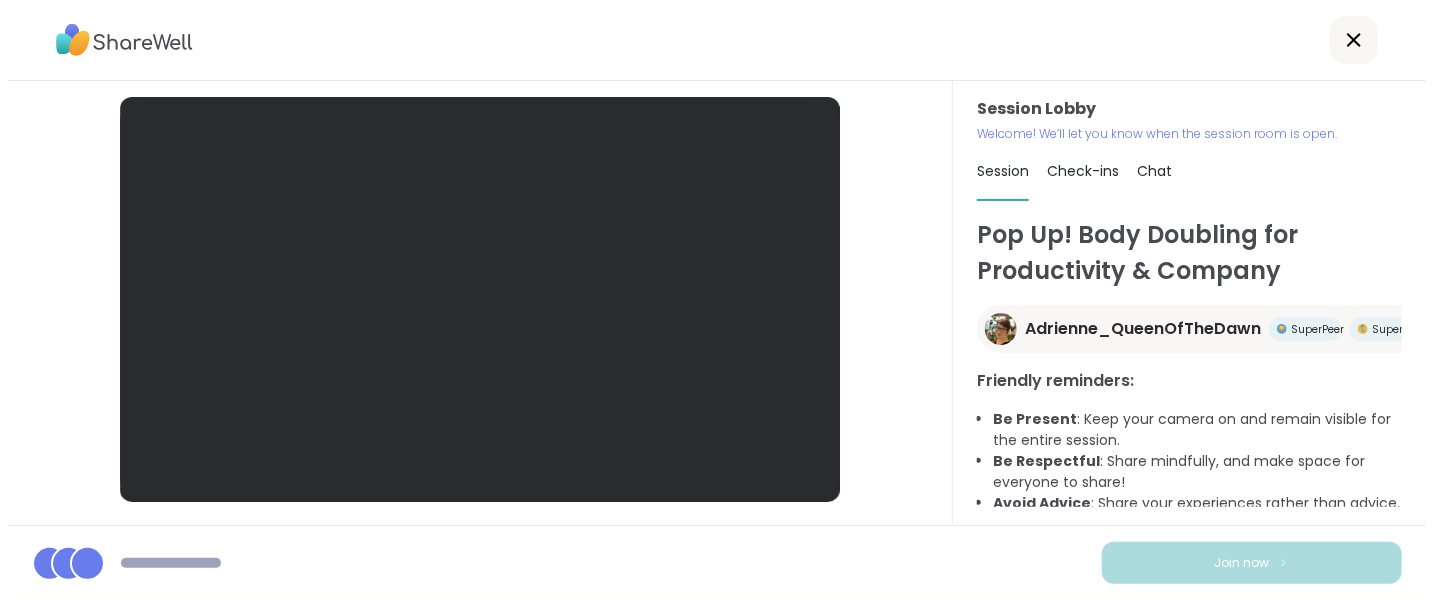 scroll, scrollTop: 0, scrollLeft: 0, axis: both 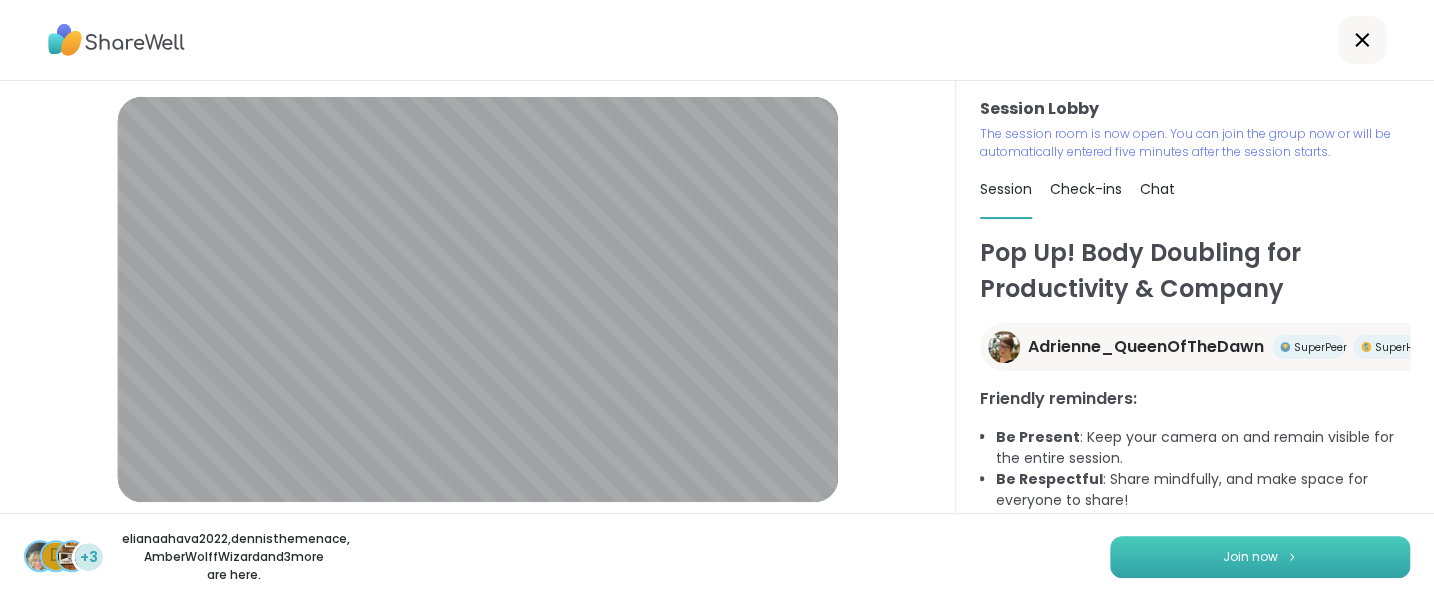 click on "Join now" at bounding box center [1260, 557] 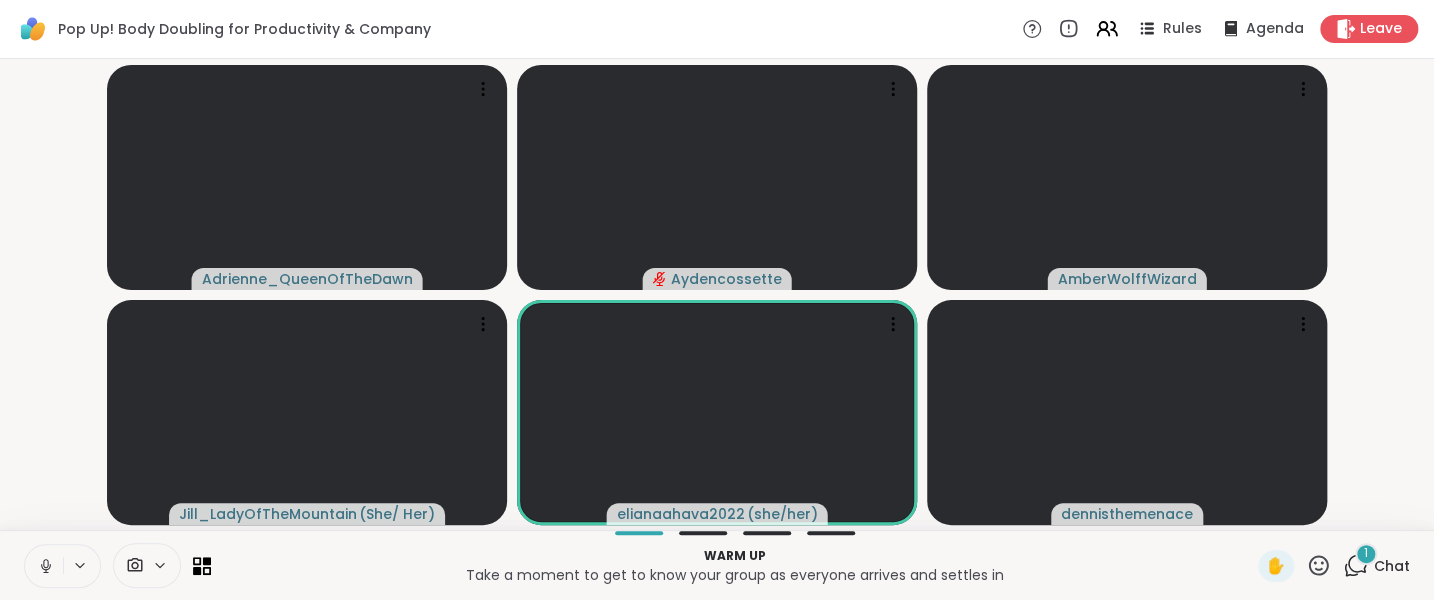 click on "Chat" at bounding box center (1392, 566) 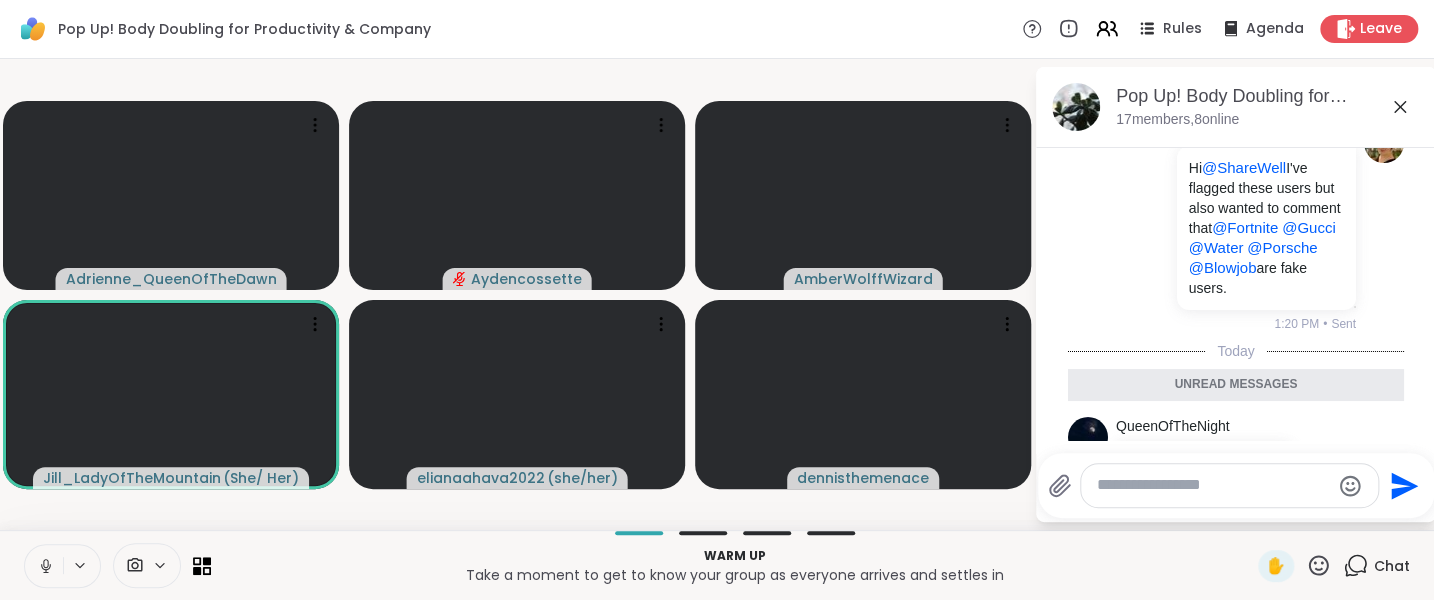 scroll, scrollTop: 0, scrollLeft: 0, axis: both 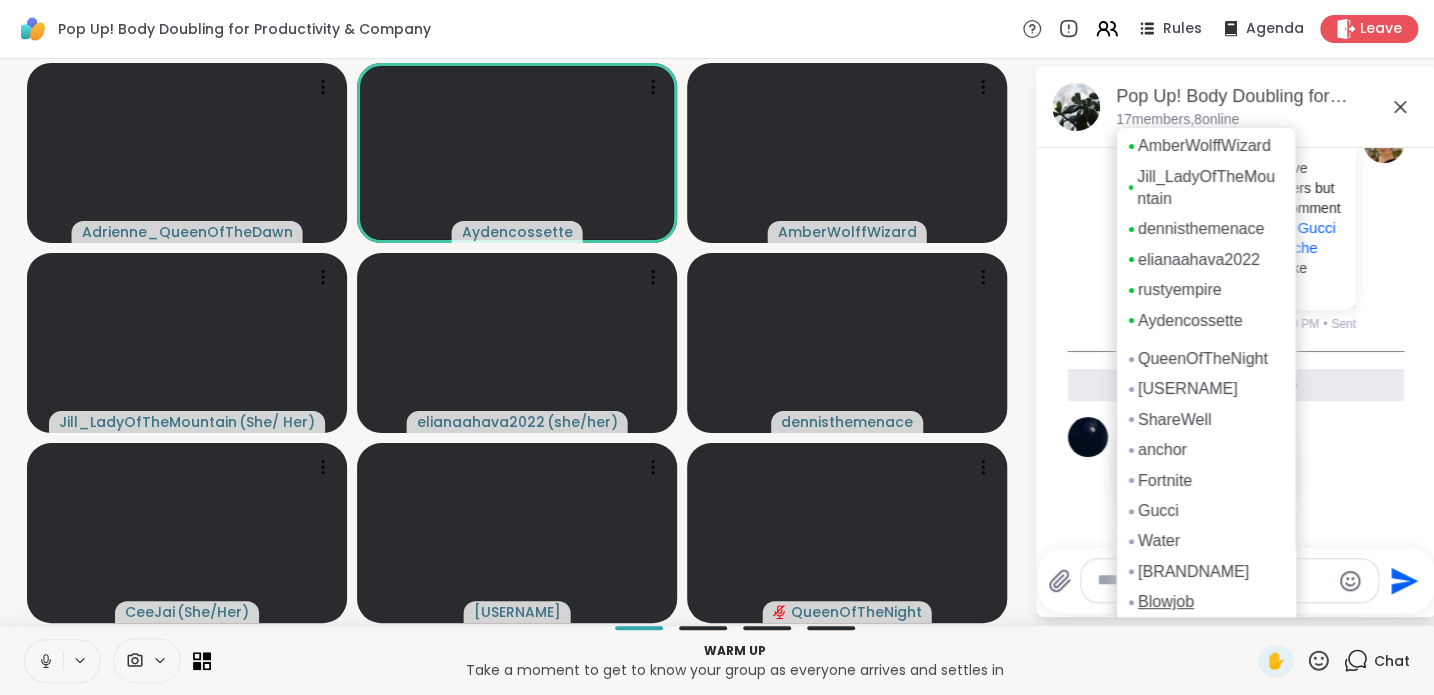 click on "Blowjob" at bounding box center (1166, 602) 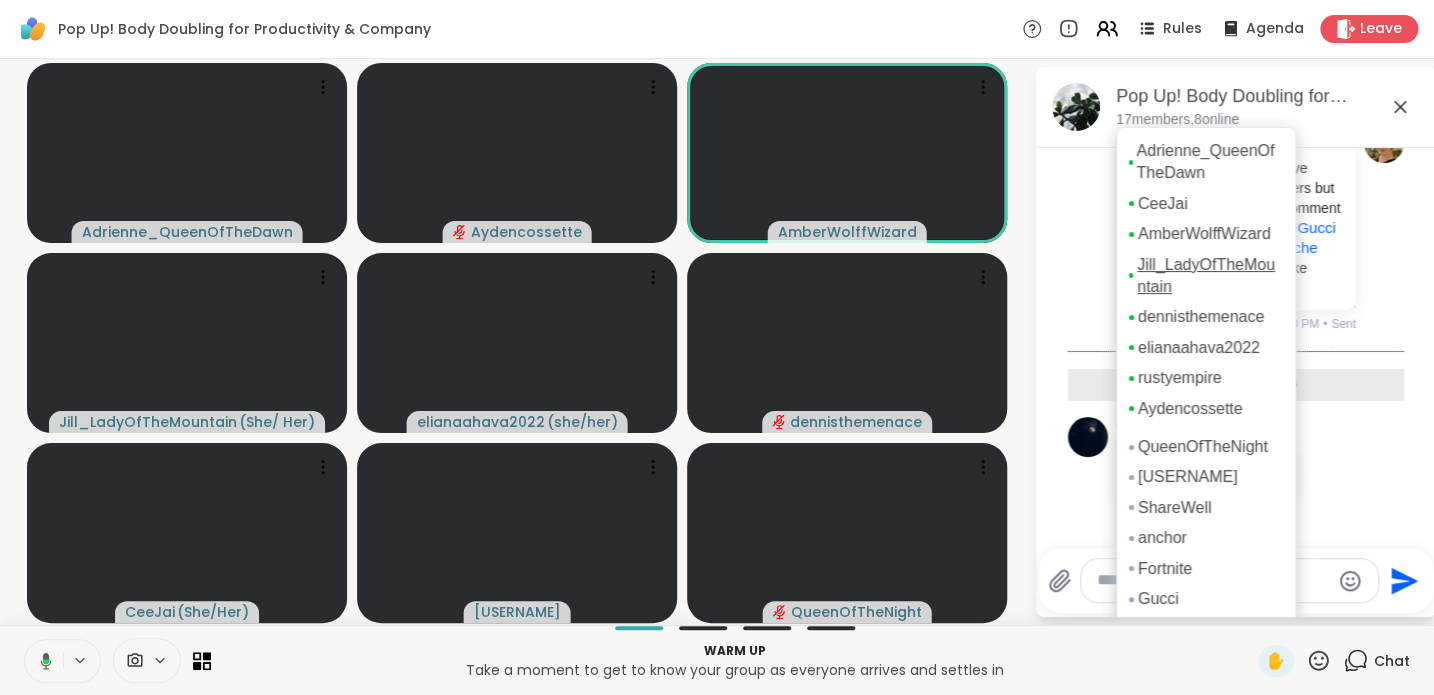 scroll, scrollTop: 132, scrollLeft: 0, axis: vertical 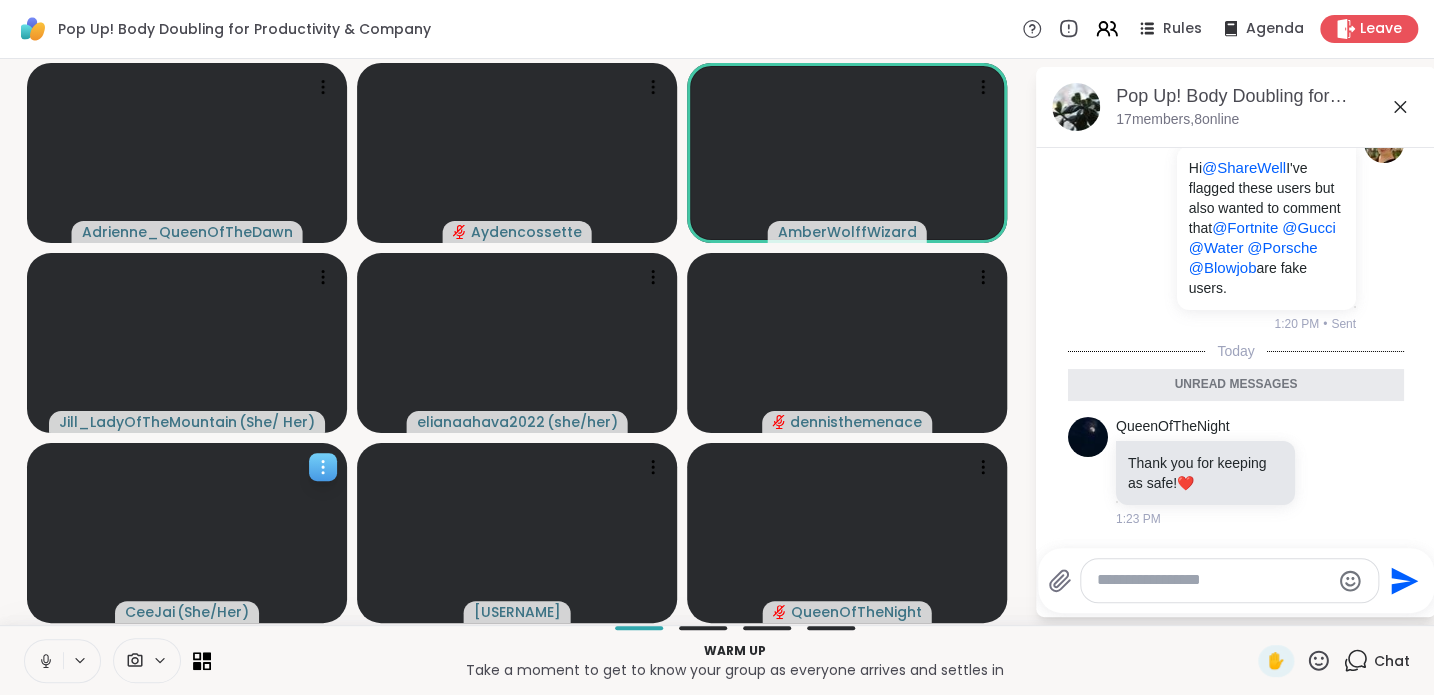 click 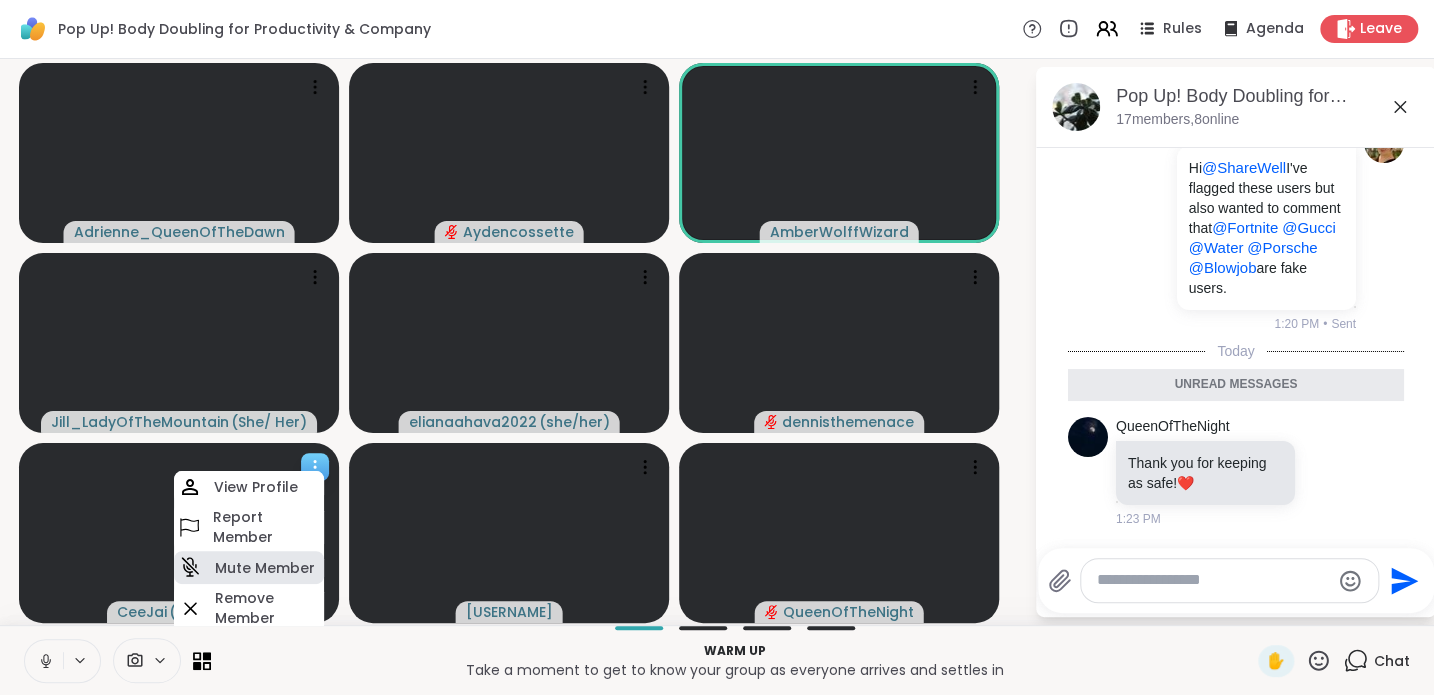 click on "Mute Member" at bounding box center [265, 568] 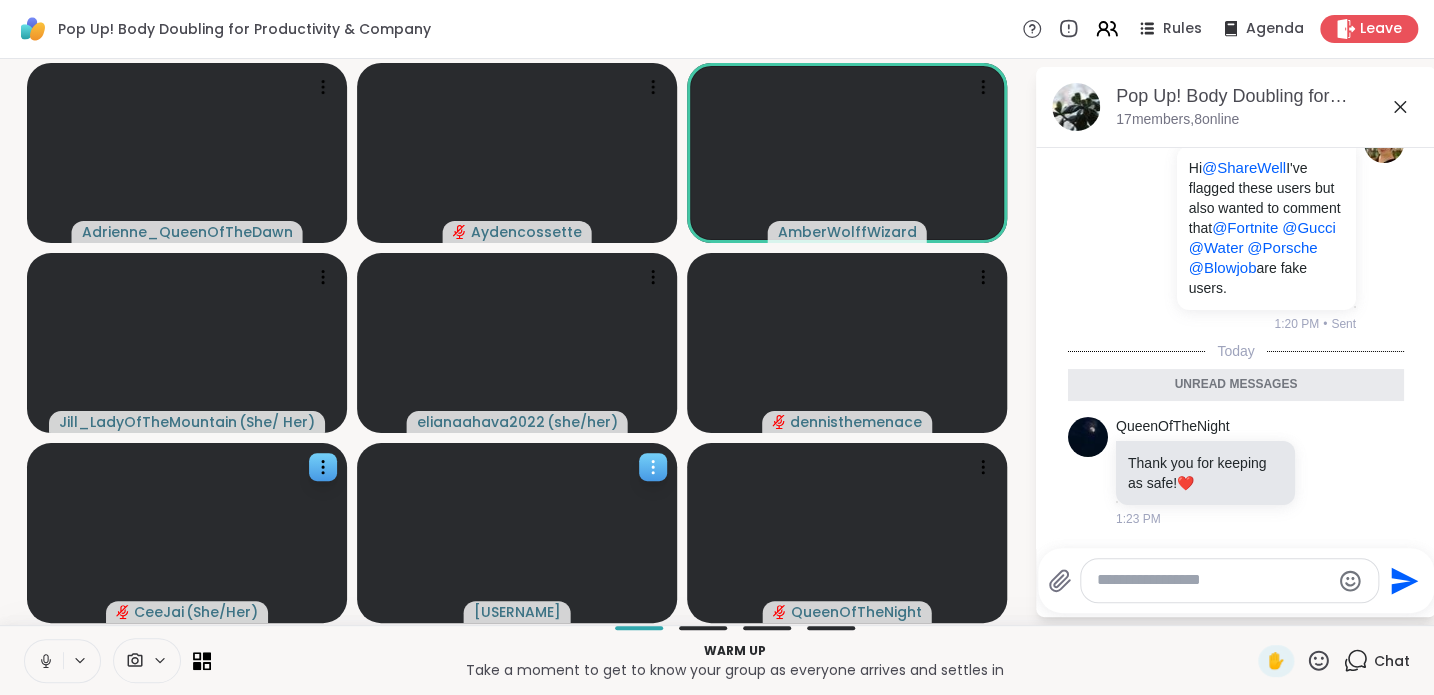 click 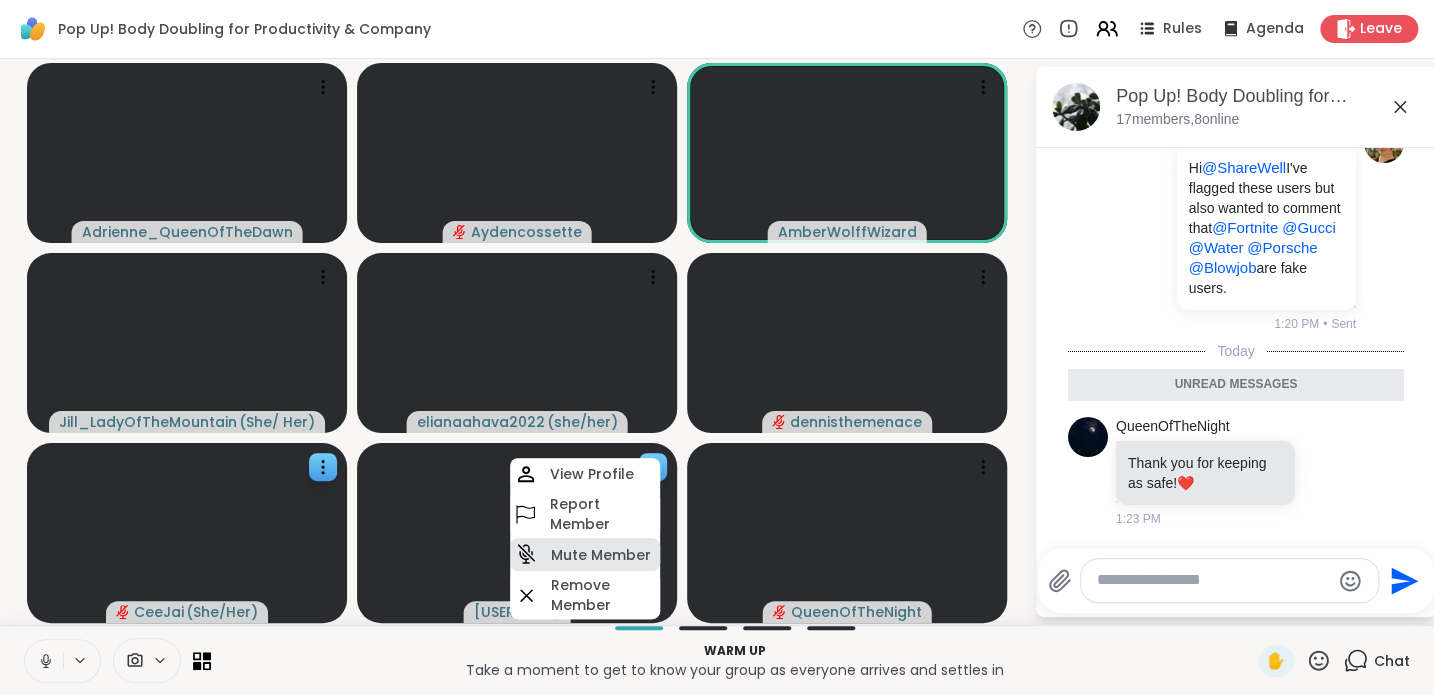 click on "Mute Member" at bounding box center [601, 555] 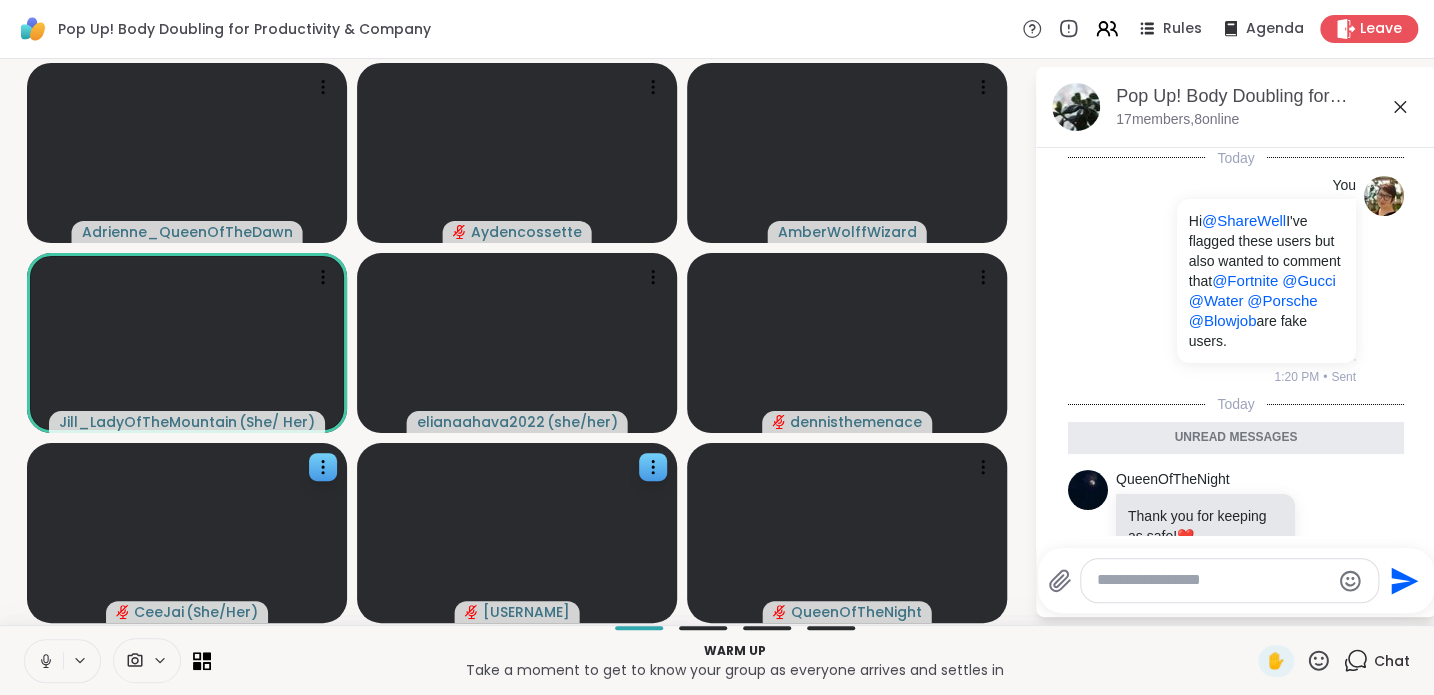 scroll, scrollTop: 70, scrollLeft: 0, axis: vertical 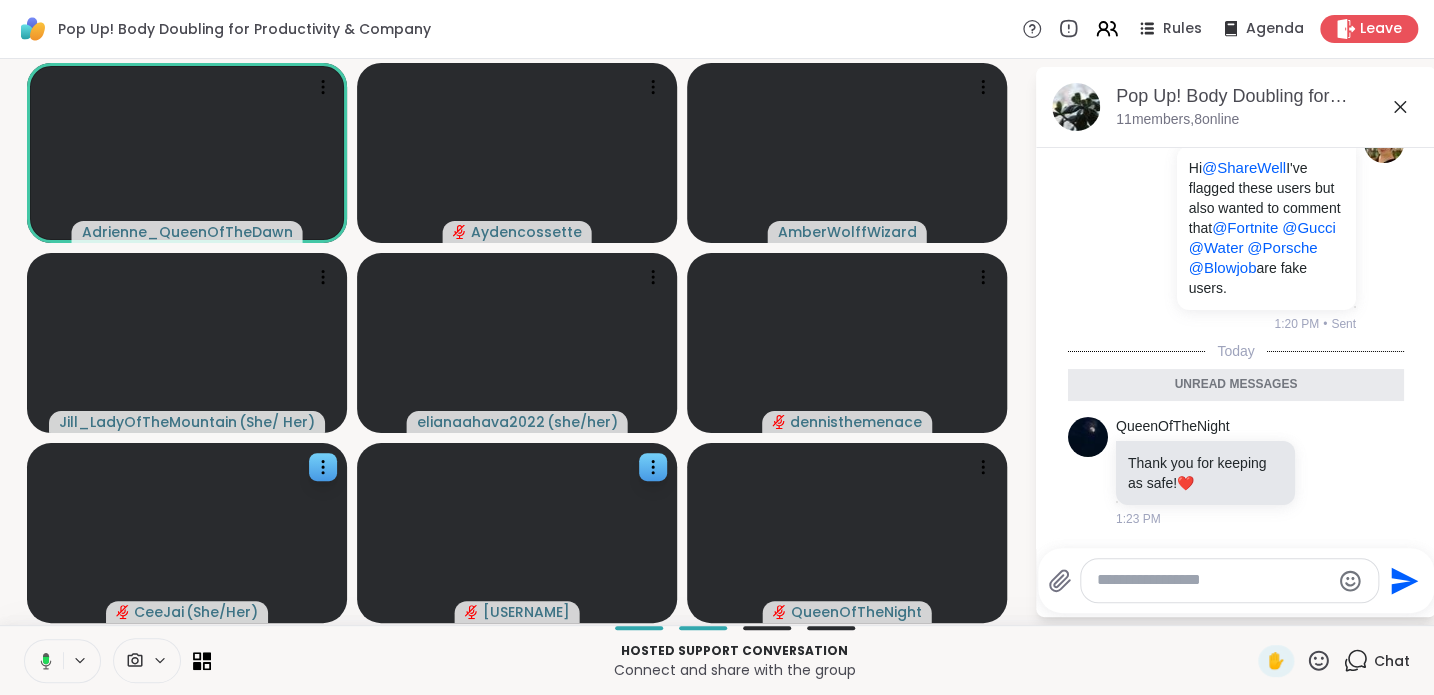 click at bounding box center [1213, 580] 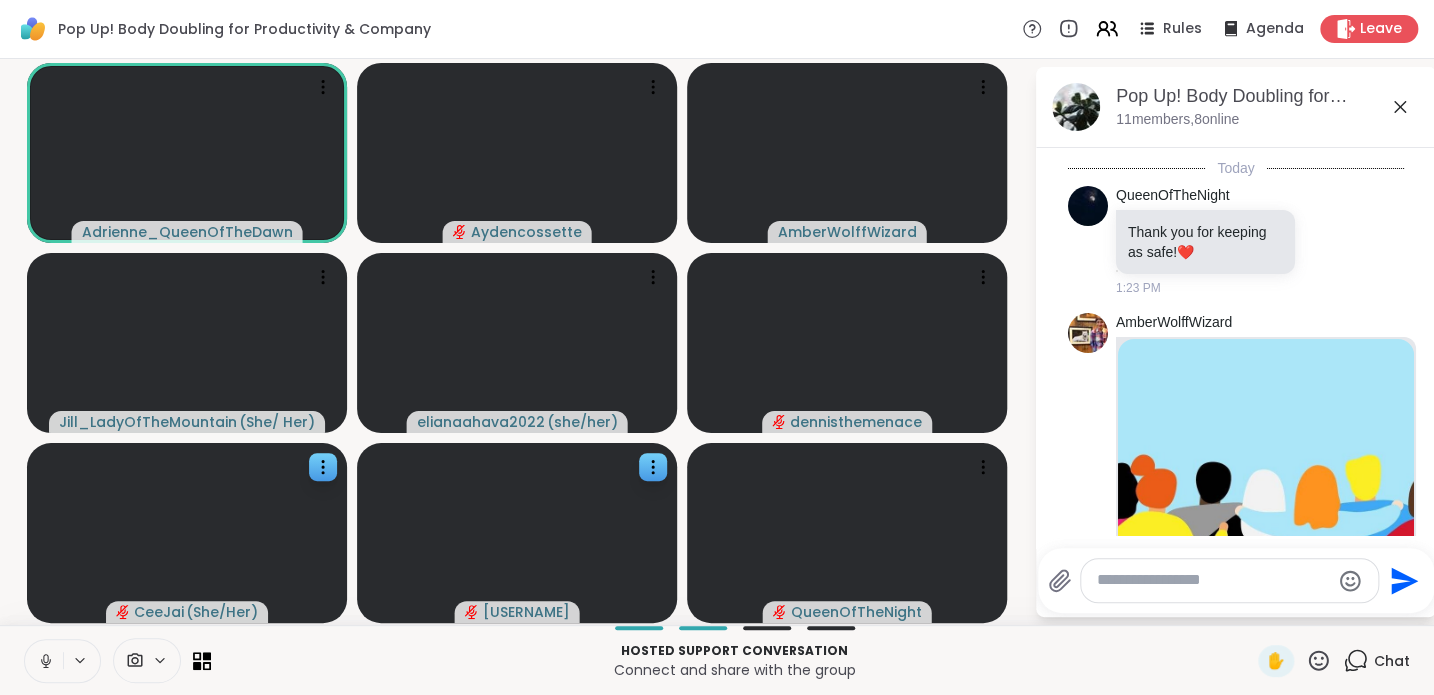 scroll, scrollTop: 516, scrollLeft: 0, axis: vertical 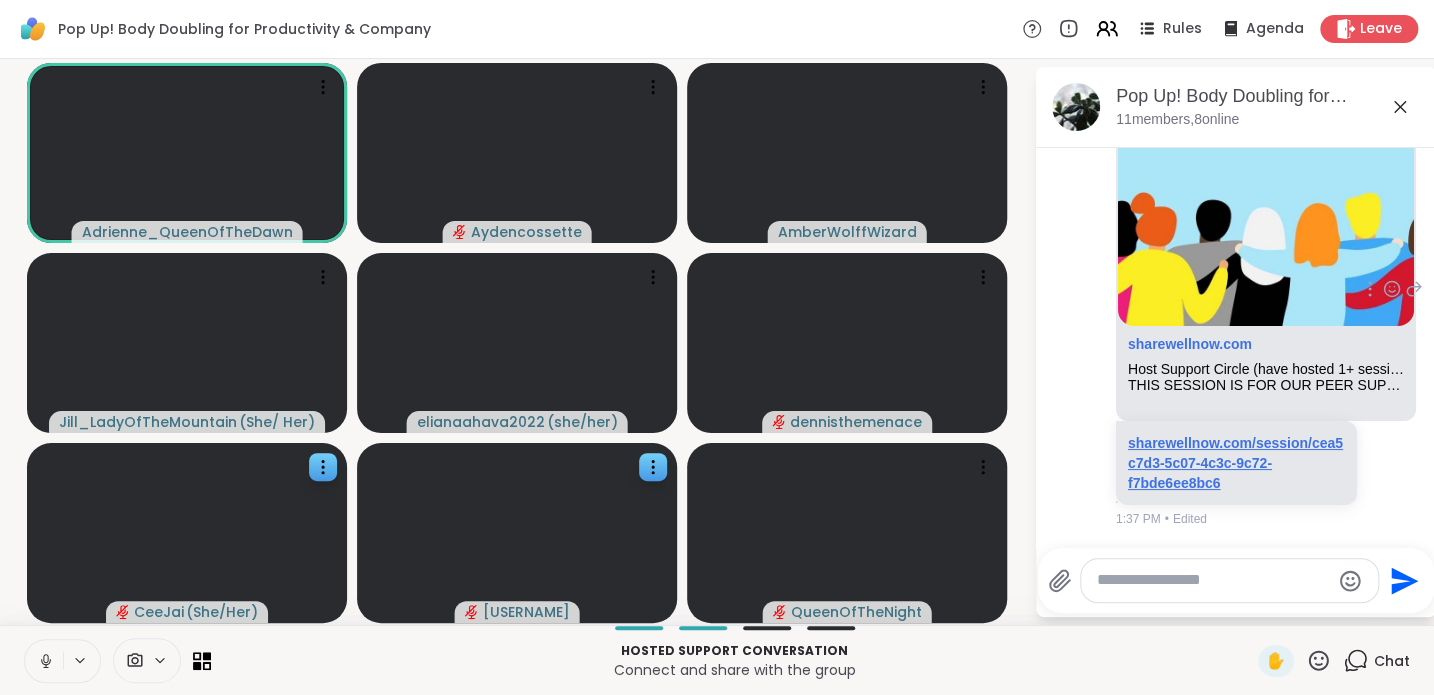 click on "sharewellnow.com/session/cea5c7d3-5c07-4c3c-9c72-f7bde6ee8bc6" at bounding box center (1235, 463) 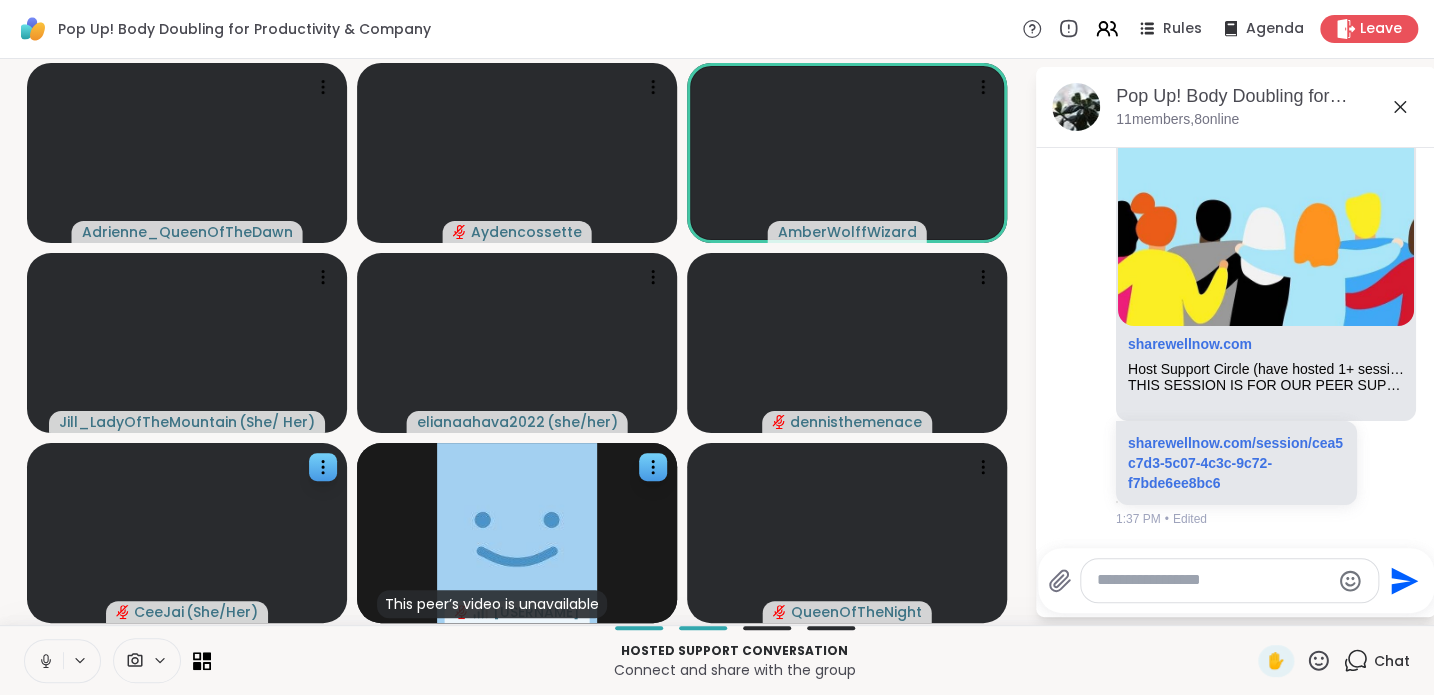 click 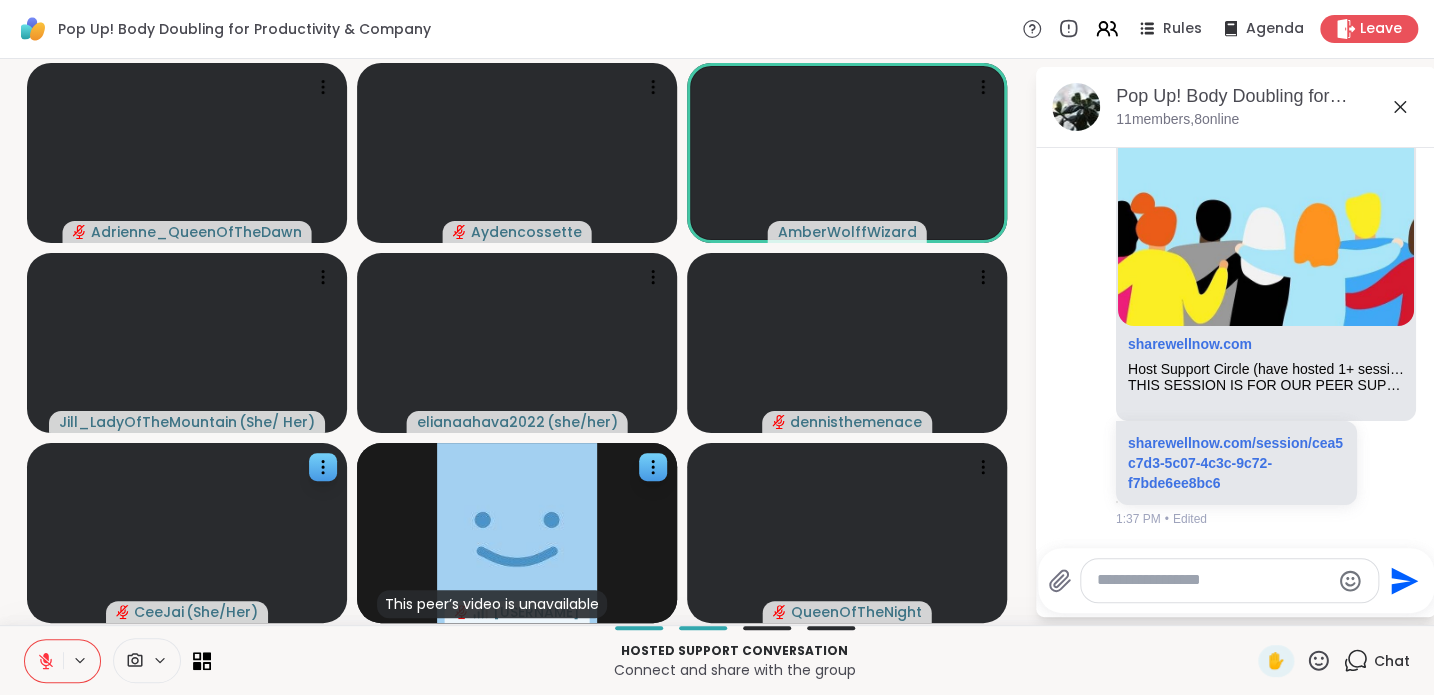 click 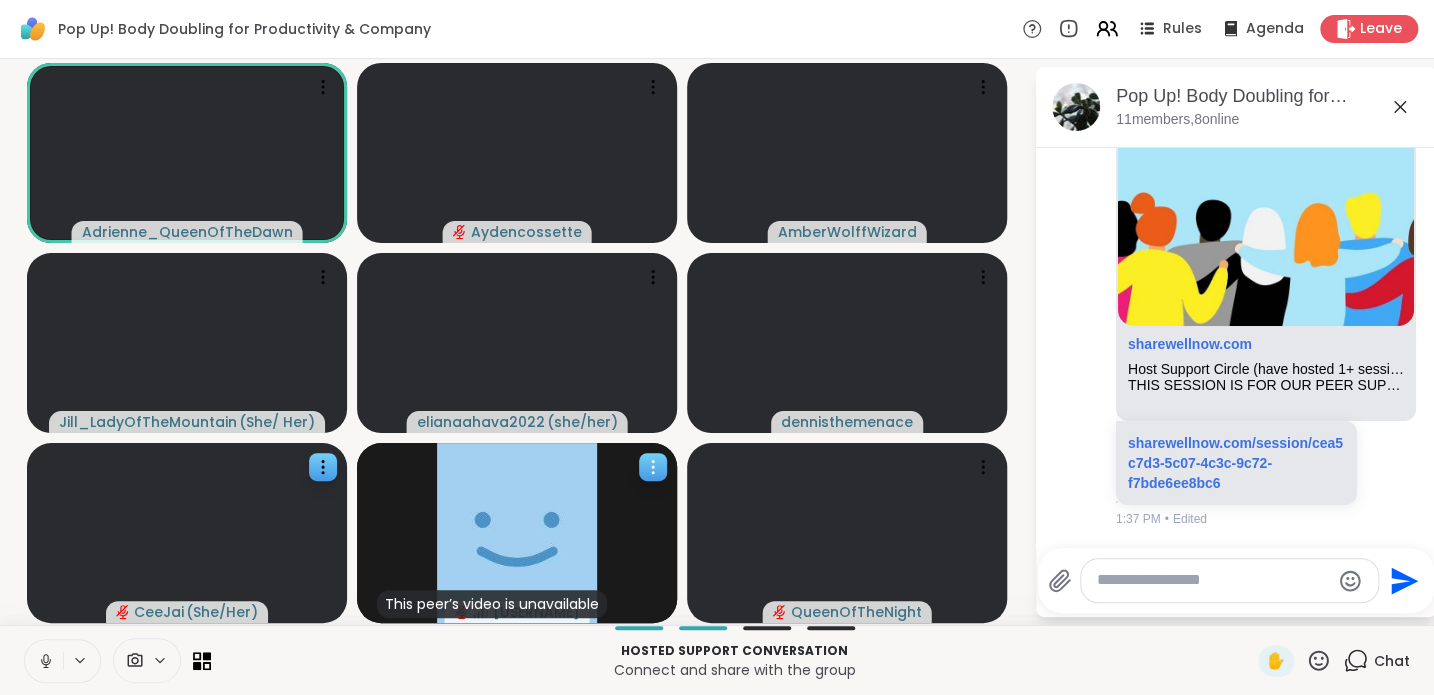click on "This peer’s video is unavailable" at bounding box center [492, 604] 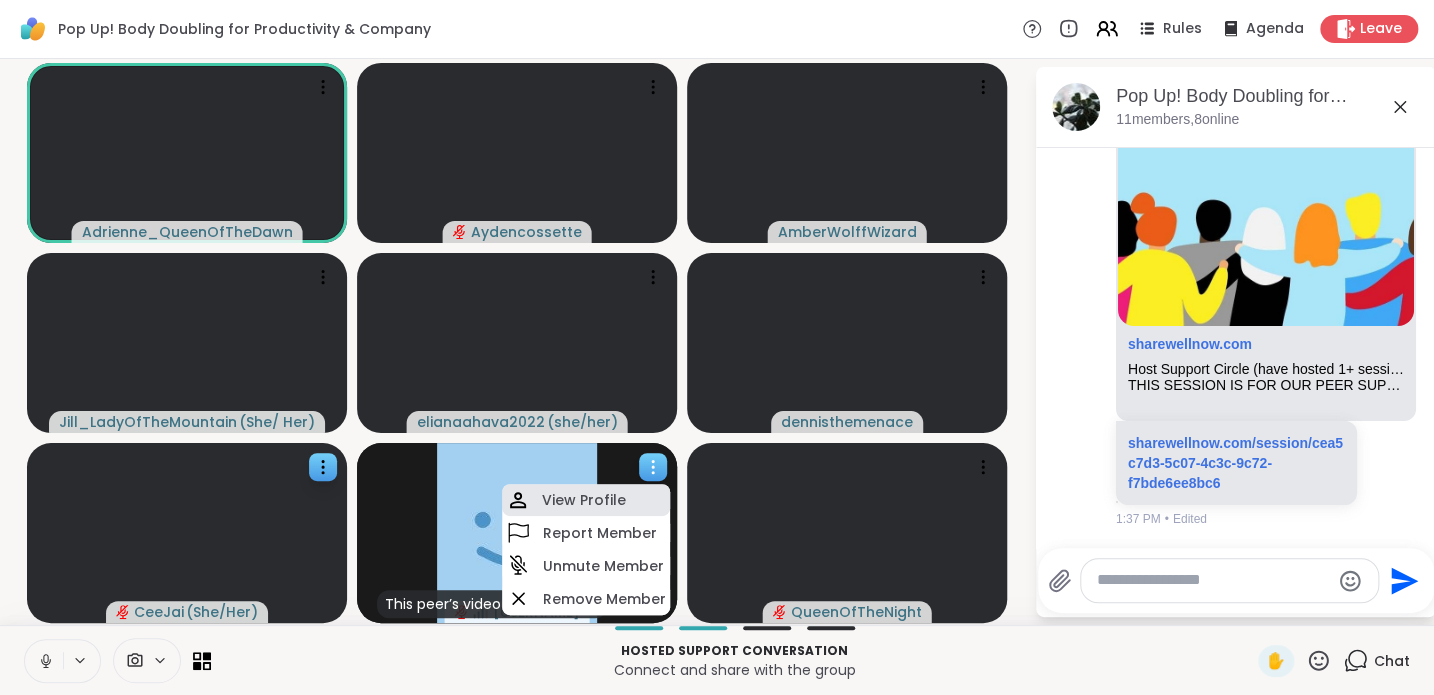 click on "View Profile" at bounding box center (586, 500) 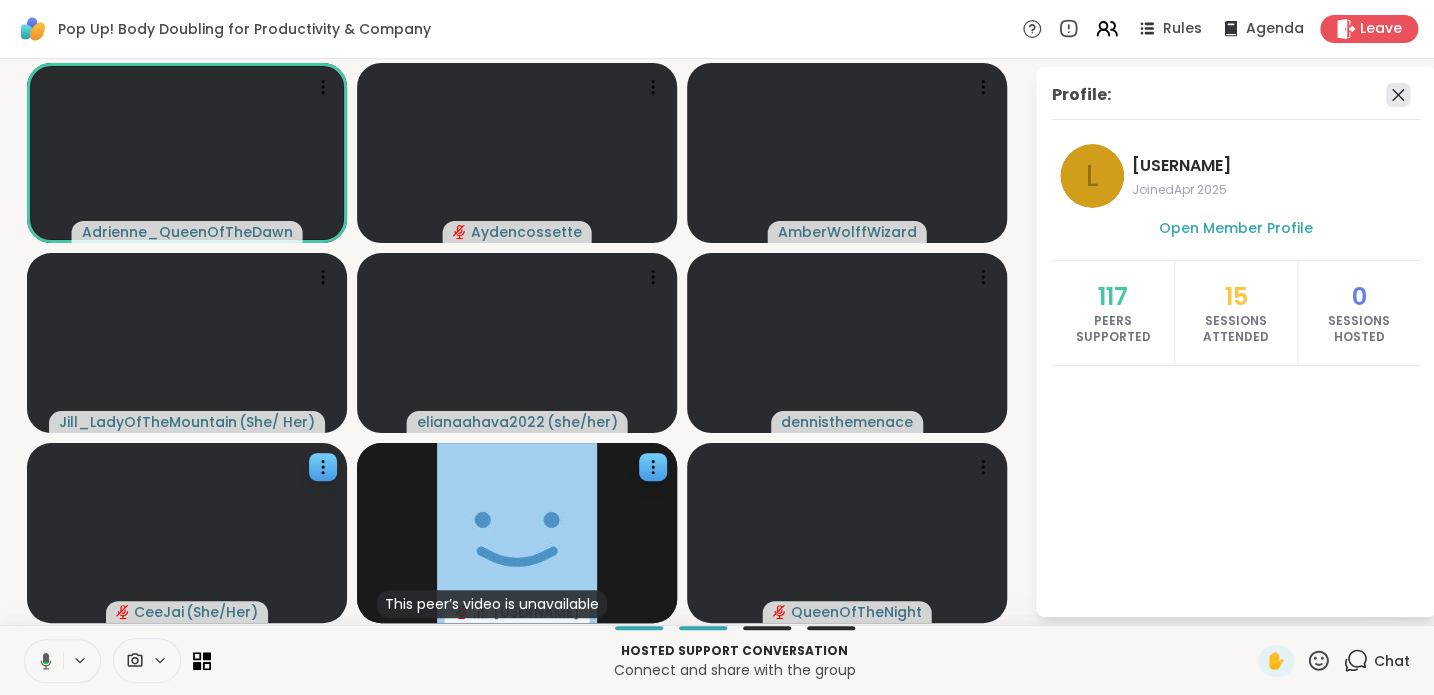 click 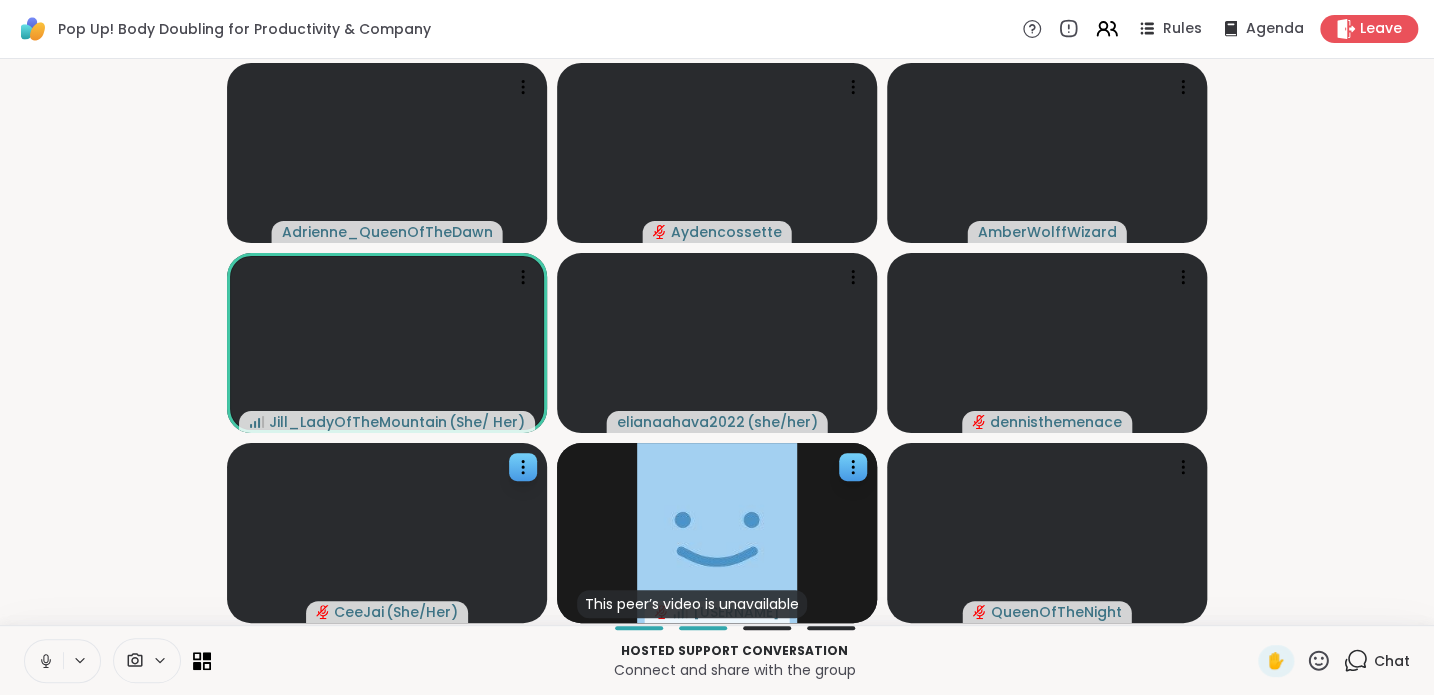 click 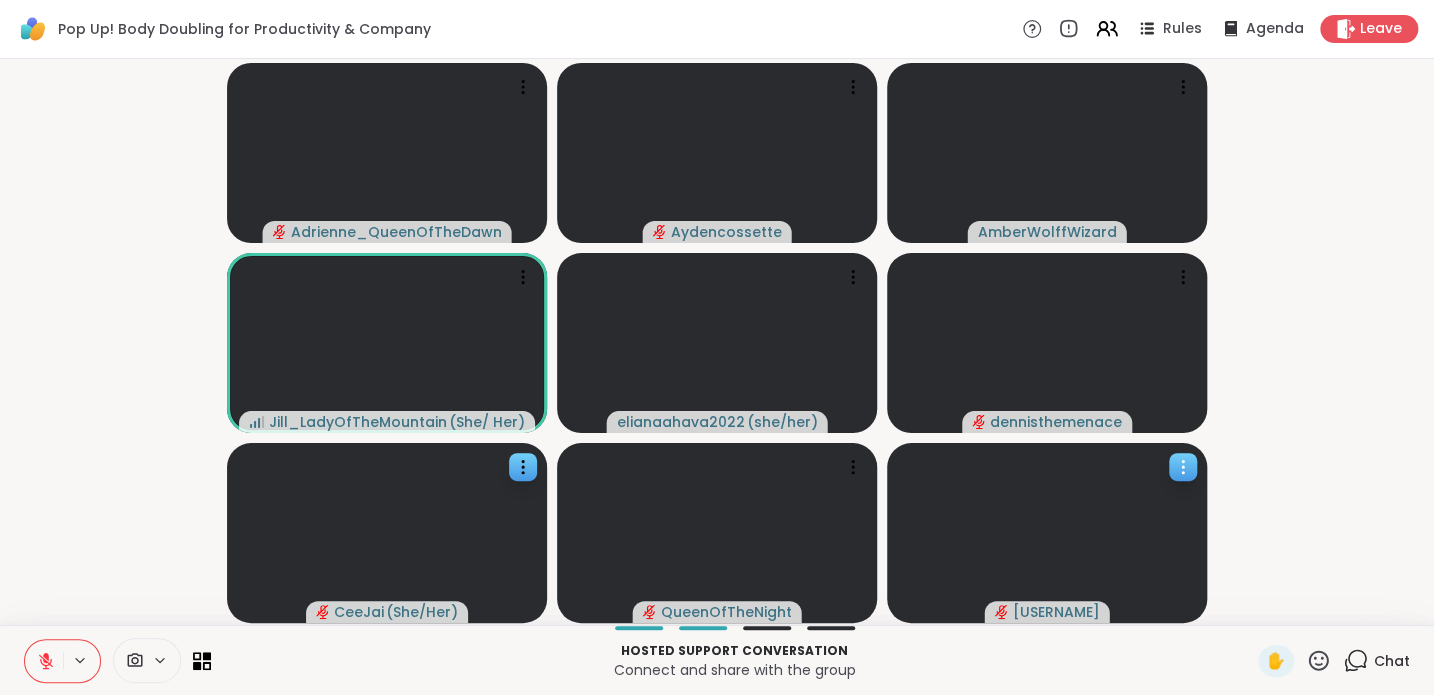 click on "[USERNAME]" at bounding box center [1056, 612] 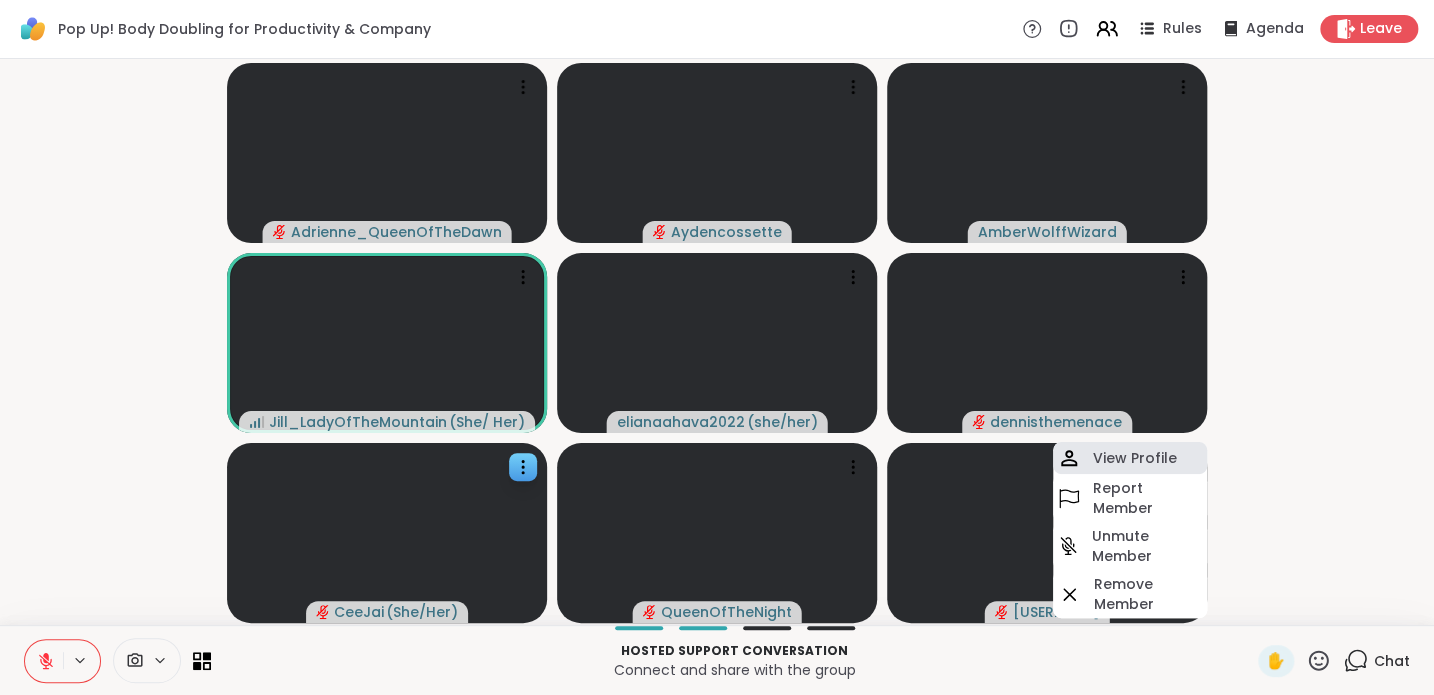 click on "View Profile" at bounding box center [1135, 458] 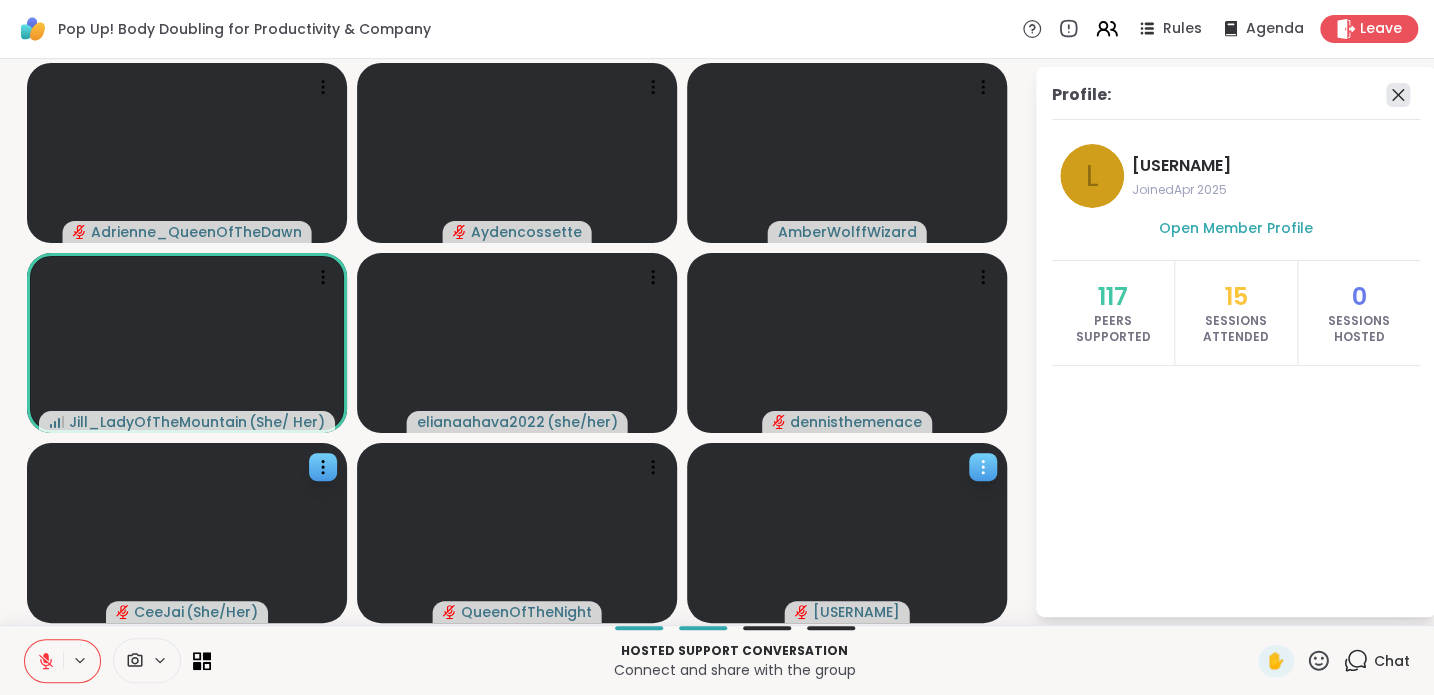 click 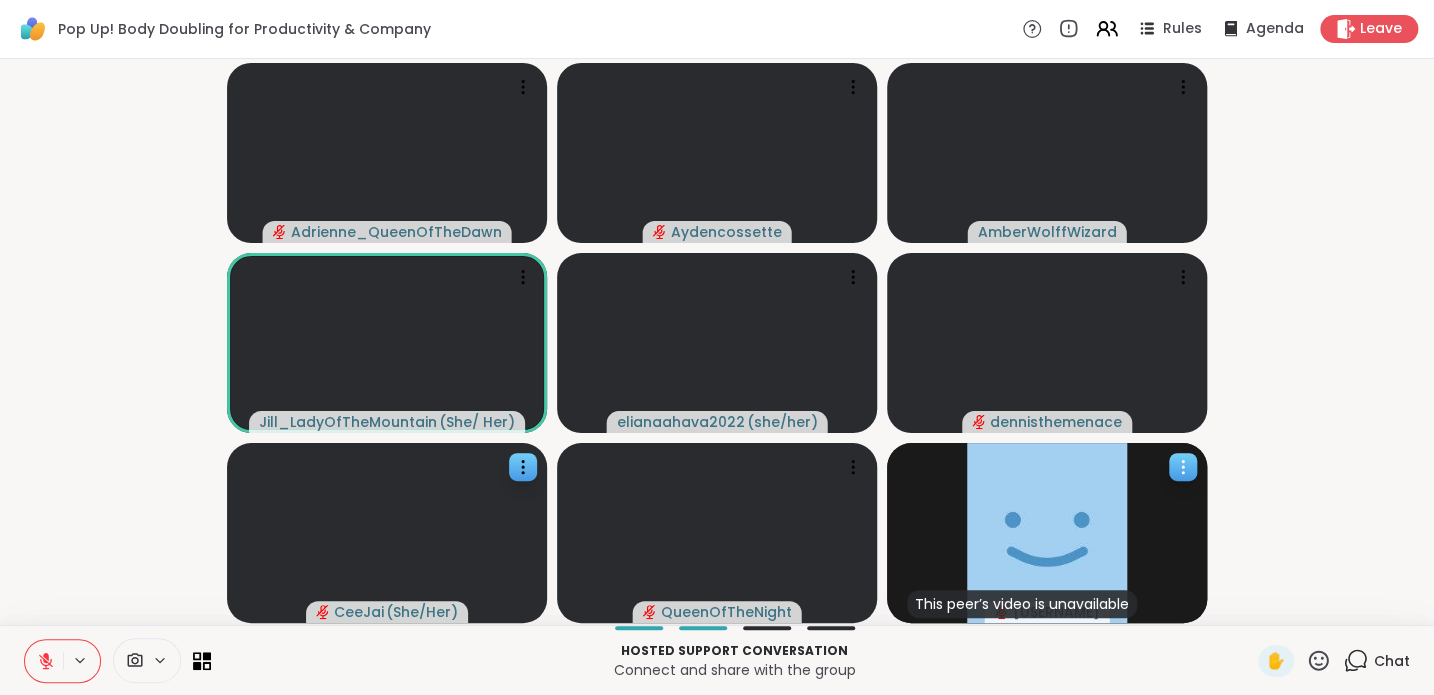 click at bounding box center (44, 661) 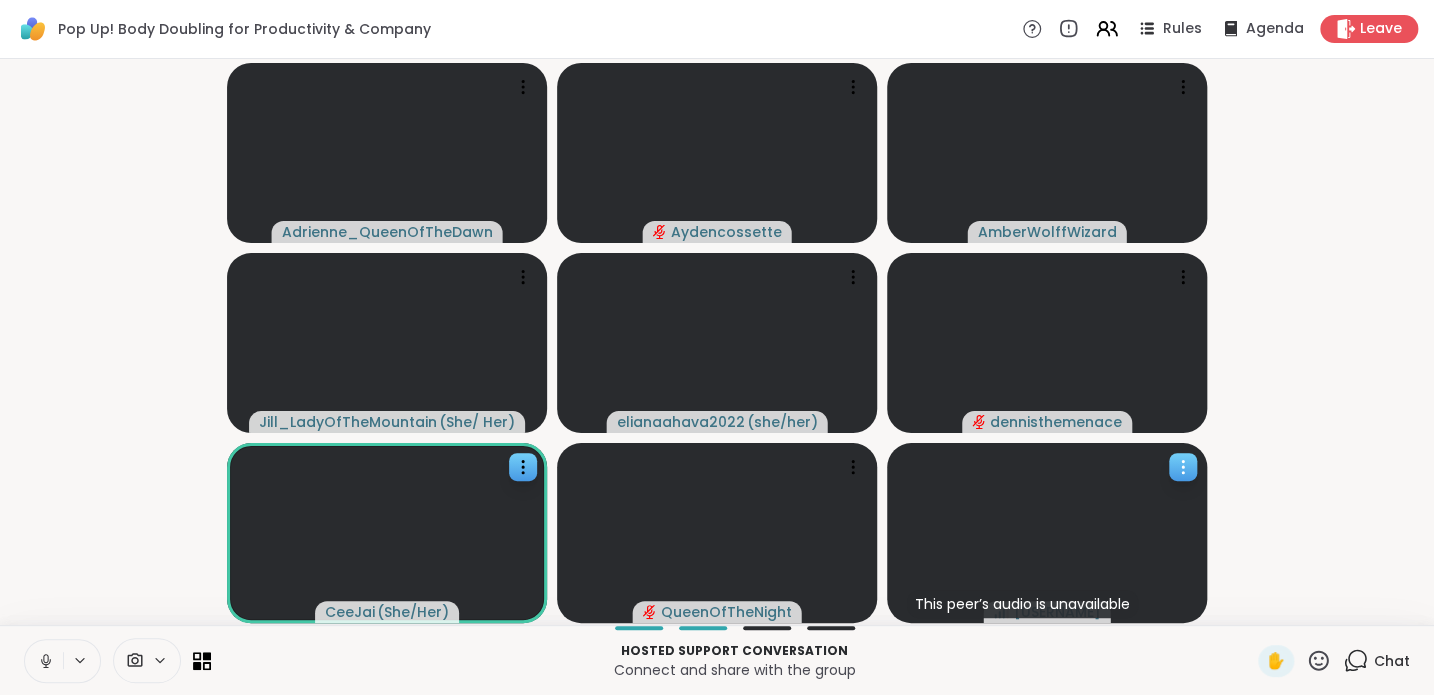 click on "Chat" at bounding box center (1392, 661) 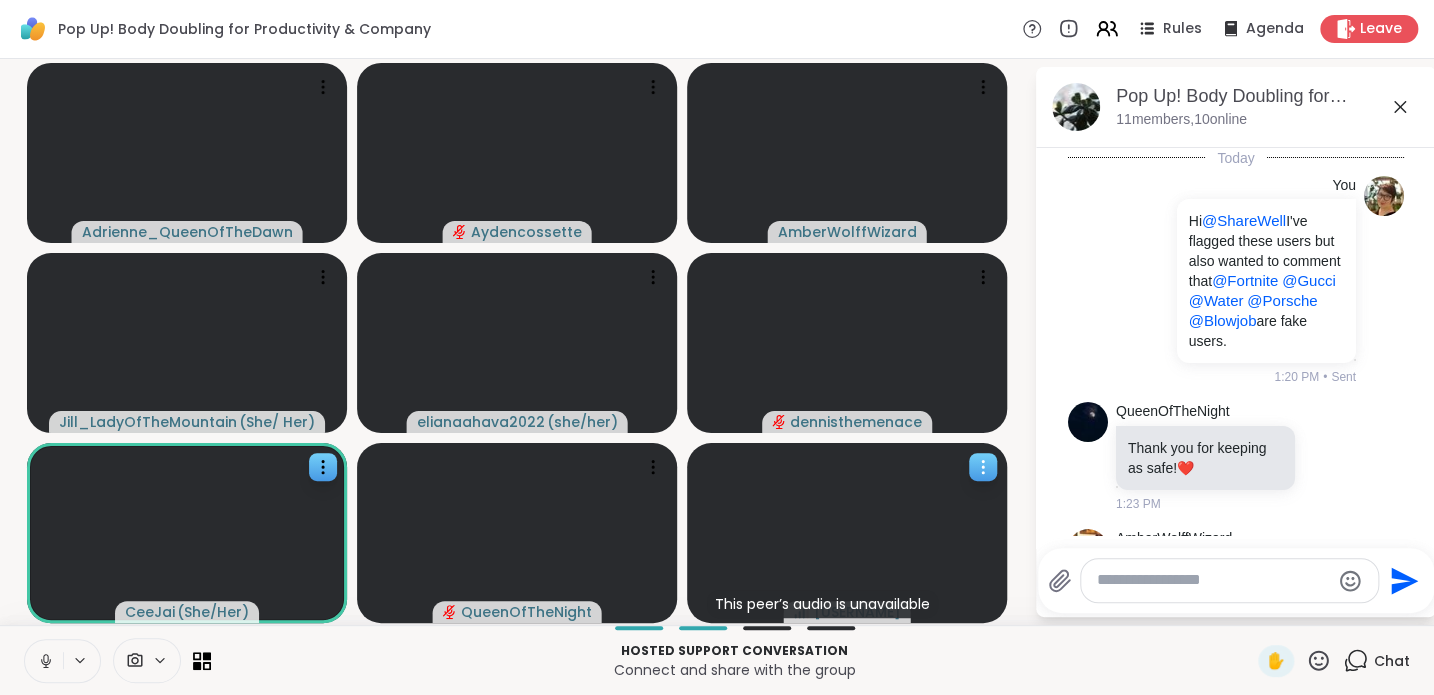 scroll, scrollTop: 496, scrollLeft: 0, axis: vertical 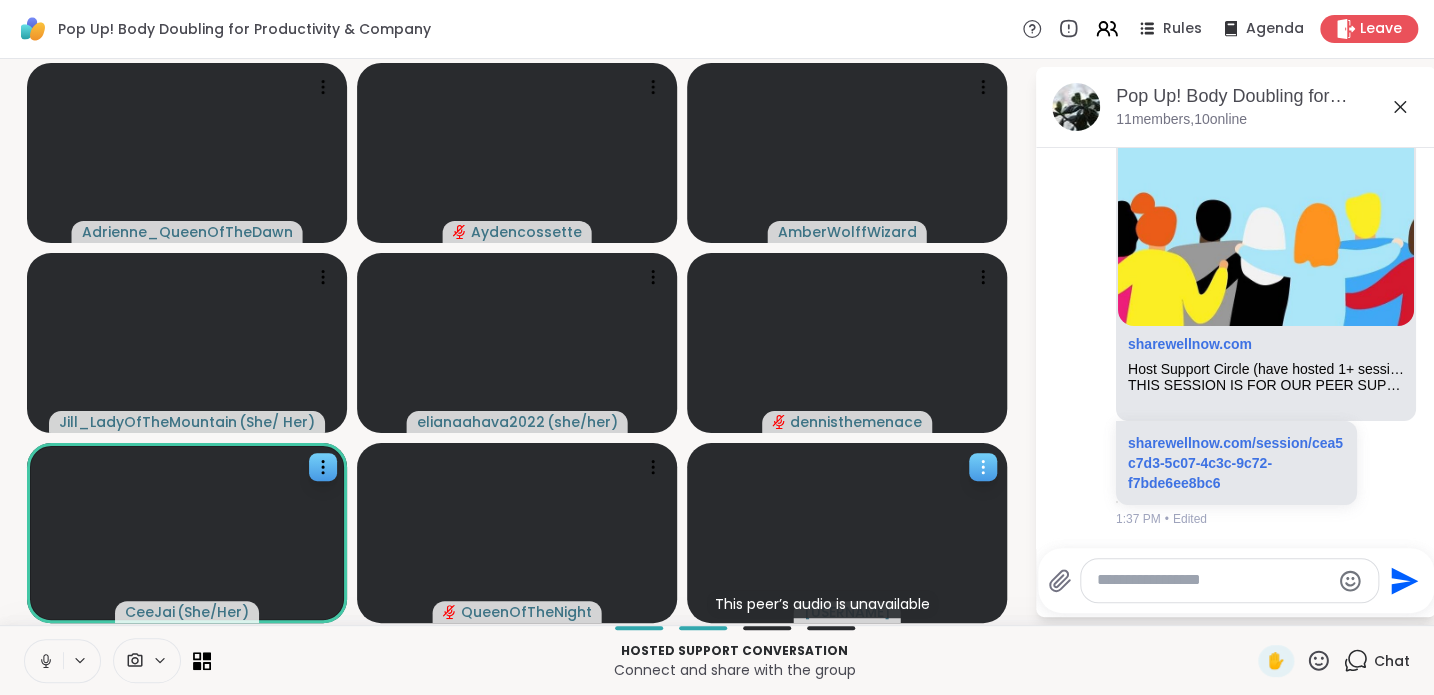 click at bounding box center (1213, 580) 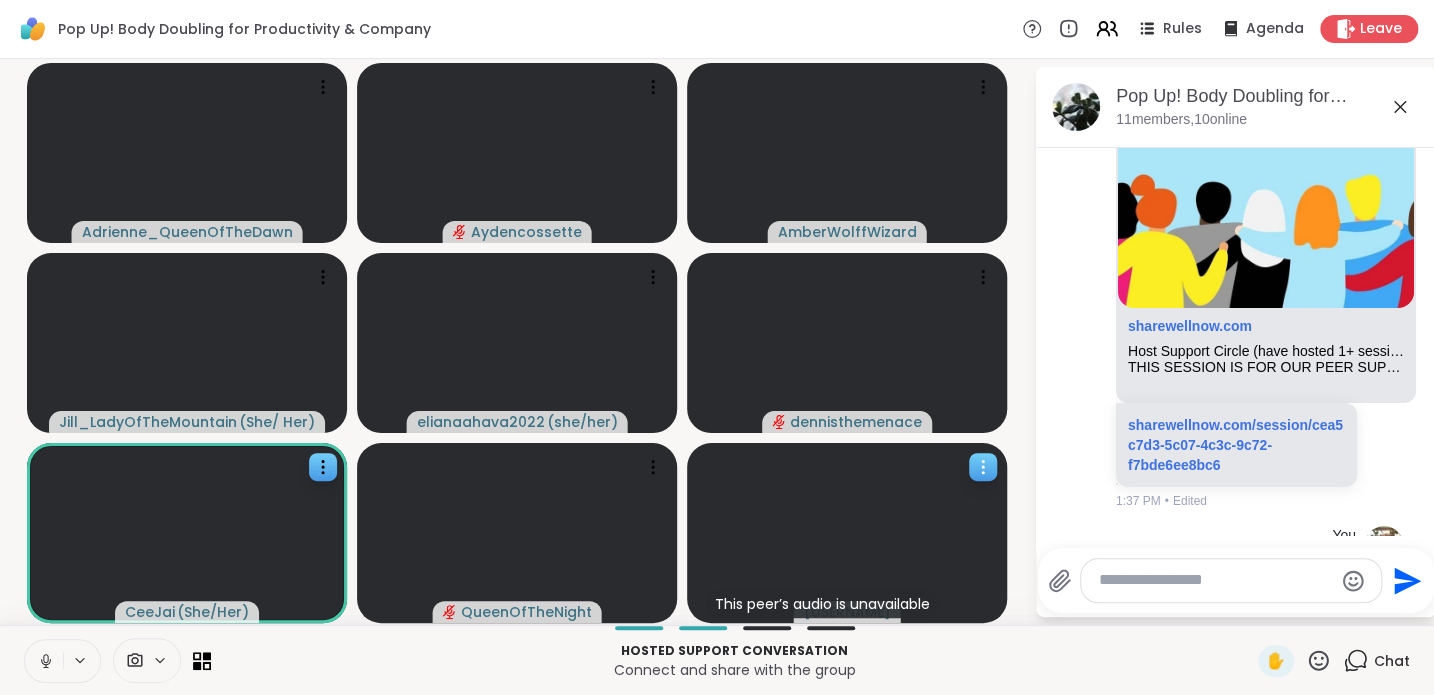 scroll, scrollTop: 661, scrollLeft: 0, axis: vertical 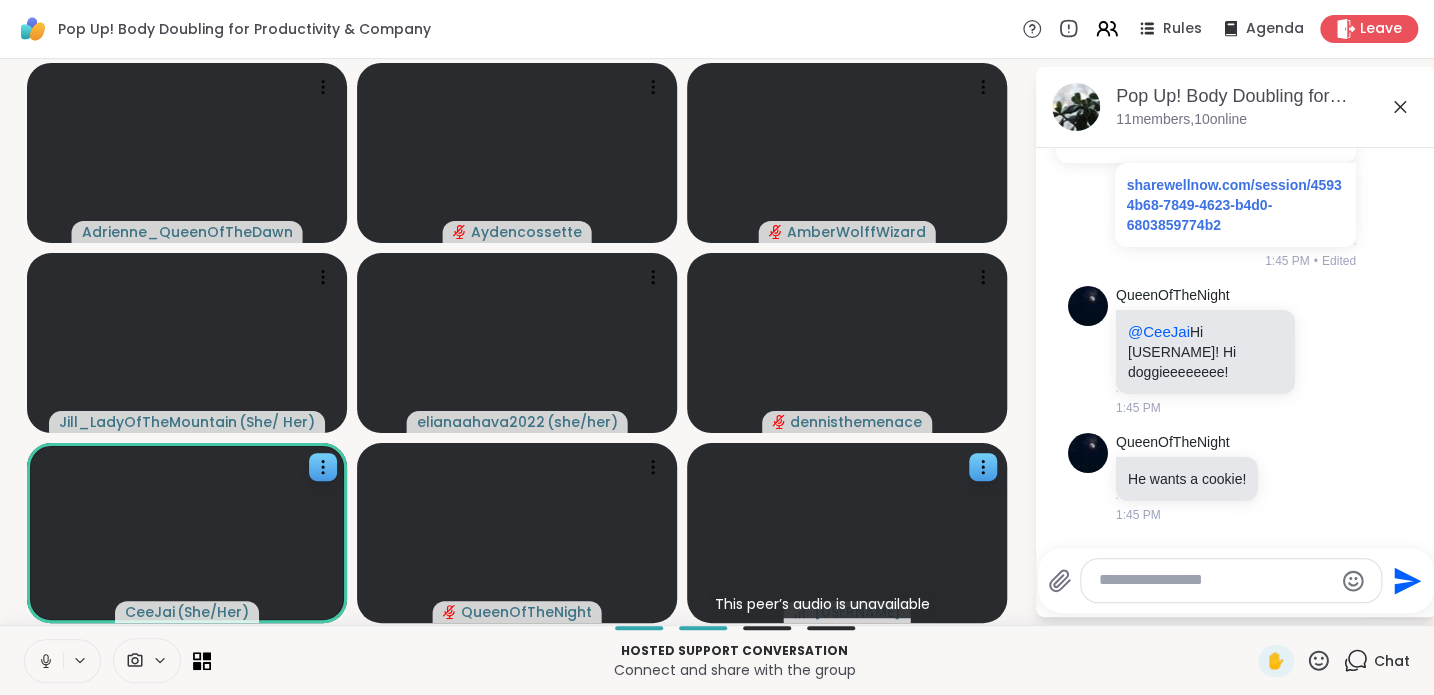 click at bounding box center (1215, 580) 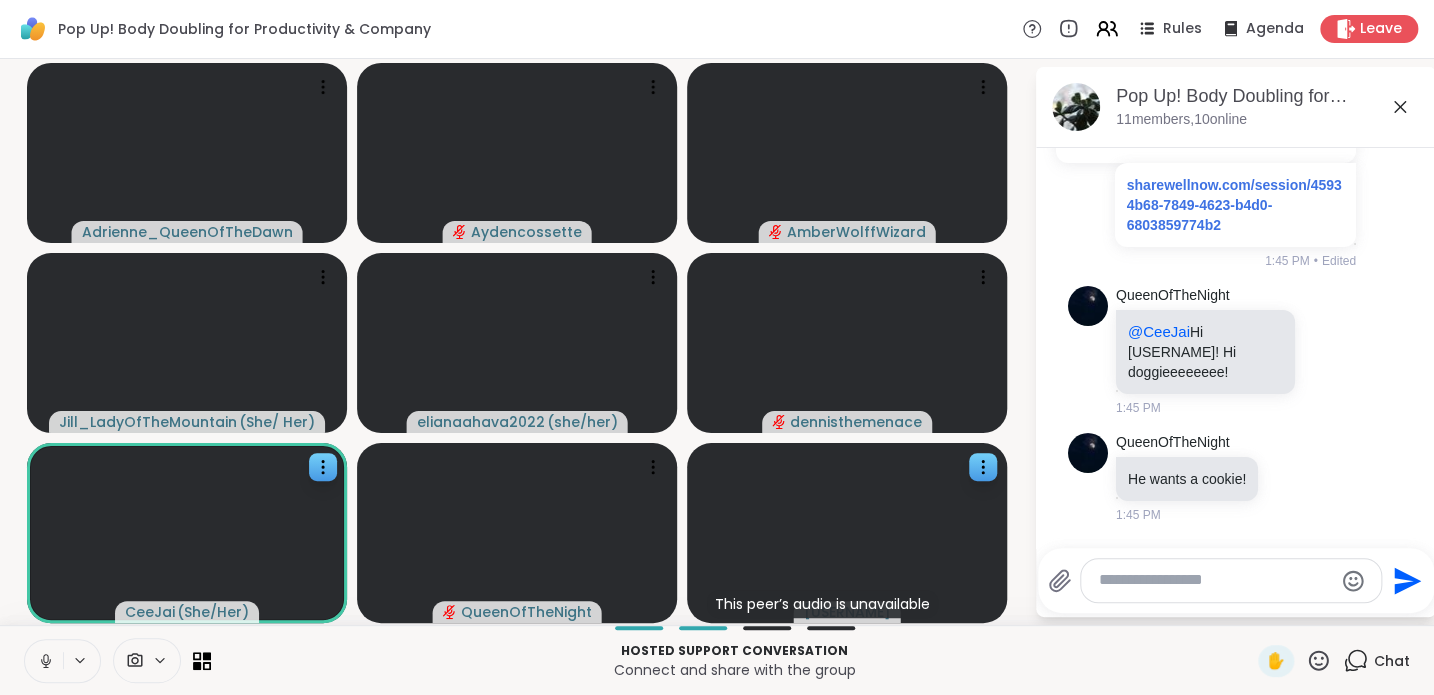 paste on "**********" 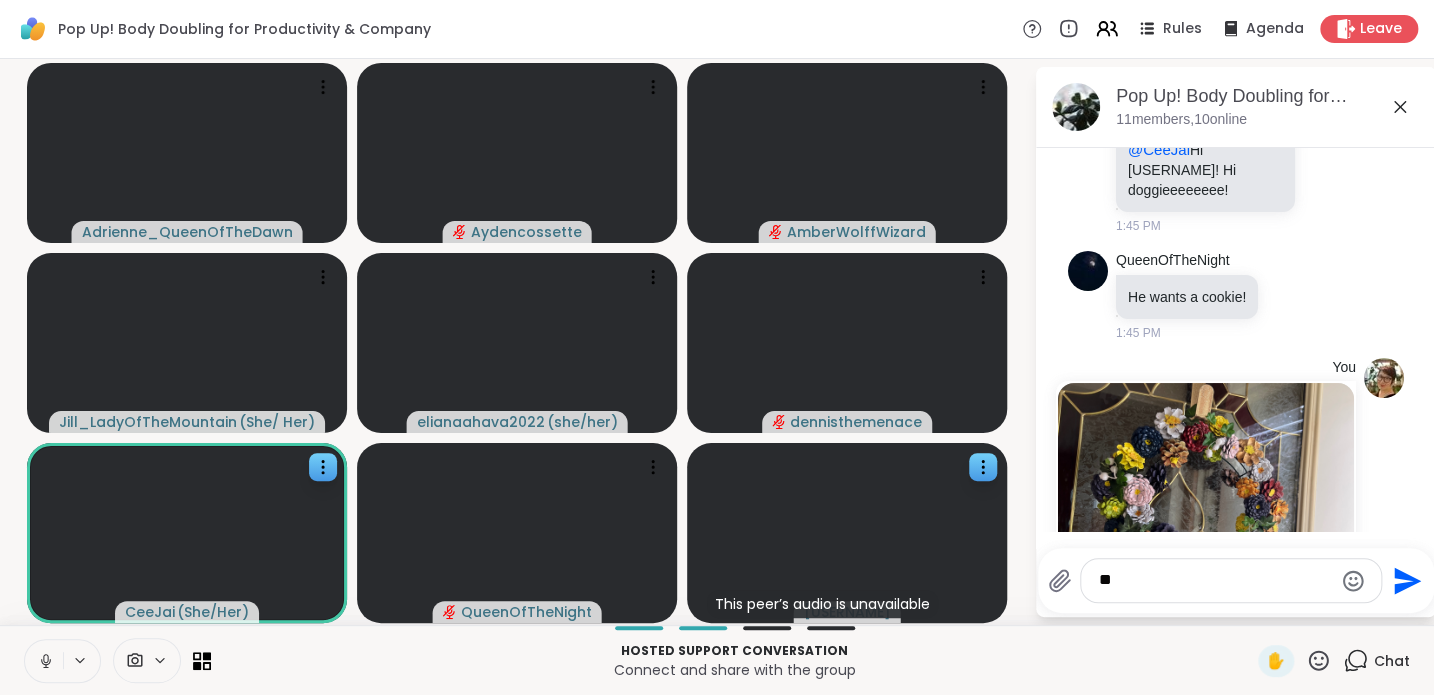 type on "*" 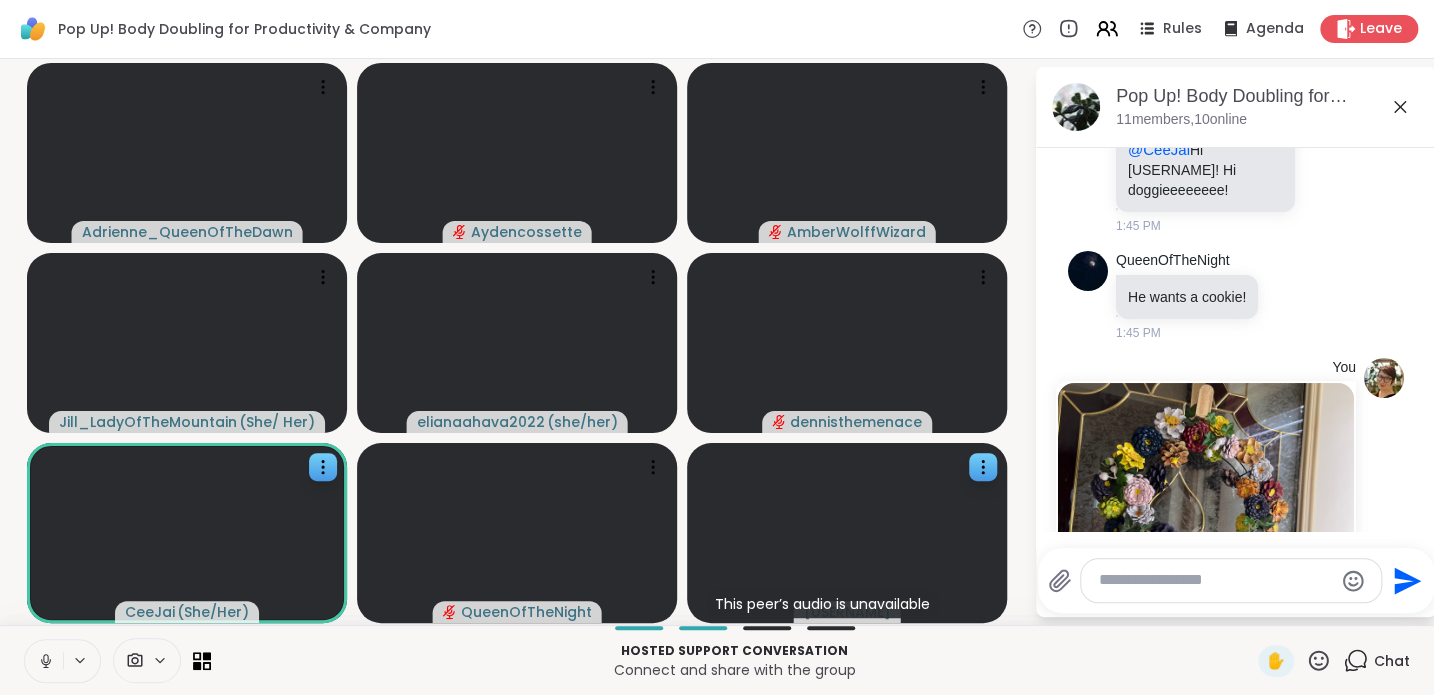 type on "*" 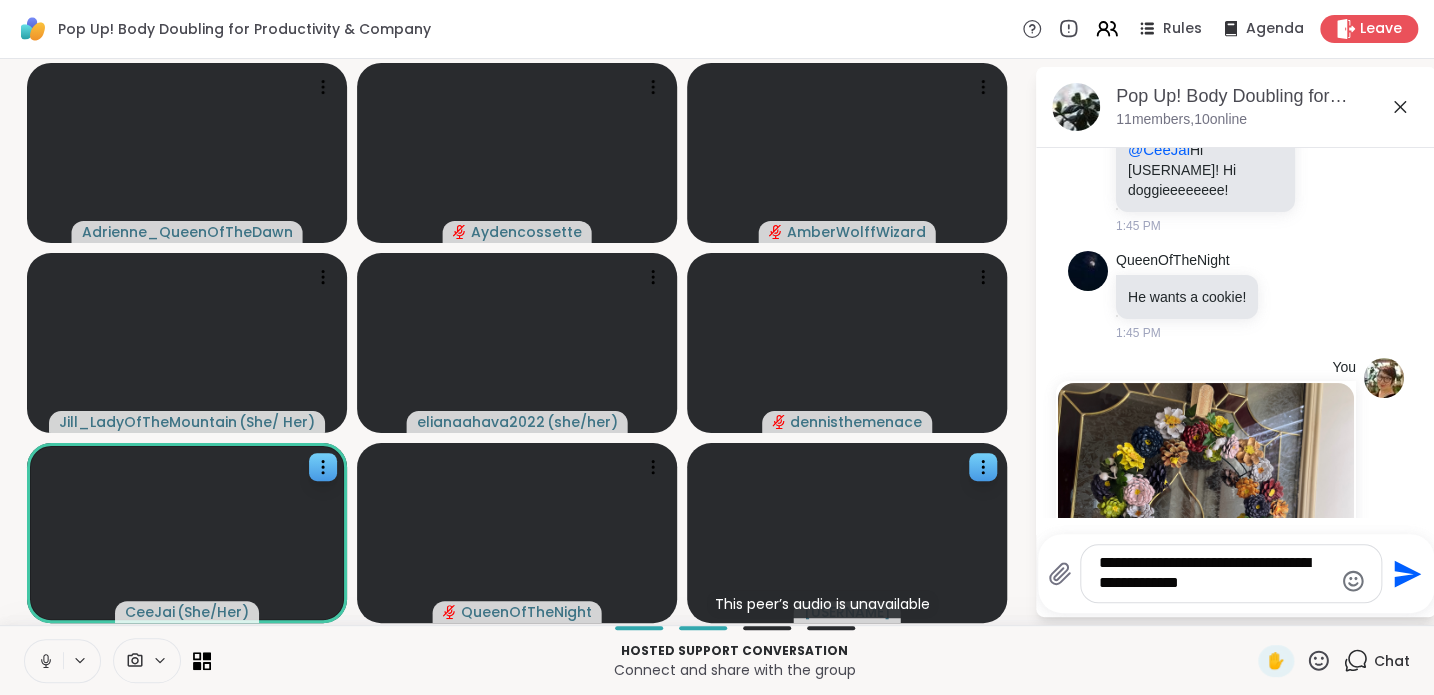 type on "**********" 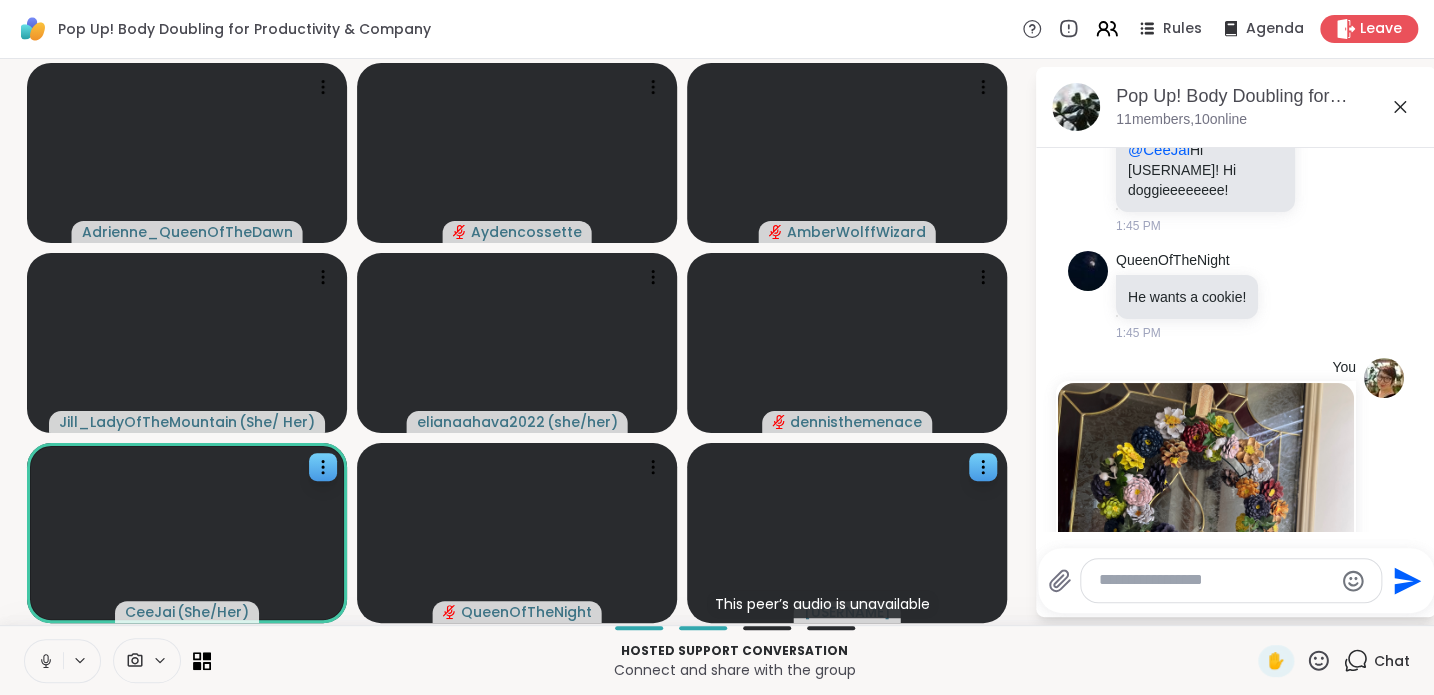 scroll, scrollTop: 1880, scrollLeft: 0, axis: vertical 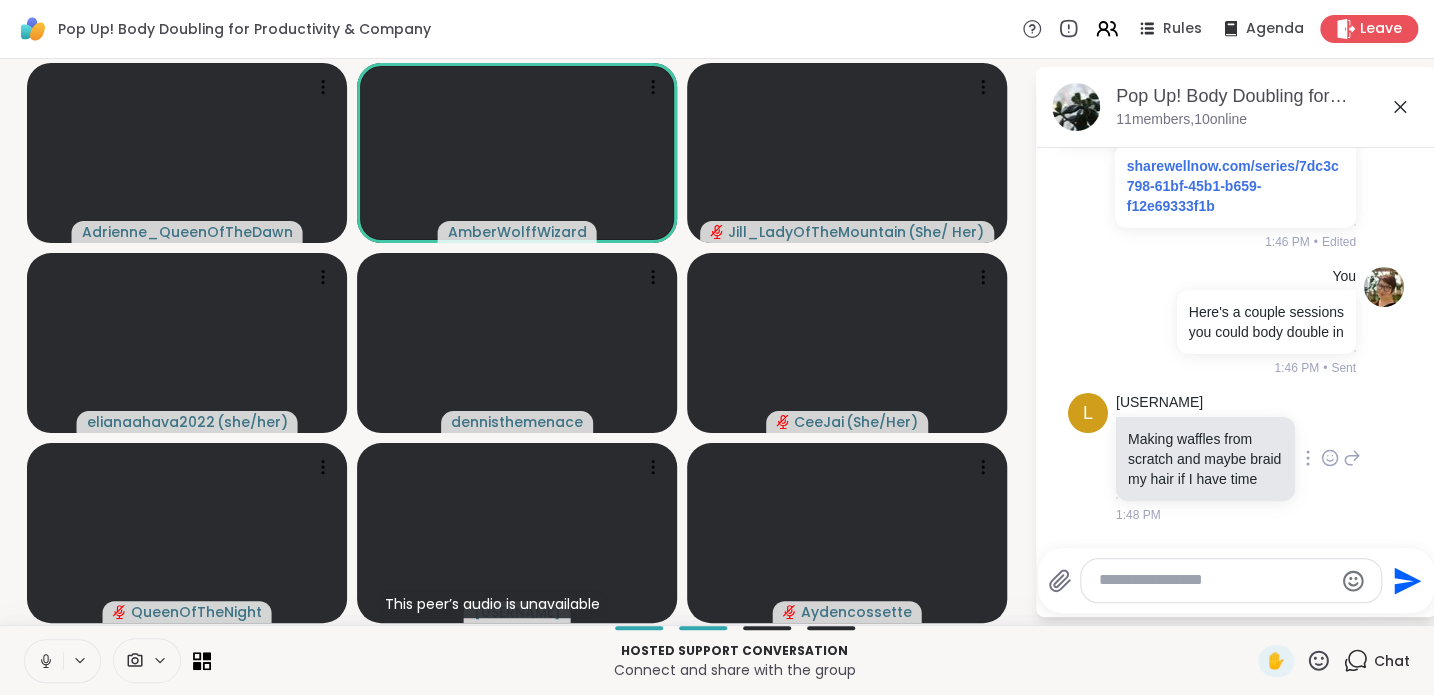 click at bounding box center [1330, 458] 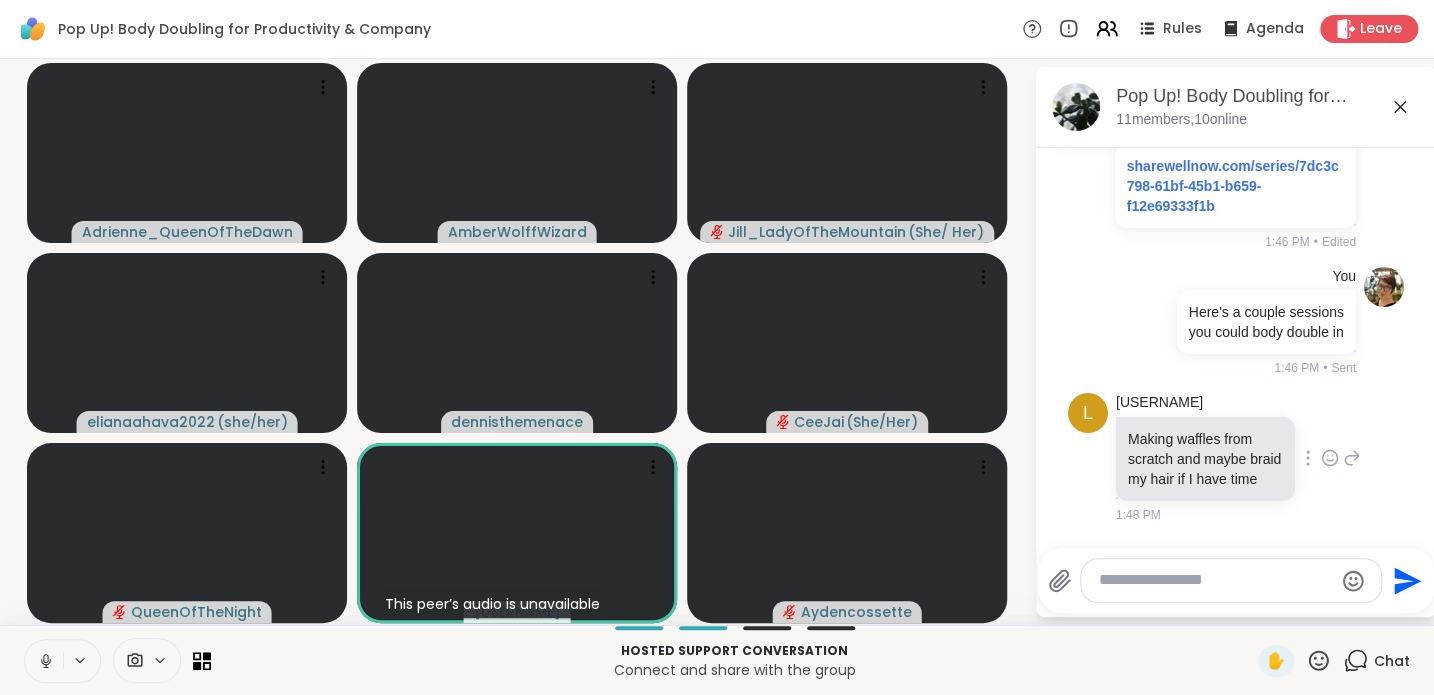 click 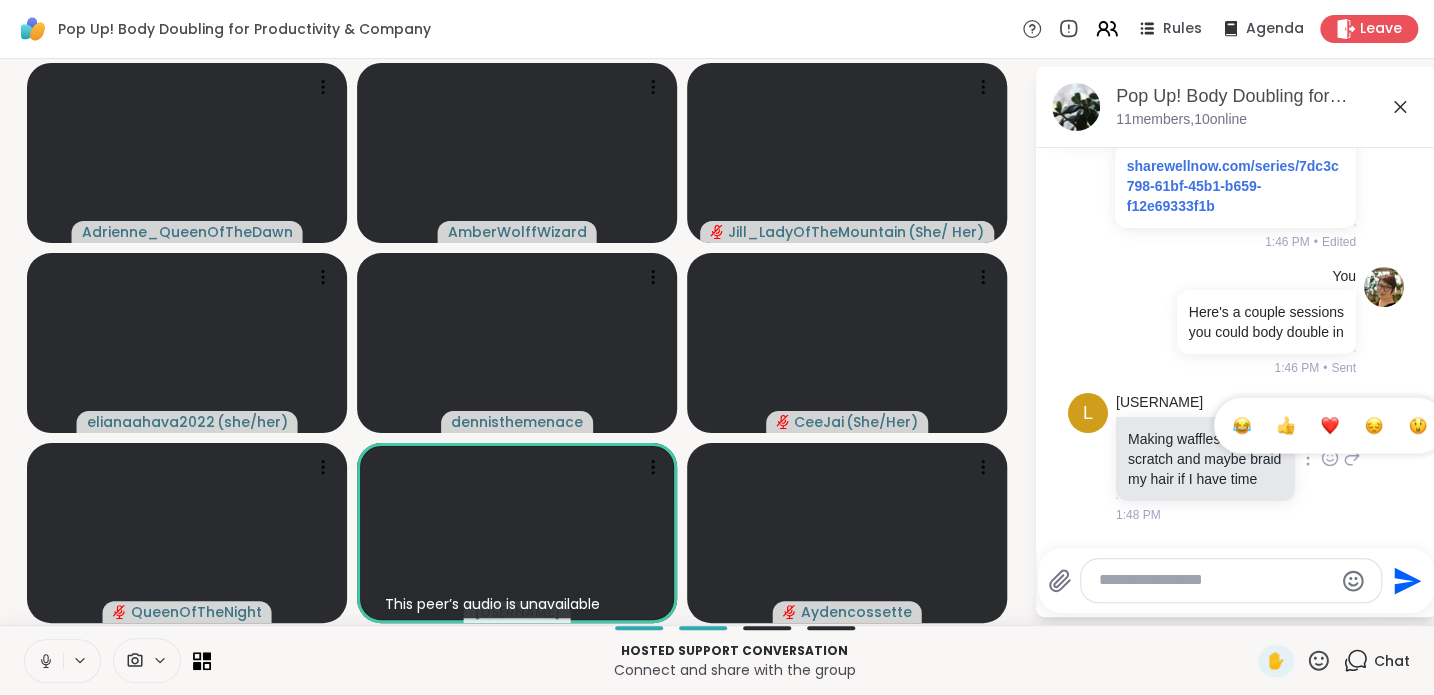 click at bounding box center (1330, 426) 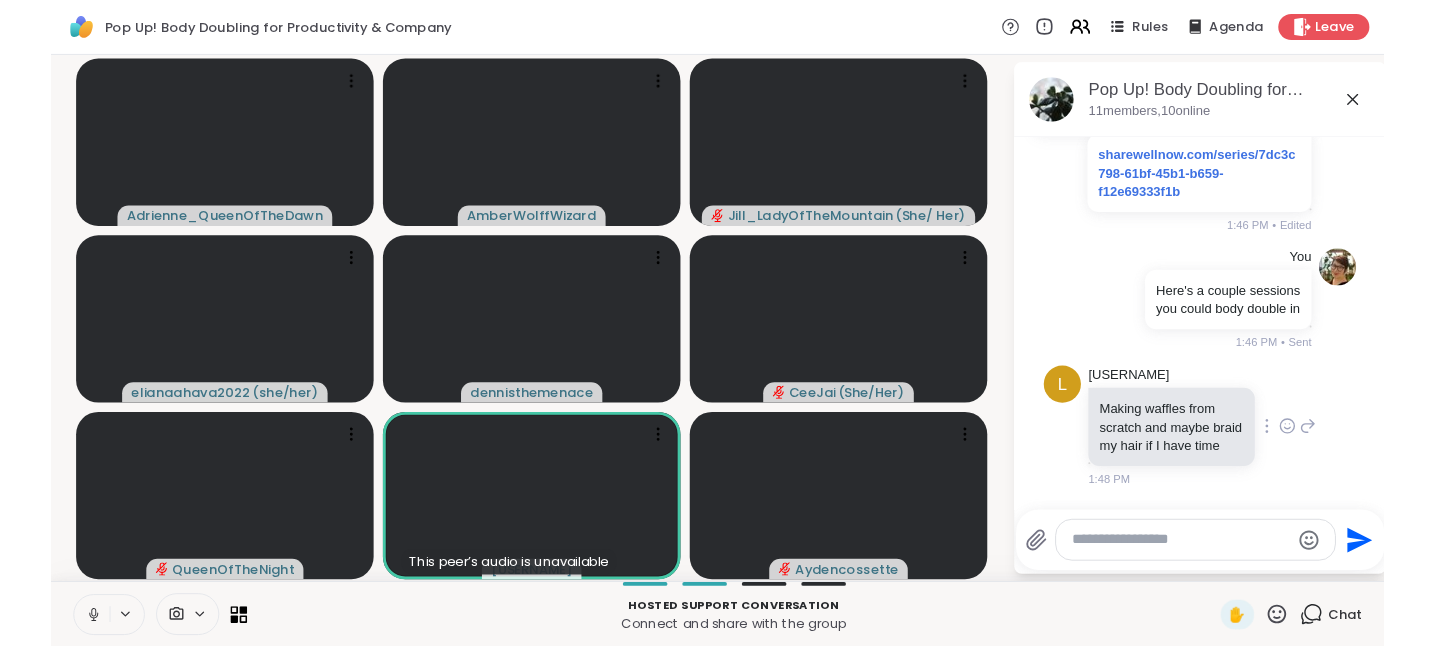 scroll, scrollTop: 2074, scrollLeft: 0, axis: vertical 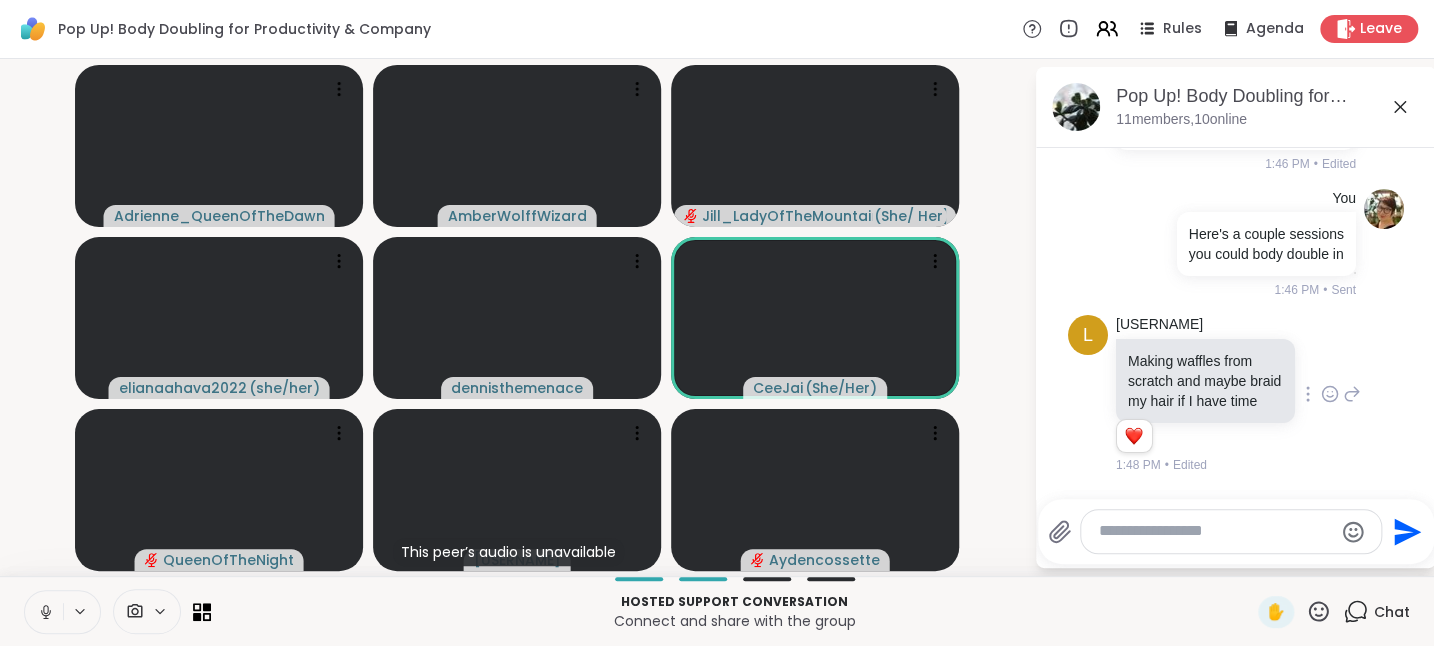 click at bounding box center (44, 612) 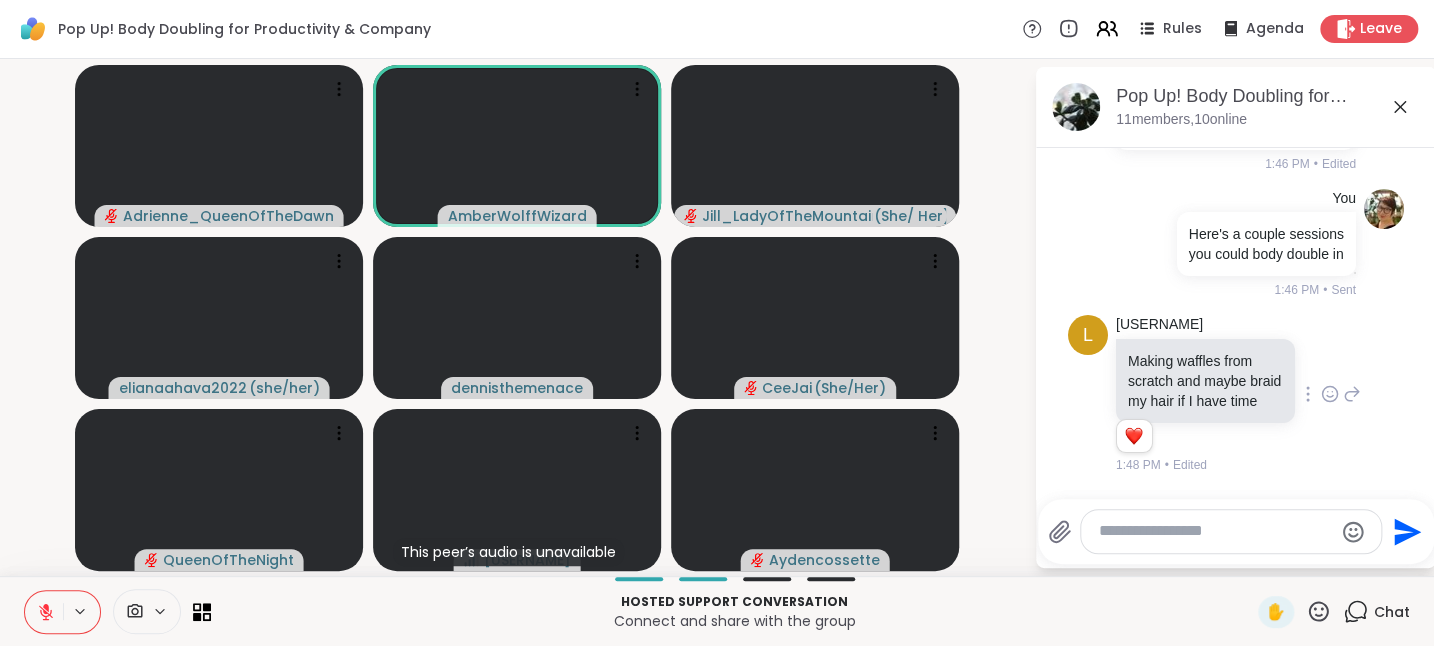 click at bounding box center [44, 612] 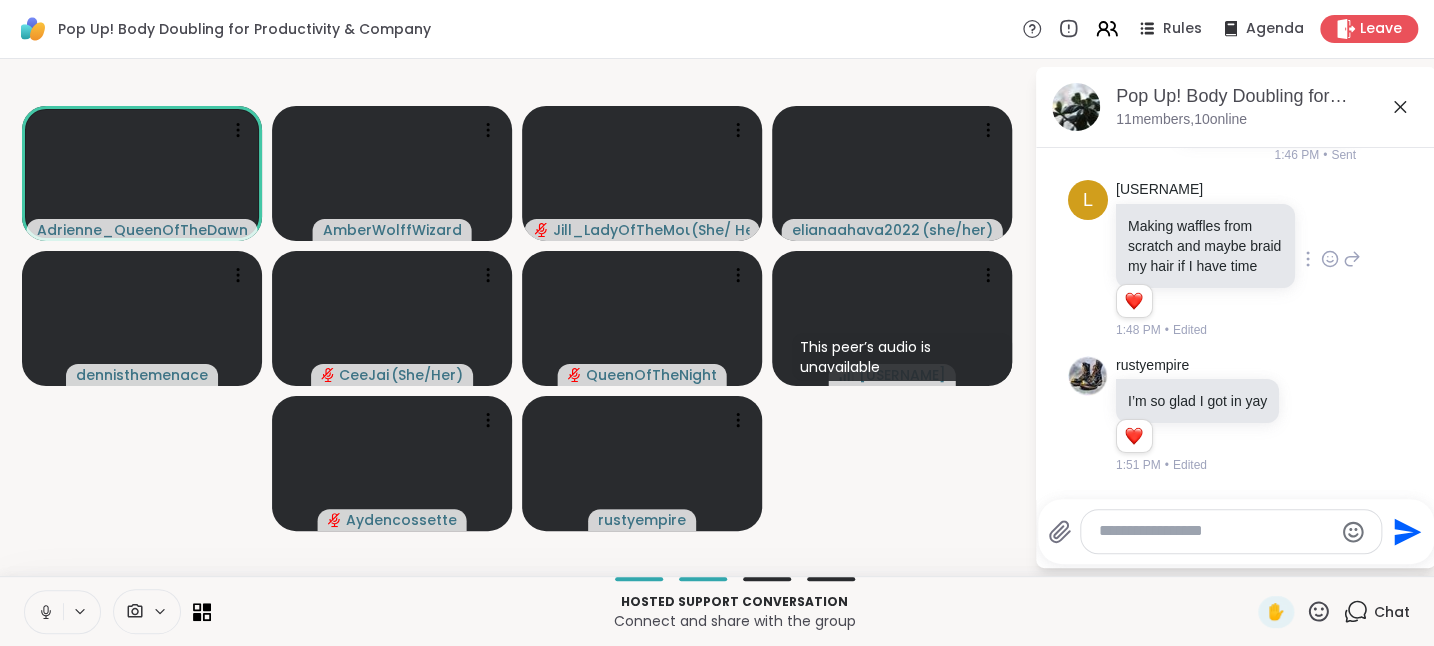scroll, scrollTop: 2279, scrollLeft: 0, axis: vertical 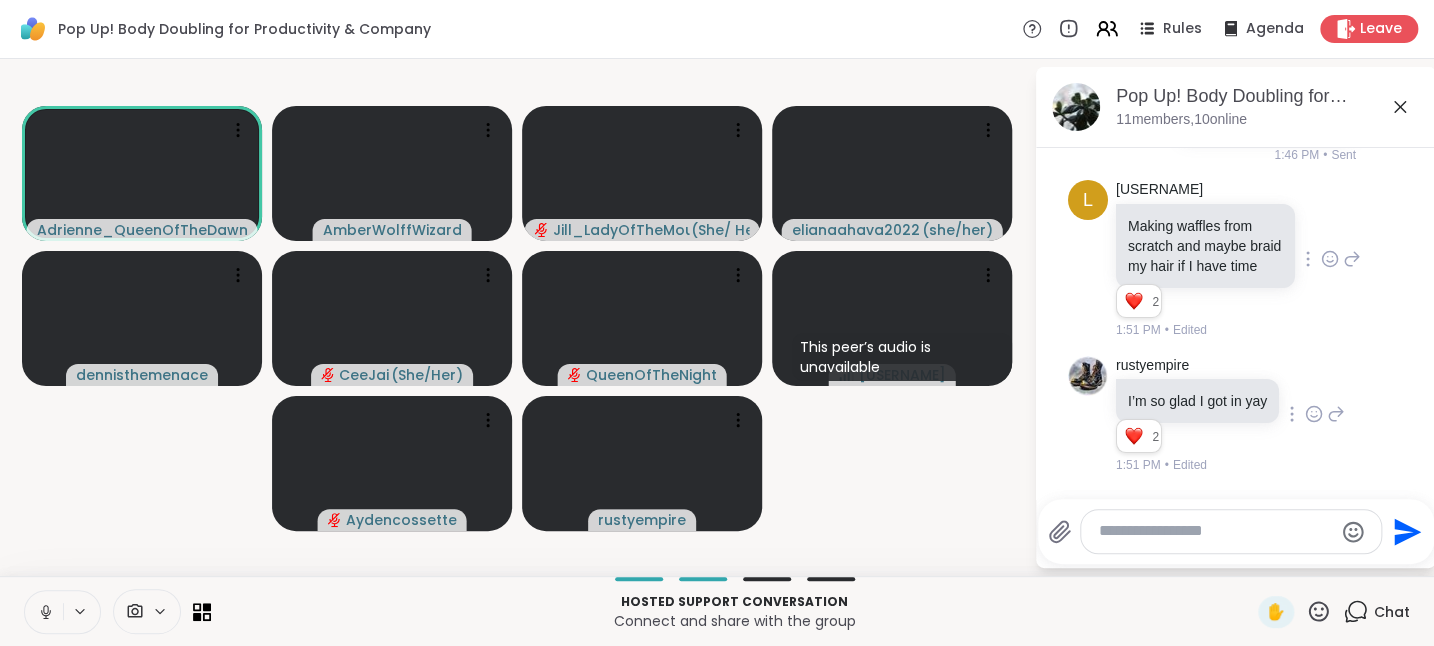 click 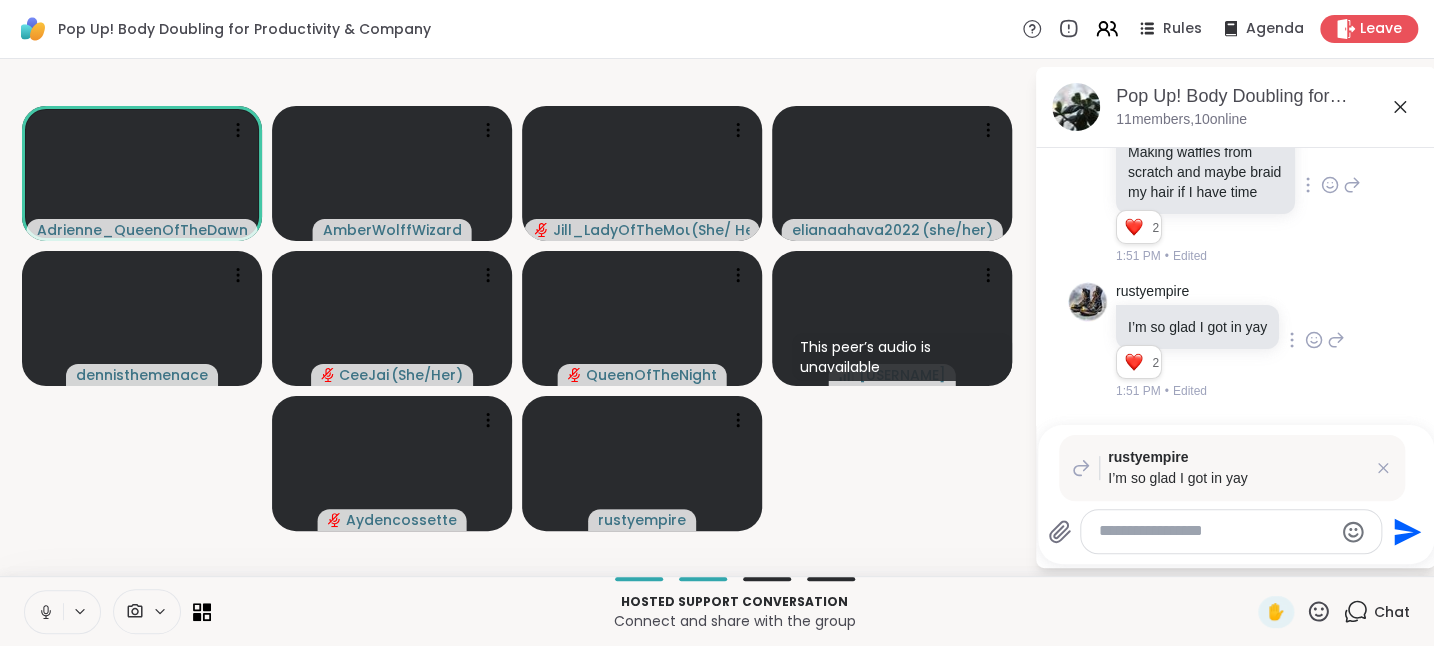 click 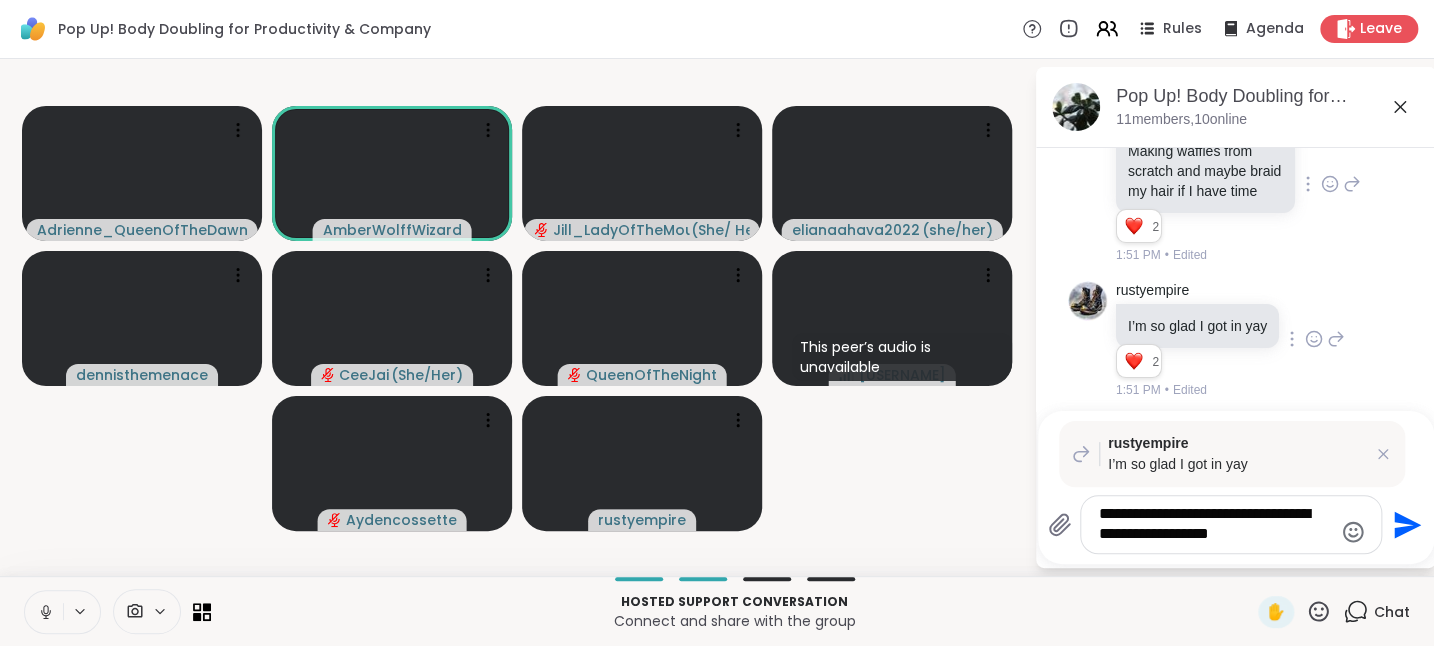 type on "**********" 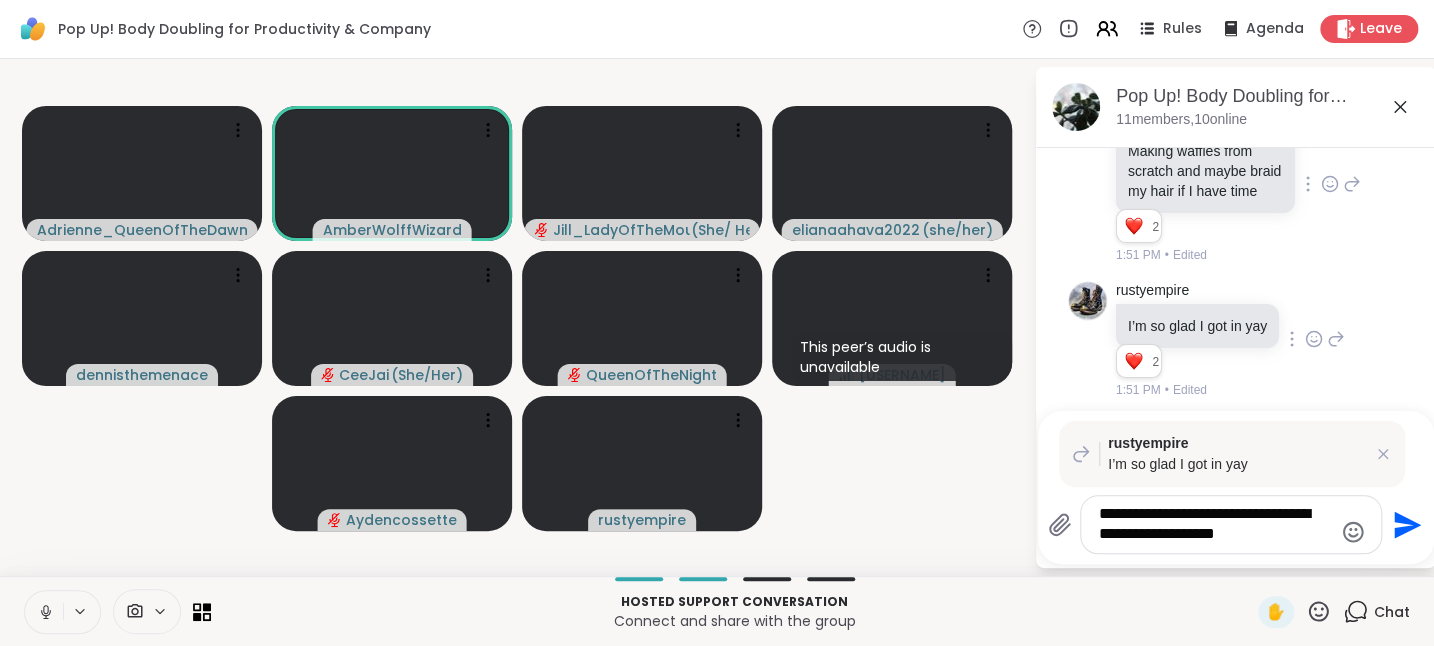 type 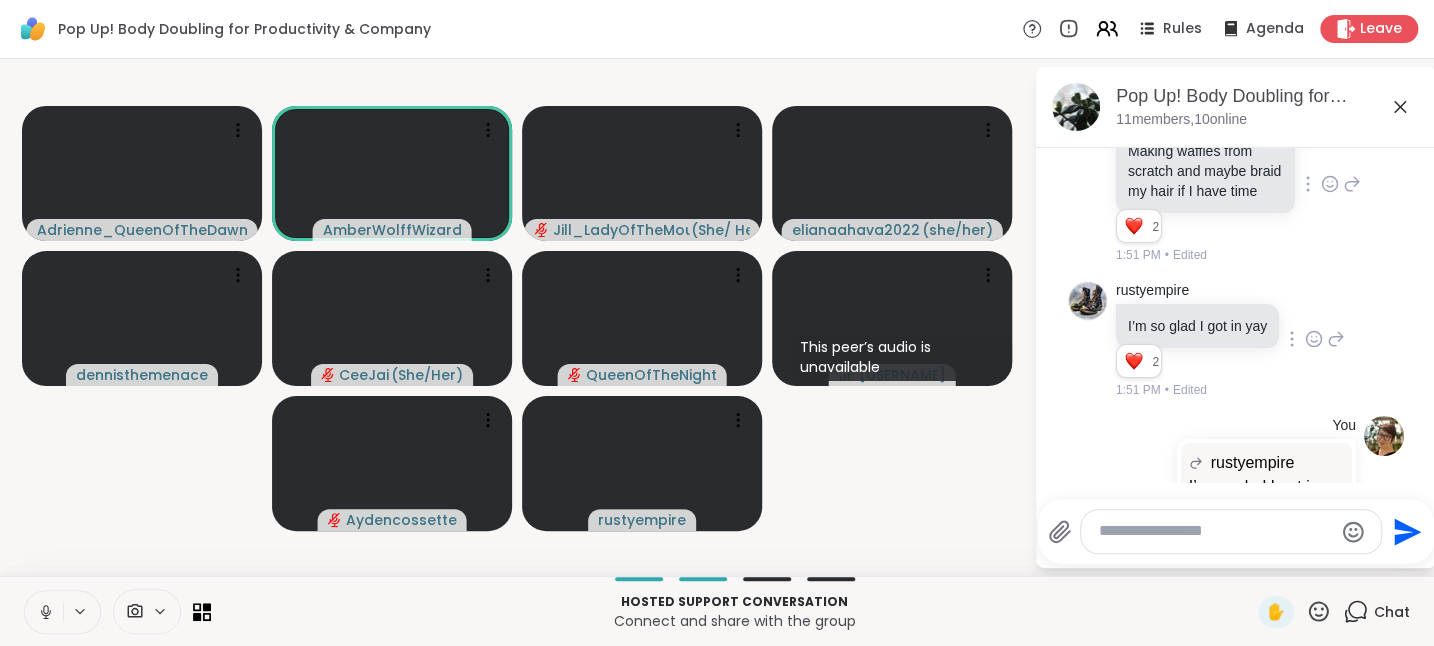 scroll, scrollTop: 2517, scrollLeft: 0, axis: vertical 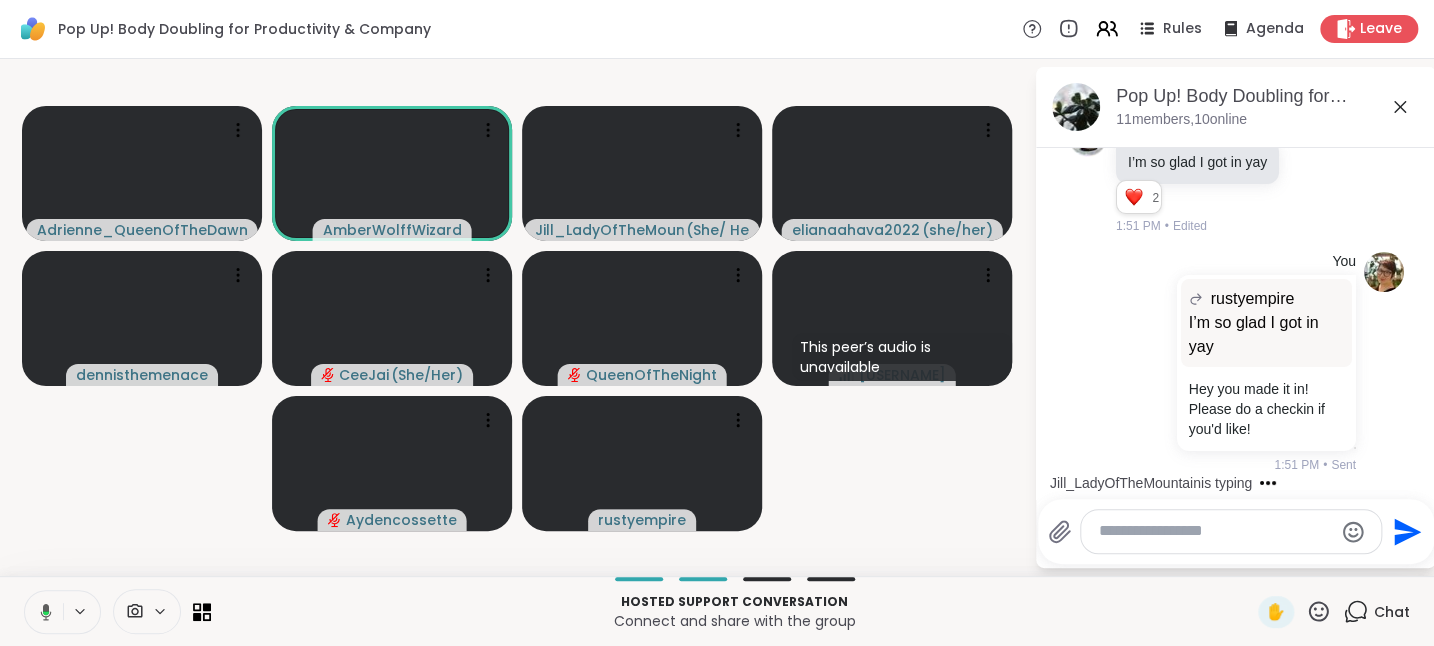 click 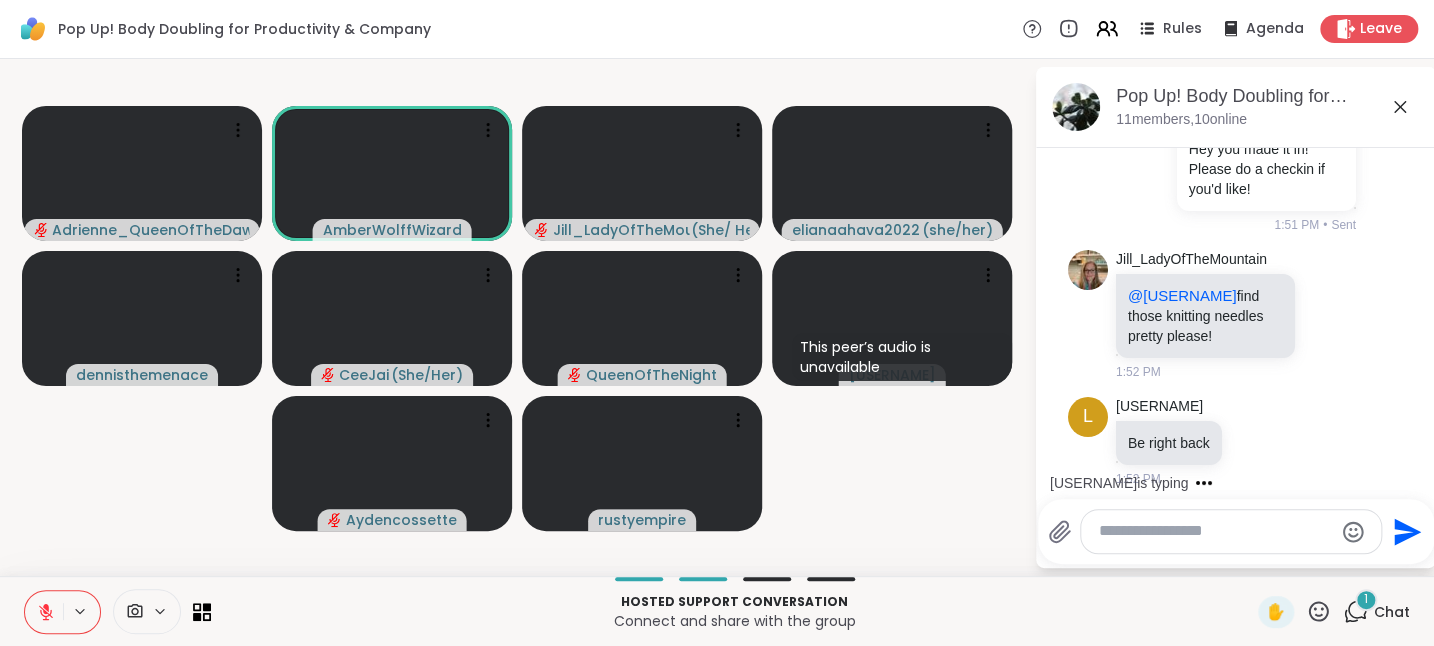scroll, scrollTop: 2789, scrollLeft: 0, axis: vertical 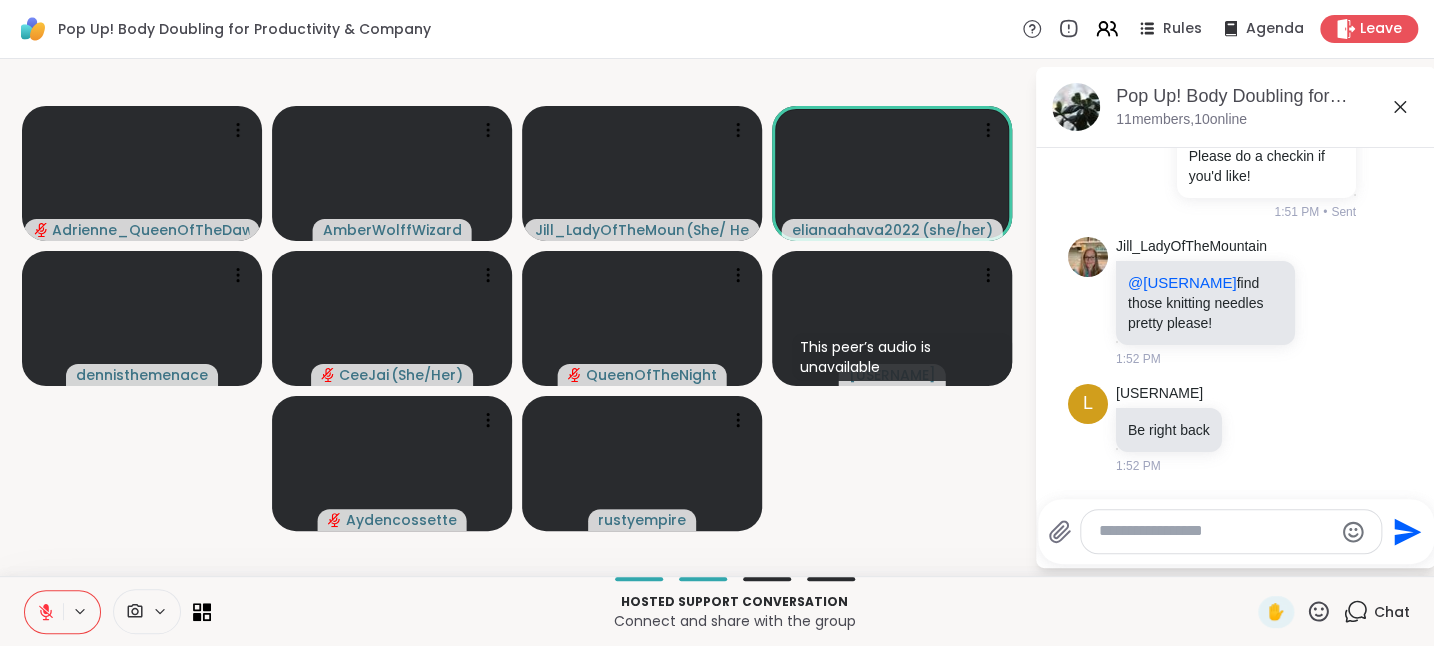 click 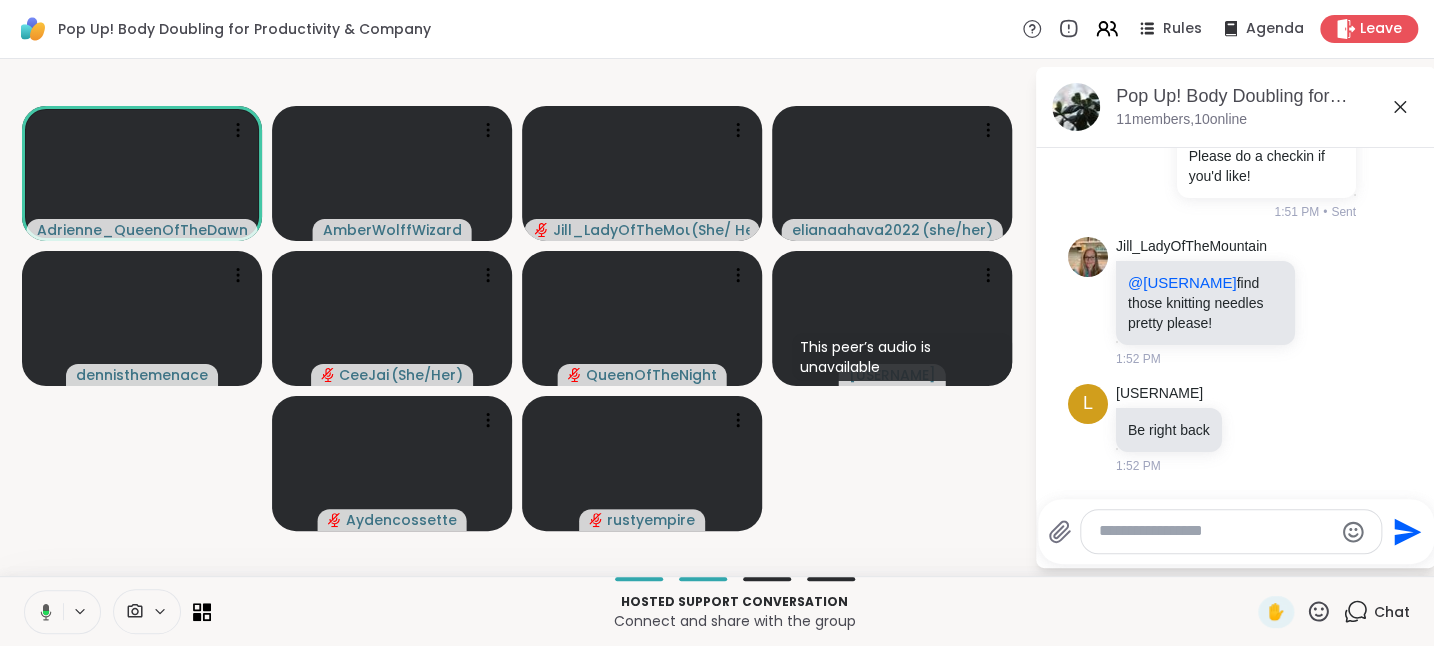 click 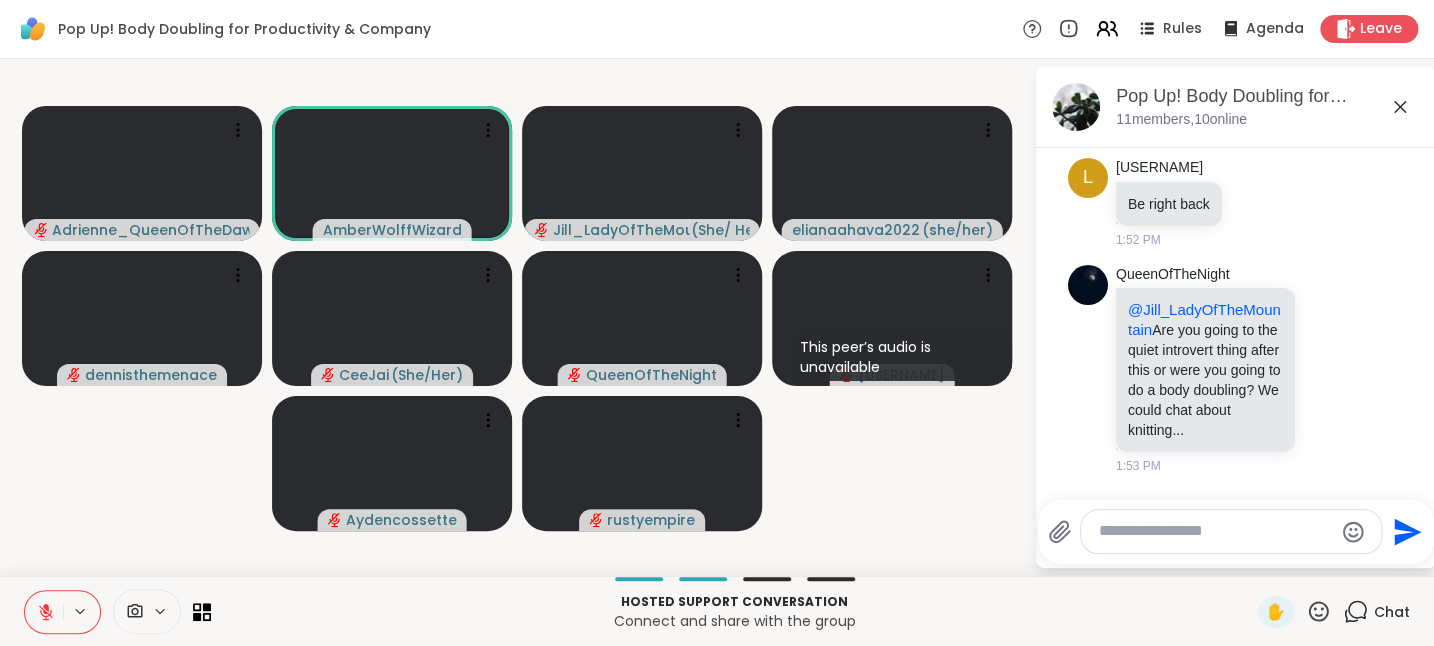 scroll, scrollTop: 3064, scrollLeft: 0, axis: vertical 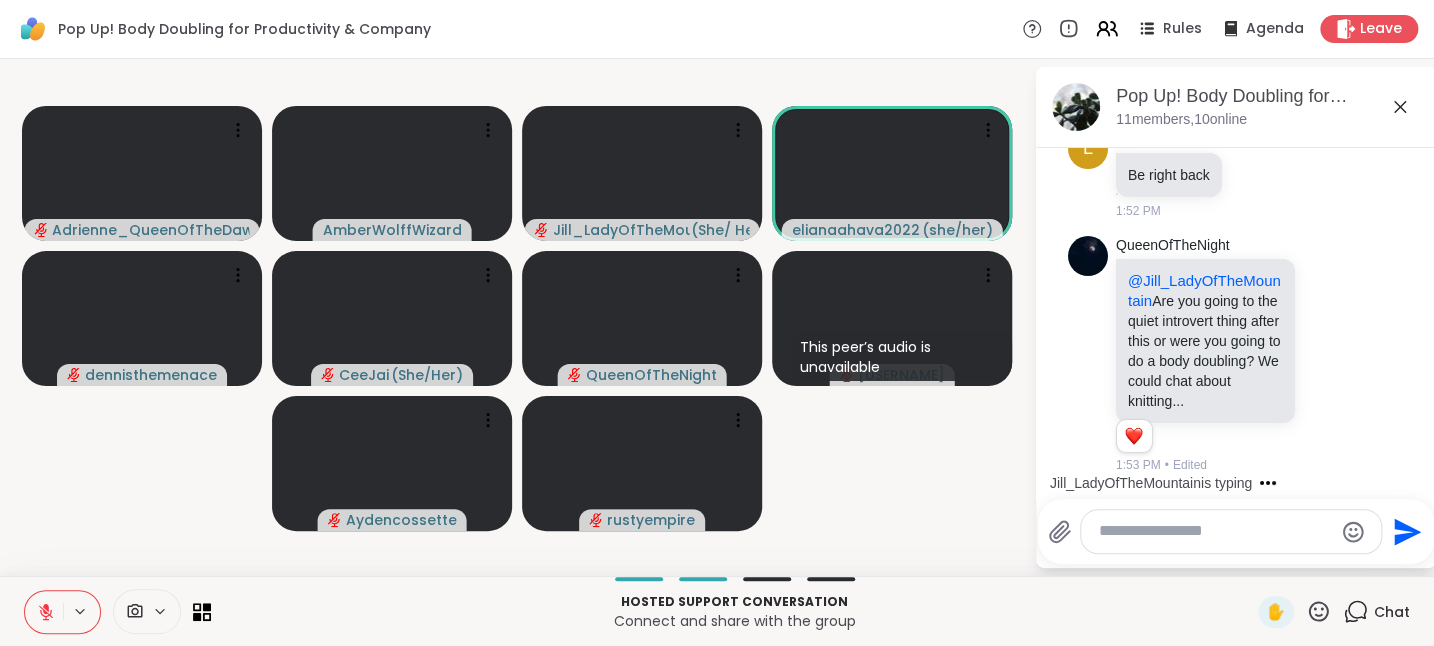 click 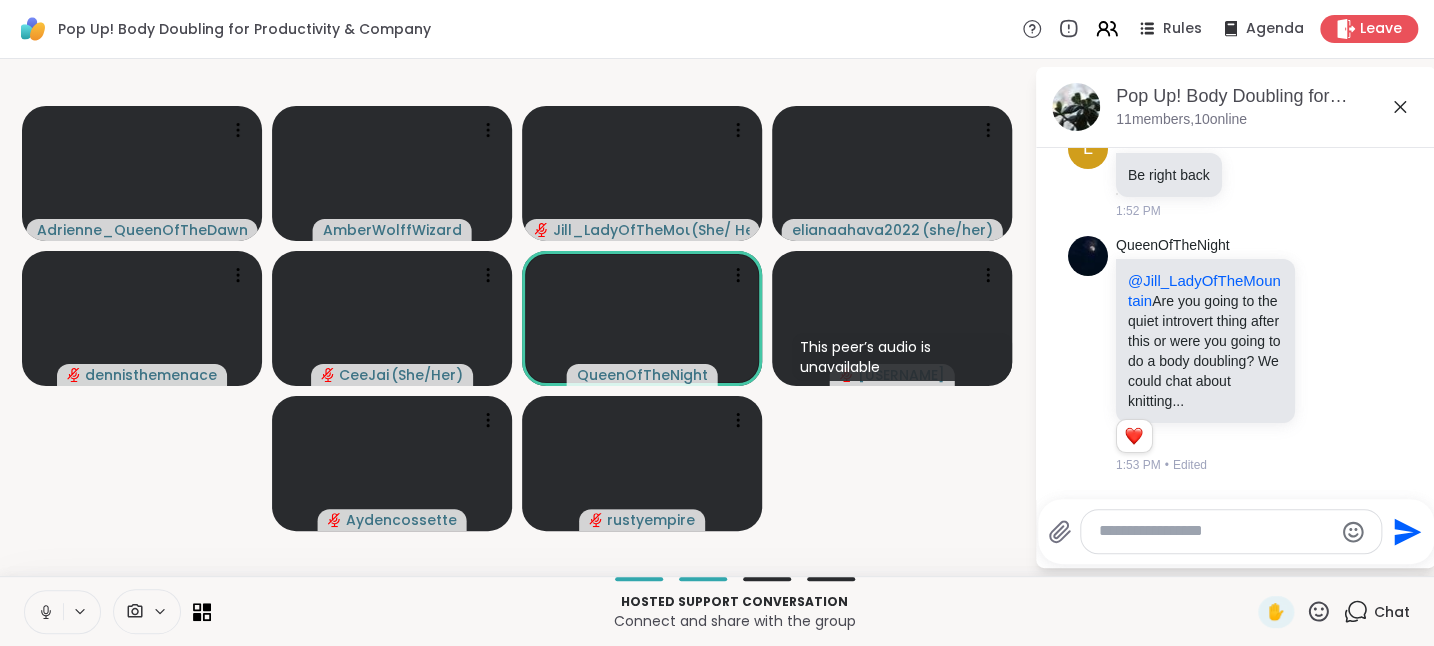 click 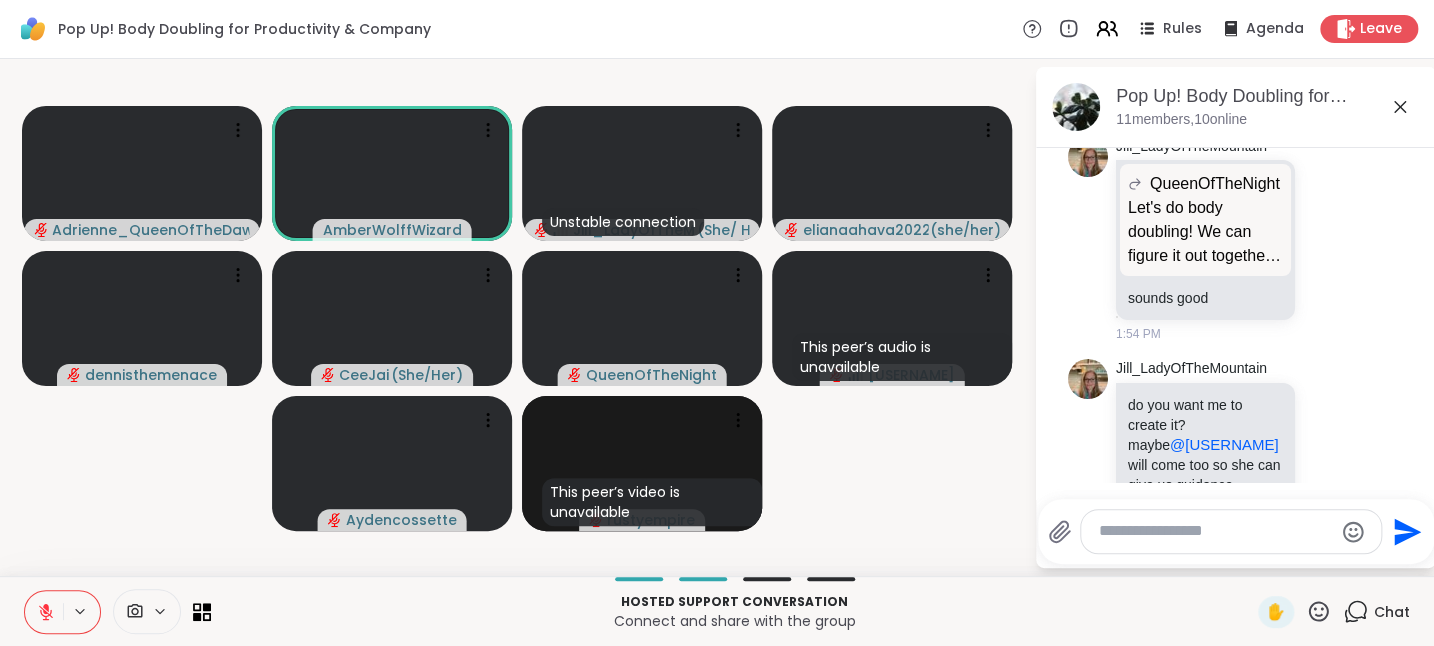 scroll, scrollTop: 4183, scrollLeft: 0, axis: vertical 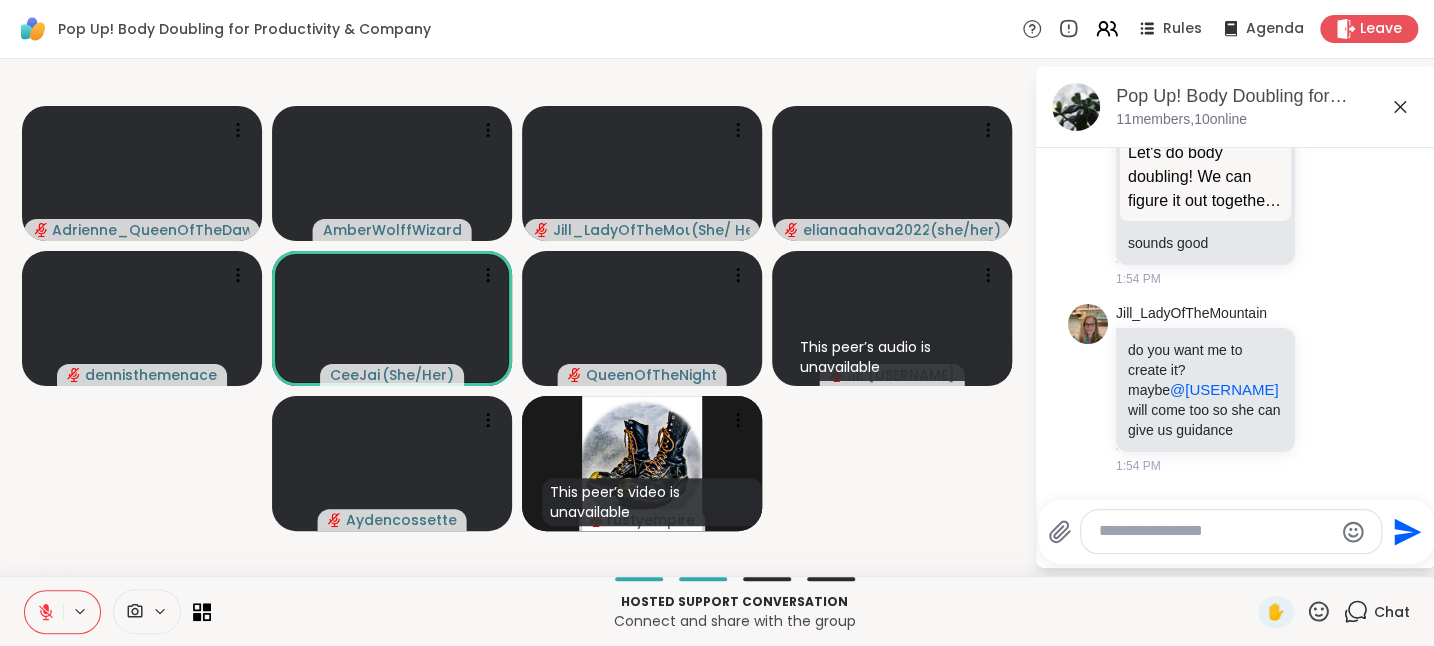 click at bounding box center (44, 612) 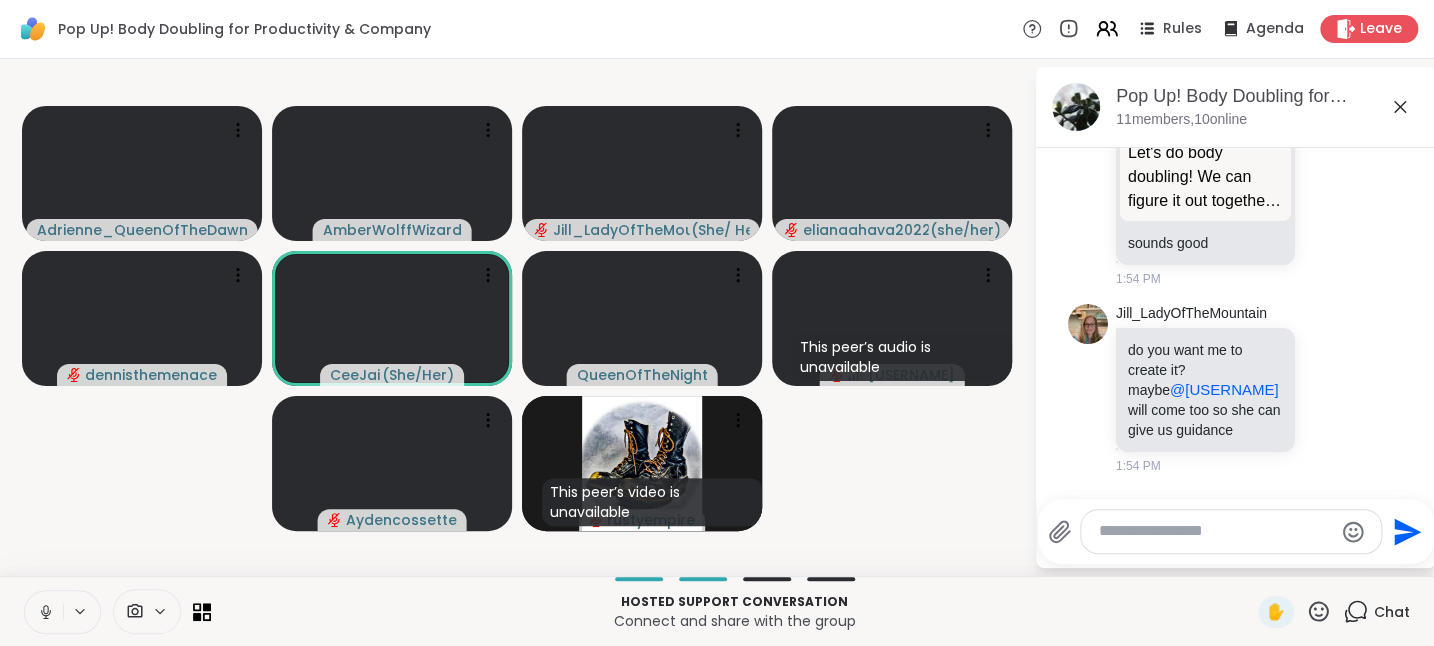 click at bounding box center [44, 612] 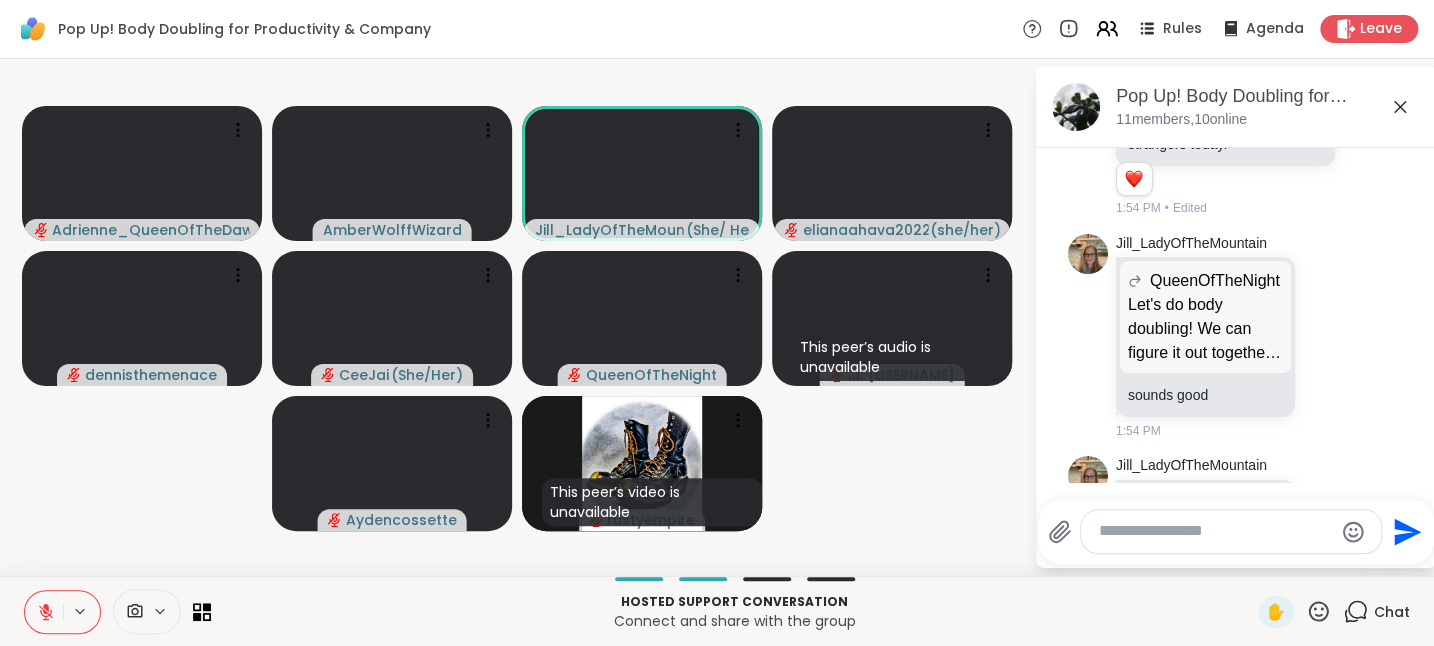 scroll, scrollTop: 4183, scrollLeft: 0, axis: vertical 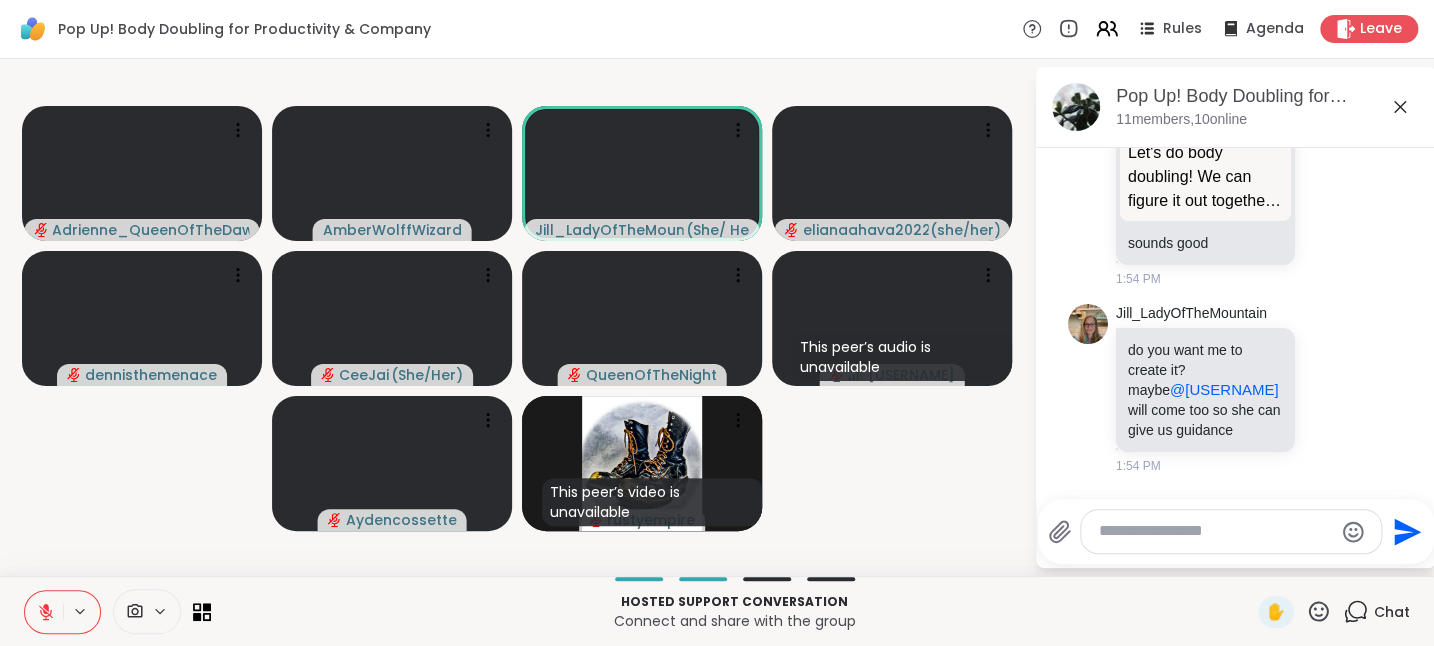 click 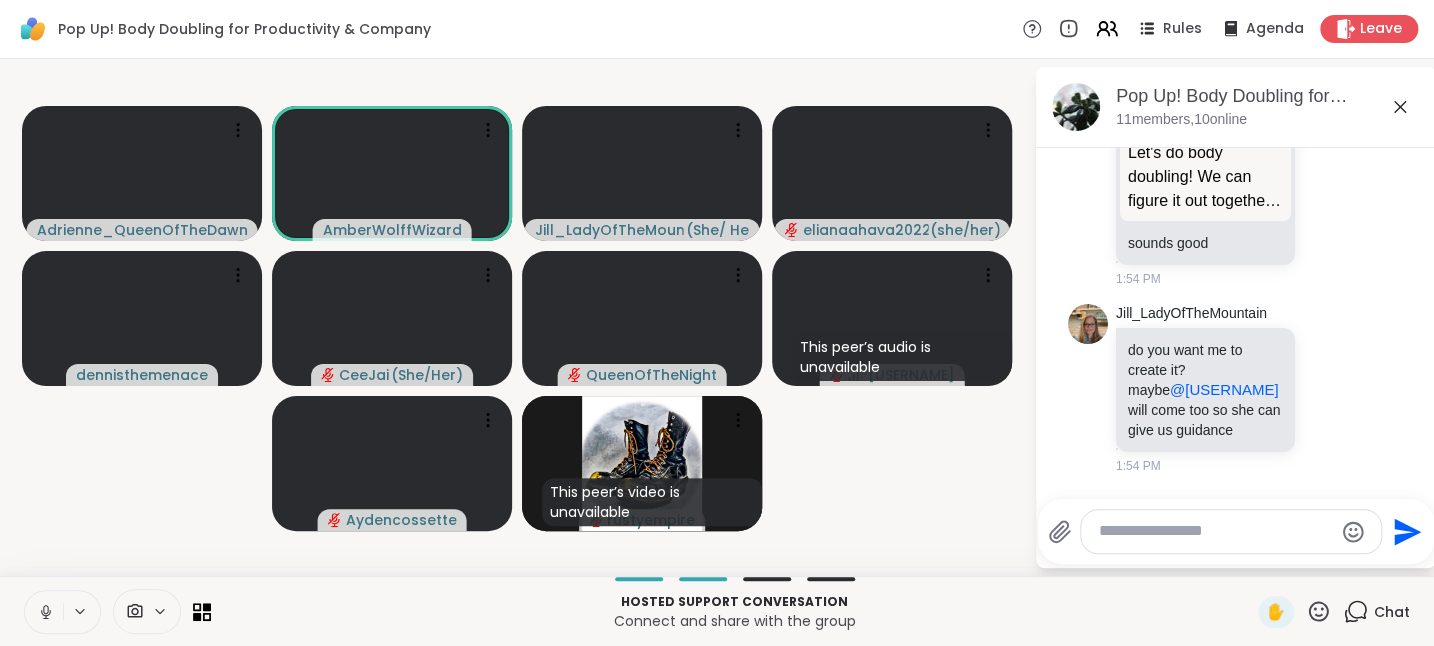 click 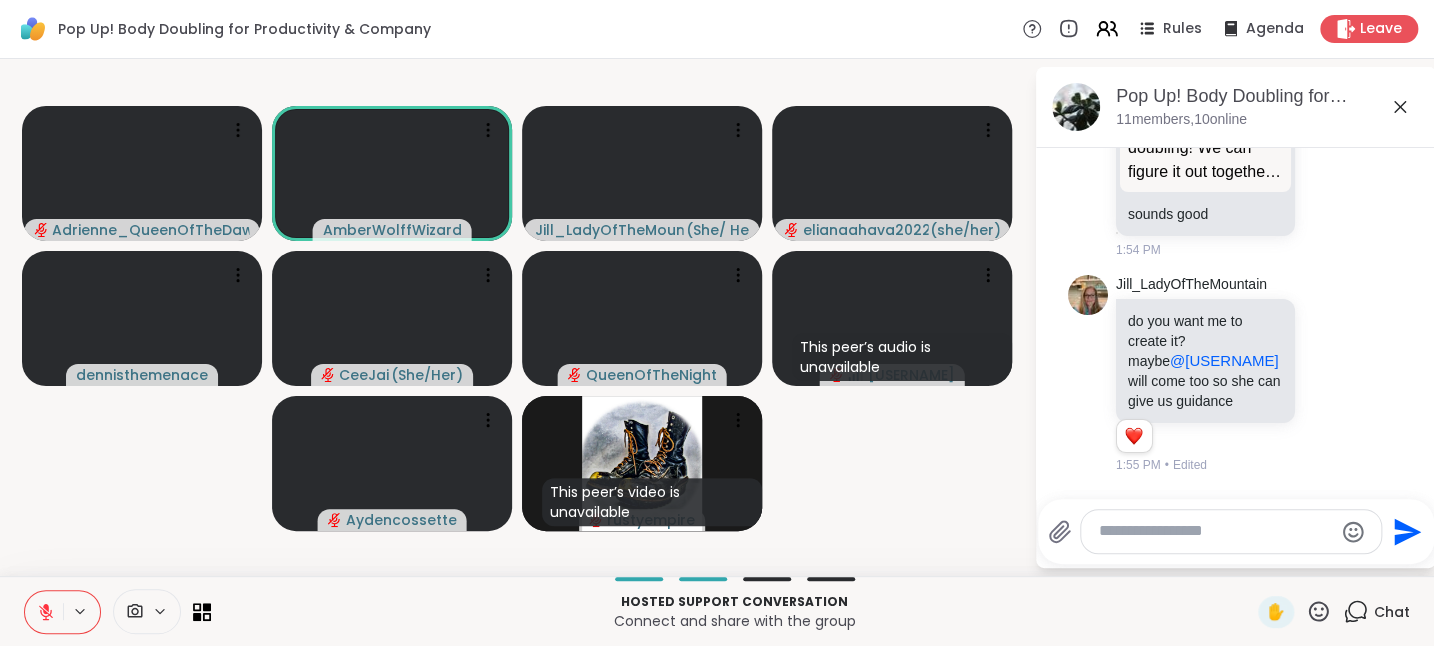 scroll, scrollTop: 4212, scrollLeft: 0, axis: vertical 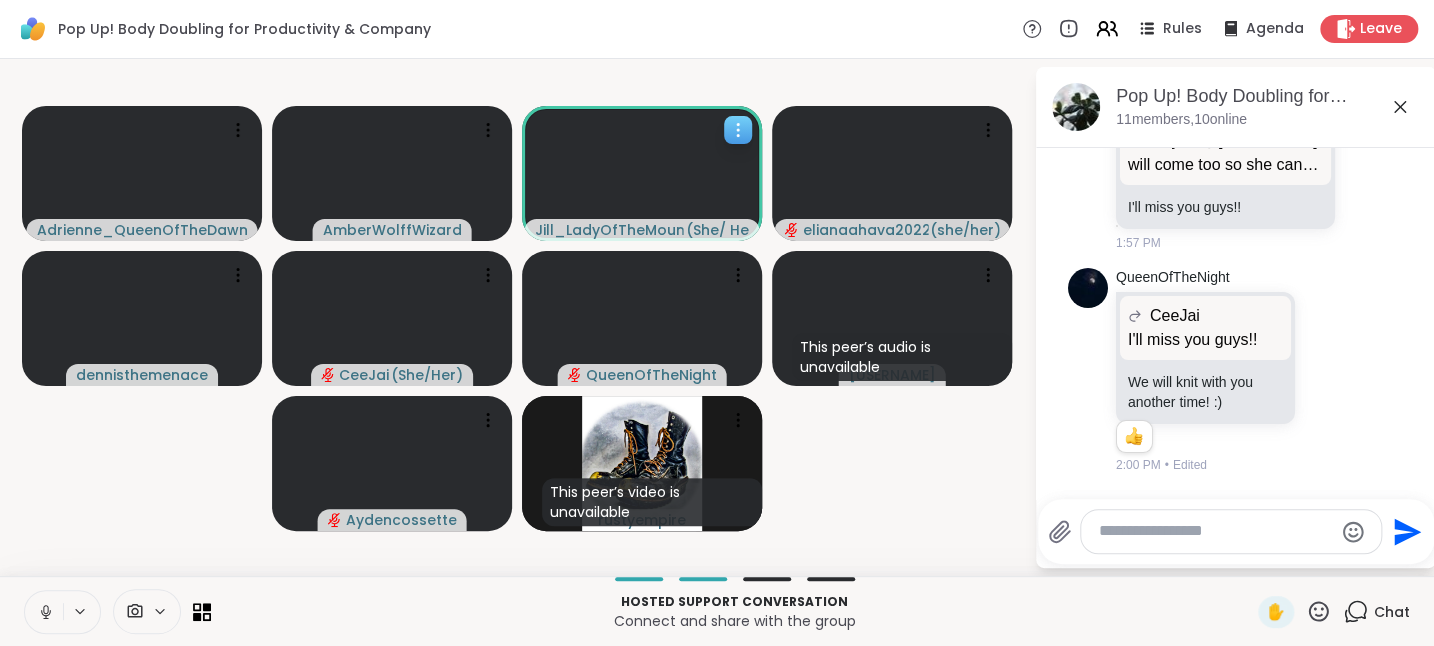 click on "Jill_LadyOfTheMountain" at bounding box center (608, 230) 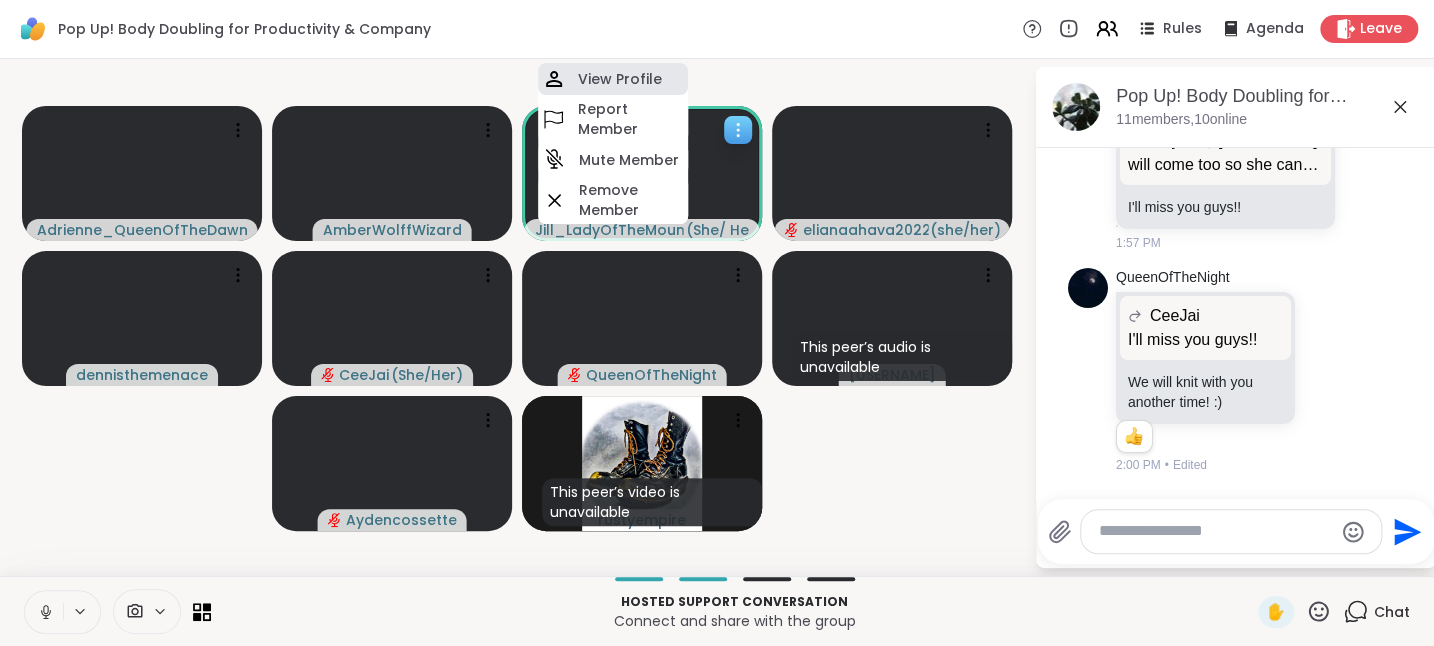 click on "View Profile" at bounding box center [620, 79] 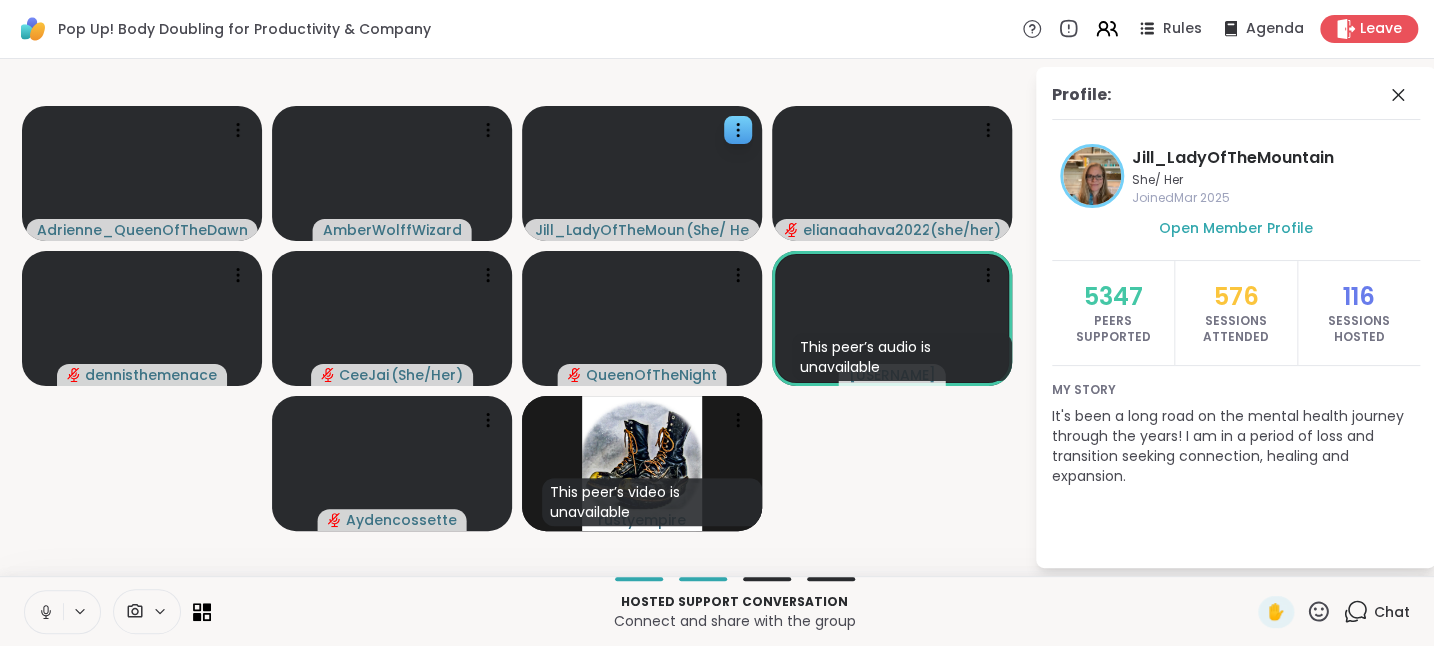 click on "Profile: Jill_LadyOfTheMountain She/ Her Joined  Mar 2025 Open Member Profile 5347 Peers Supported 576 Sessions Attended 116 Sessions Hosted My story It's been a long road on the mental health journey through the years! I am in a period of loss and transition seeking connection, healing and expansion." at bounding box center (1236, 317) 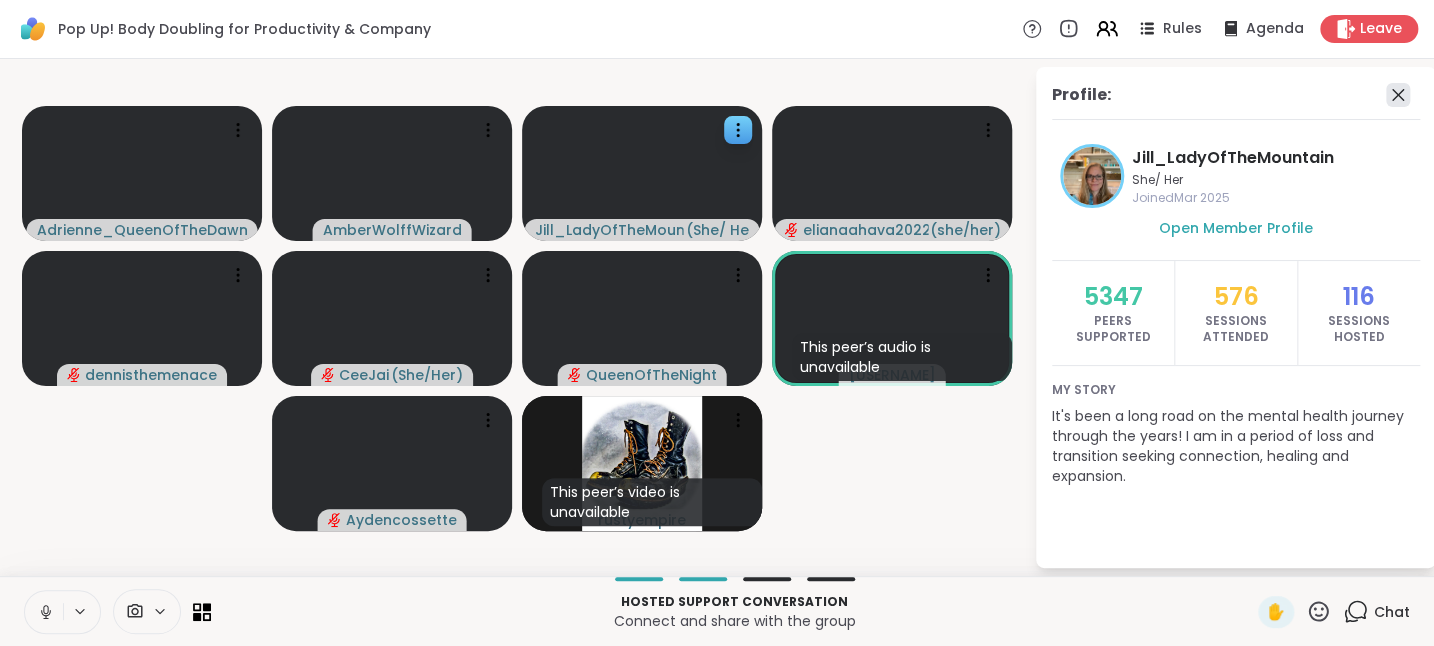 click 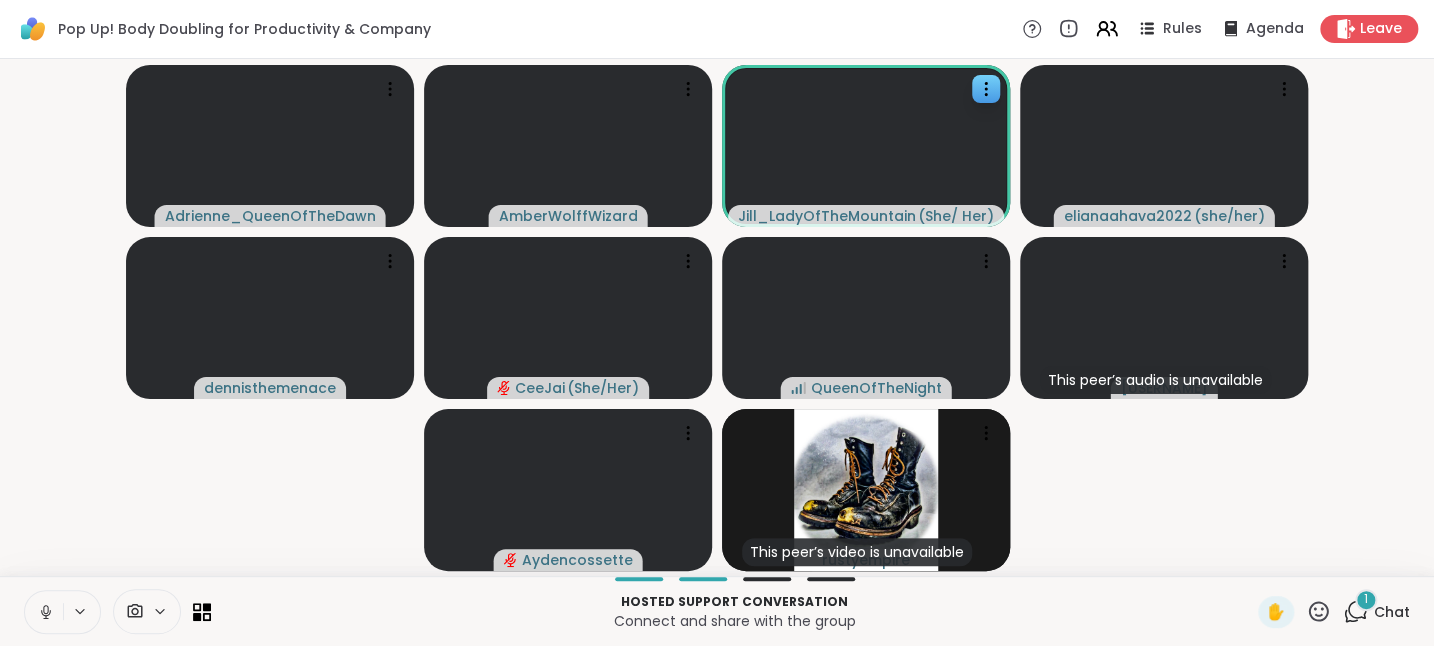 click 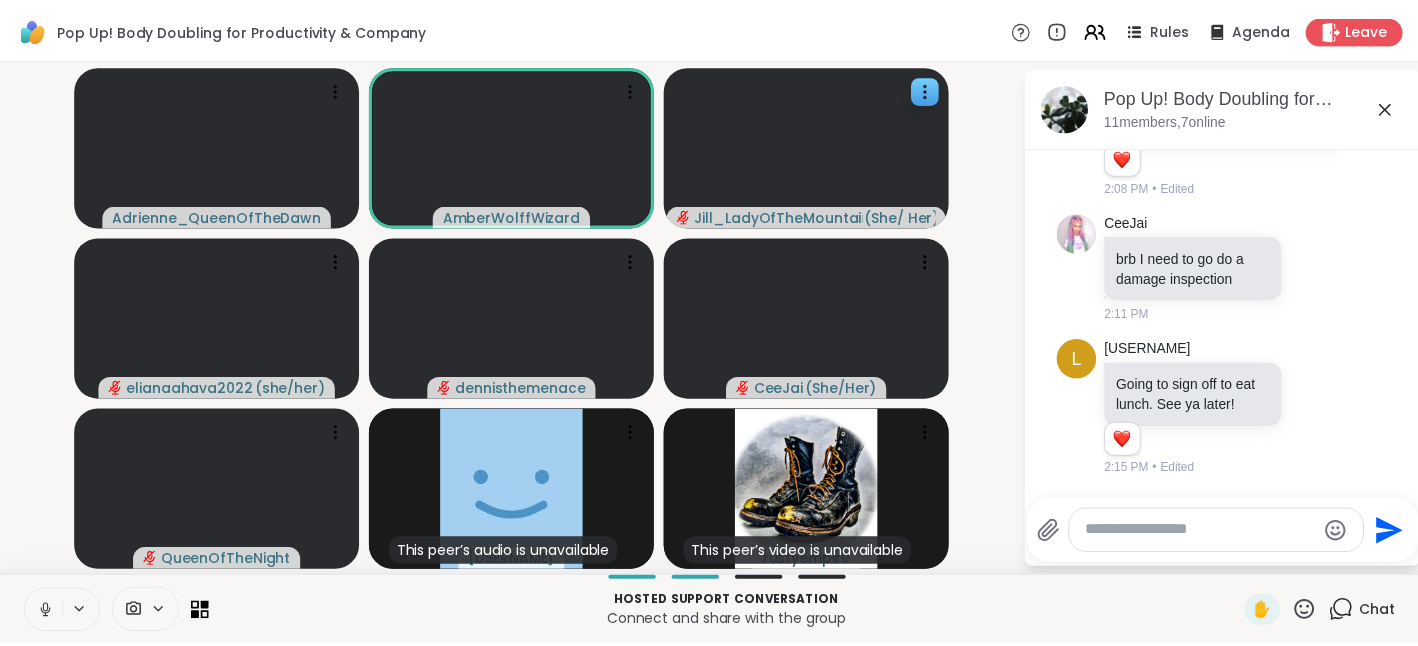 scroll, scrollTop: 6020, scrollLeft: 0, axis: vertical 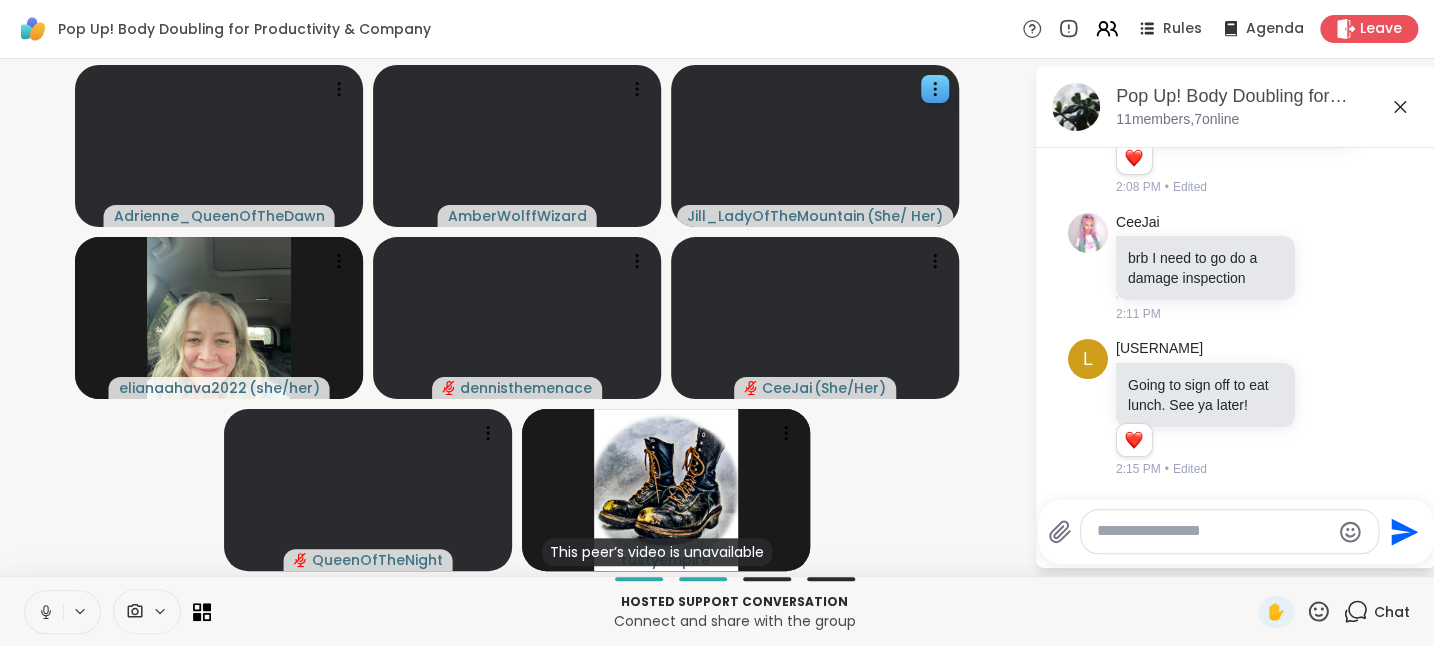 click 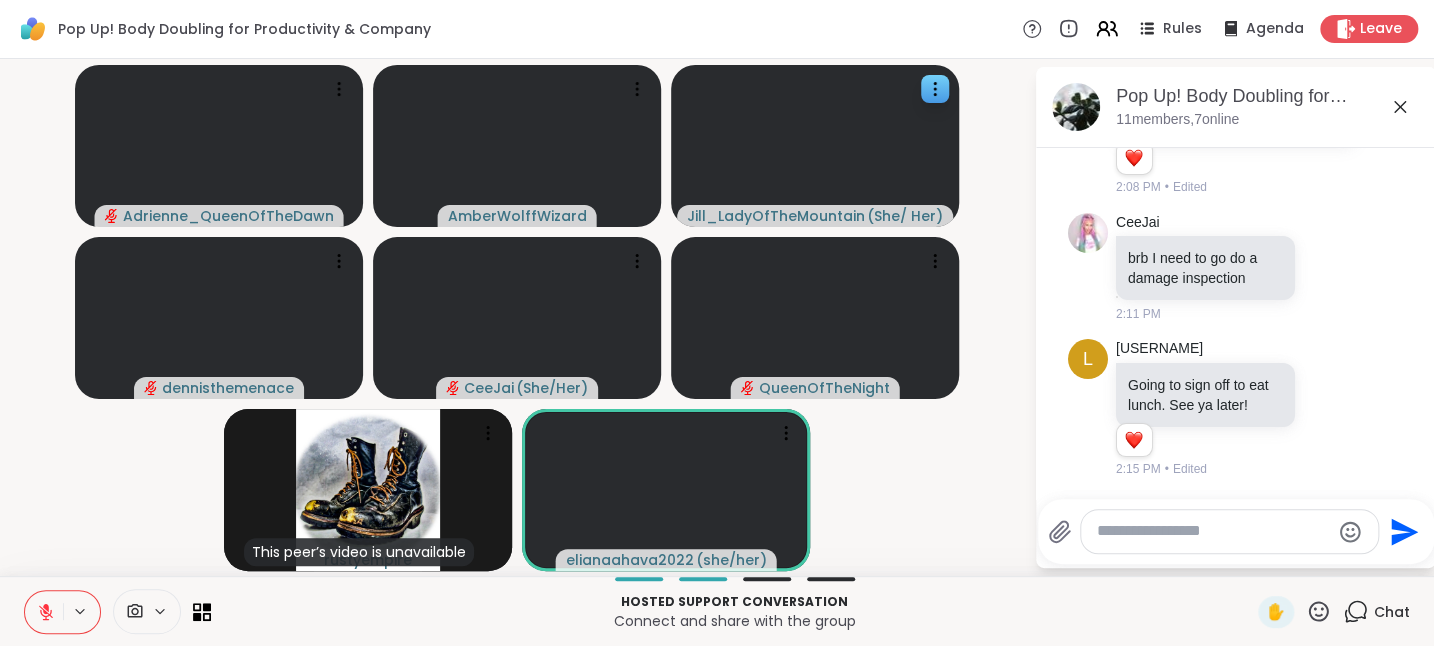 click 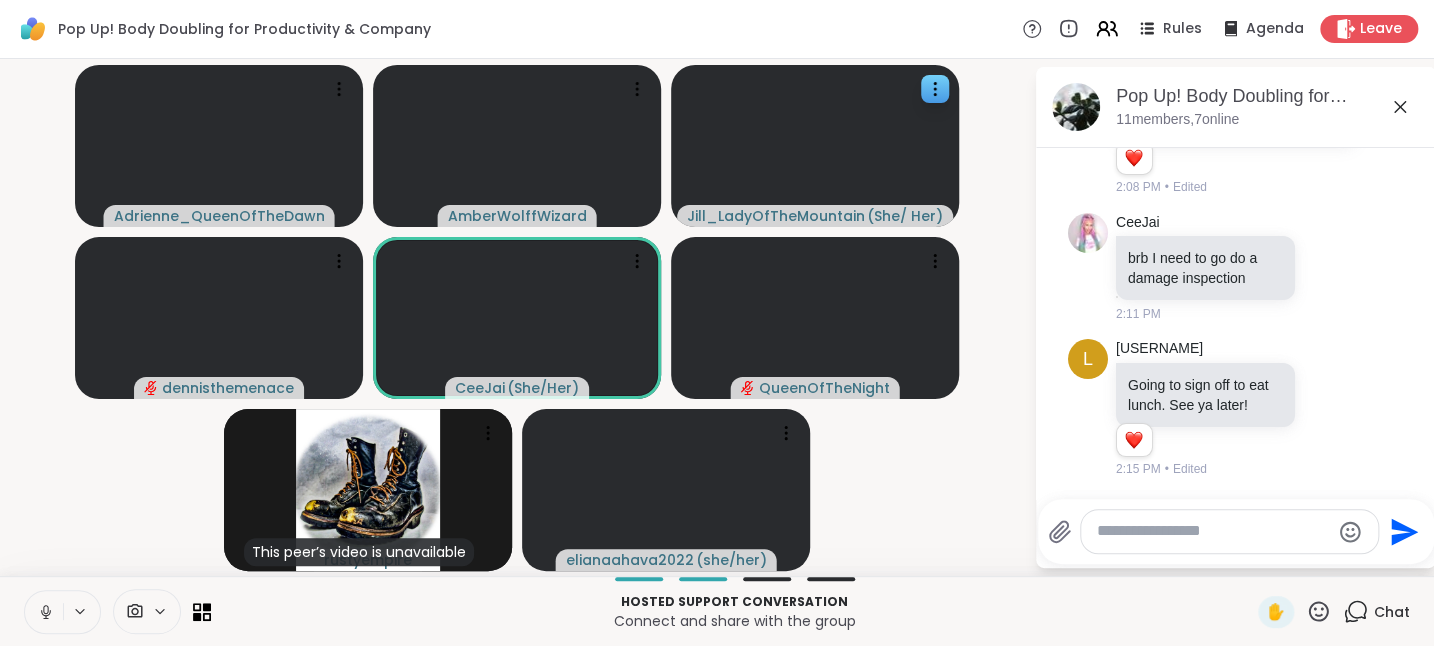 click at bounding box center (44, 612) 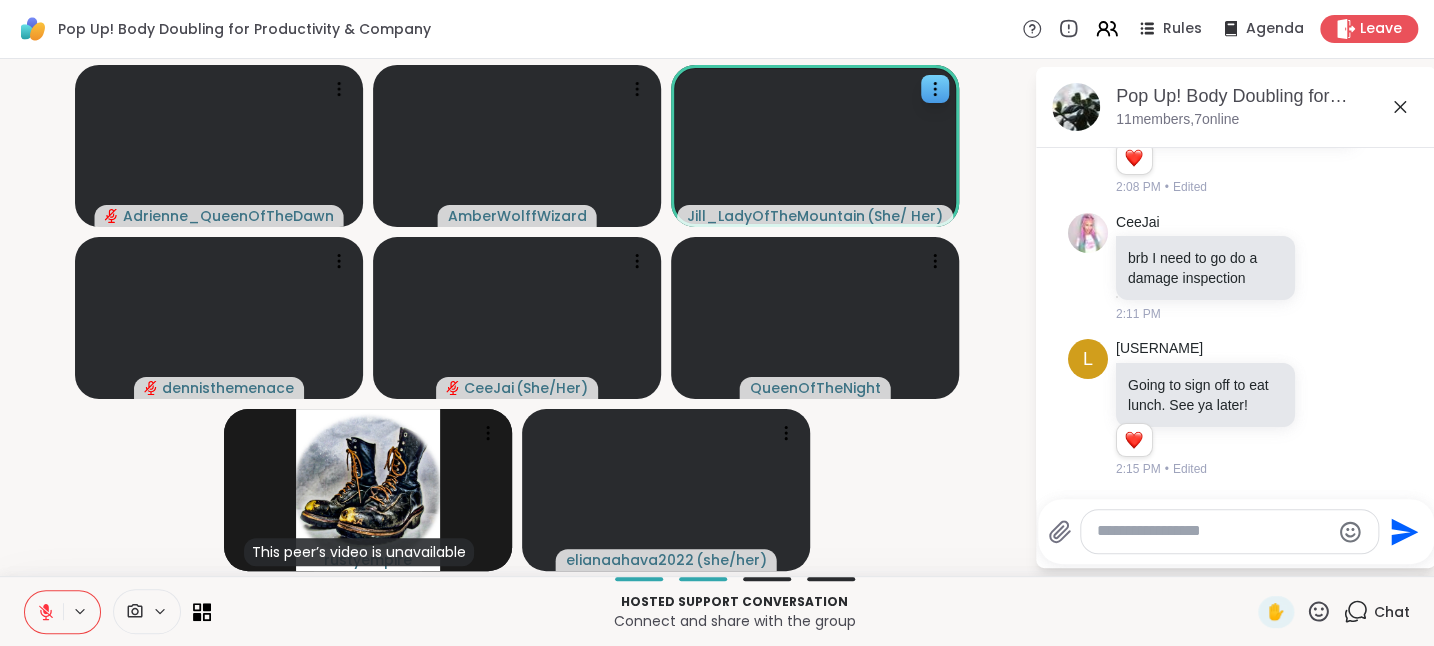 click at bounding box center (44, 612) 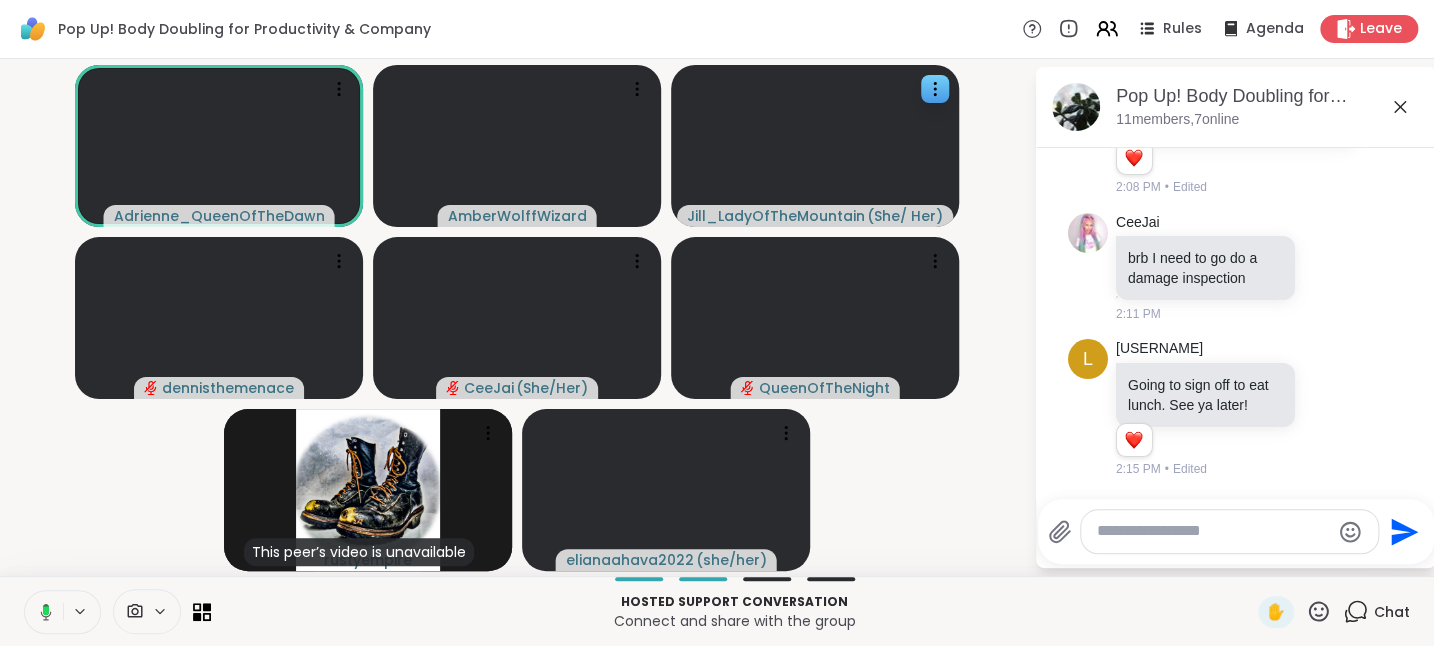 click 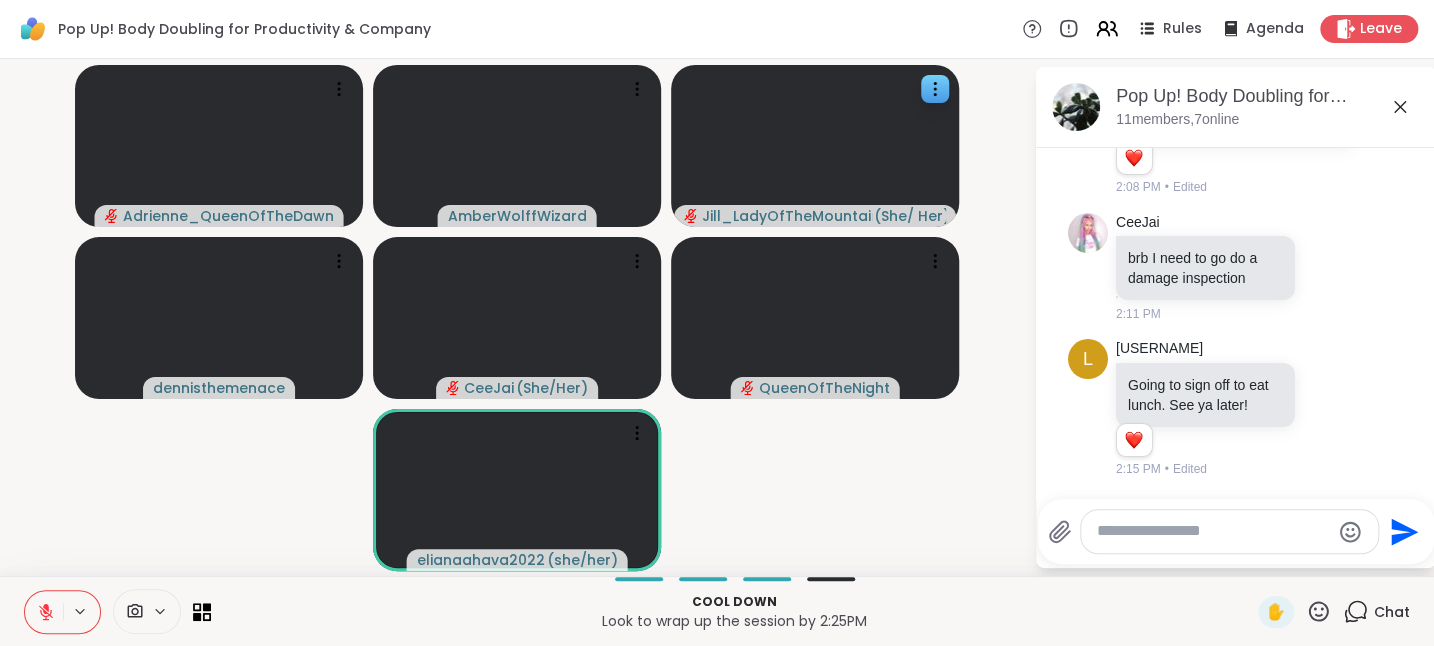 click 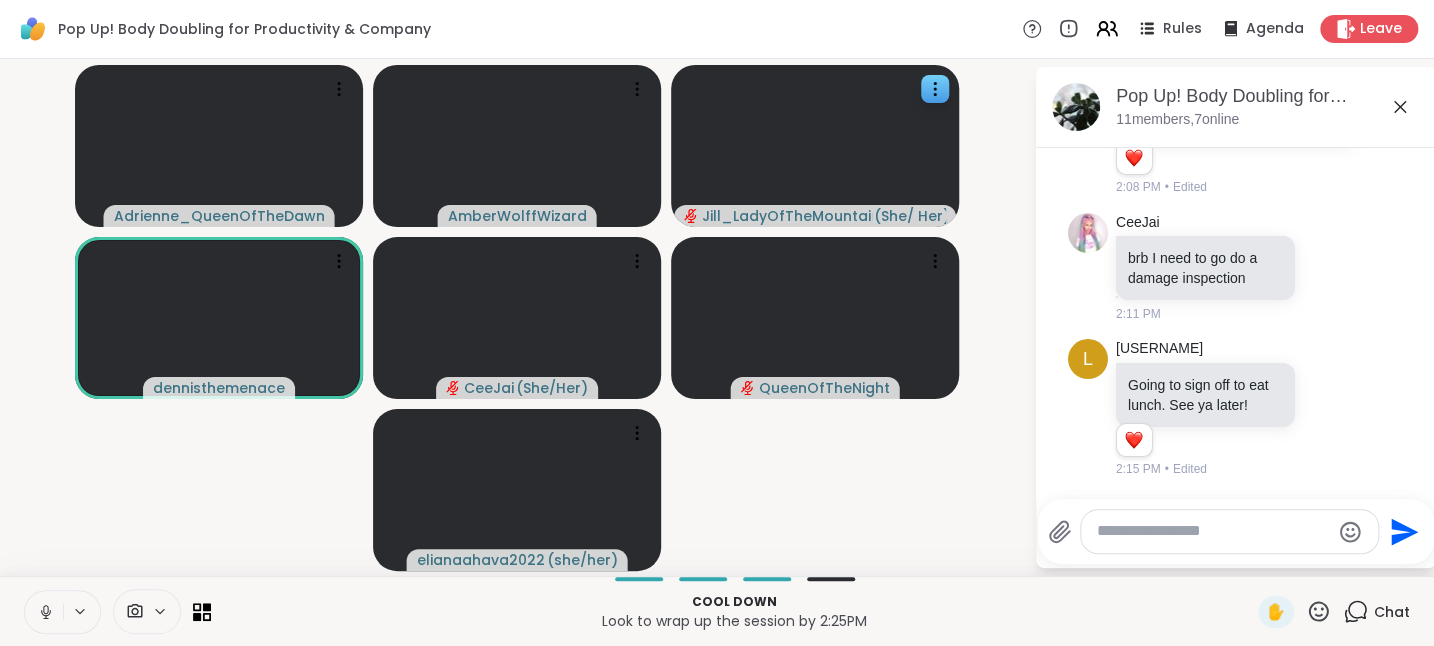 click 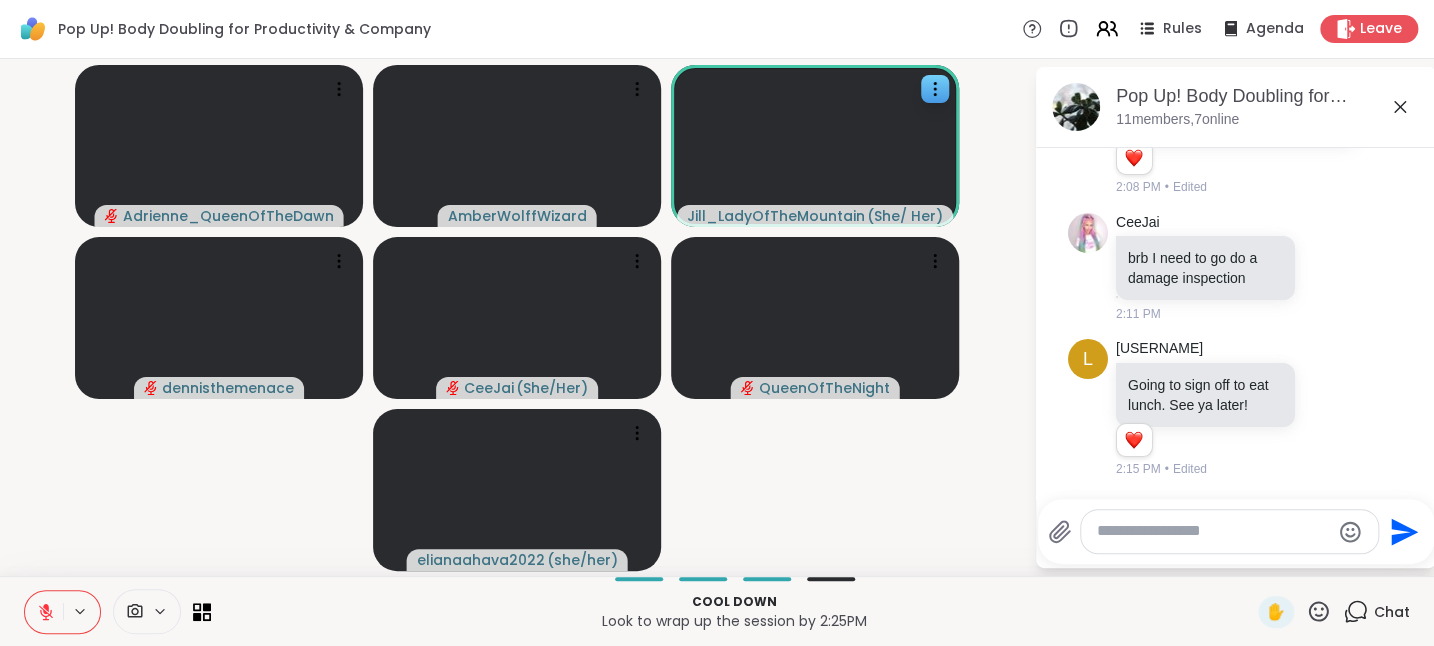 click 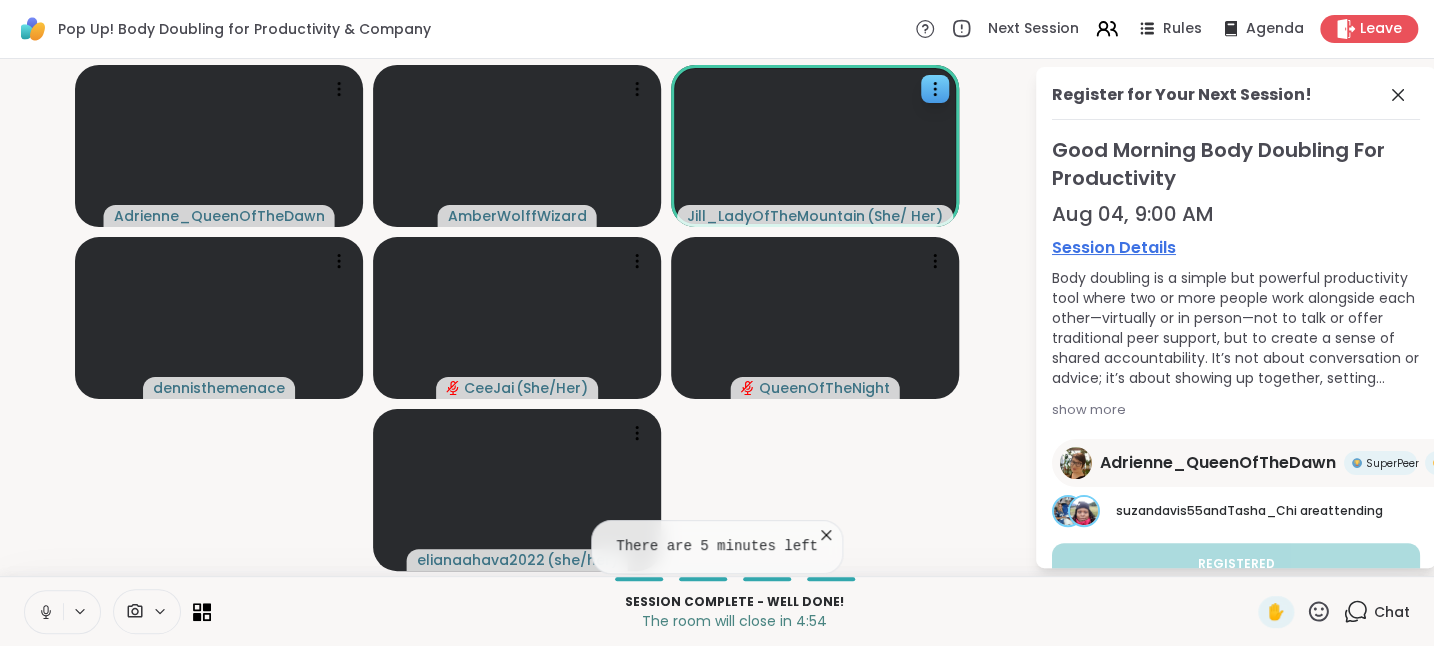 click 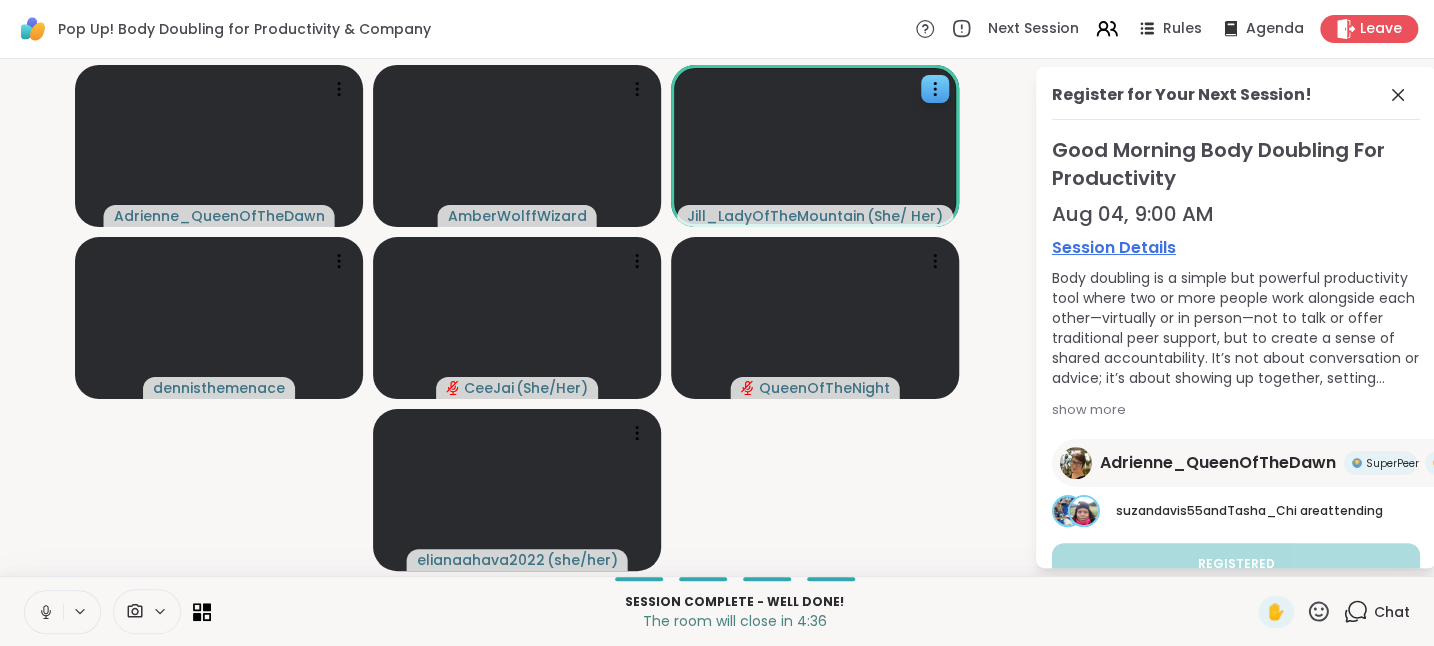 click on "Pop Up! Body Doubling for Productivity & Company Next Session Rules Agenda Leave" at bounding box center (717, 29) 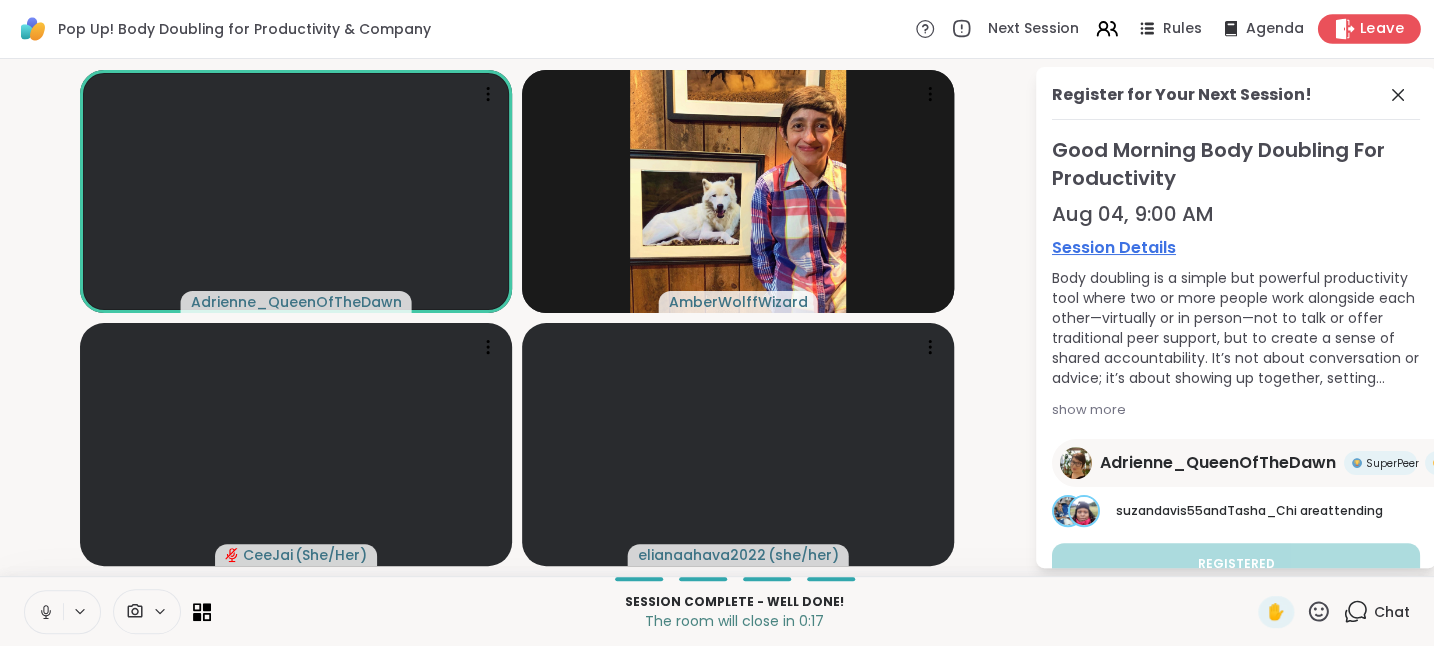click 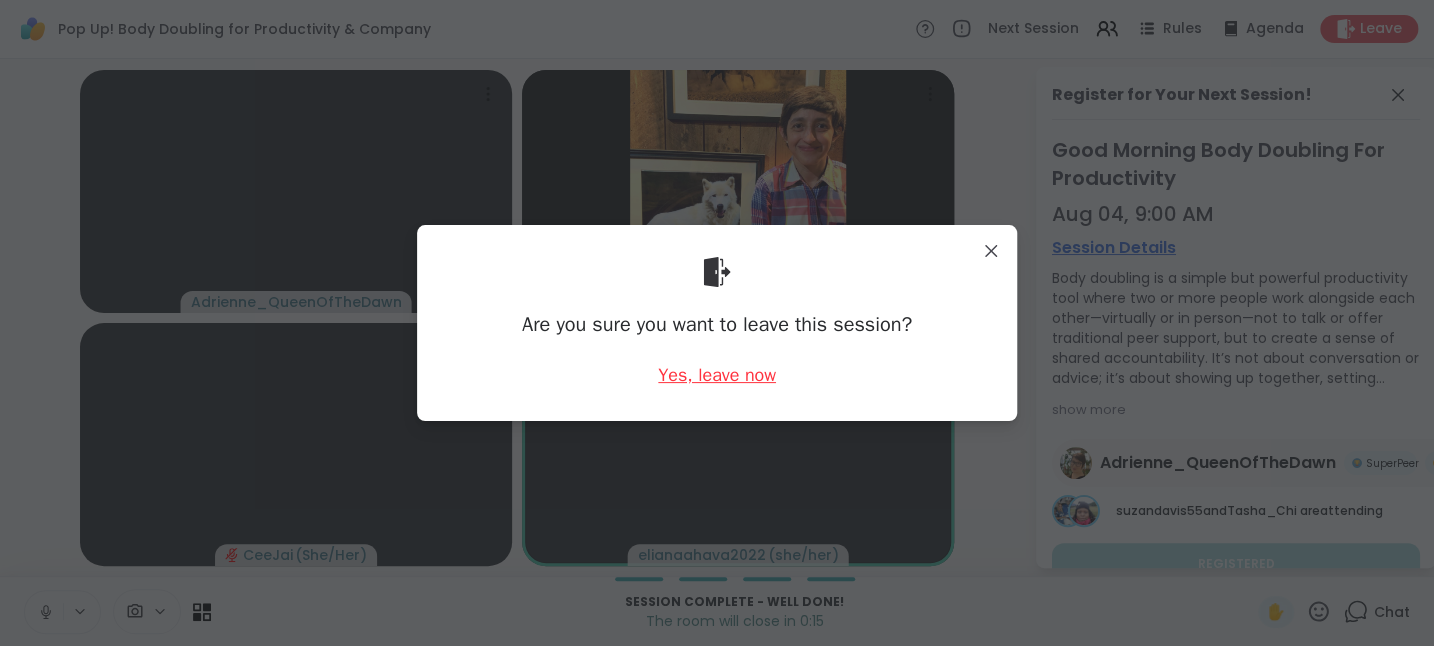 click on "Yes, leave now" at bounding box center (717, 375) 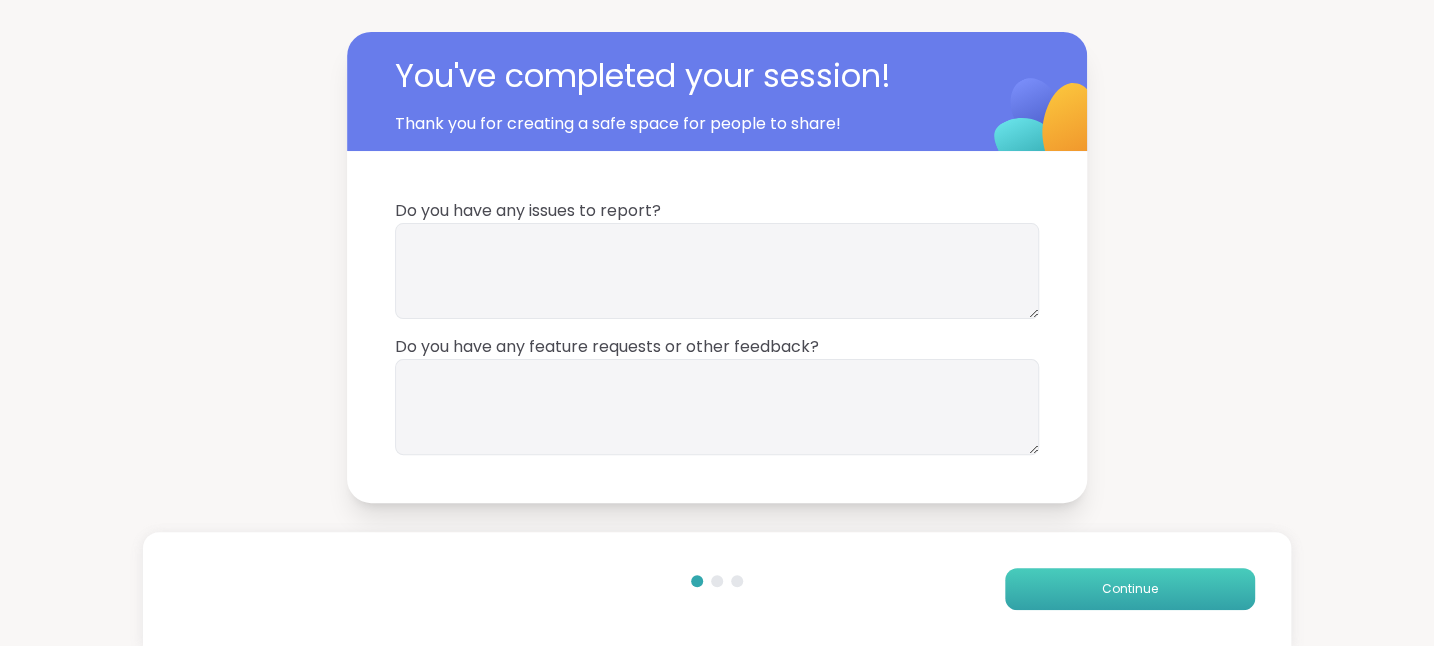 click on "Continue" at bounding box center [1130, 589] 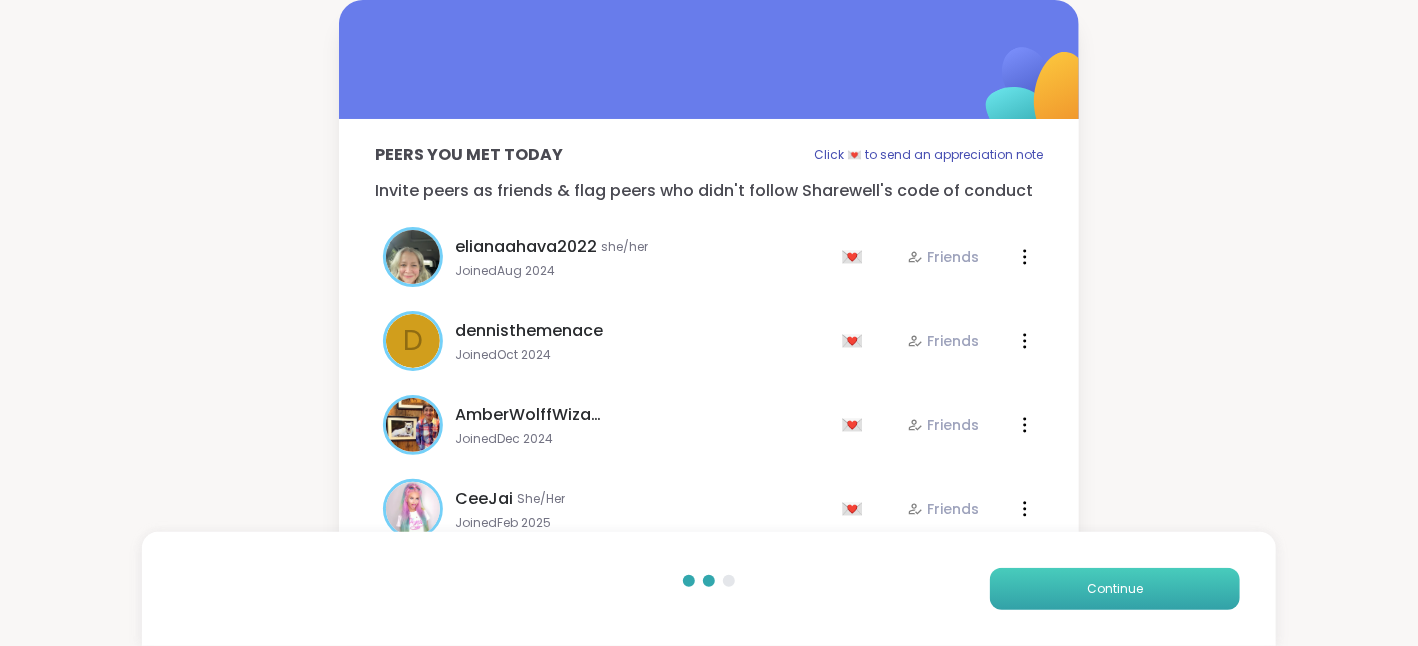 click on "Continue" at bounding box center [1115, 589] 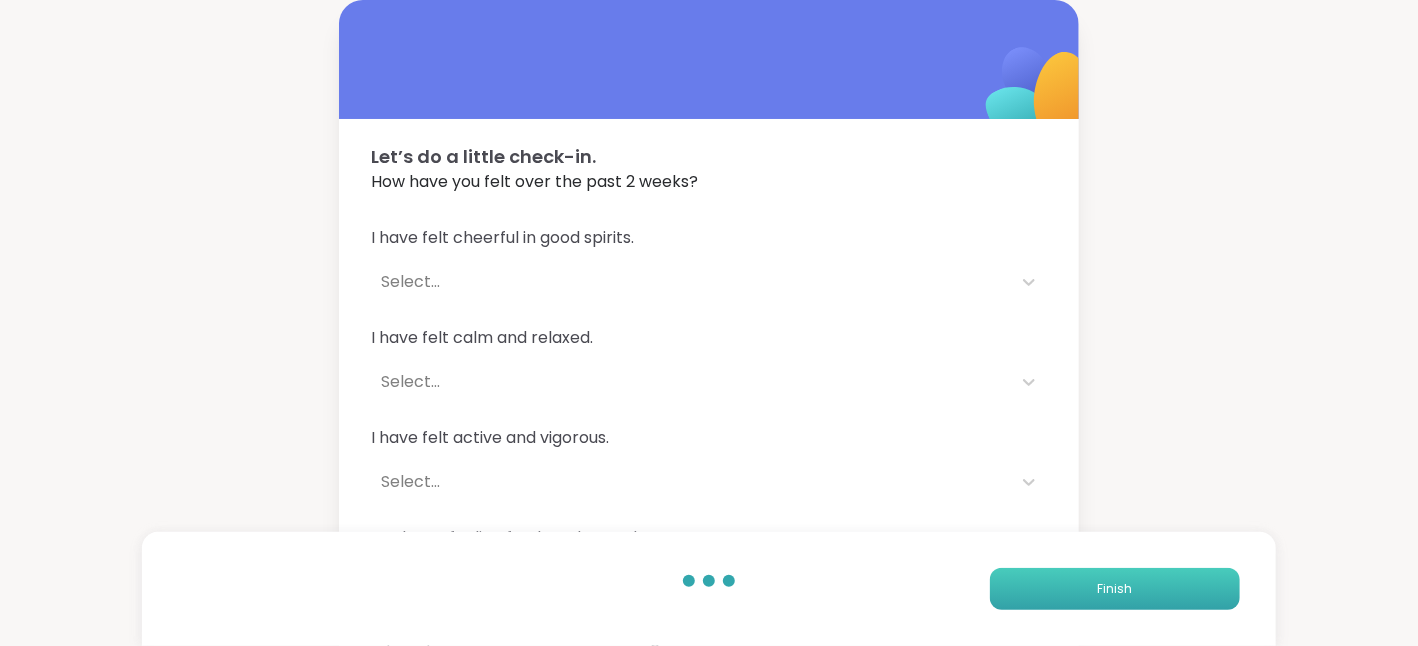click on "Finish" at bounding box center (1115, 589) 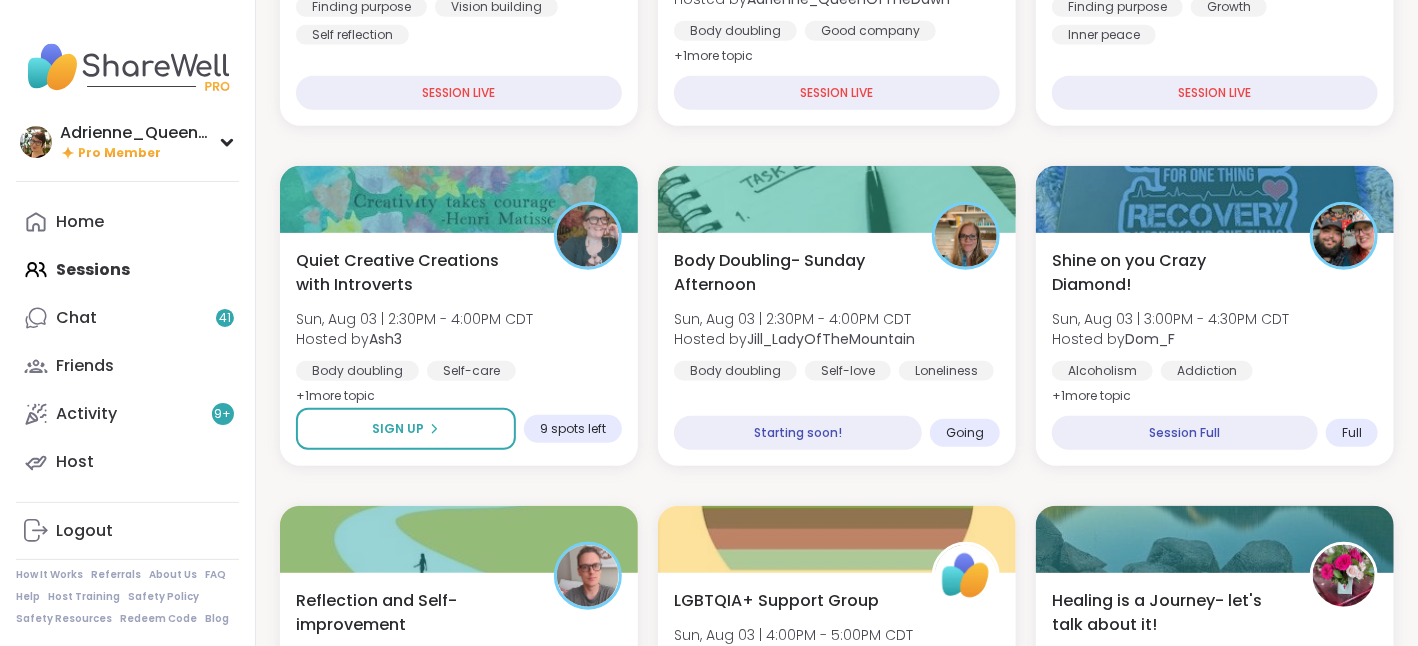 scroll, scrollTop: 498, scrollLeft: 0, axis: vertical 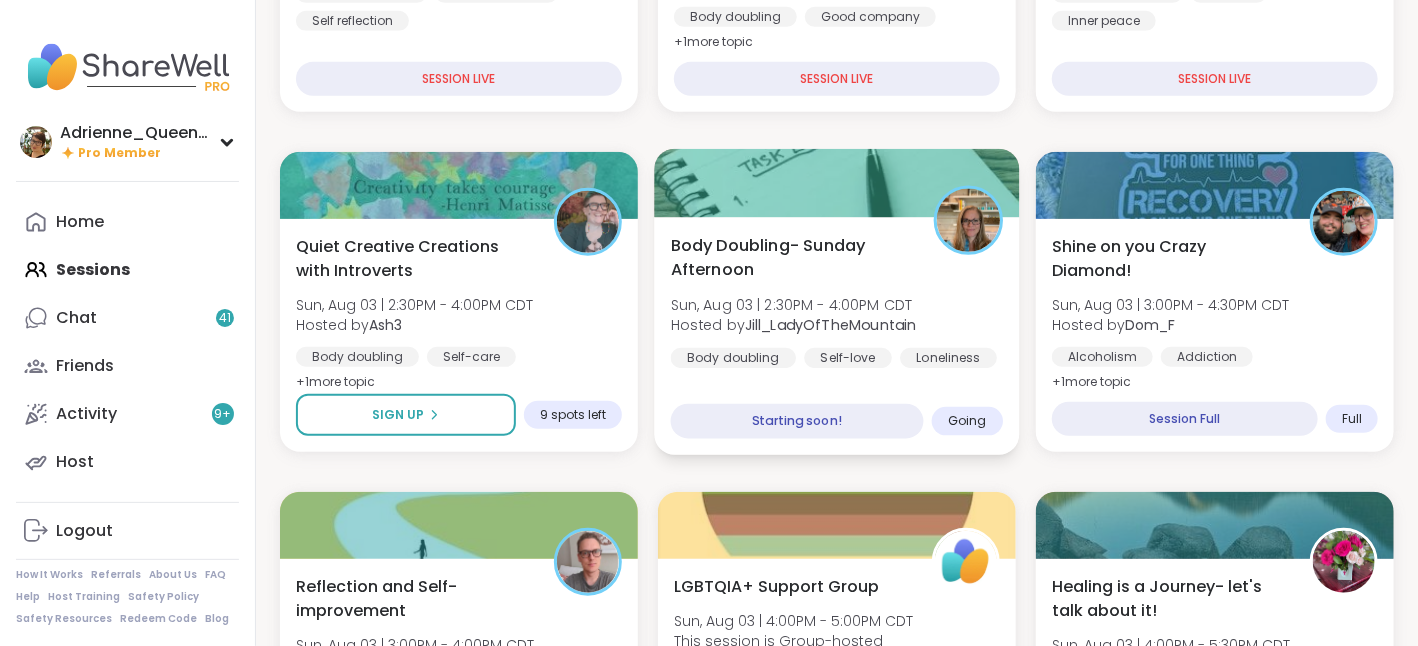 click on "Body Doubling- Sunday Afternoon Sun, Aug 03 | 2:30PM - 4:00PM CDT Hosted by  Jill_LadyOfTheMountain Body doubling Self-love Loneliness" at bounding box center (837, 300) 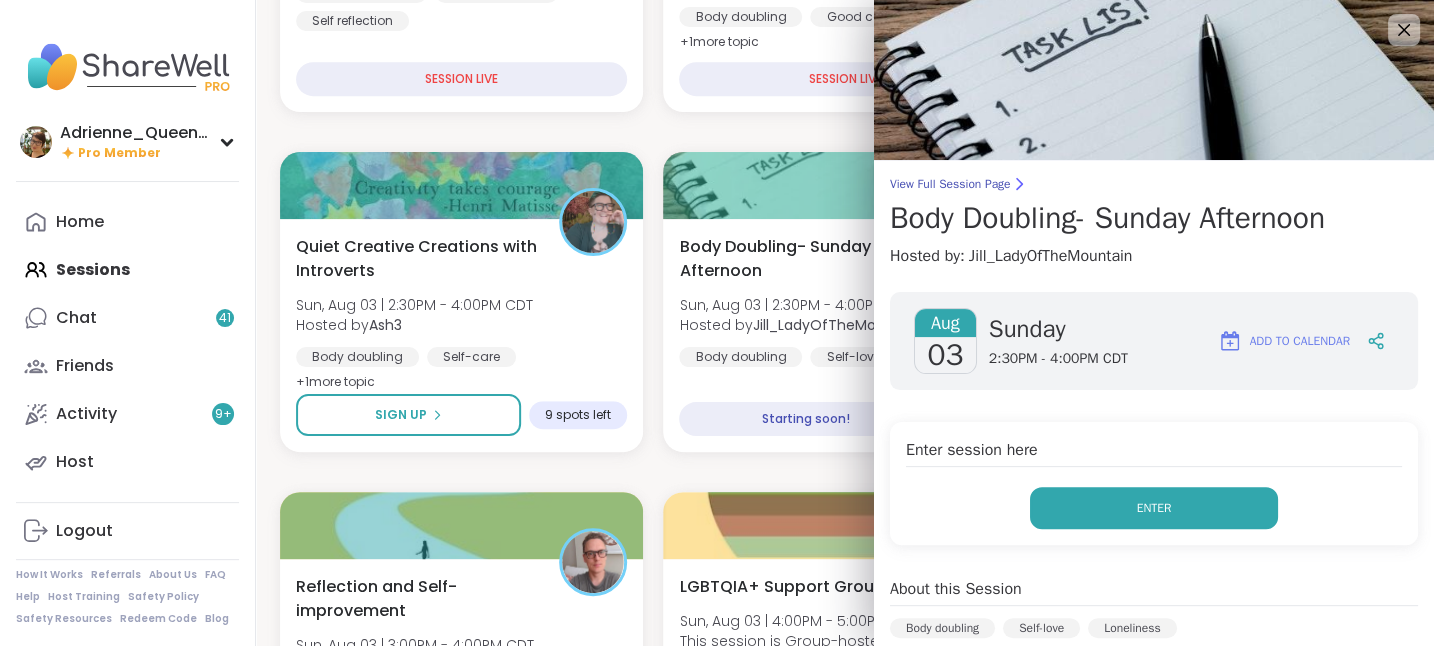 click on "Enter" at bounding box center [1154, 508] 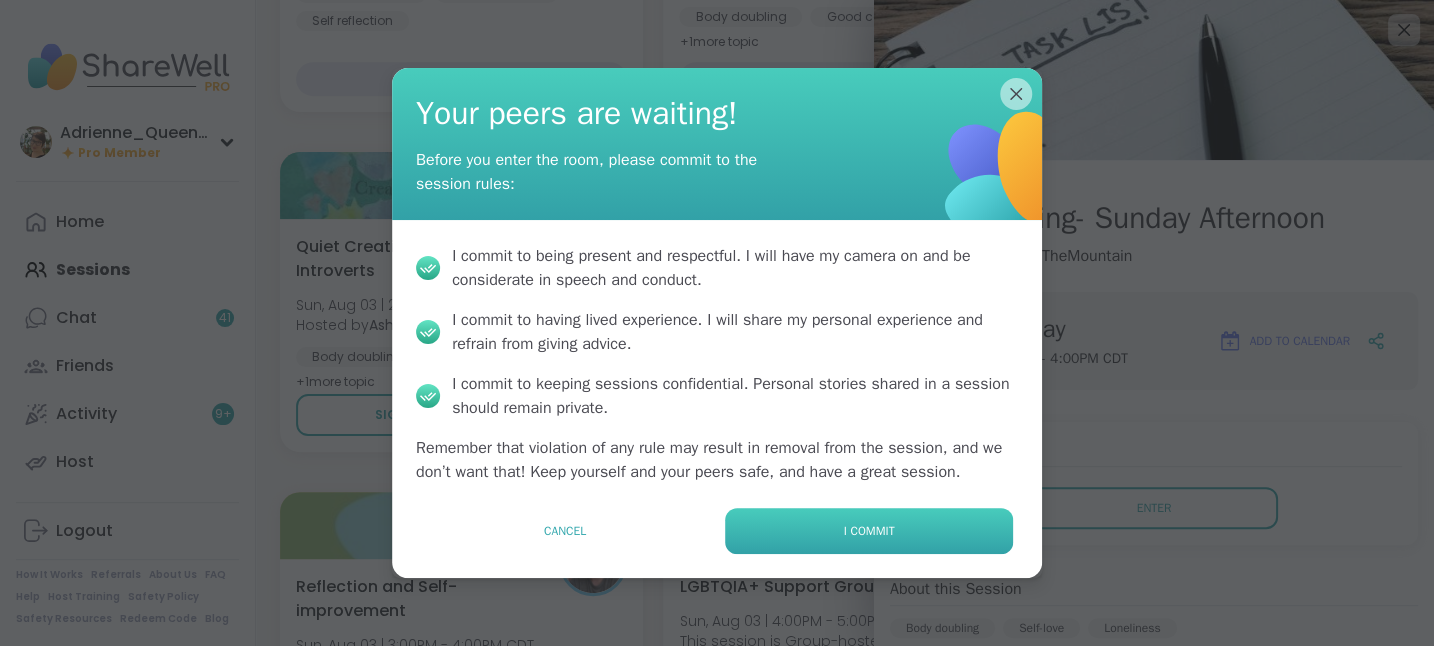 click on "I commit" at bounding box center [869, 531] 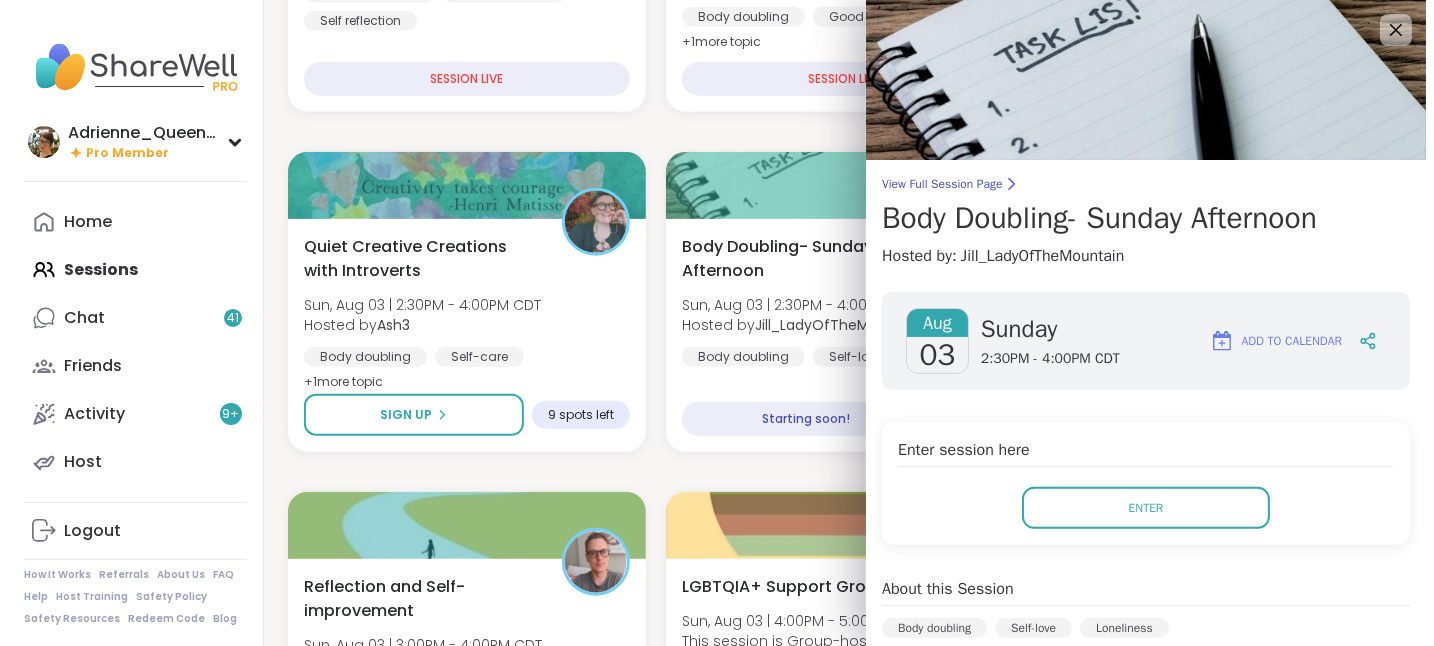 scroll, scrollTop: 0, scrollLeft: 0, axis: both 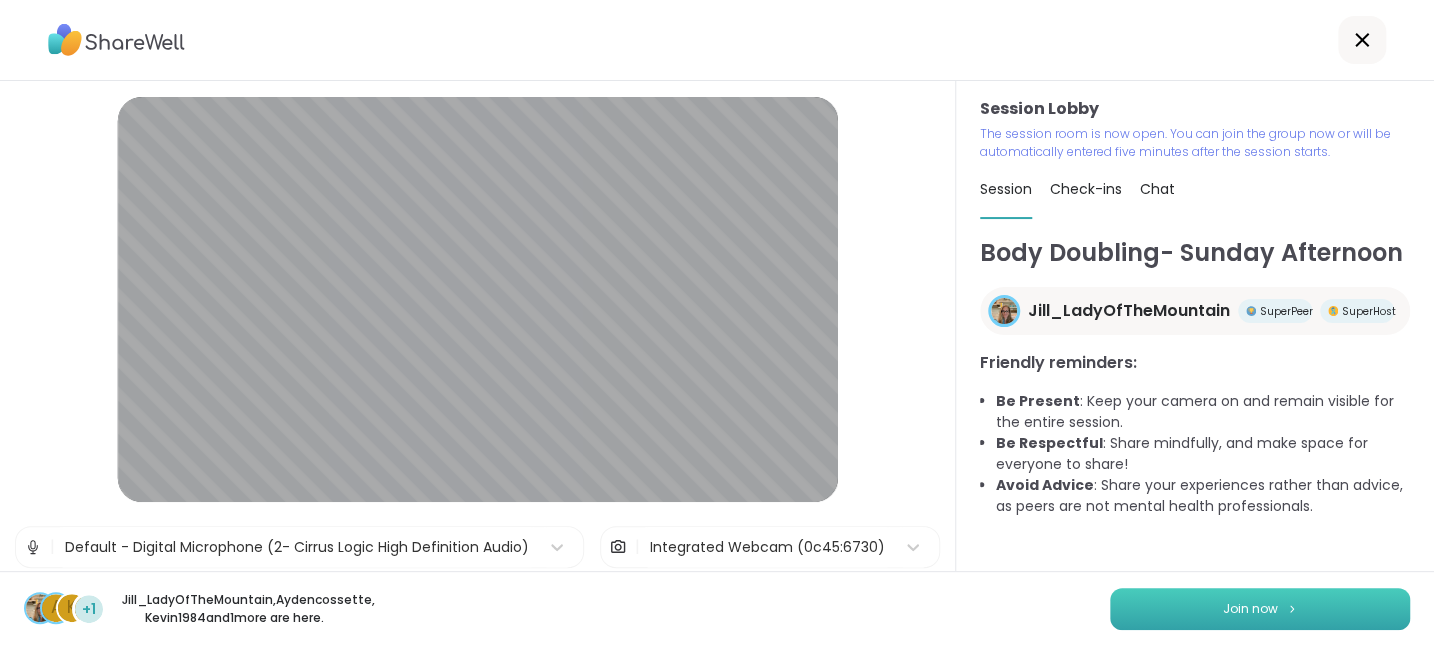 click on "Join now" at bounding box center (1260, 609) 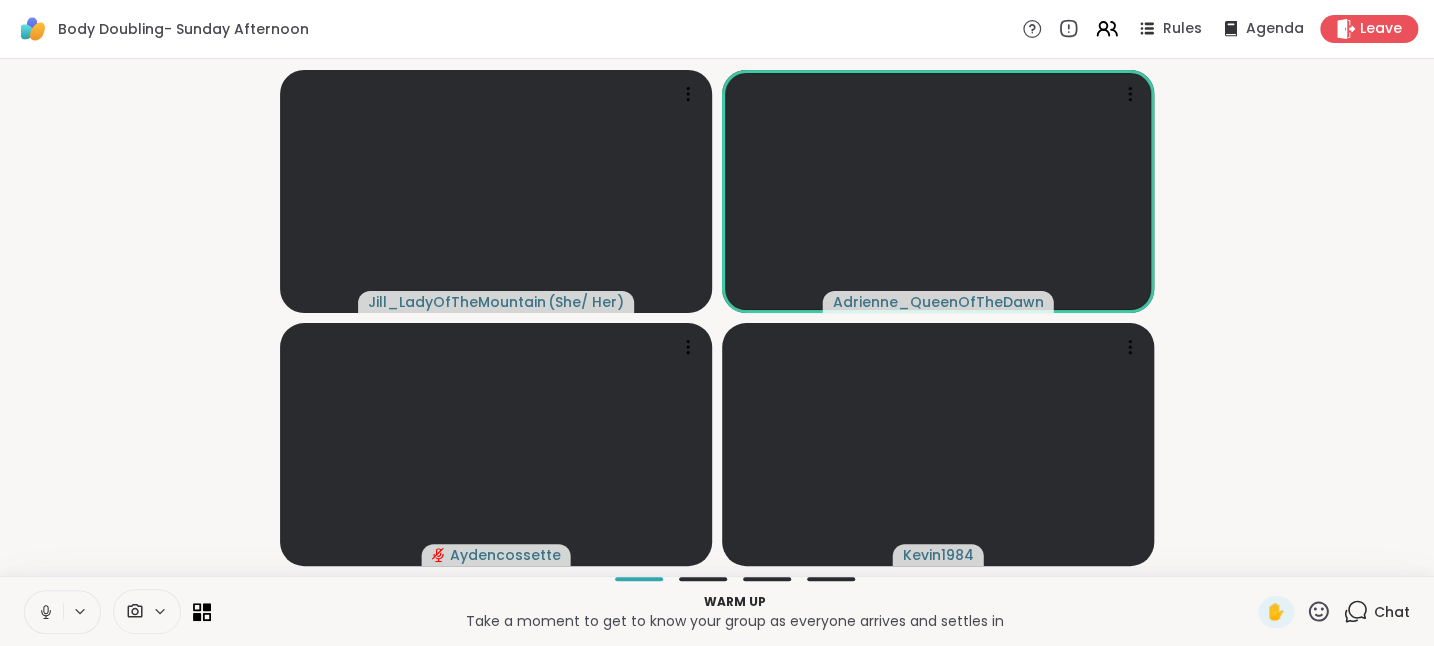 click 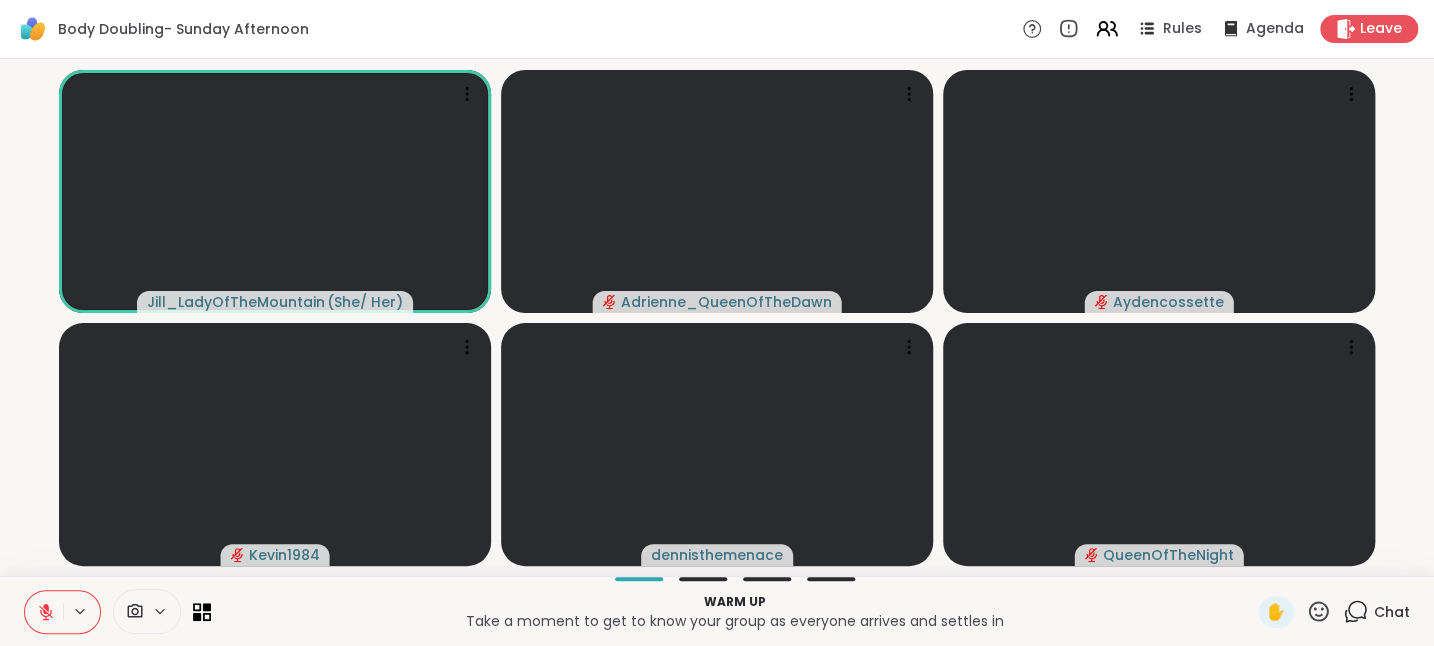click 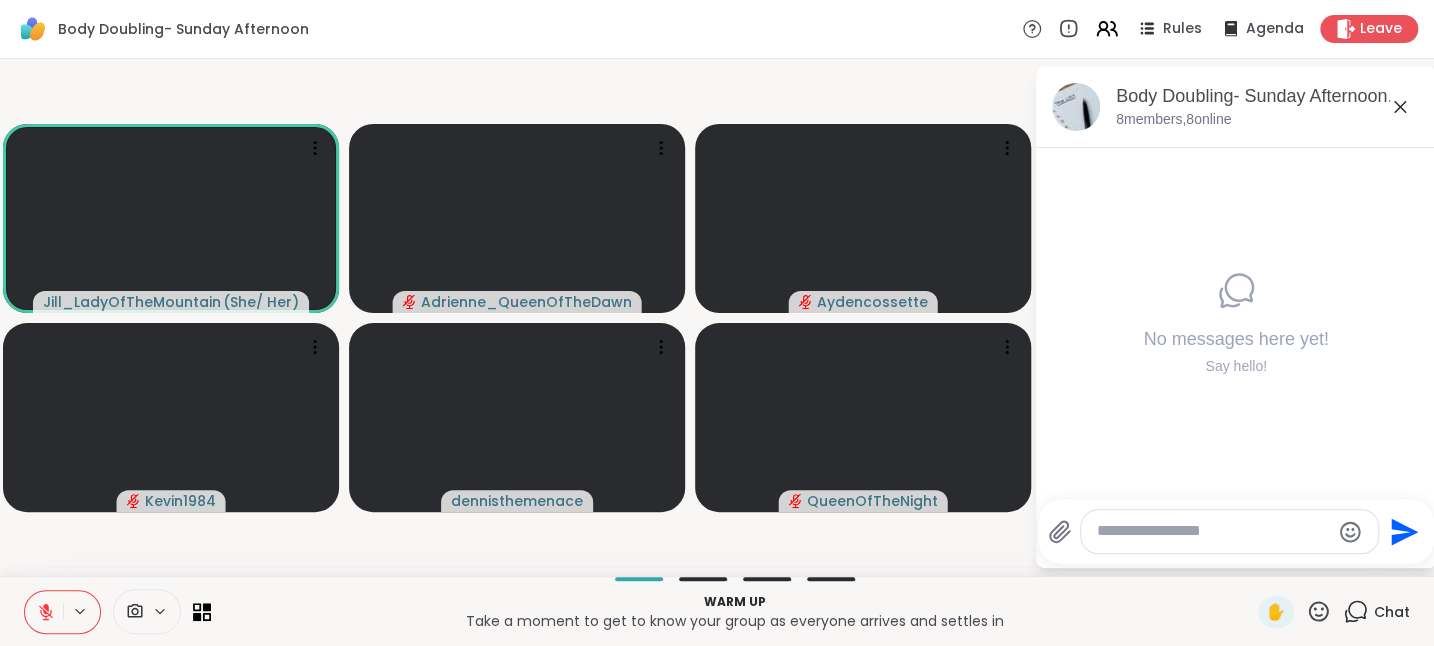 click at bounding box center [1229, 531] 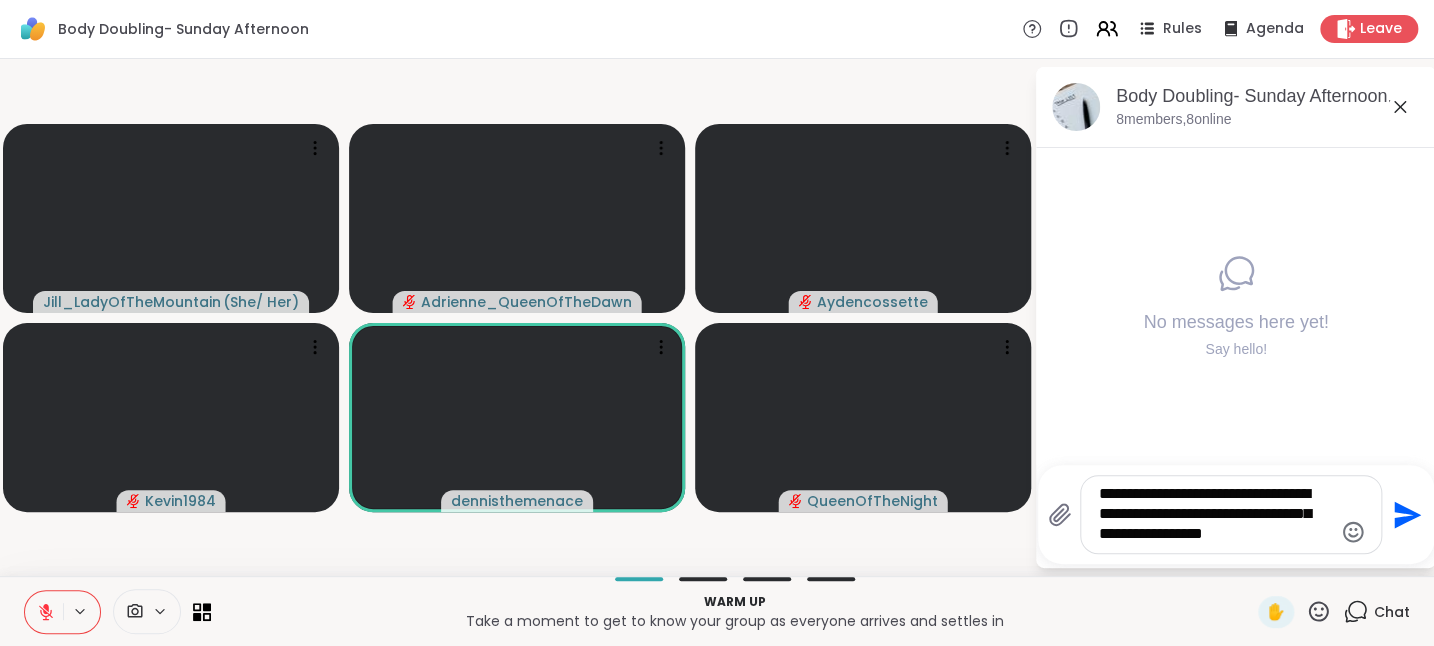 click on "**********" at bounding box center (1215, 514) 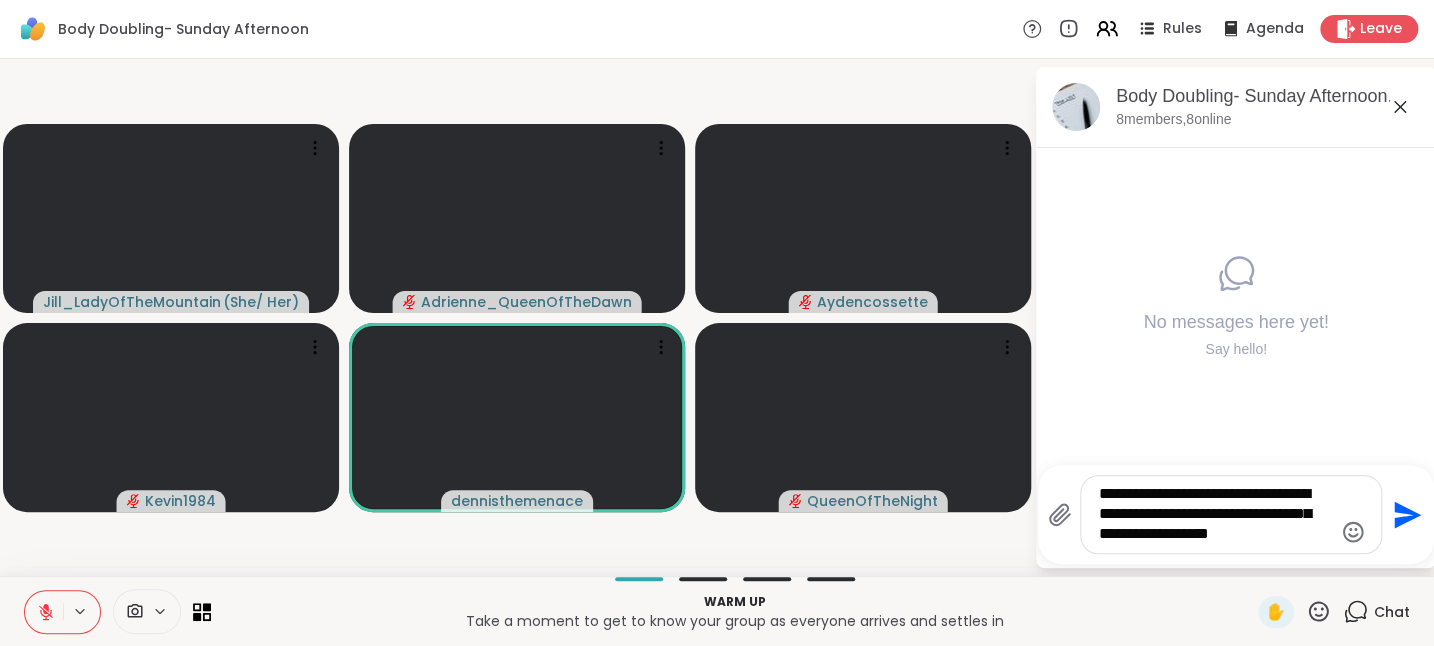 type on "**********" 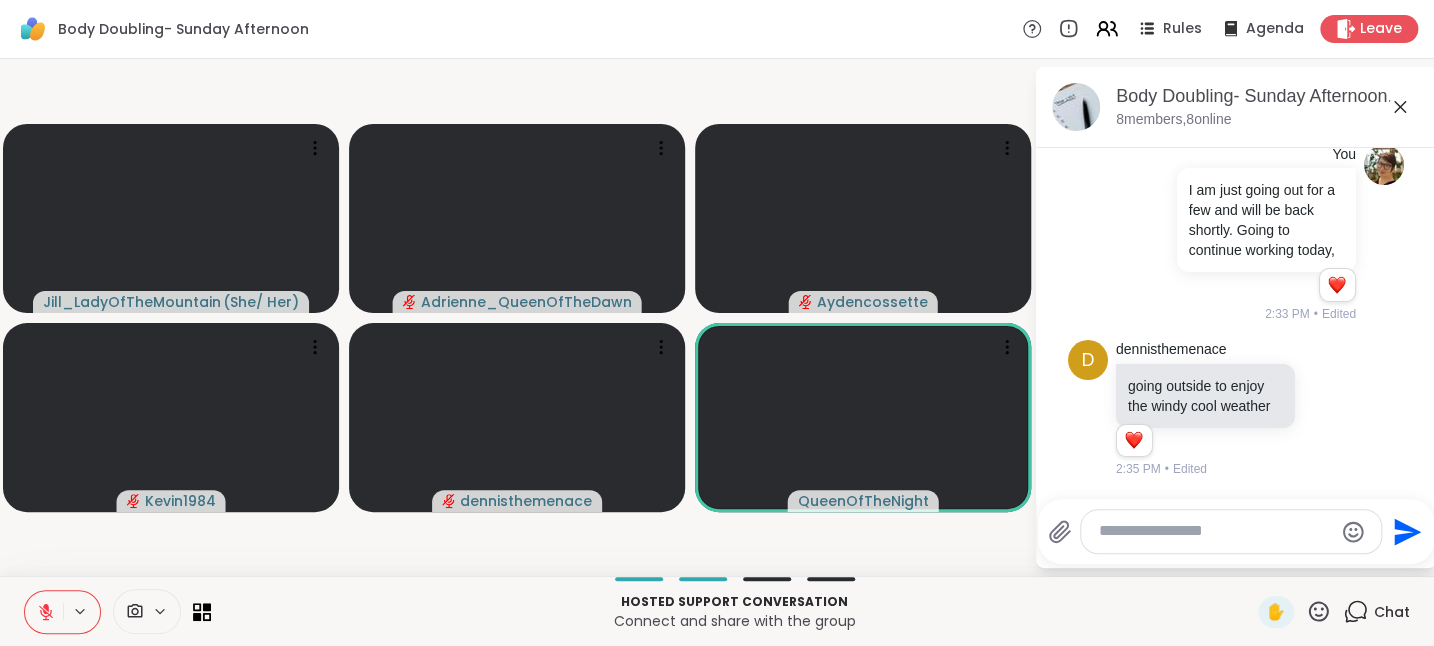 scroll, scrollTop: 196, scrollLeft: 0, axis: vertical 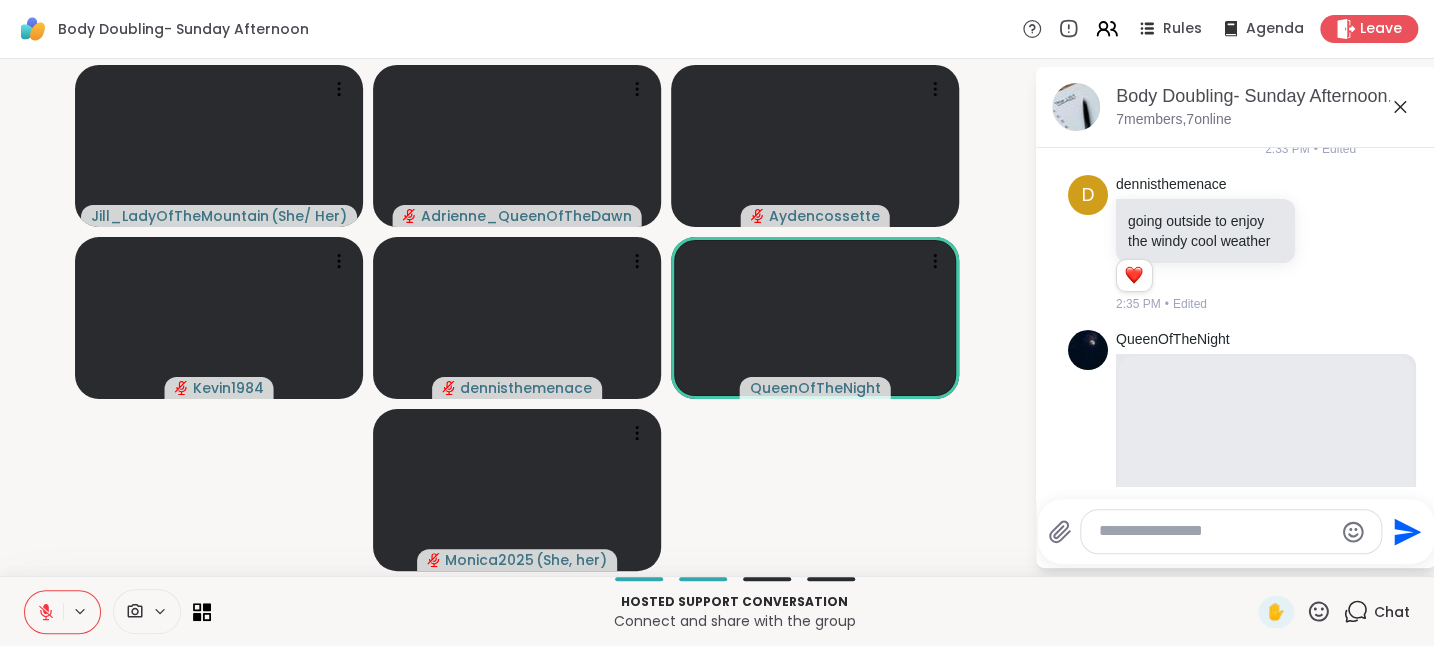 type 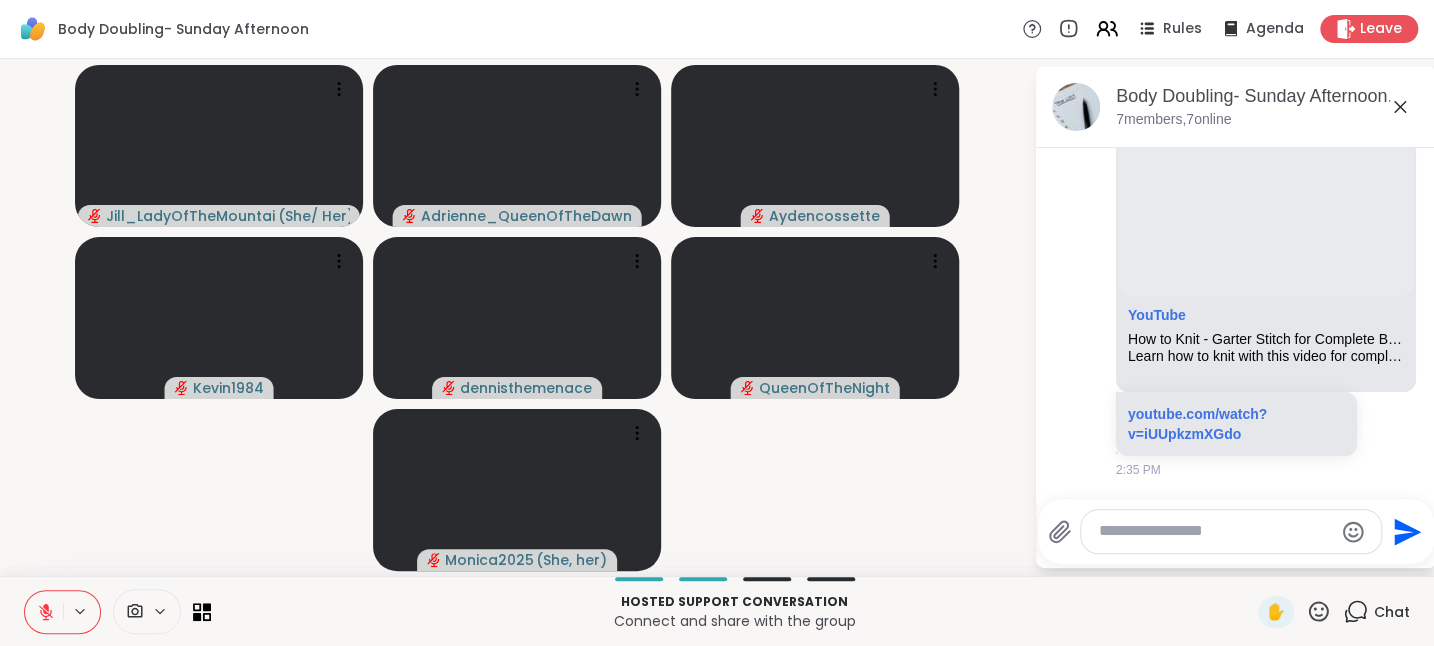 scroll, scrollTop: 560, scrollLeft: 0, axis: vertical 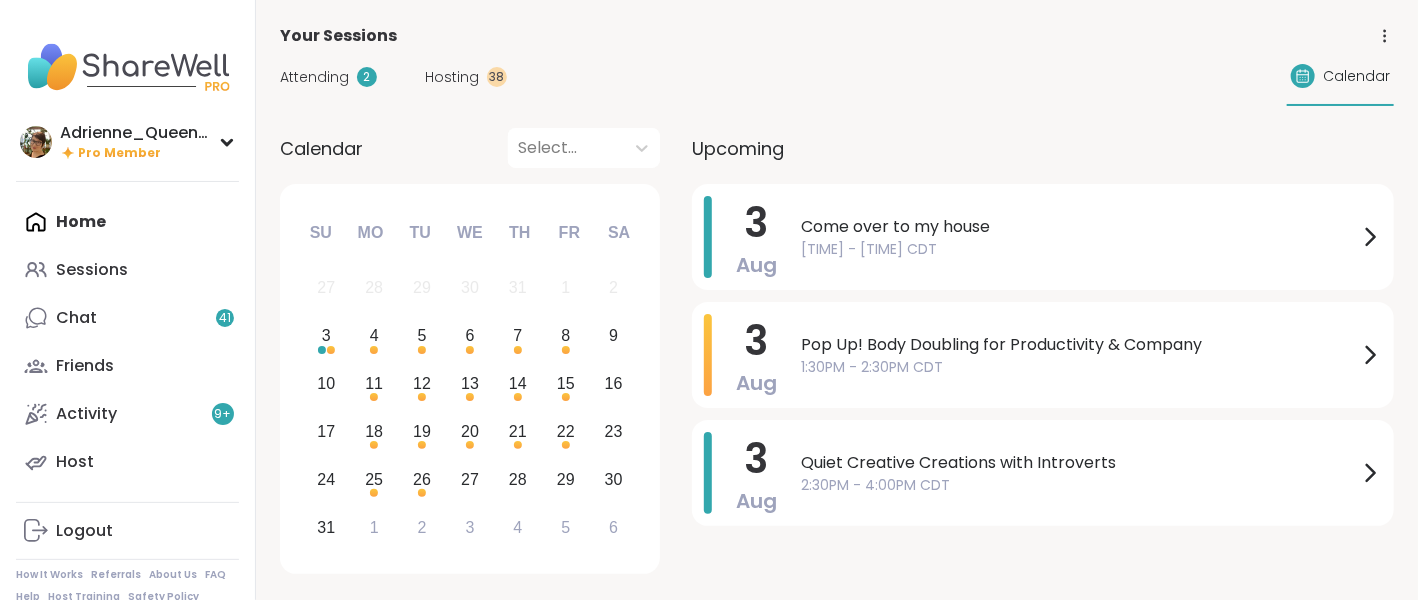 click on "Sessions" at bounding box center (127, 270) 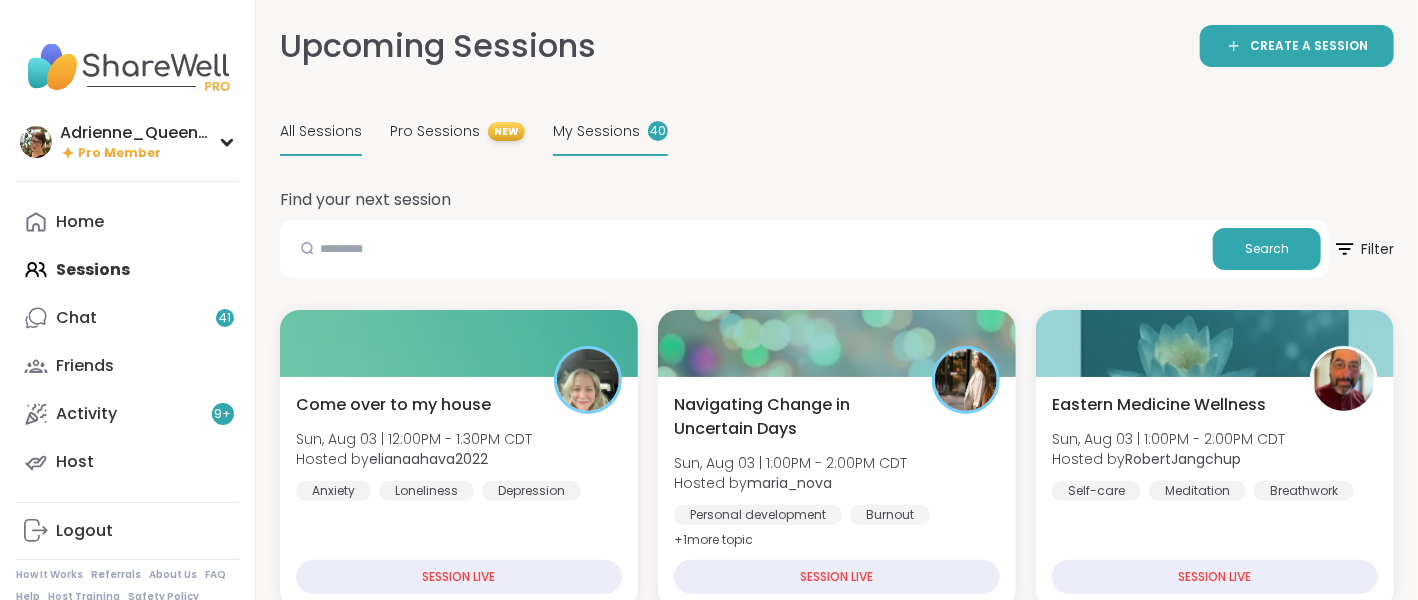 click on "My Sessions" at bounding box center [596, 131] 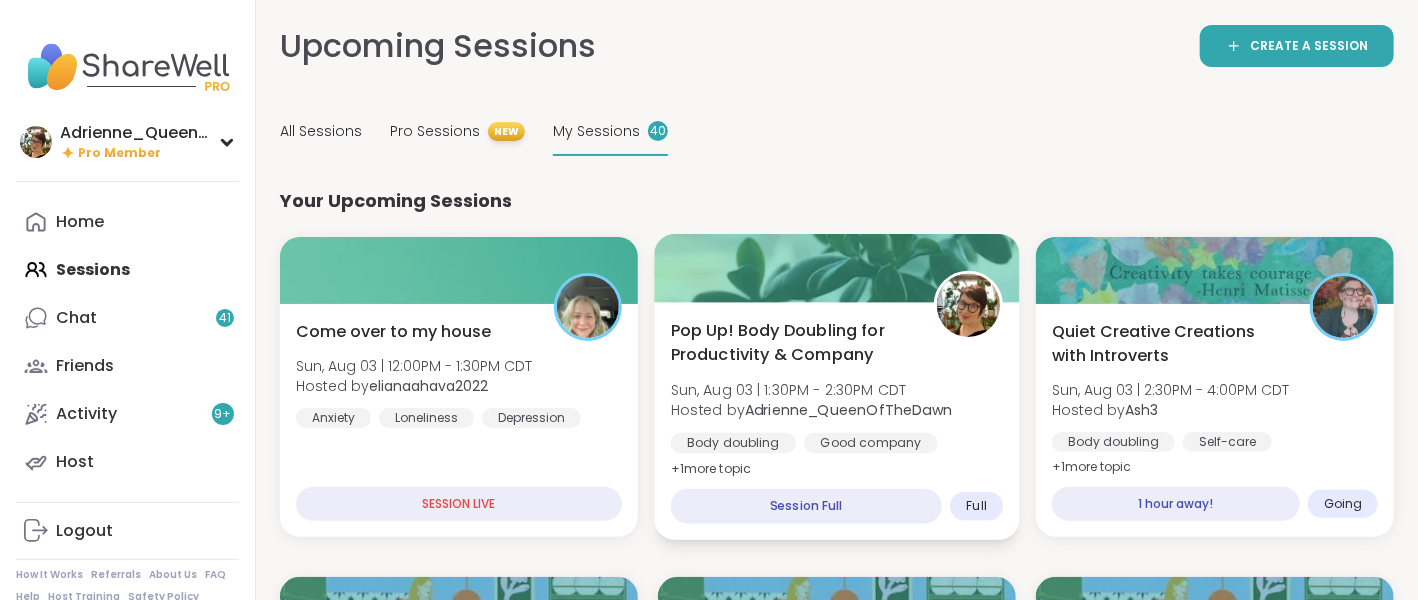 click at bounding box center [836, 268] 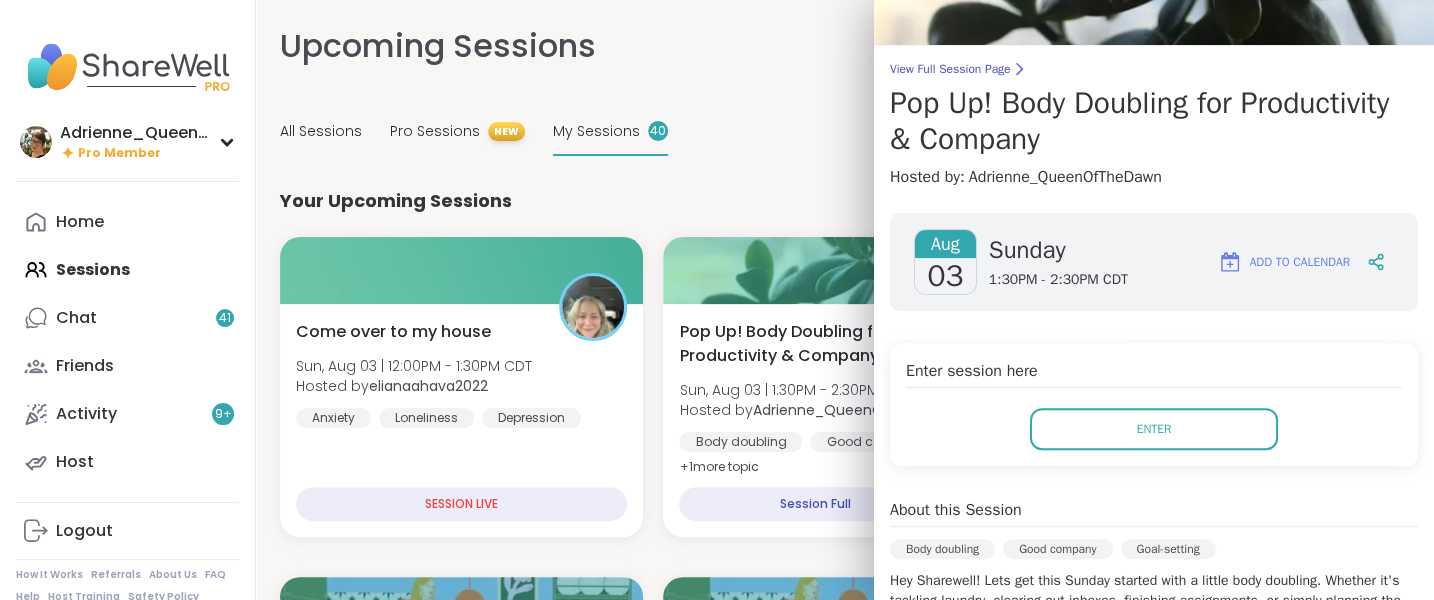 scroll, scrollTop: 0, scrollLeft: 0, axis: both 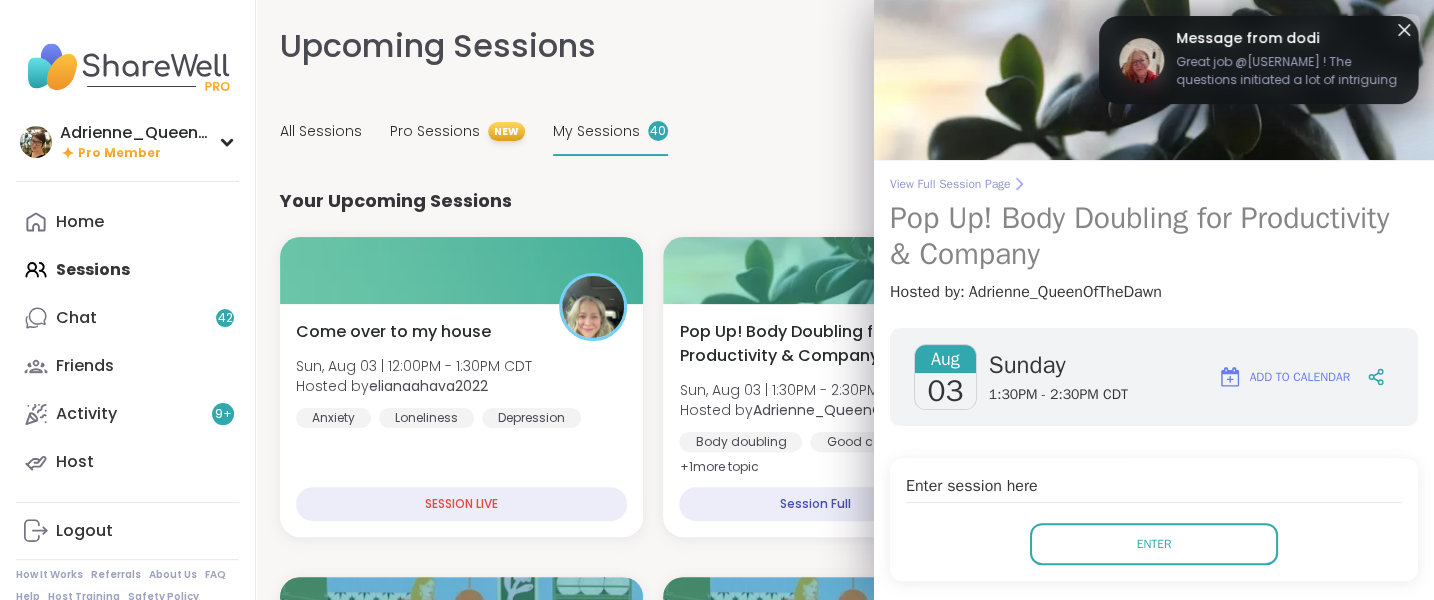 click on "View Full Session Page  Pop Up! Body Doubling for Productivity & Company" at bounding box center (1154, 224) 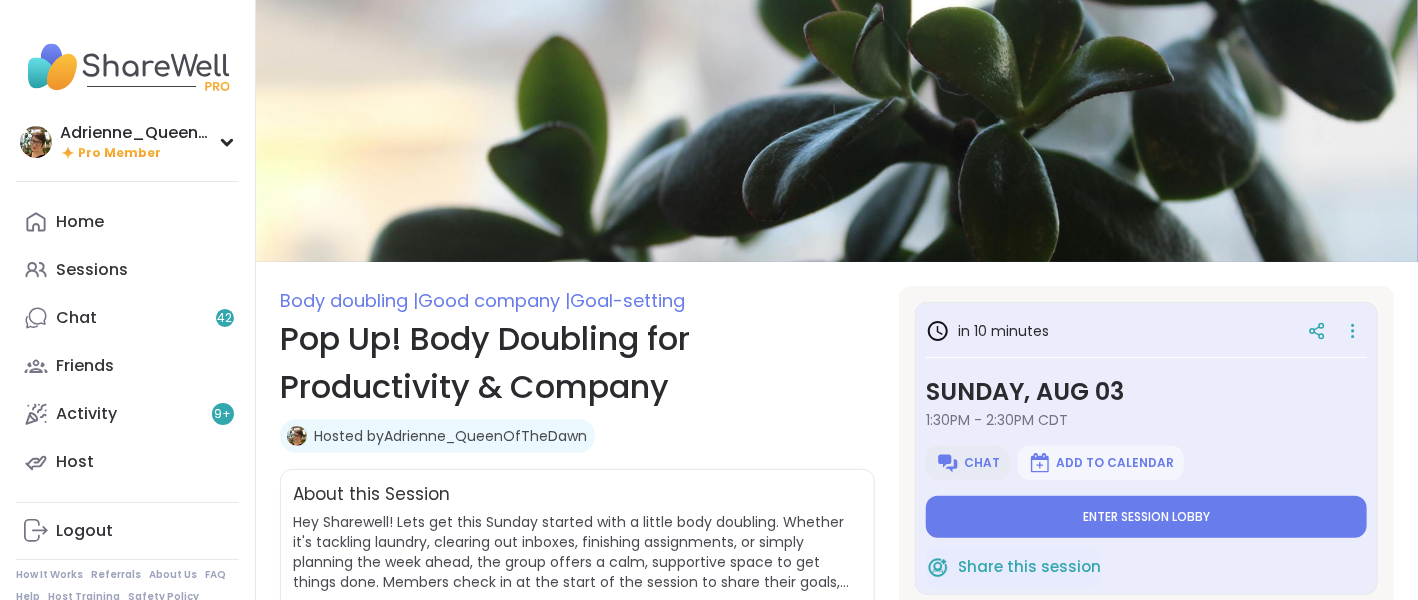 click on "Chat" at bounding box center [982, 463] 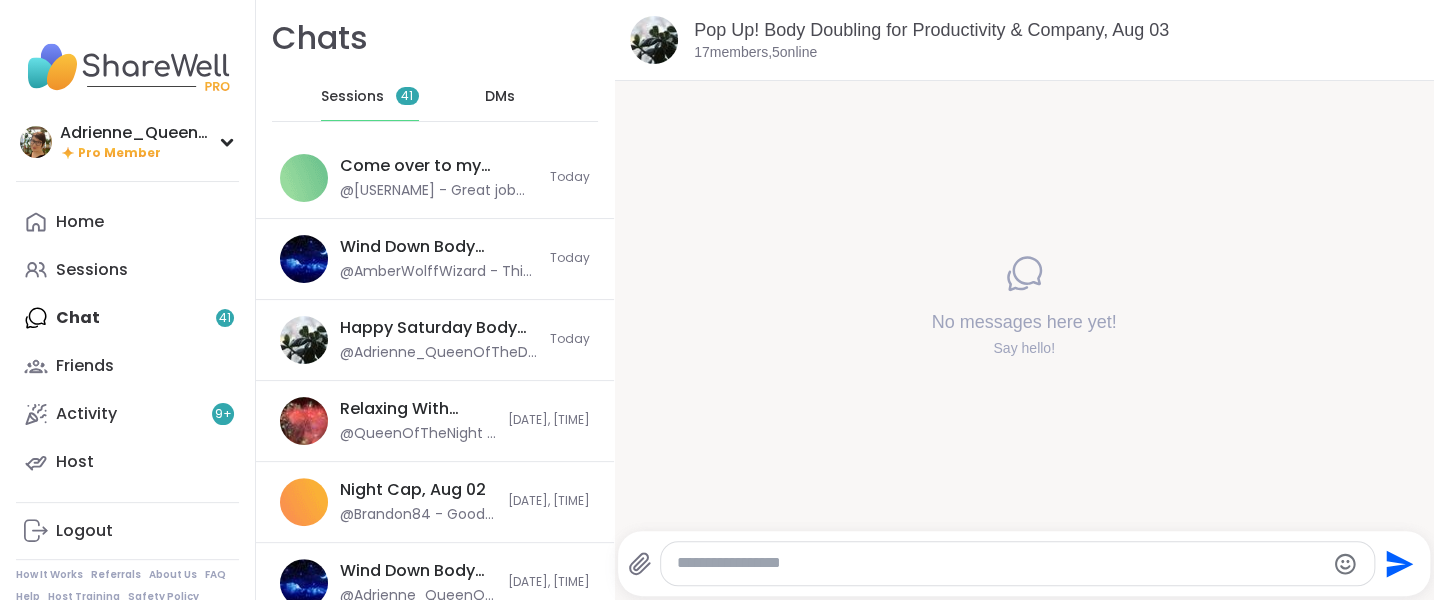 scroll, scrollTop: 0, scrollLeft: 0, axis: both 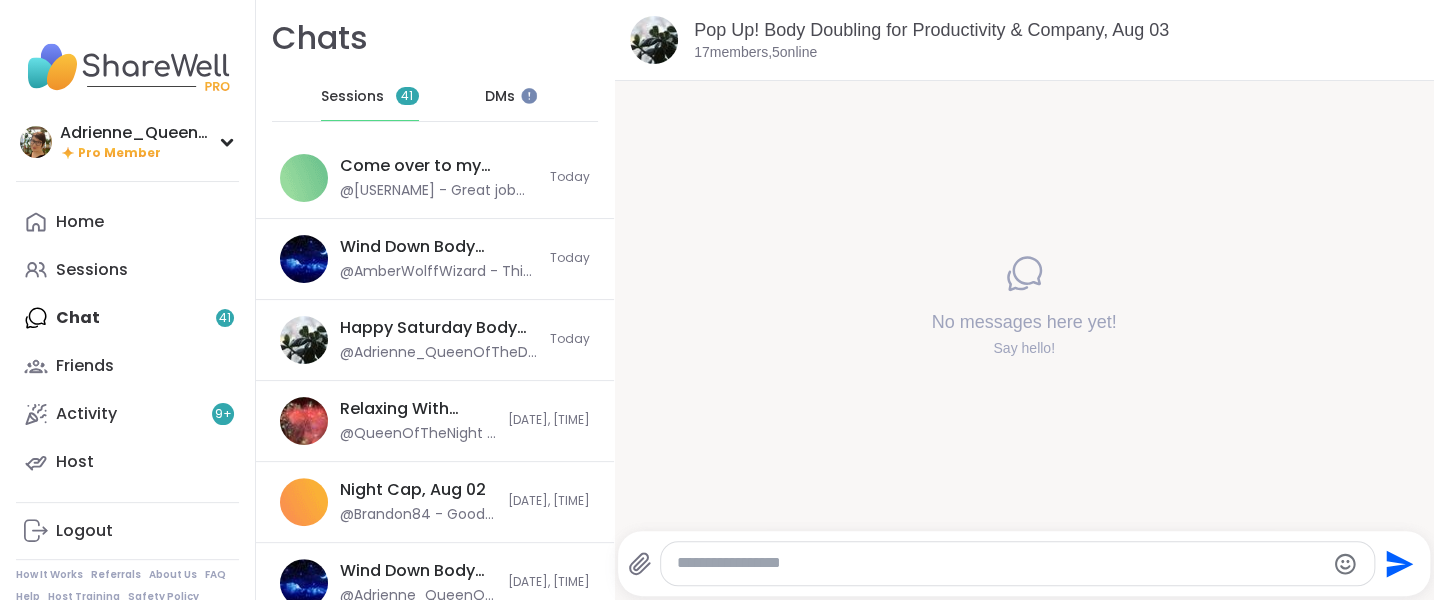 click at bounding box center (1017, 563) 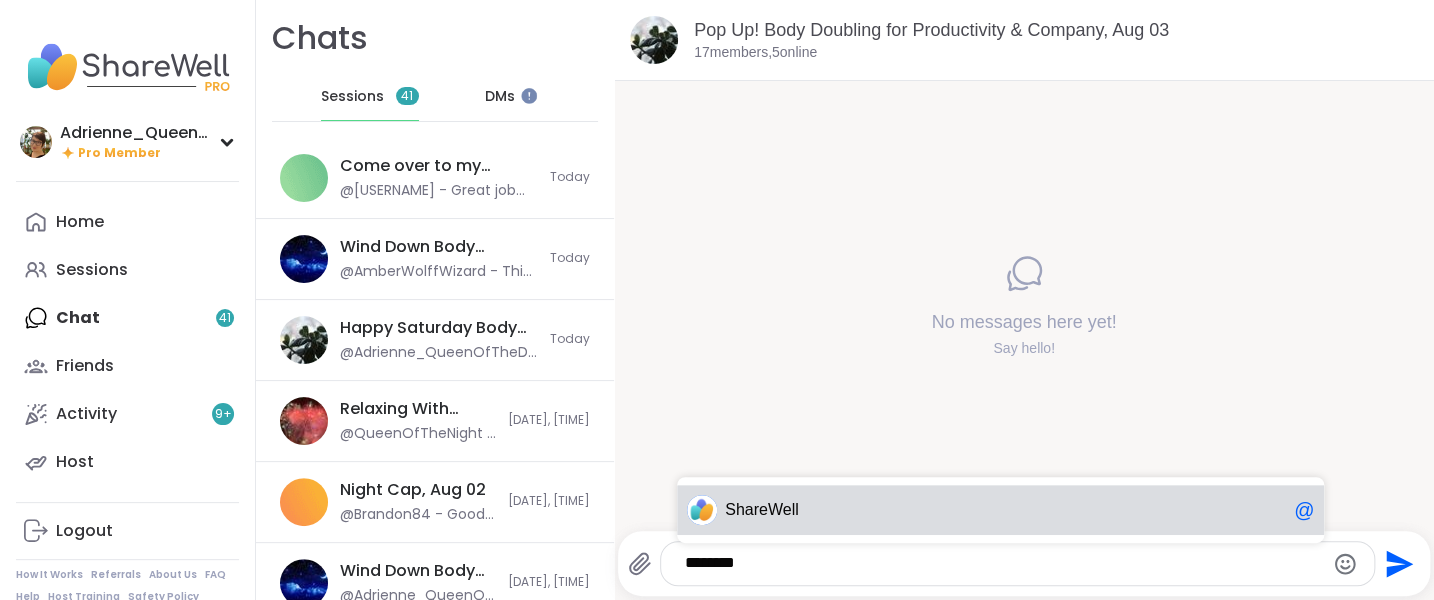 click on "Shar eWell" at bounding box center (1005, 510) 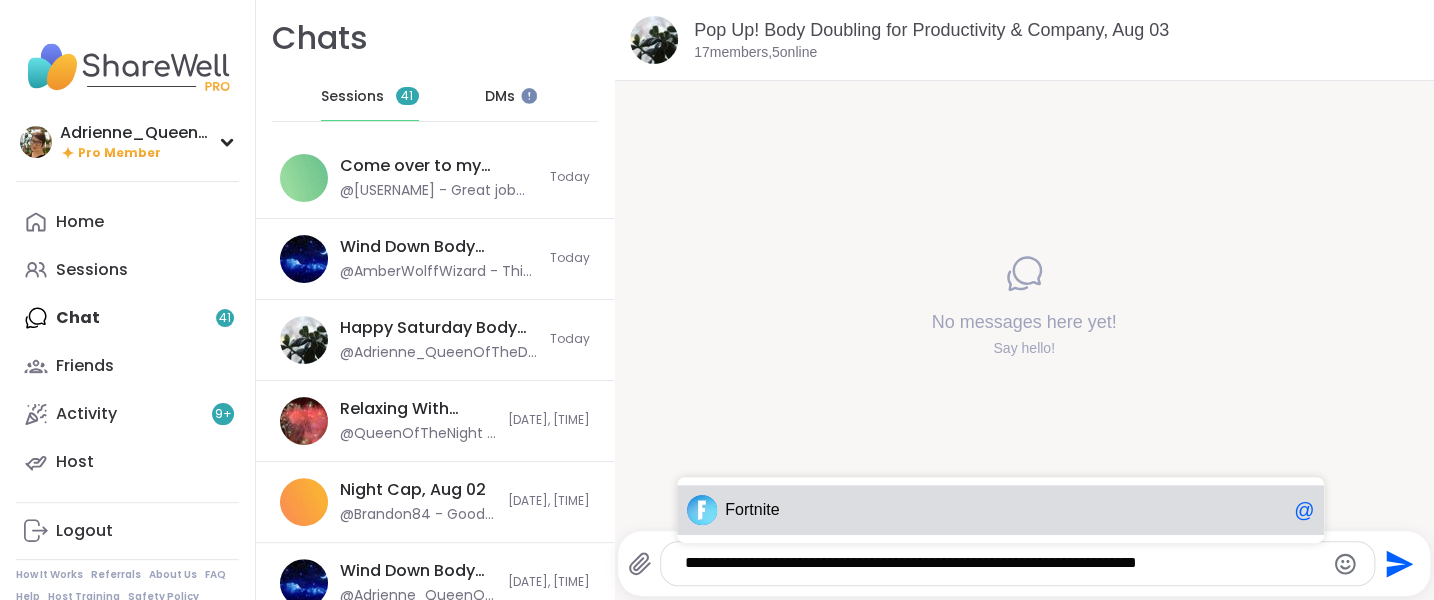 click on "For tnite" at bounding box center (1005, 510) 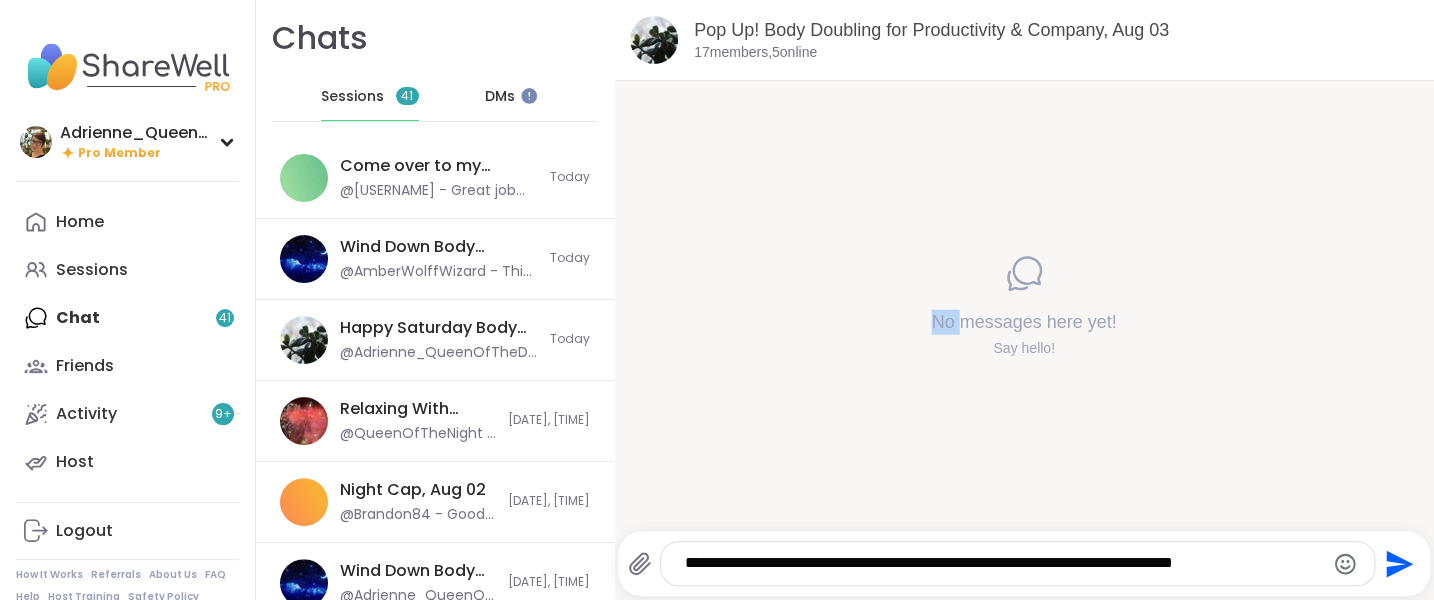 click on "No messages here yet! Say hello!" at bounding box center [1024, 306] 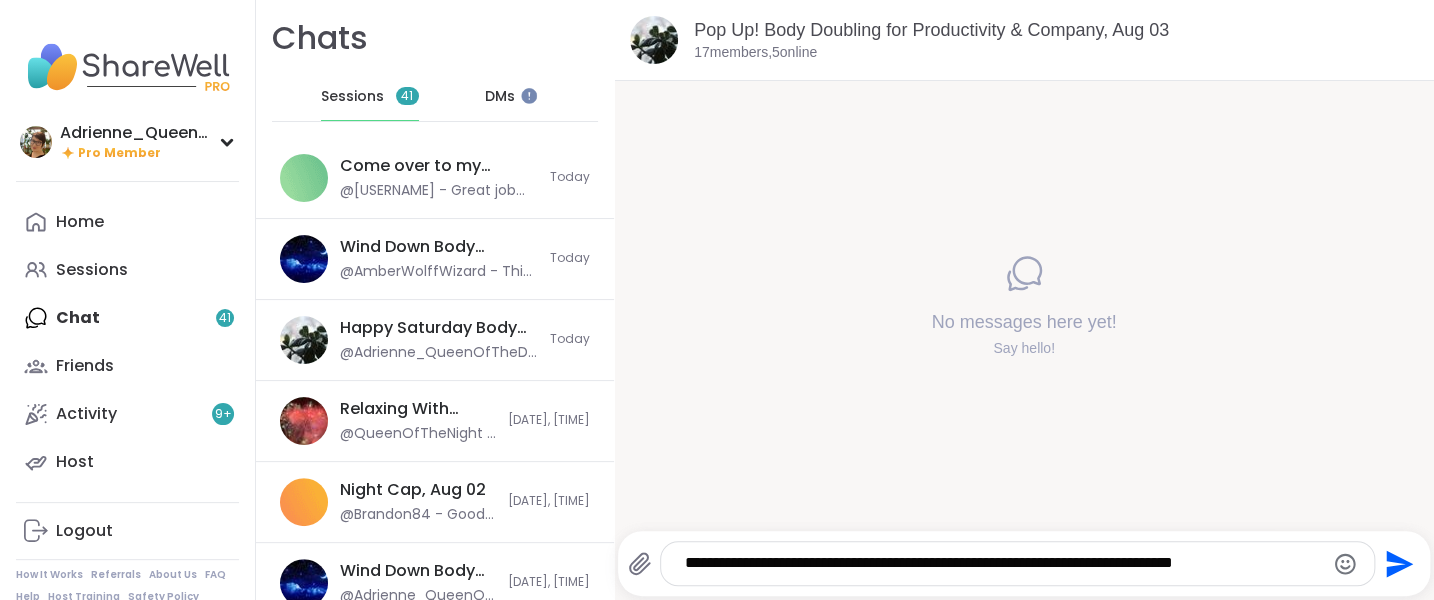 click on "**********" at bounding box center [1001, 563] 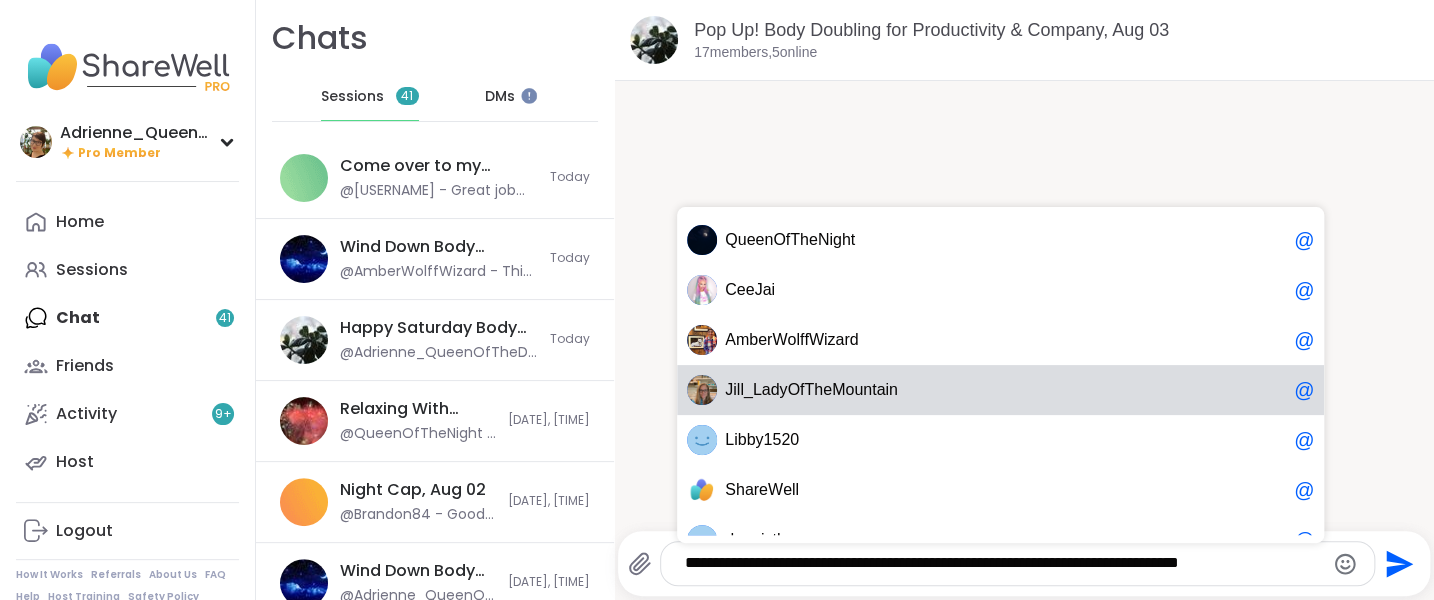 scroll, scrollTop: 29, scrollLeft: 0, axis: vertical 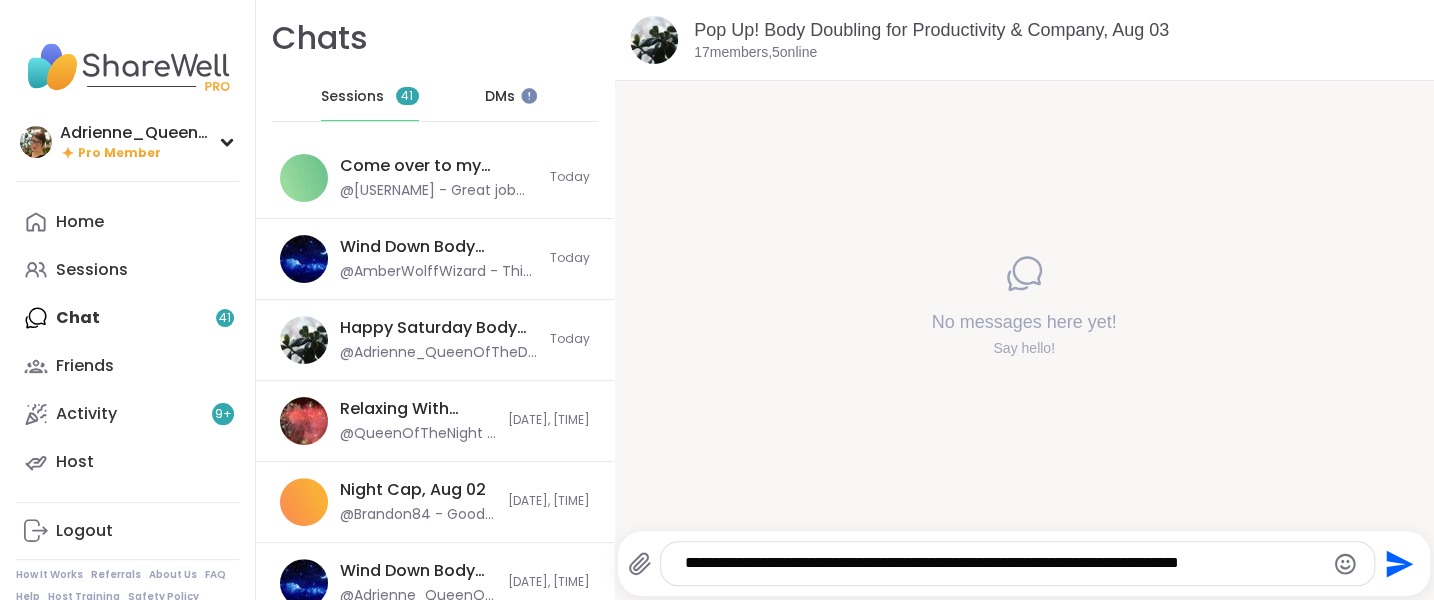 click on "No messages here yet! Say hello!" at bounding box center [1024, 306] 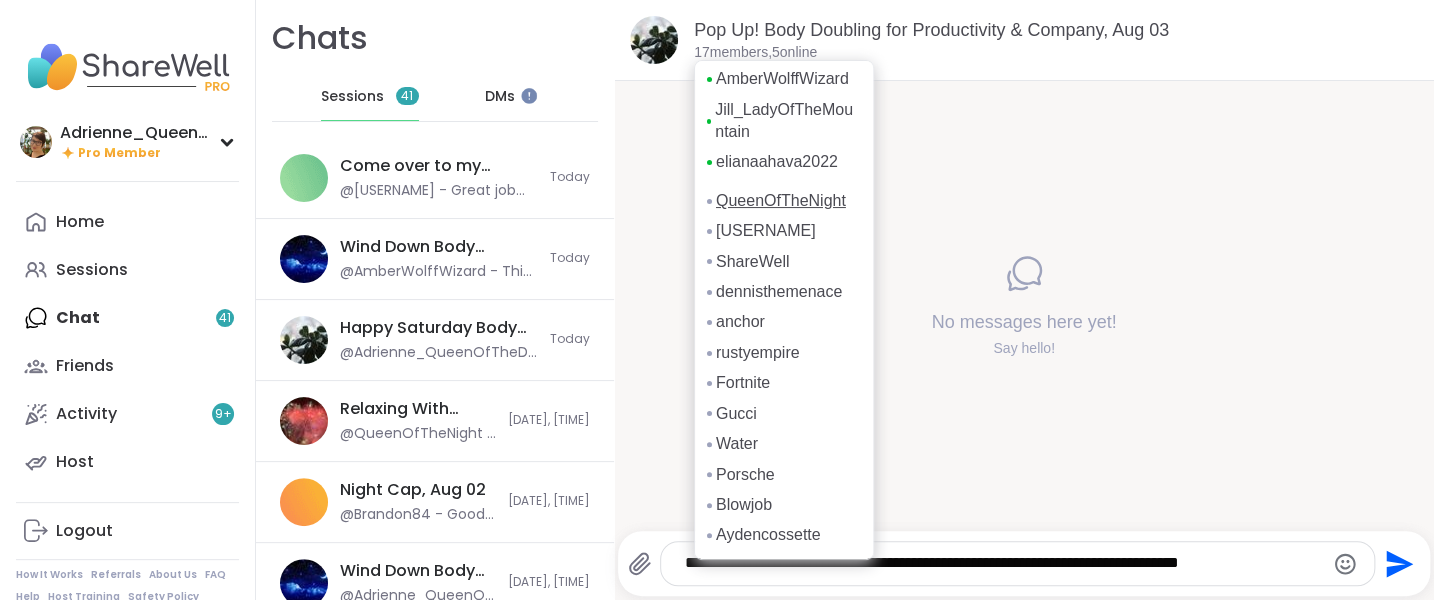 scroll, scrollTop: 132, scrollLeft: 0, axis: vertical 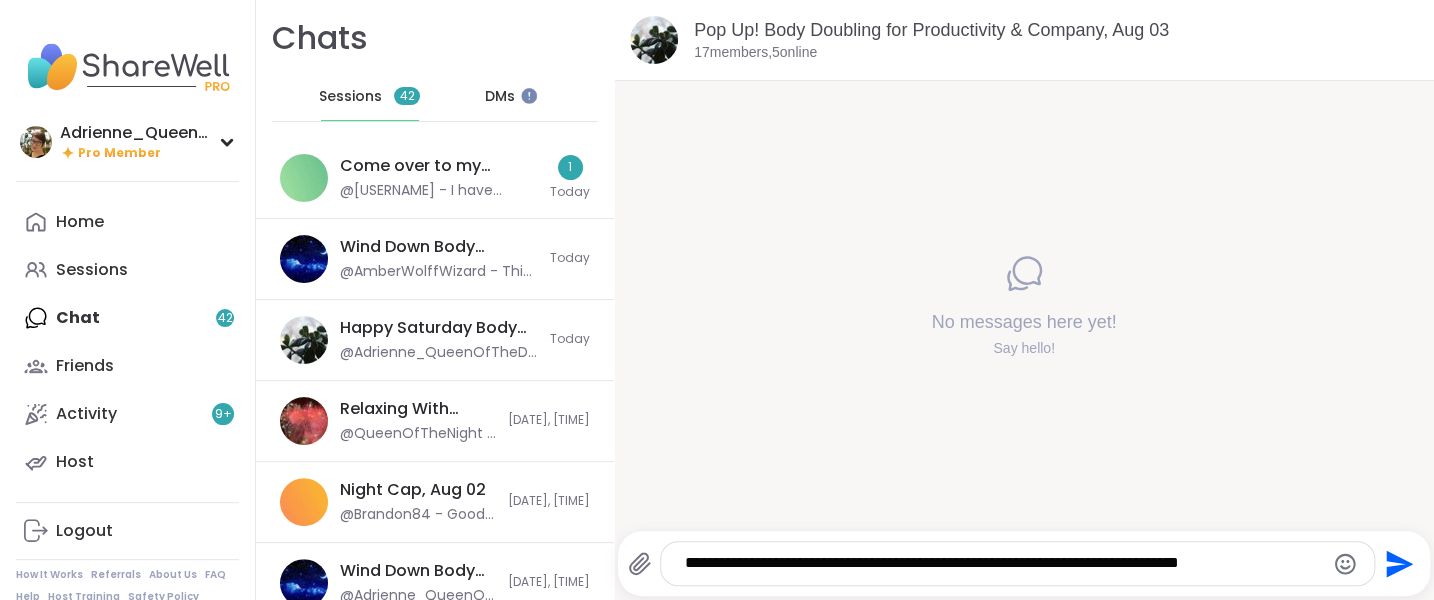 click on "**********" at bounding box center [1001, 563] 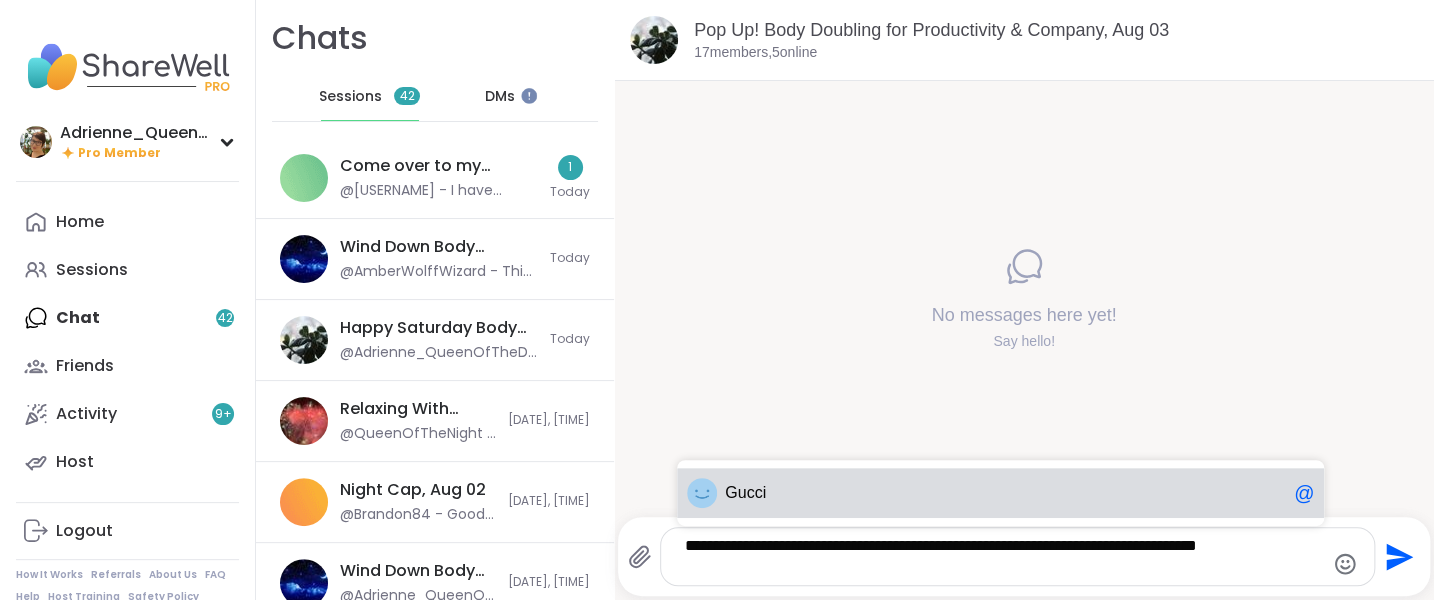 click on "Guc ci @" at bounding box center [1000, 493] 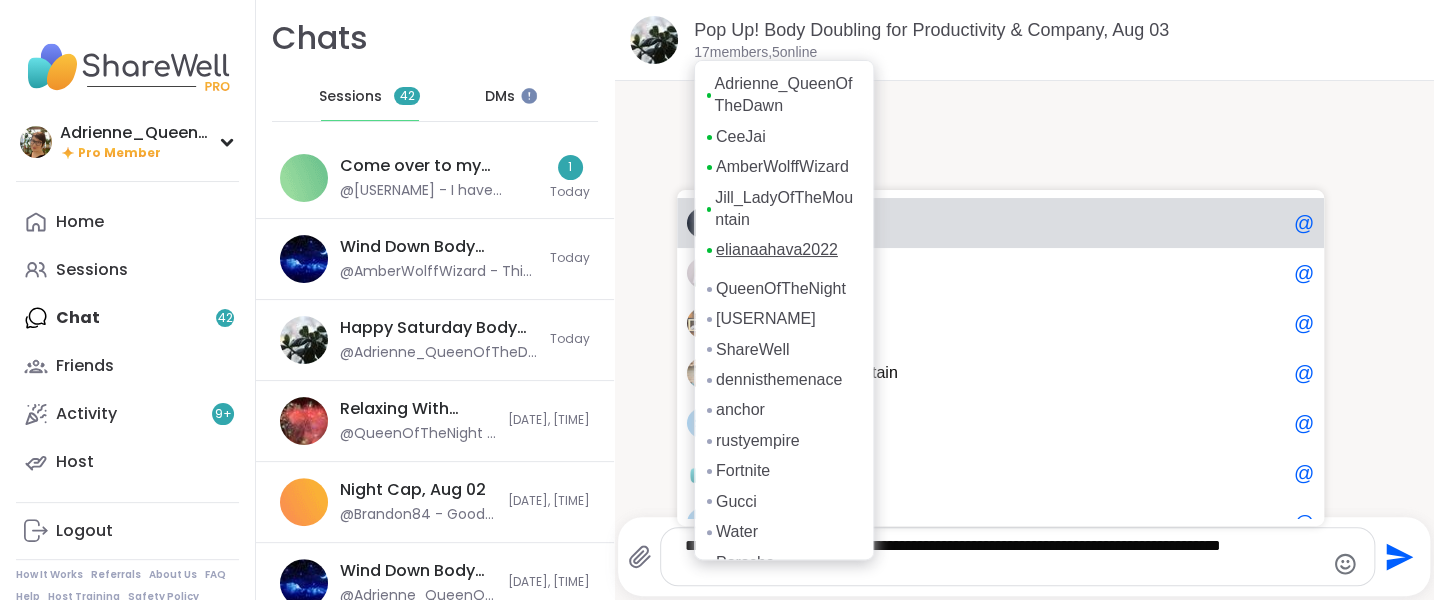 scroll, scrollTop: 132, scrollLeft: 0, axis: vertical 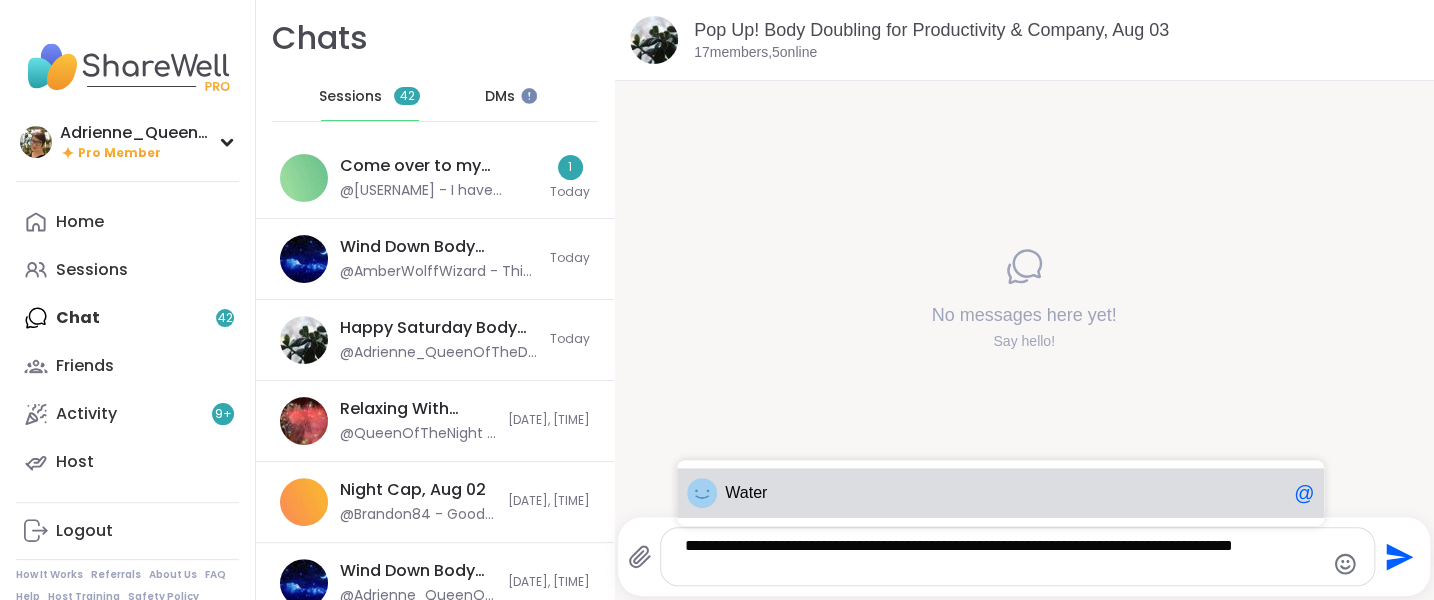 click on "Wa ter" at bounding box center (1005, 493) 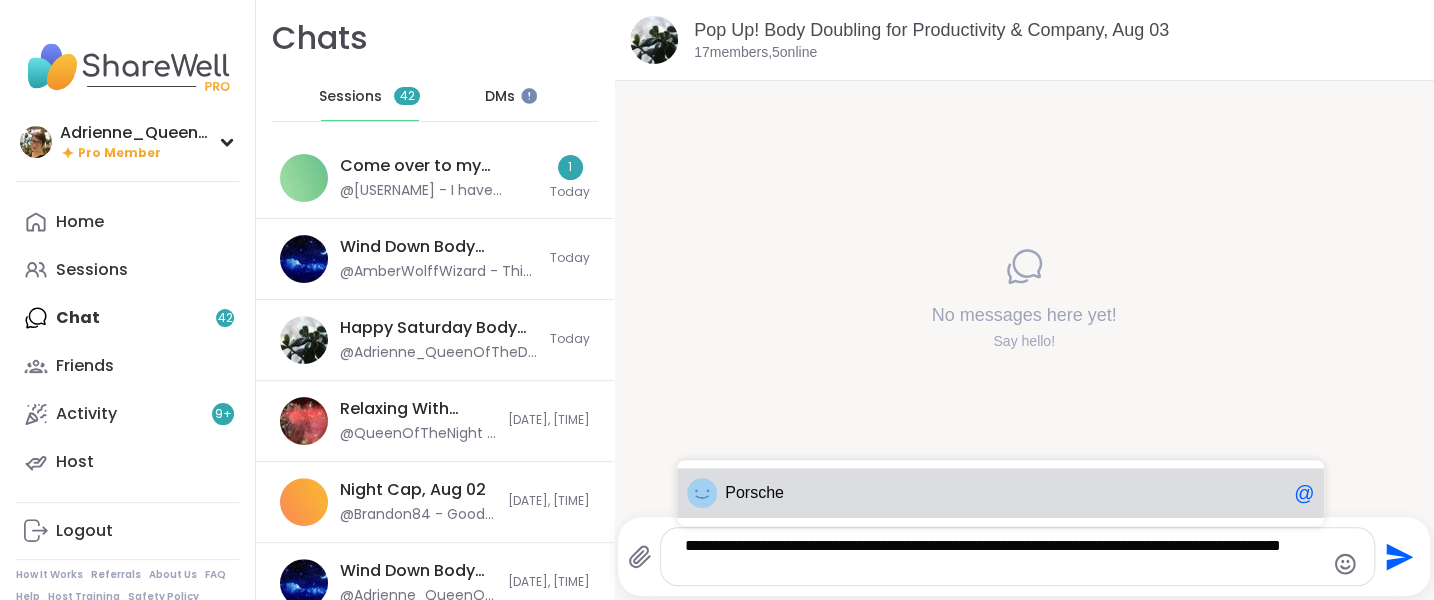 click on "Por sche" at bounding box center [1005, 493] 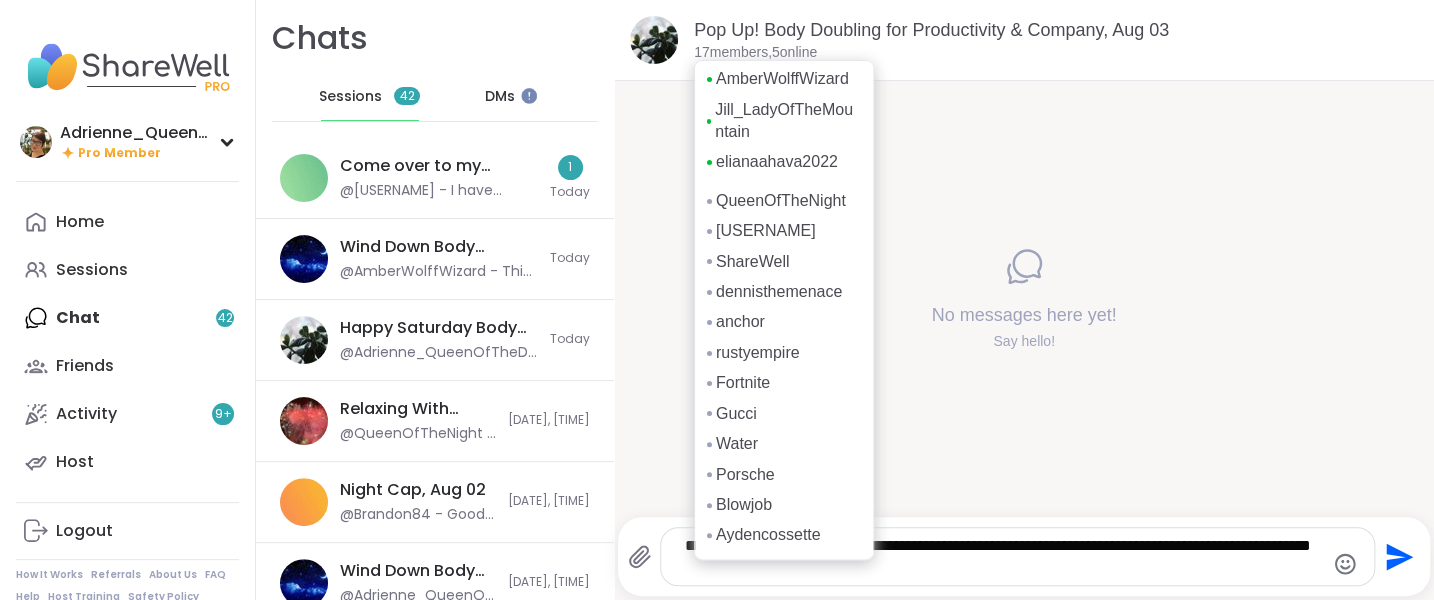 scroll, scrollTop: 132, scrollLeft: 0, axis: vertical 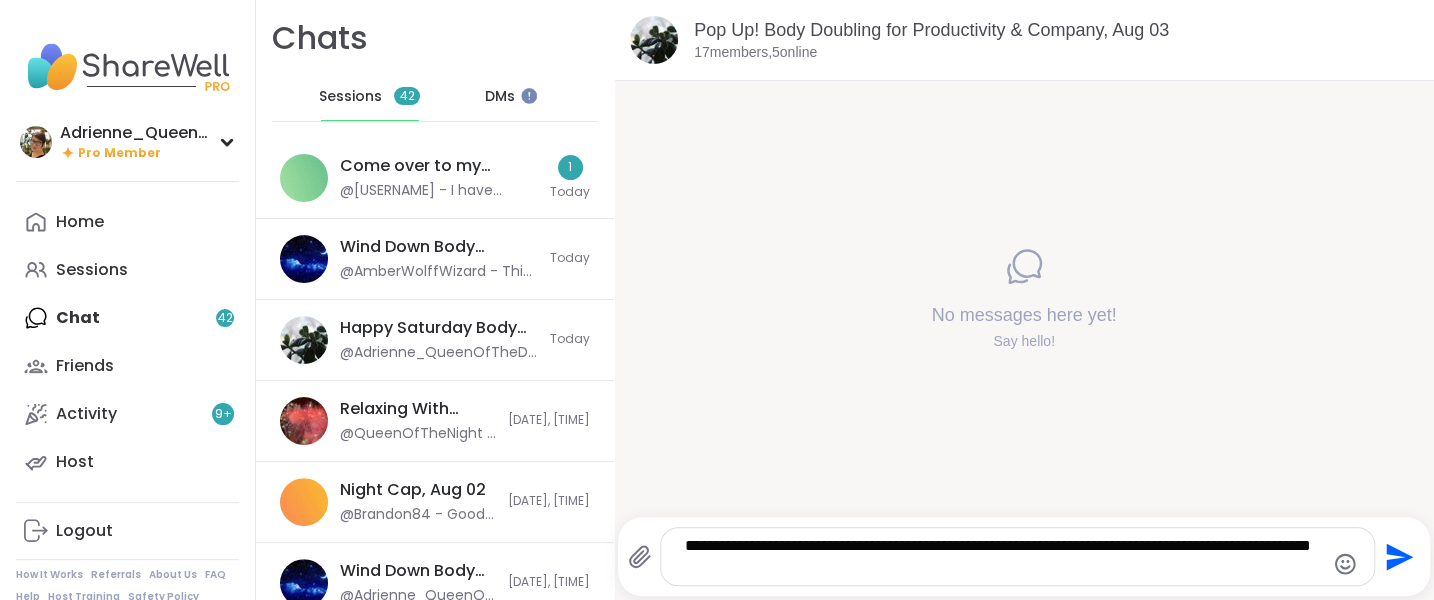 click on "**********" at bounding box center (1001, 556) 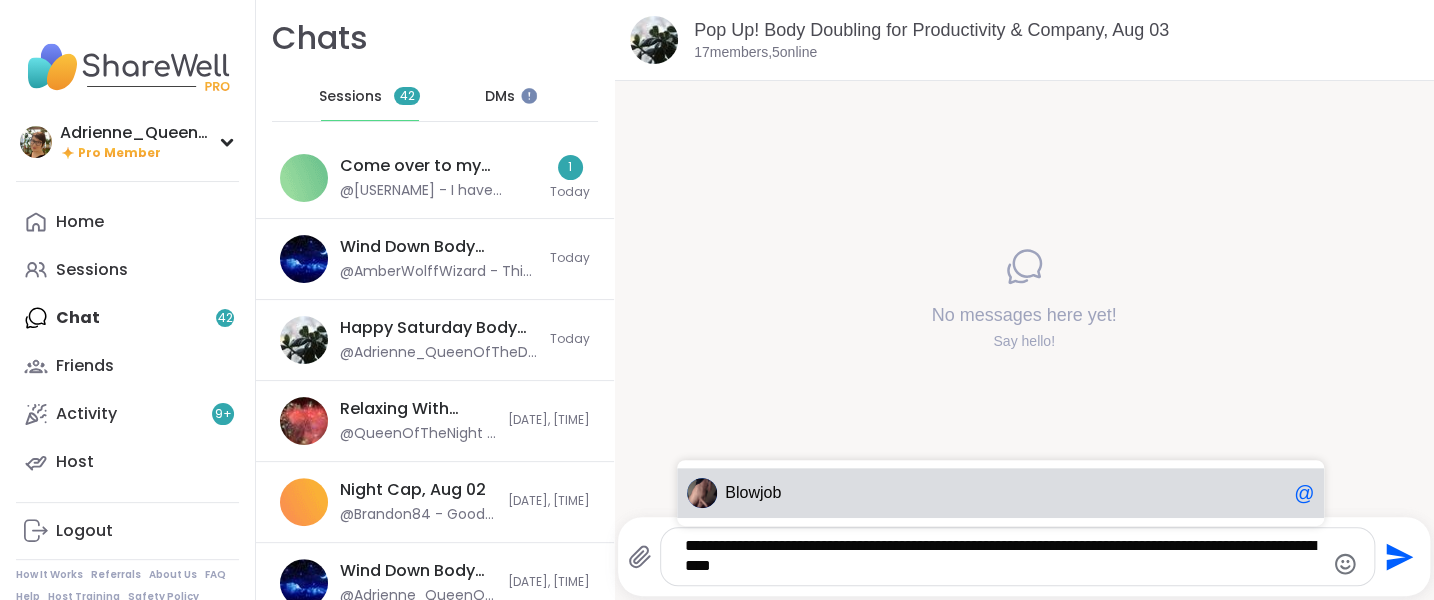 click on "Blow job @" at bounding box center [1000, 493] 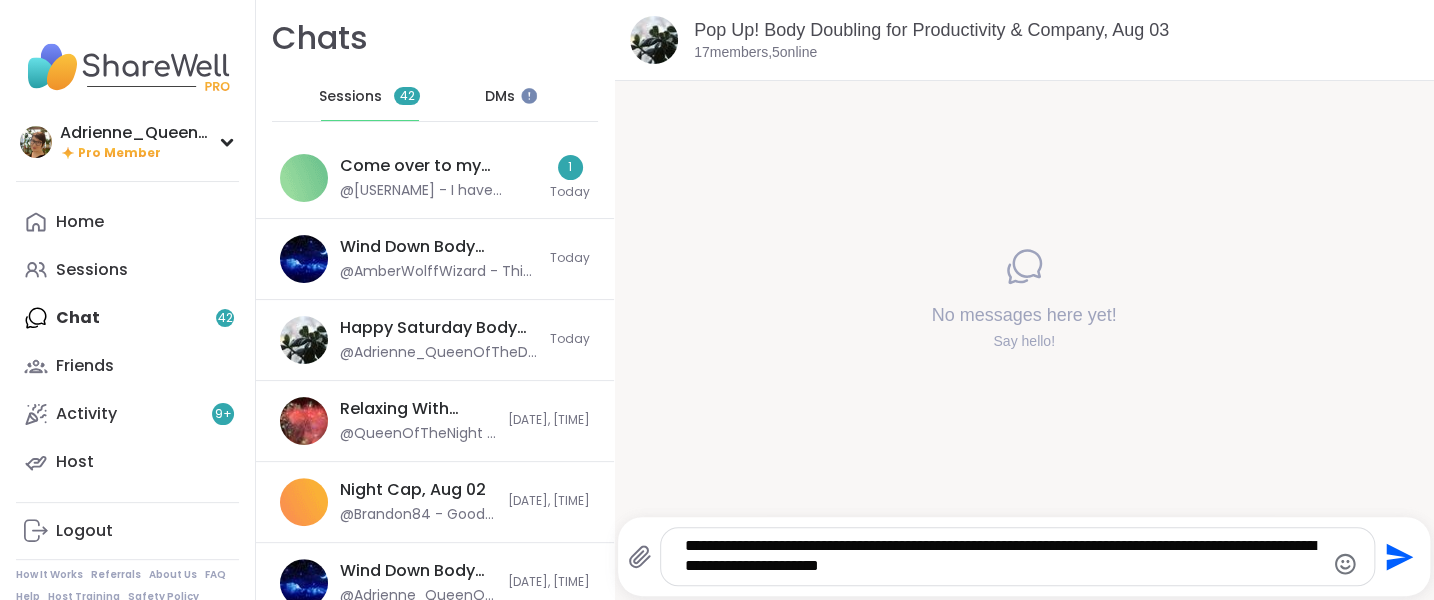 type on "**********" 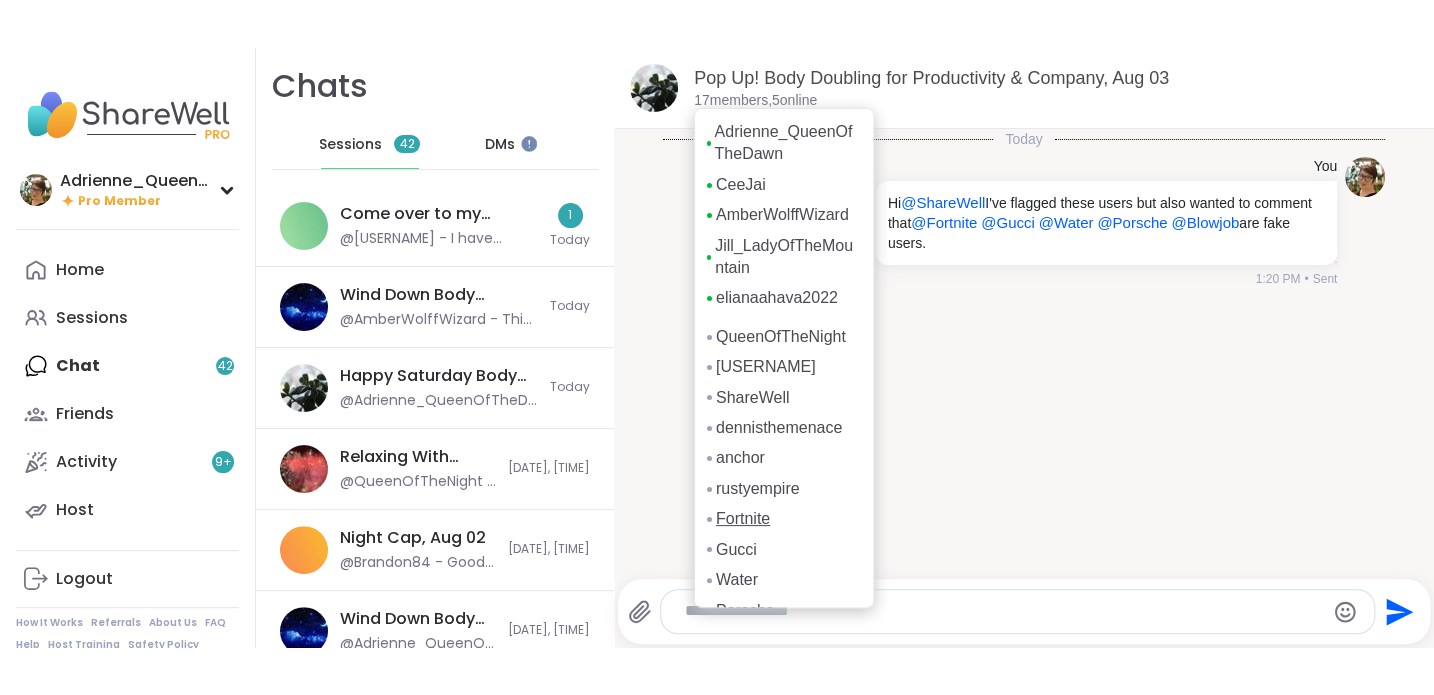 scroll, scrollTop: 132, scrollLeft: 0, axis: vertical 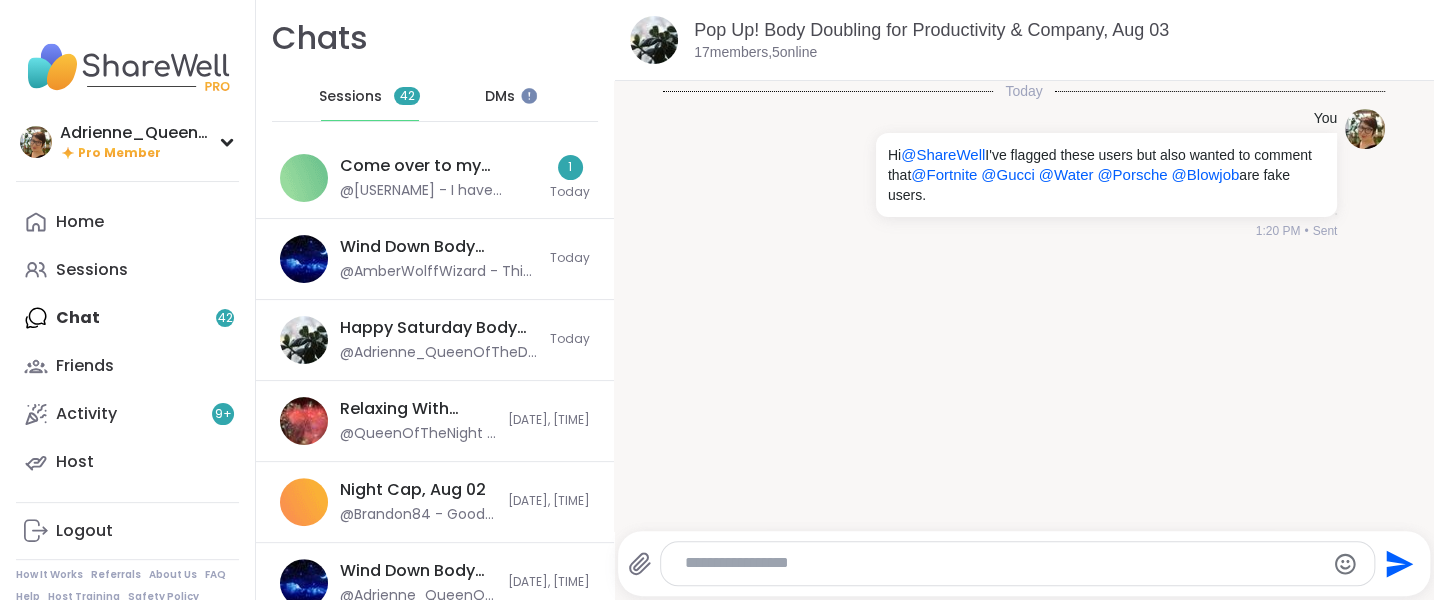type 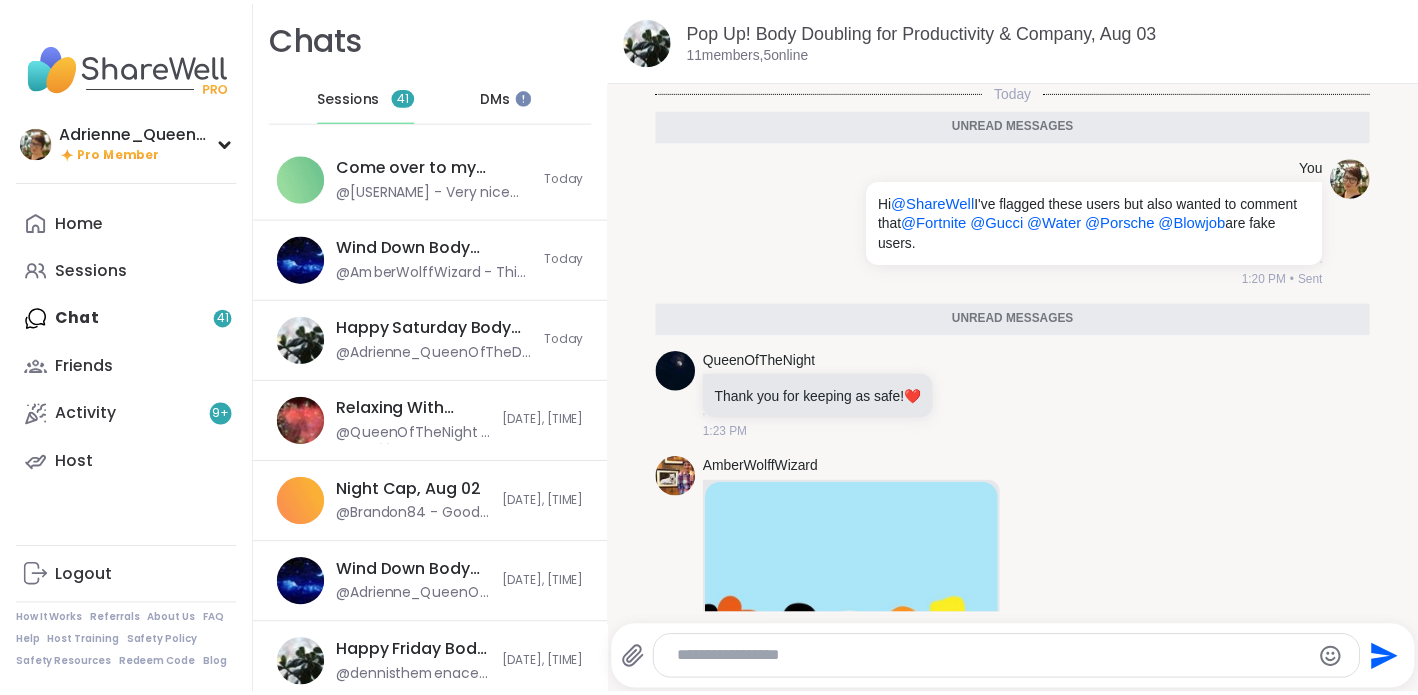 scroll, scrollTop: 55, scrollLeft: 0, axis: vertical 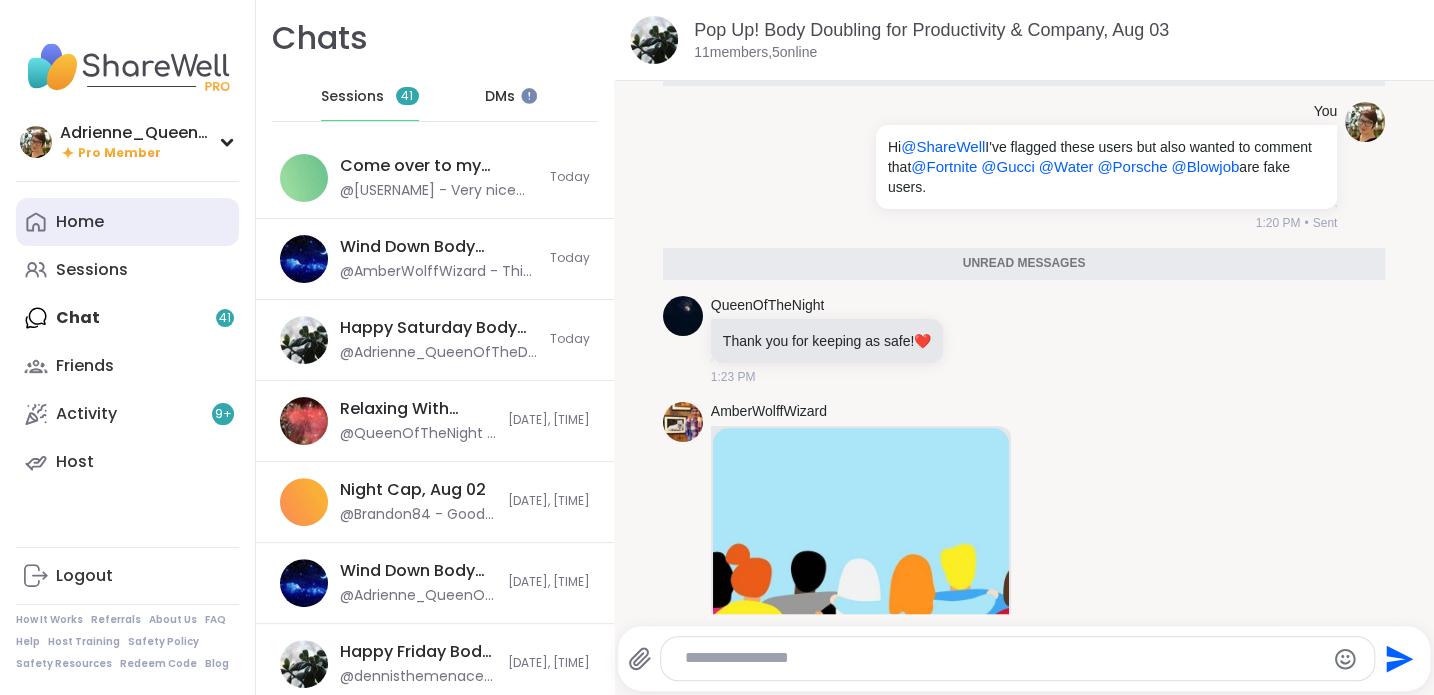 click on "Home" at bounding box center [127, 222] 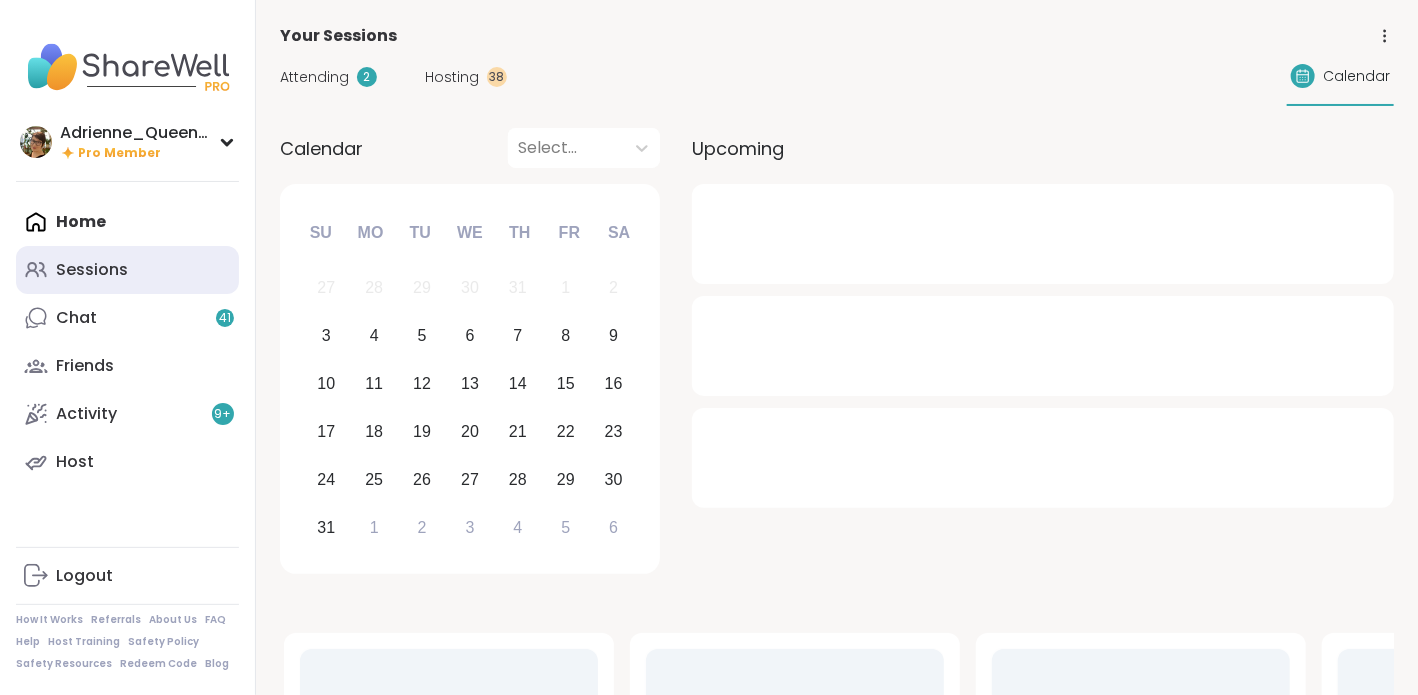 click on "Sessions" at bounding box center (127, 270) 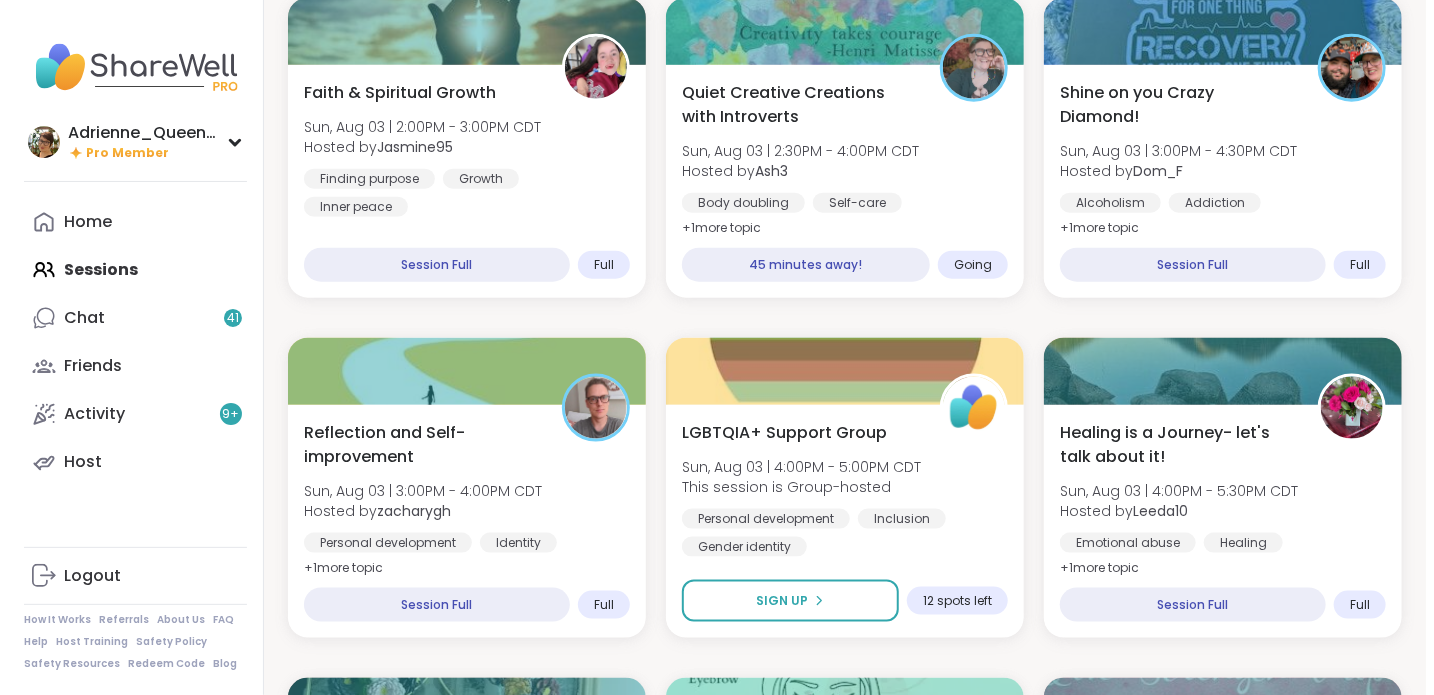 scroll, scrollTop: 984, scrollLeft: 0, axis: vertical 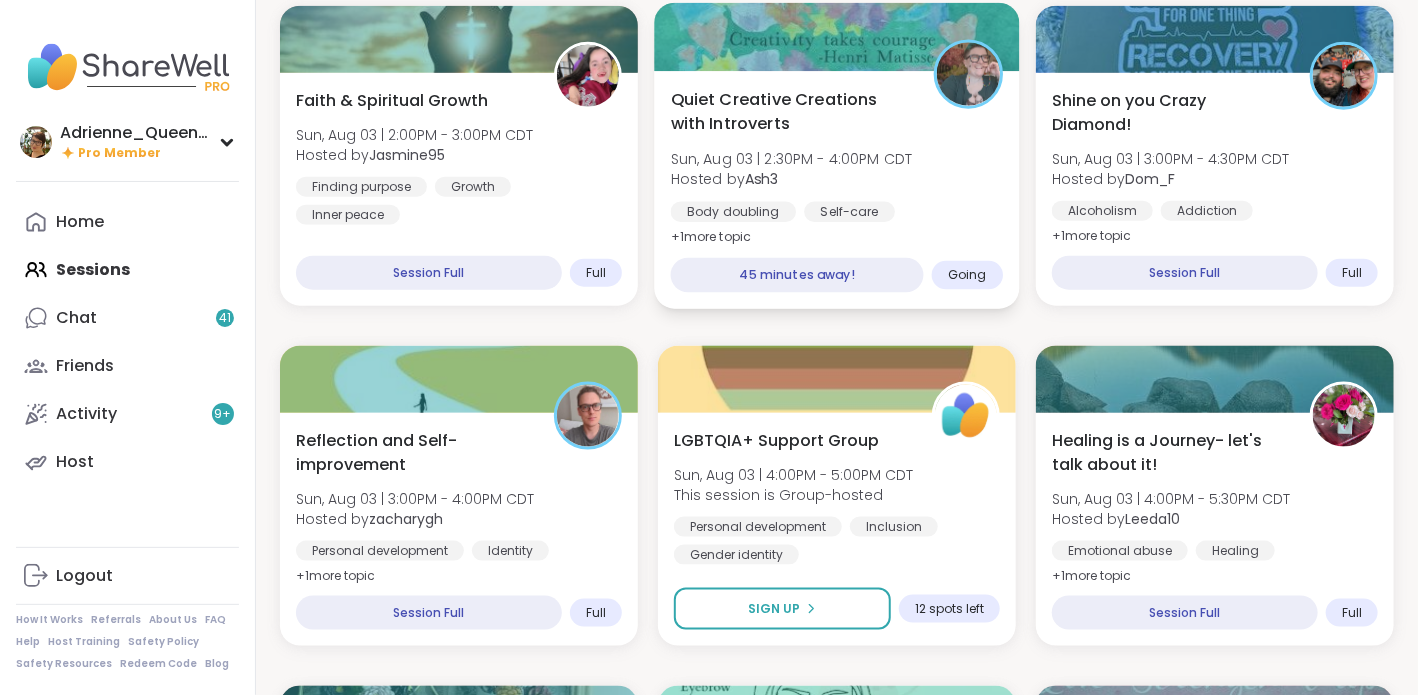 click on "Sun, Aug 03 | 2:30PM - 4:00PM CDT" at bounding box center [792, 159] 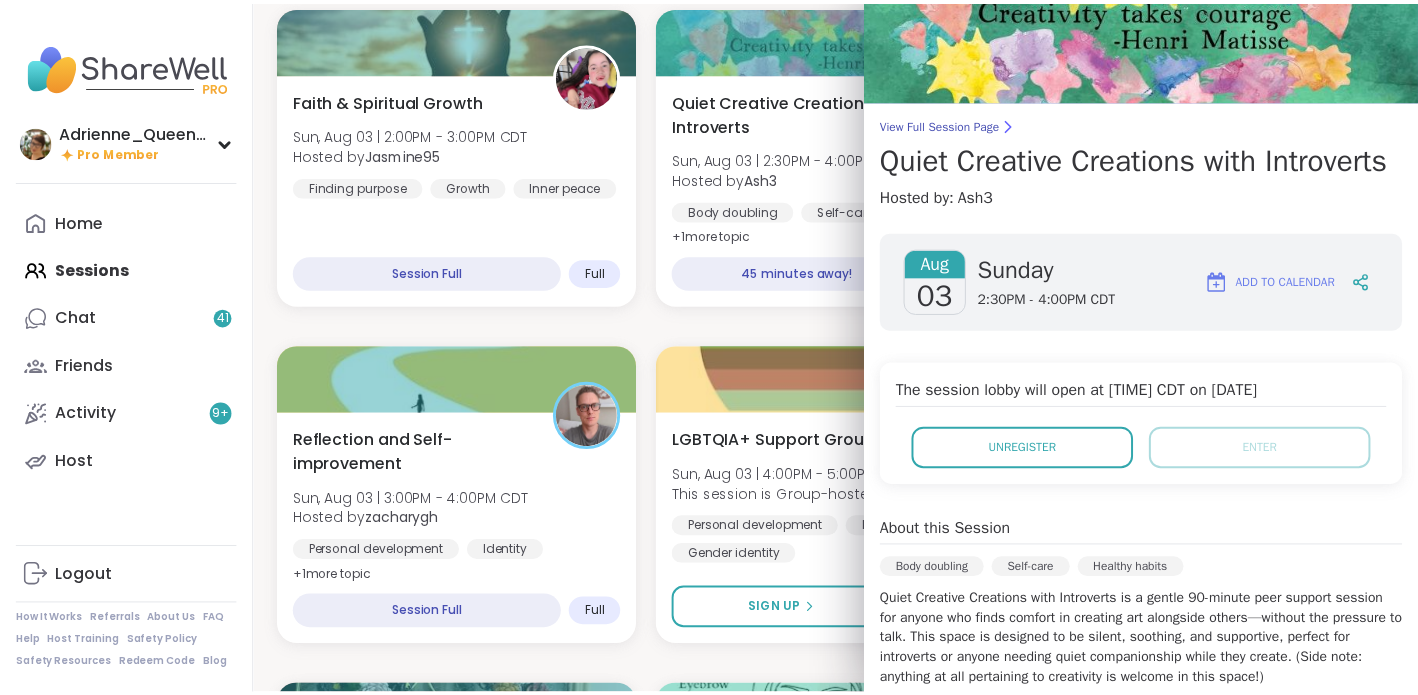 scroll, scrollTop: 48, scrollLeft: 0, axis: vertical 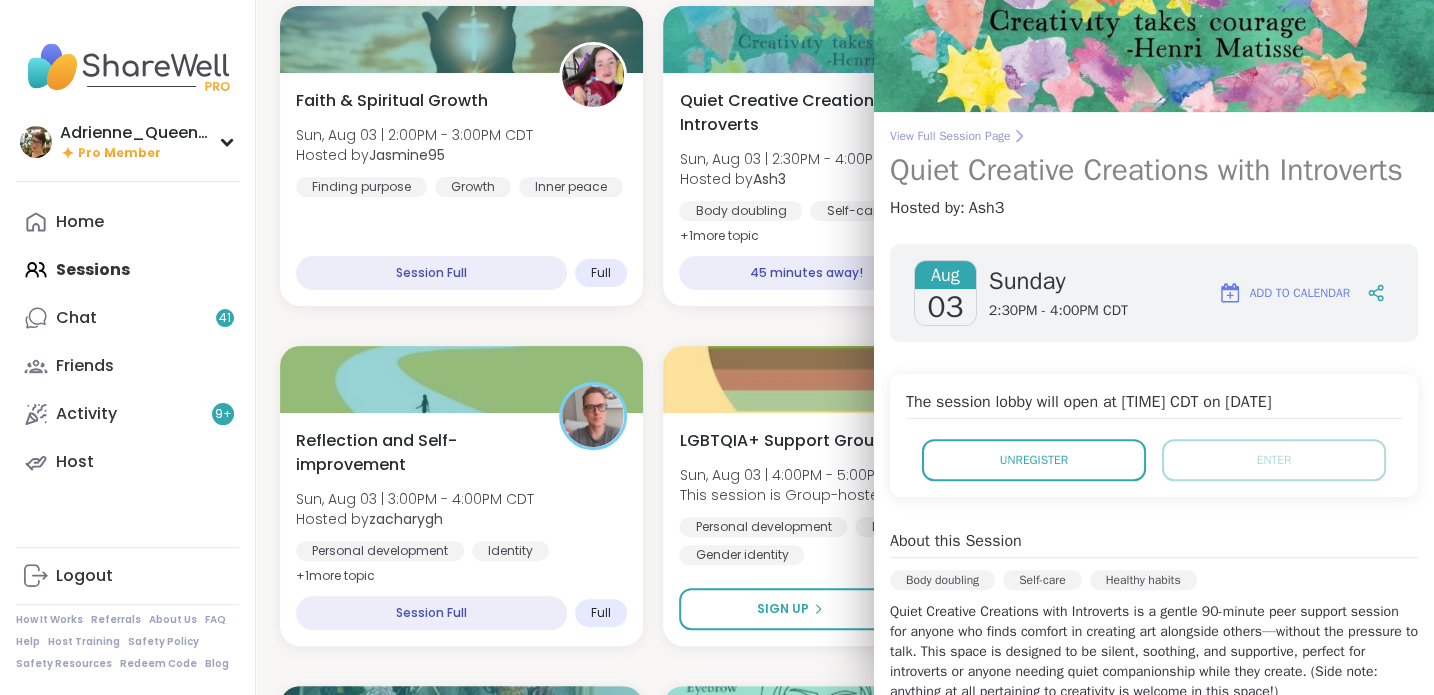 click on "View Full Session Page" at bounding box center [1154, 136] 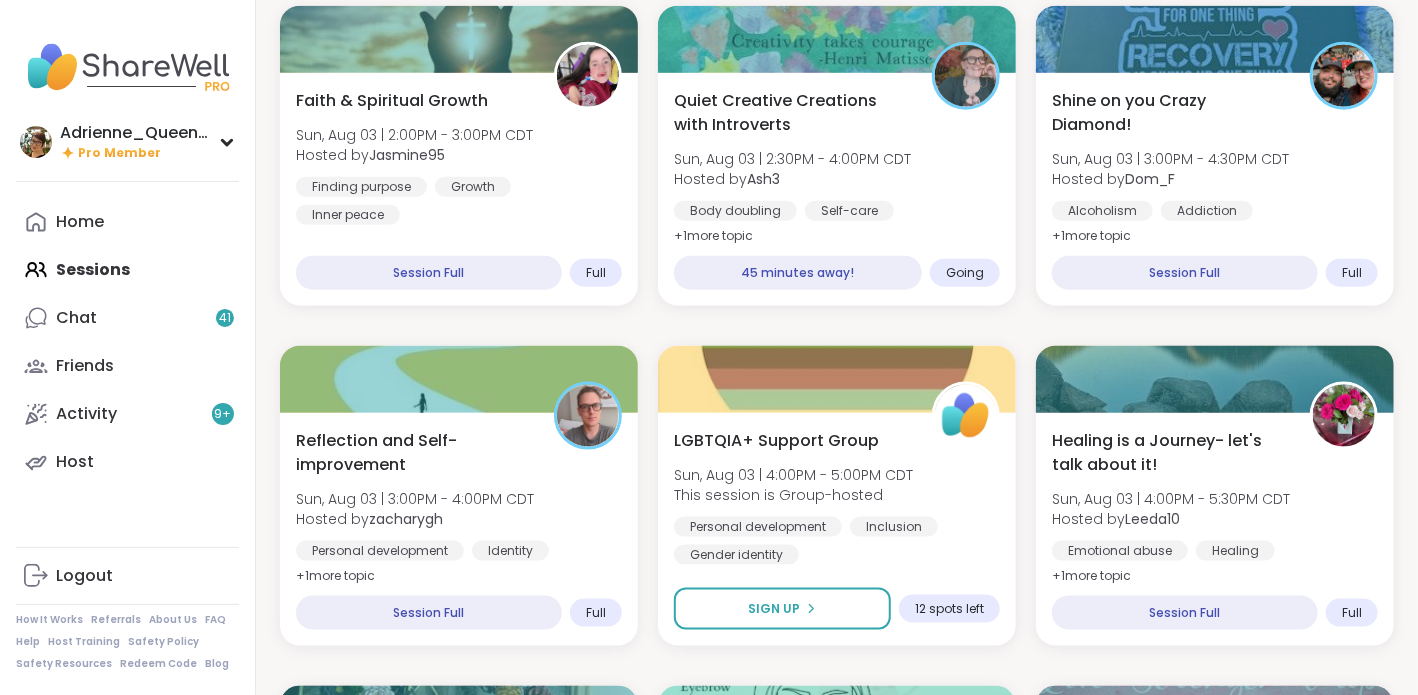 scroll, scrollTop: 0, scrollLeft: 0, axis: both 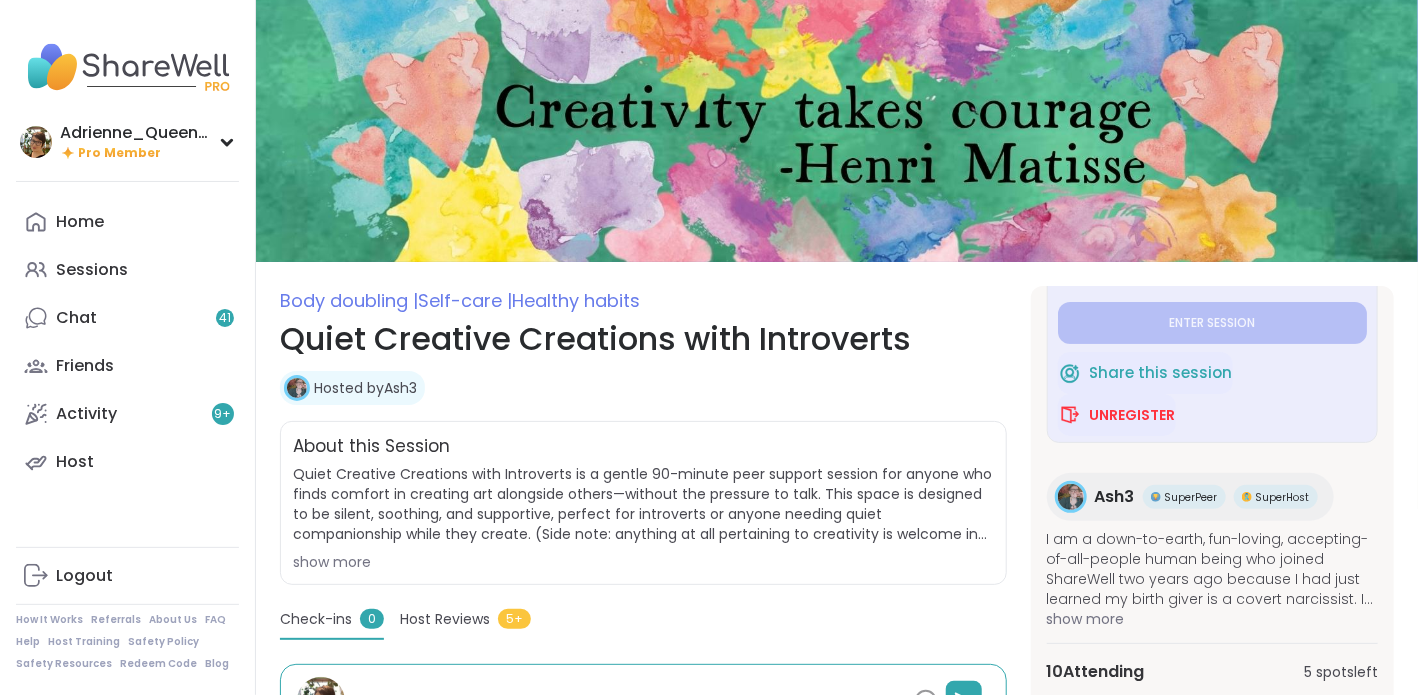type on "*" 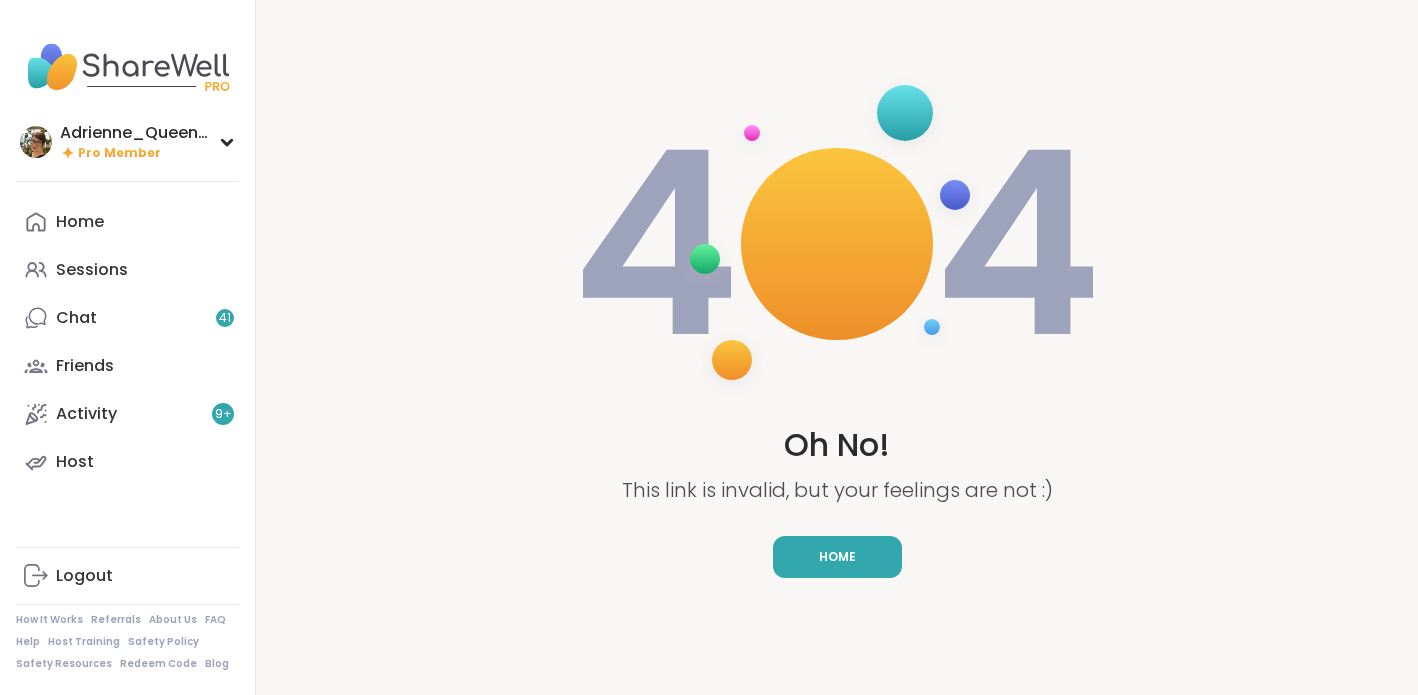 scroll, scrollTop: 0, scrollLeft: 0, axis: both 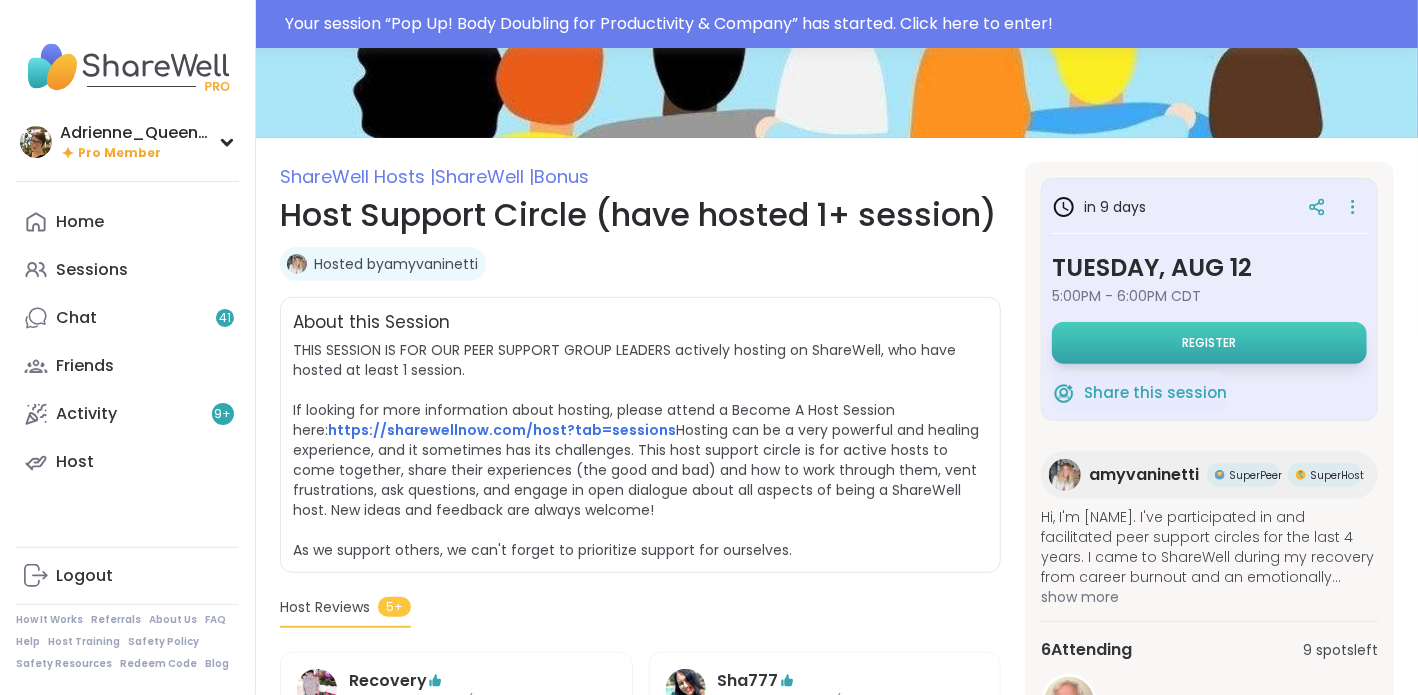 click on "Register" at bounding box center [1210, 343] 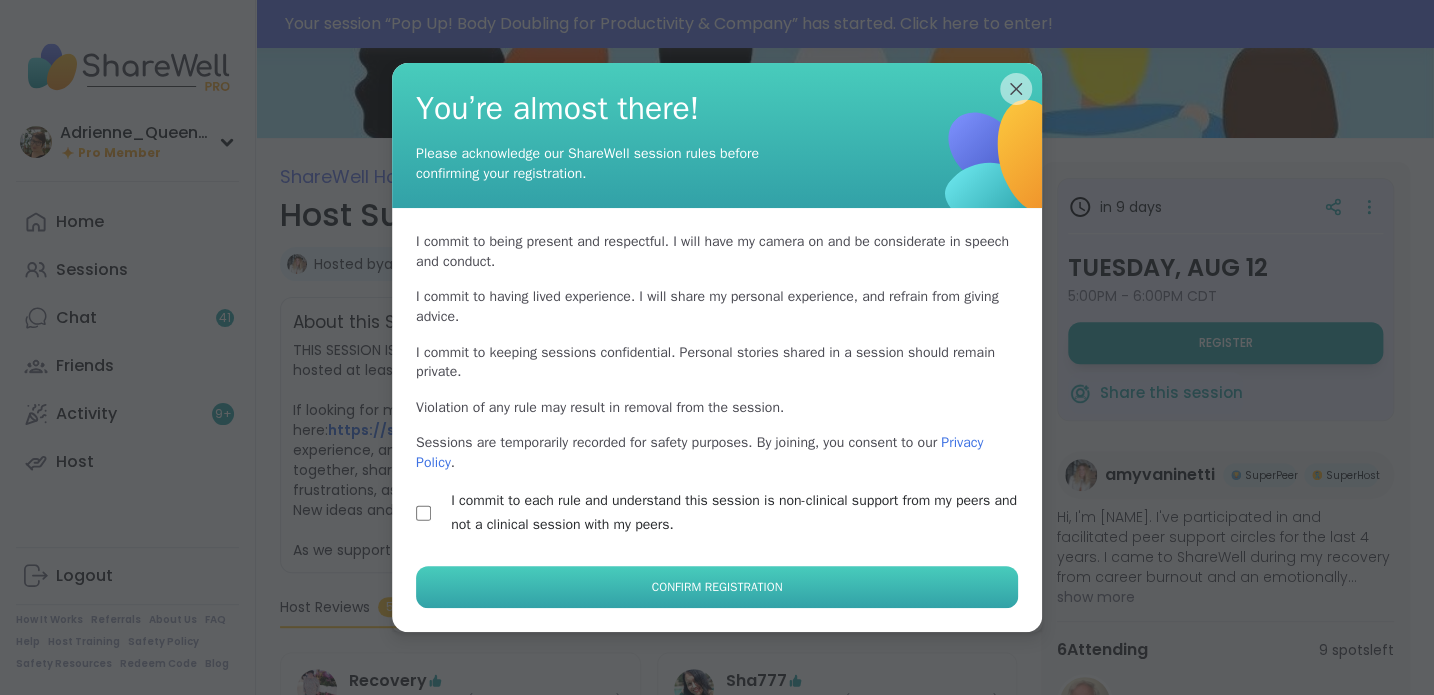 click on "Confirm Registration" at bounding box center [717, 587] 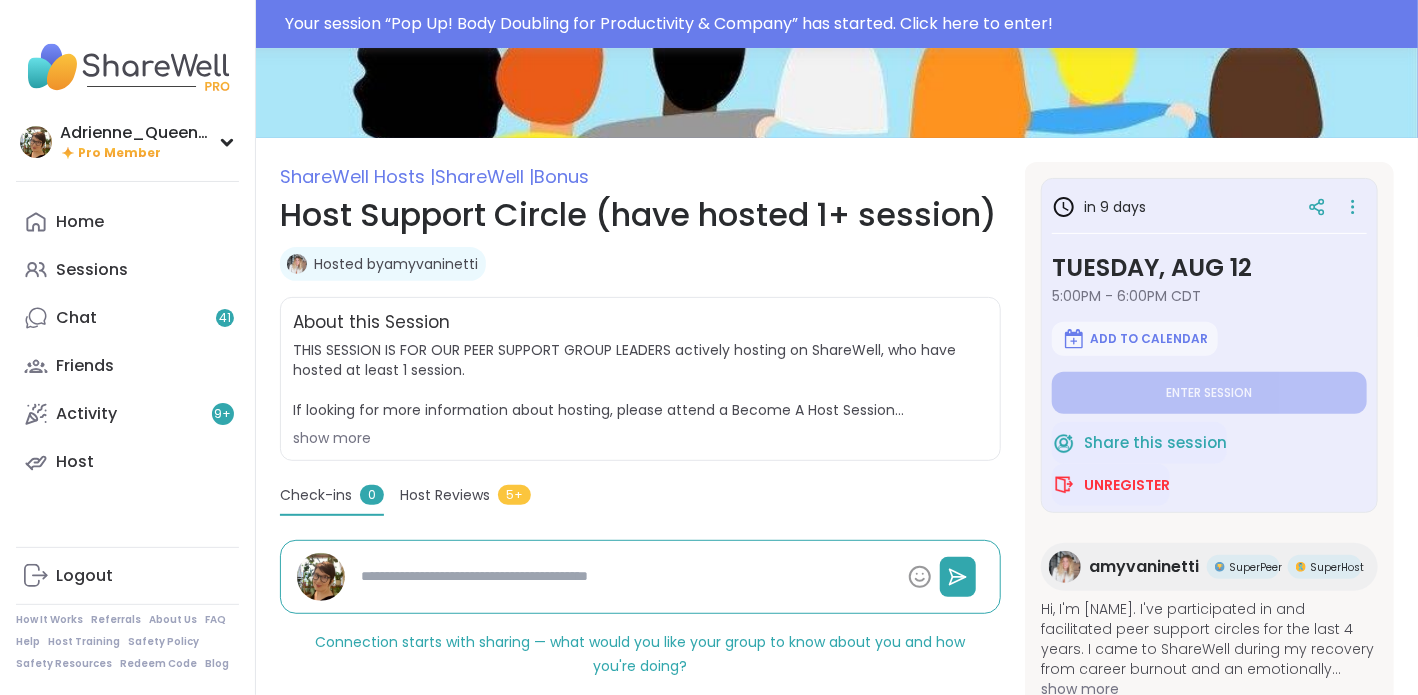 type on "*" 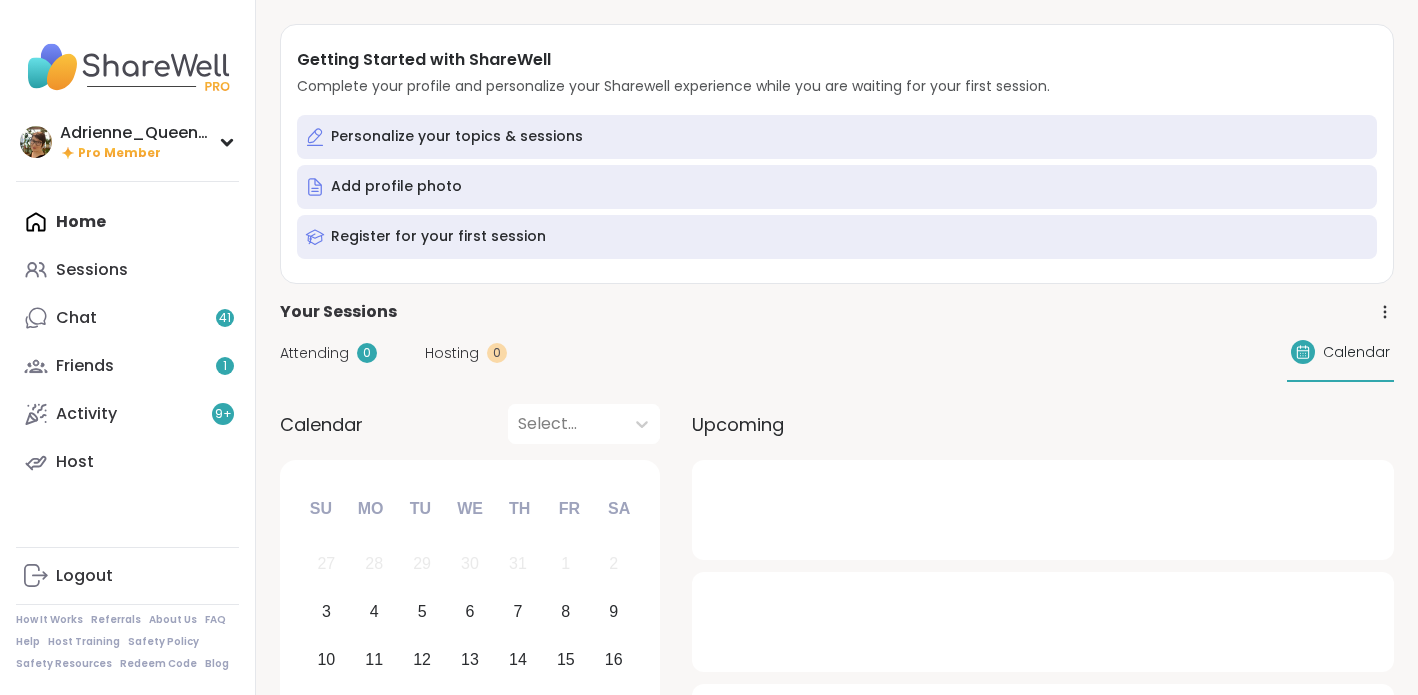 scroll, scrollTop: 0, scrollLeft: 0, axis: both 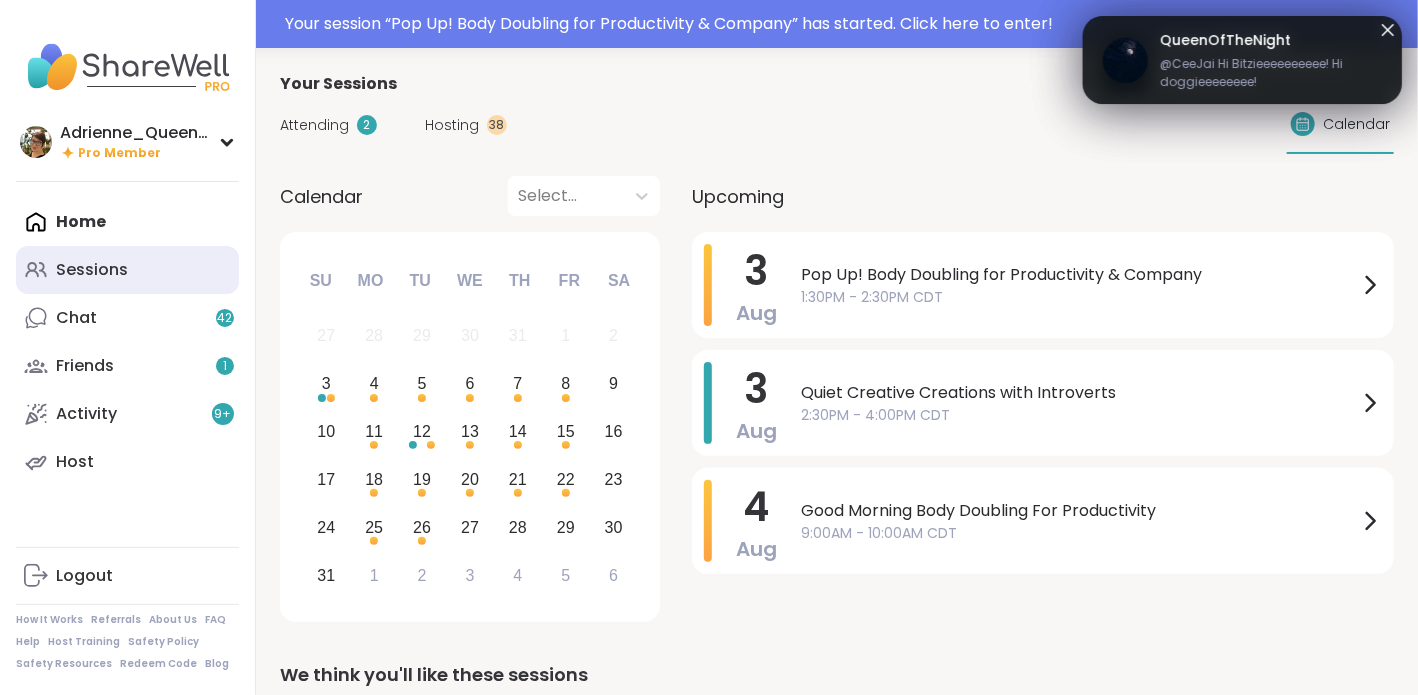 click on "Sessions" at bounding box center (127, 270) 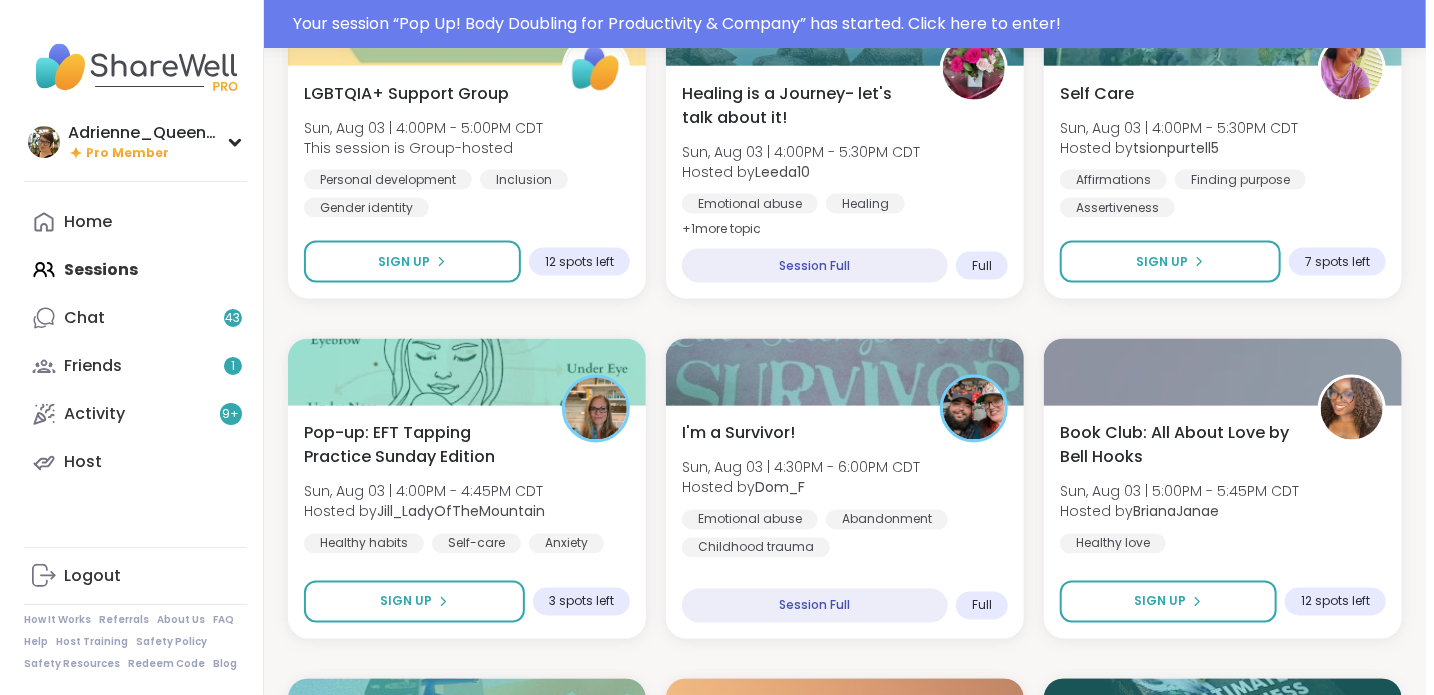 scroll, scrollTop: 1384, scrollLeft: 0, axis: vertical 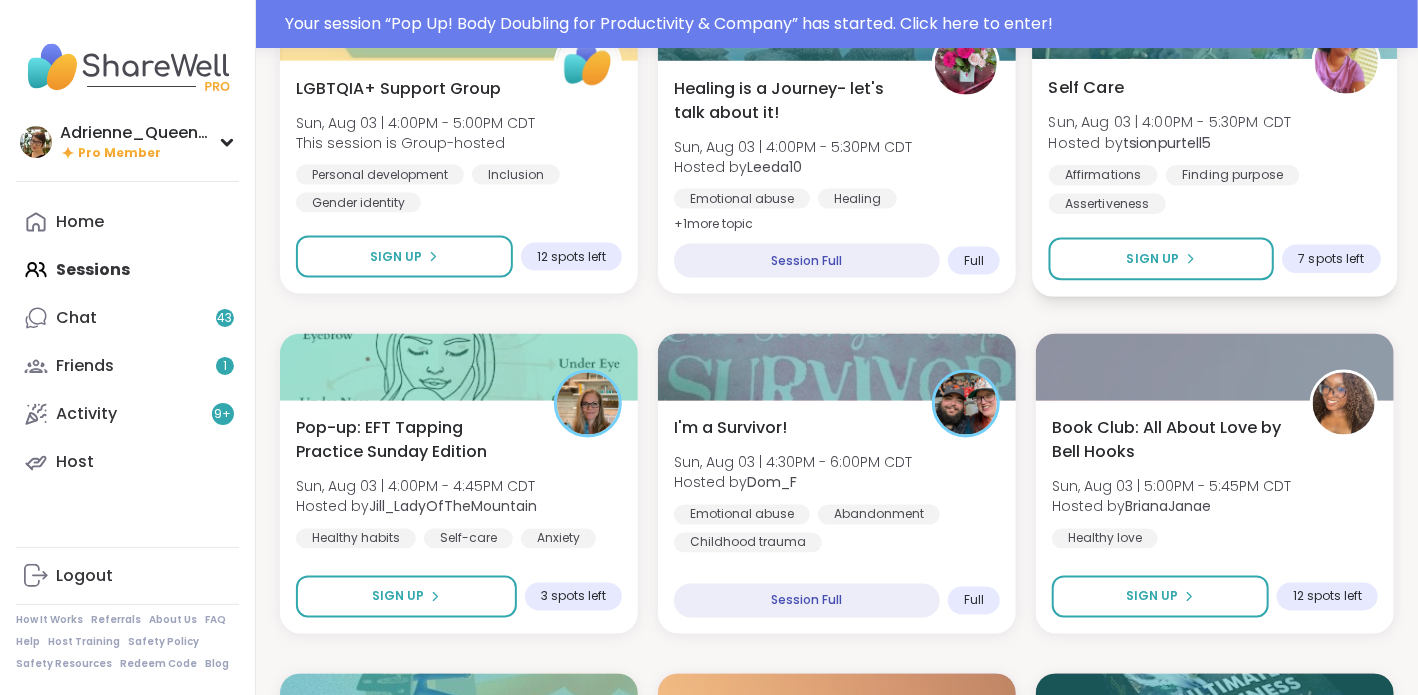click on "[EVENT] [DAY], [DATE] | [TIME] - [TIME] [TIMEZONE] Hosted by [EMAIL] [TEXT] [TEXT] [TEXT] [TEXT]" at bounding box center (1215, 144) 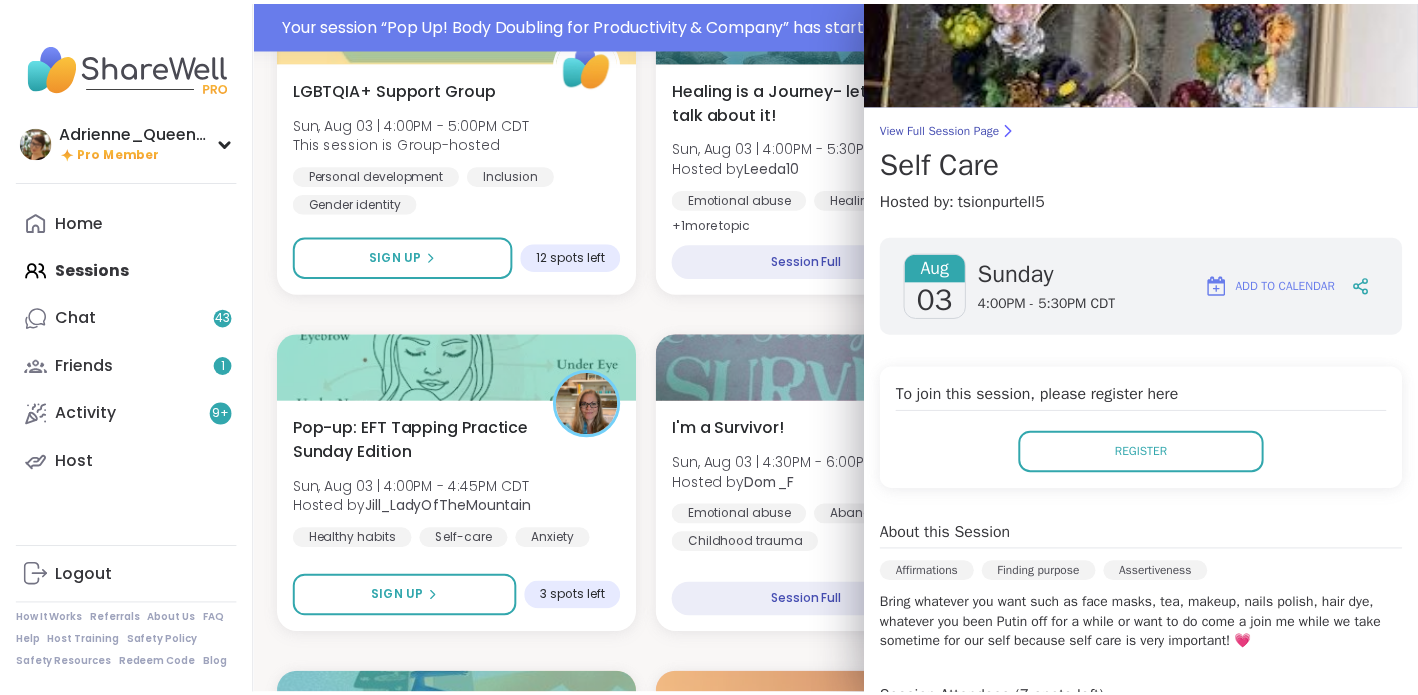 scroll, scrollTop: 48, scrollLeft: 0, axis: vertical 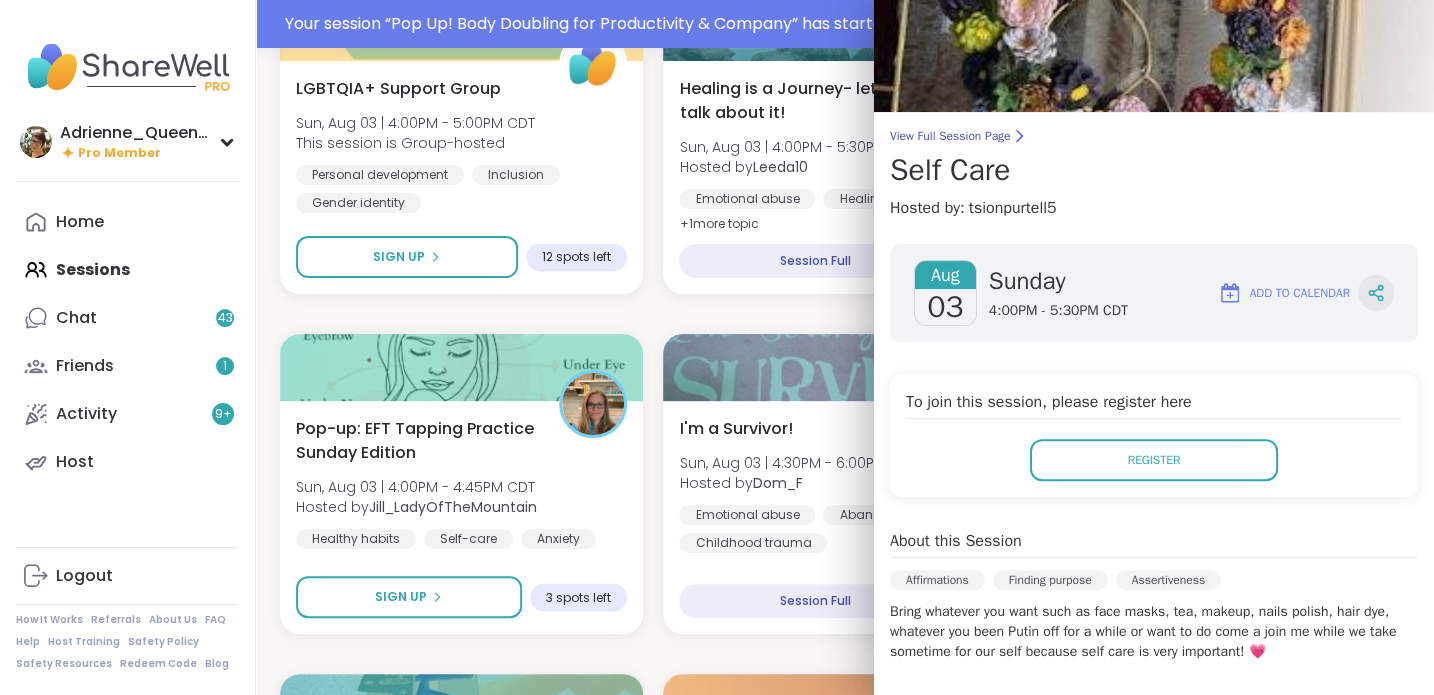 click 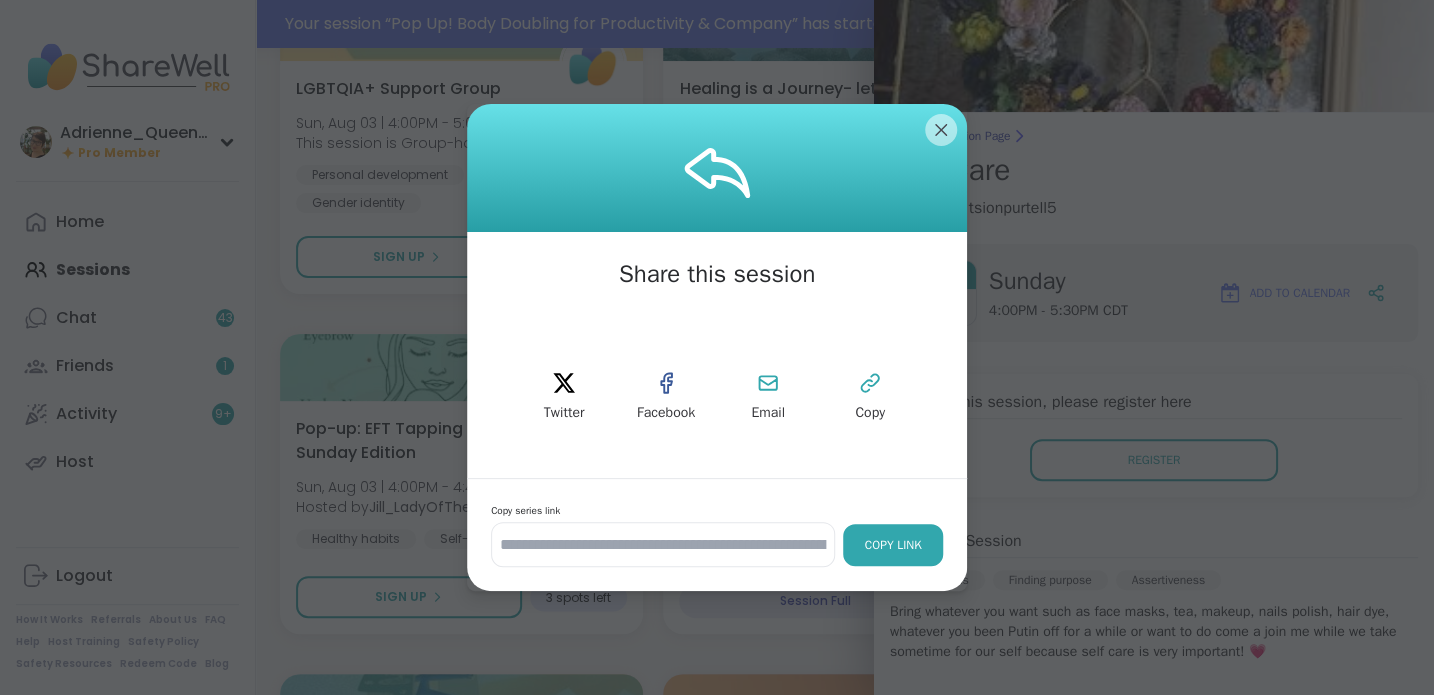 click on "Copy Link" at bounding box center [893, 545] 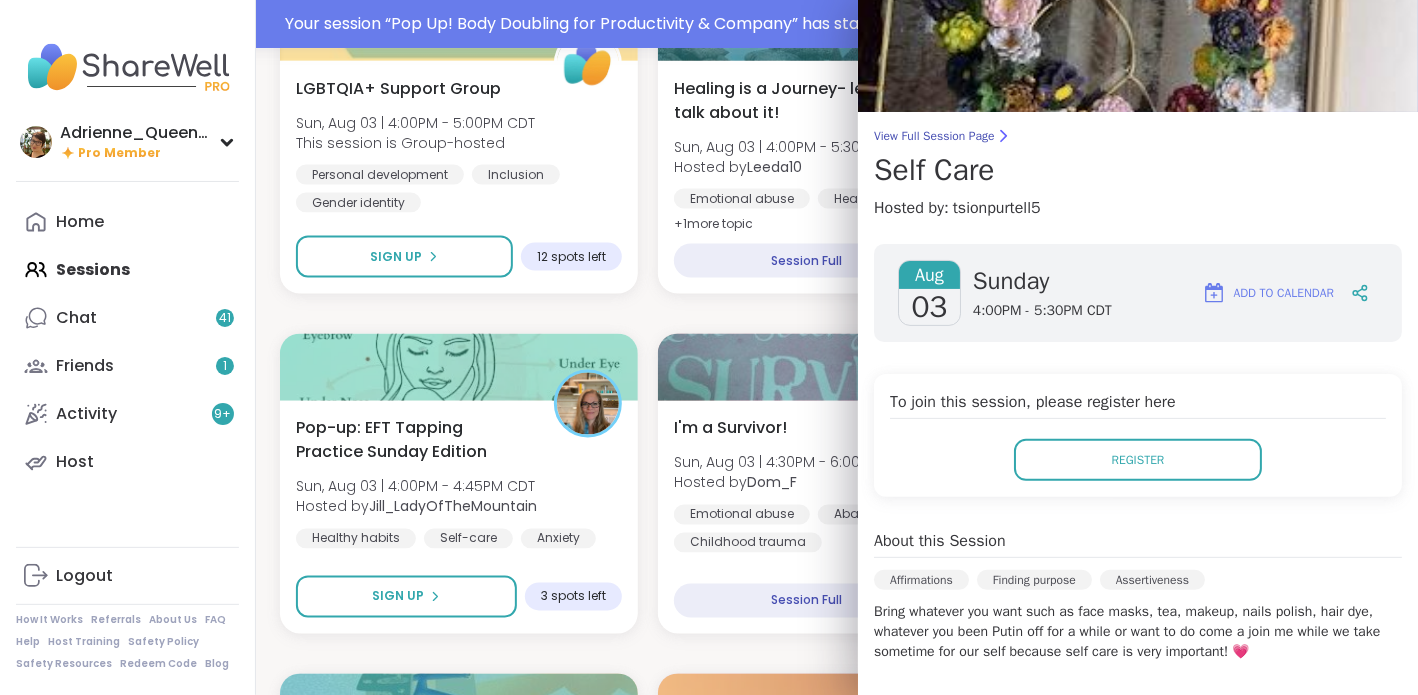 scroll, scrollTop: 0, scrollLeft: 0, axis: both 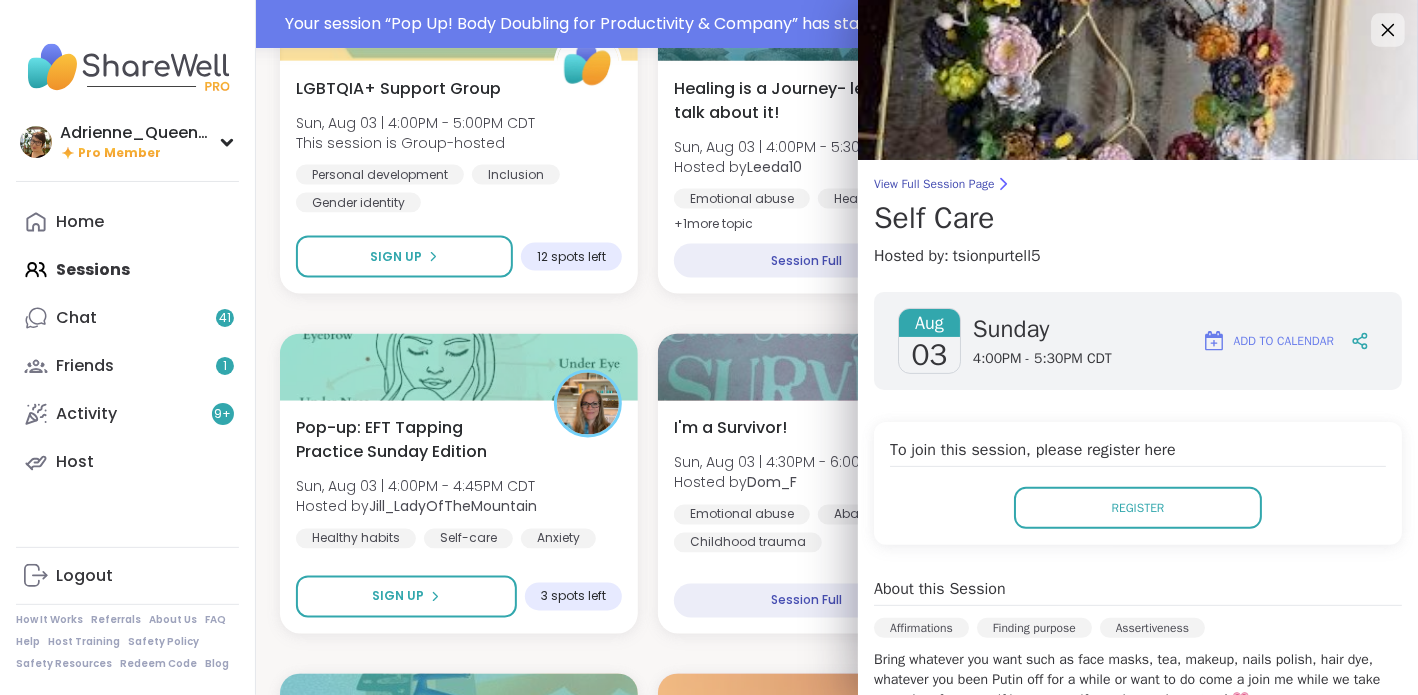 click at bounding box center (1388, 30) 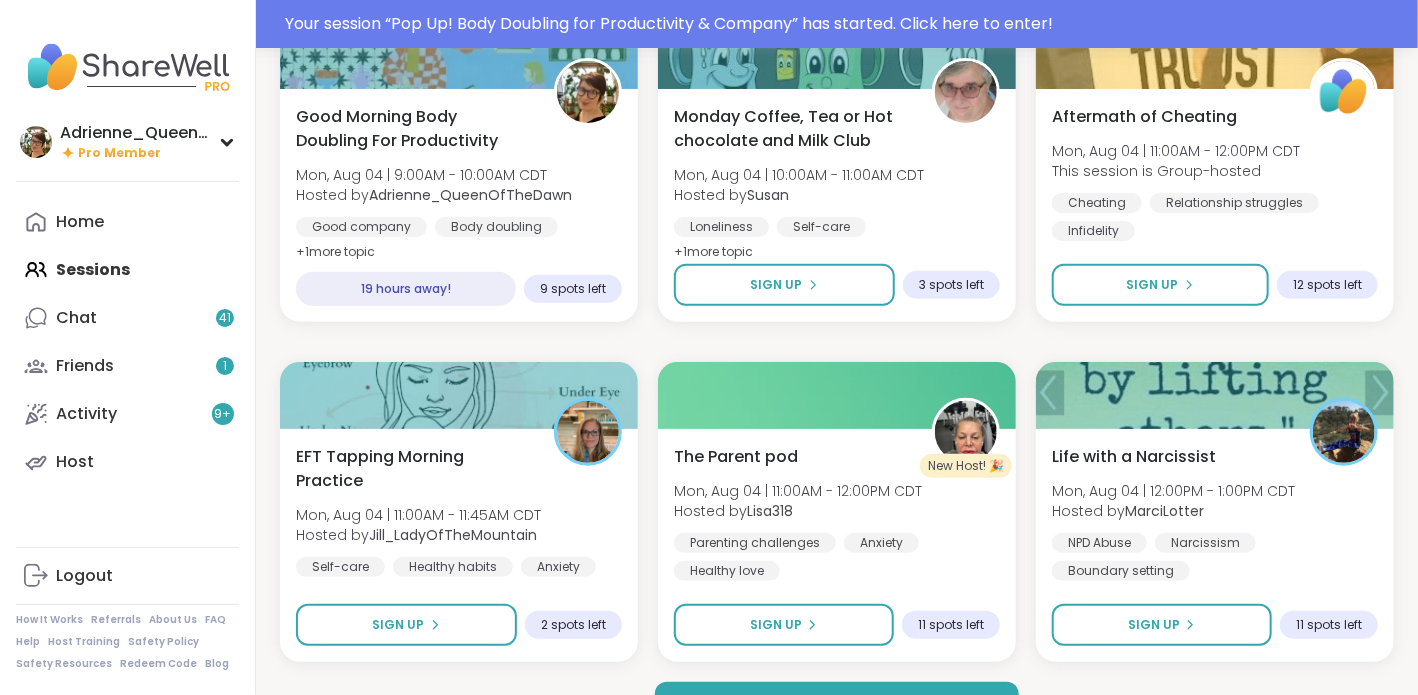 scroll, scrollTop: 3784, scrollLeft: 0, axis: vertical 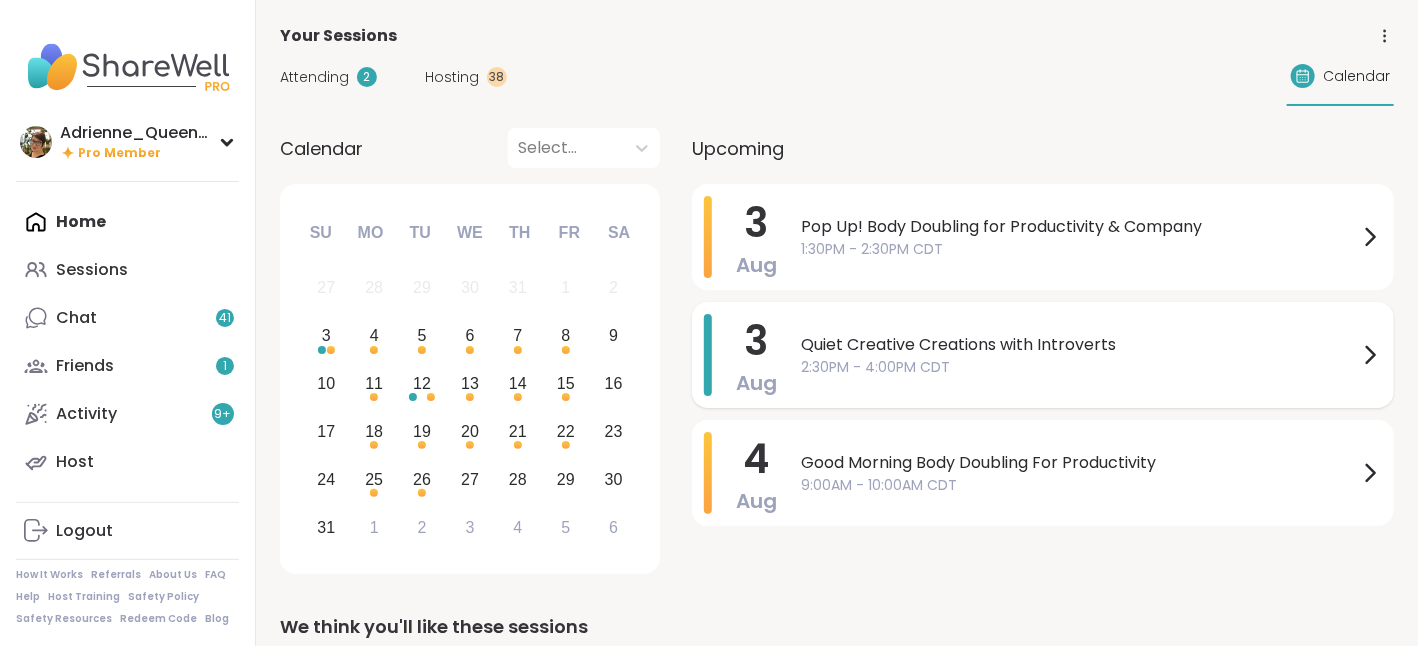click on "Quiet Creative Creations with Introverts" at bounding box center (1079, 345) 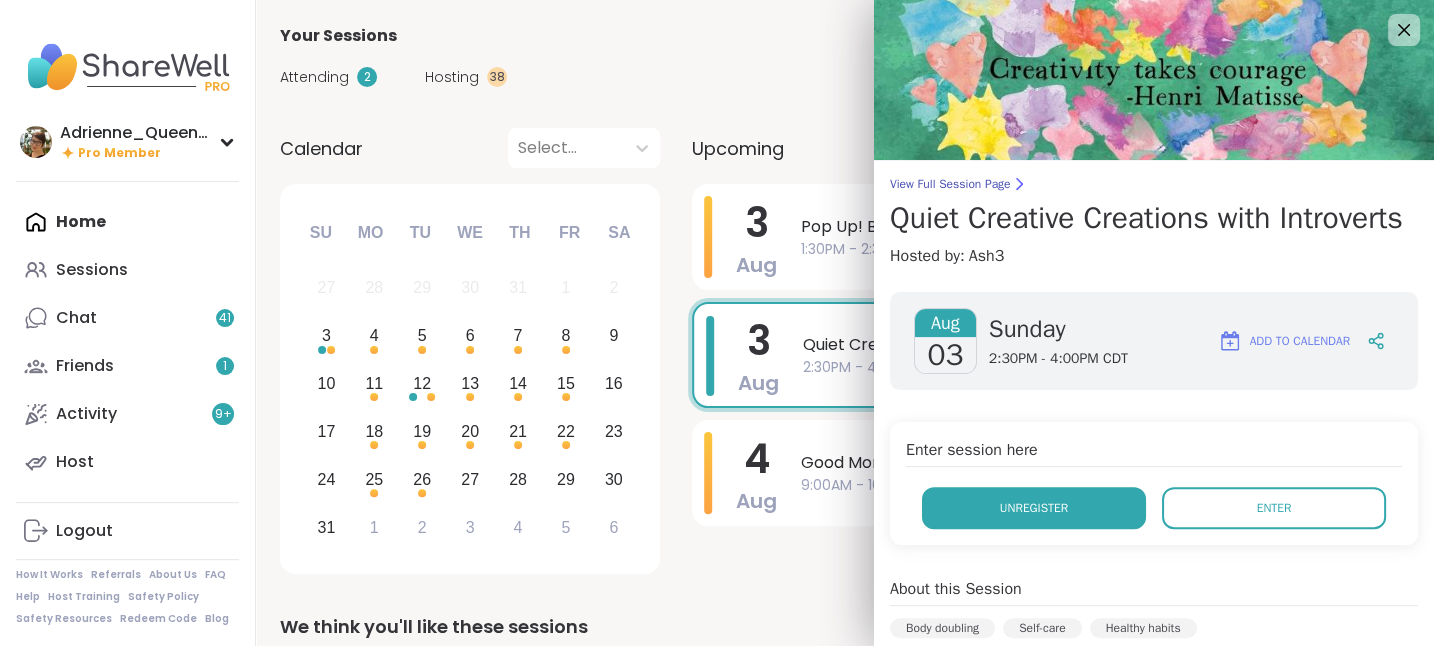 click on "Unregister" at bounding box center [1034, 508] 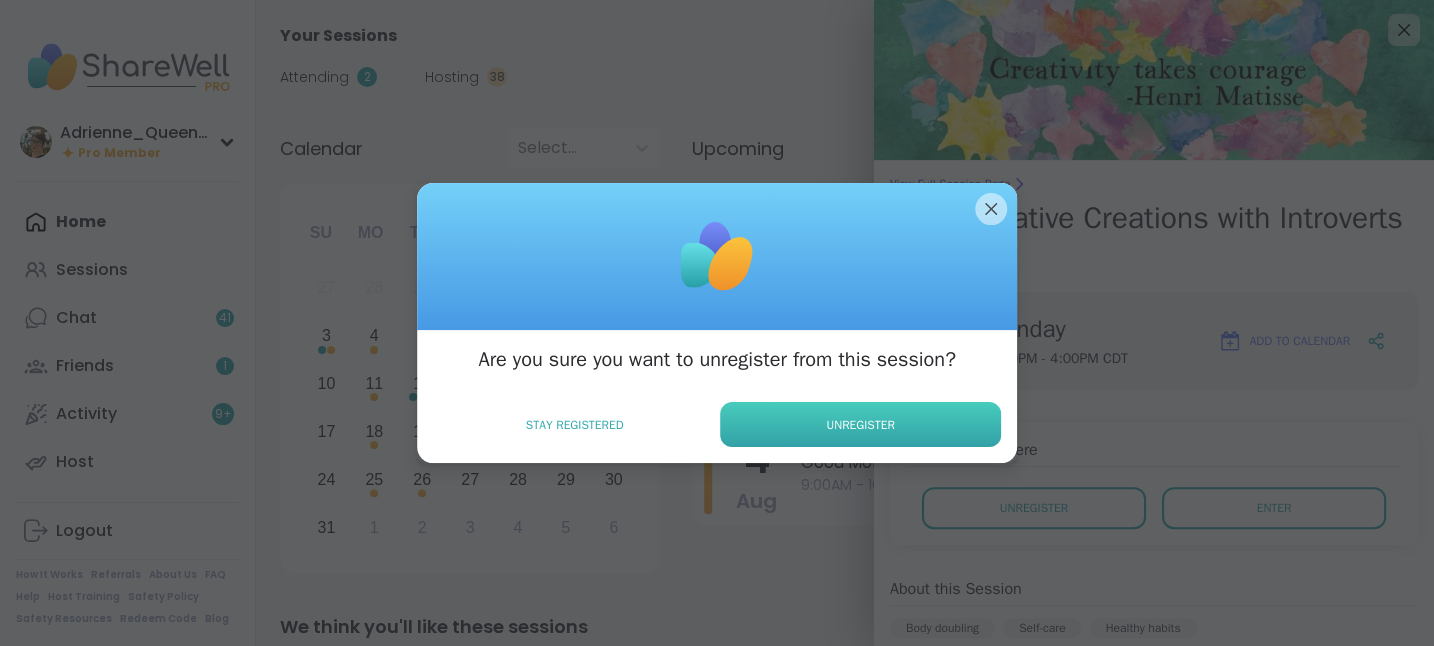 click on "Unregister" at bounding box center [860, 424] 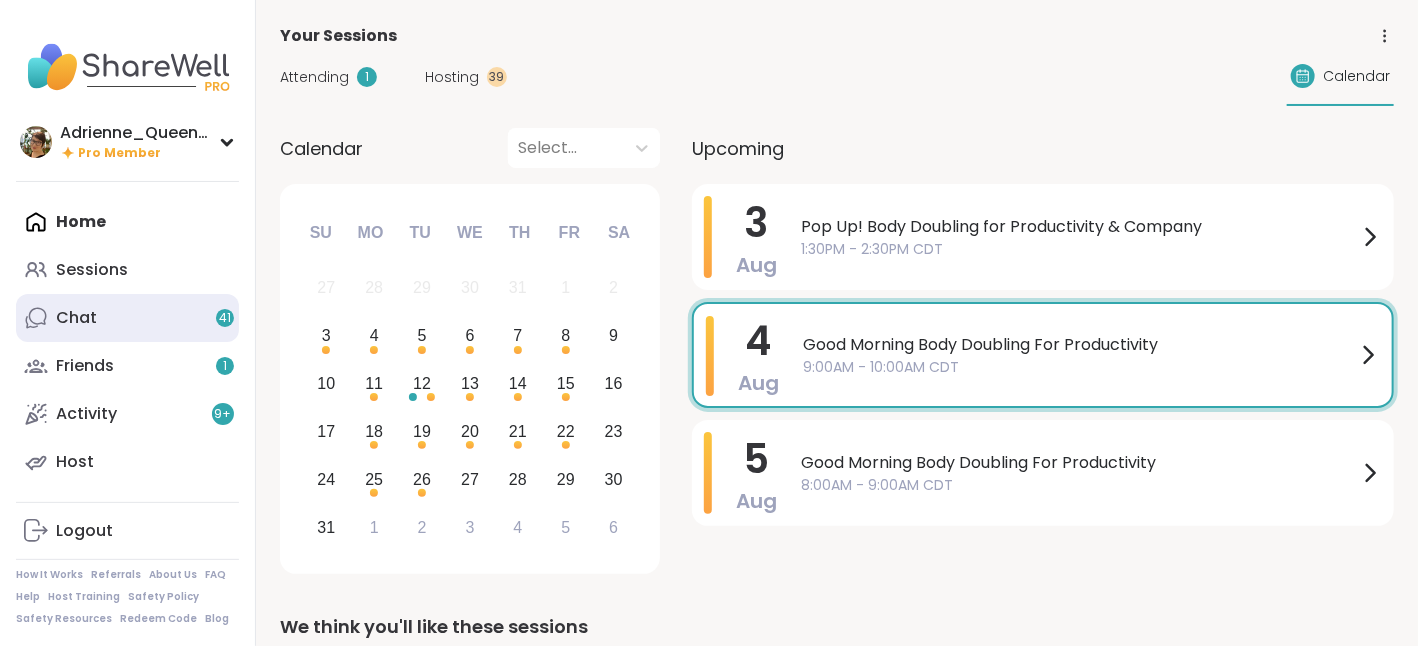 click on "Chat 41" at bounding box center [76, 318] 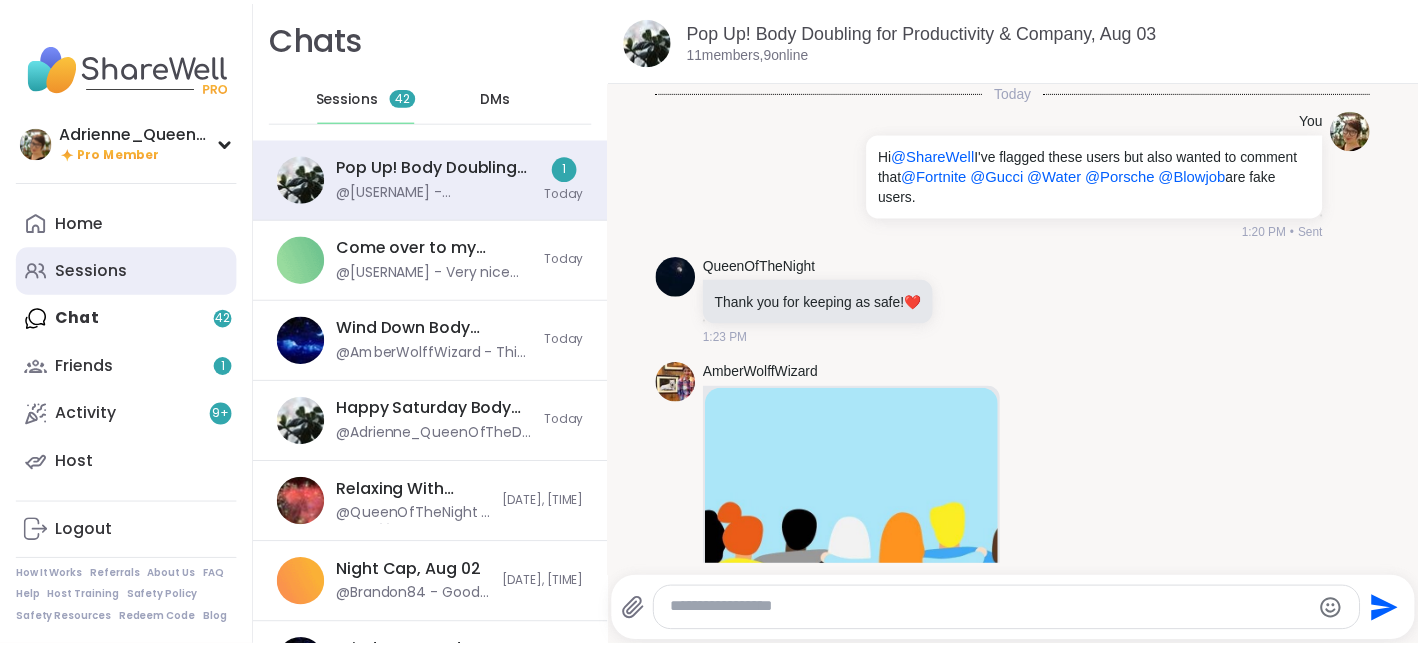 scroll, scrollTop: 3867, scrollLeft: 0, axis: vertical 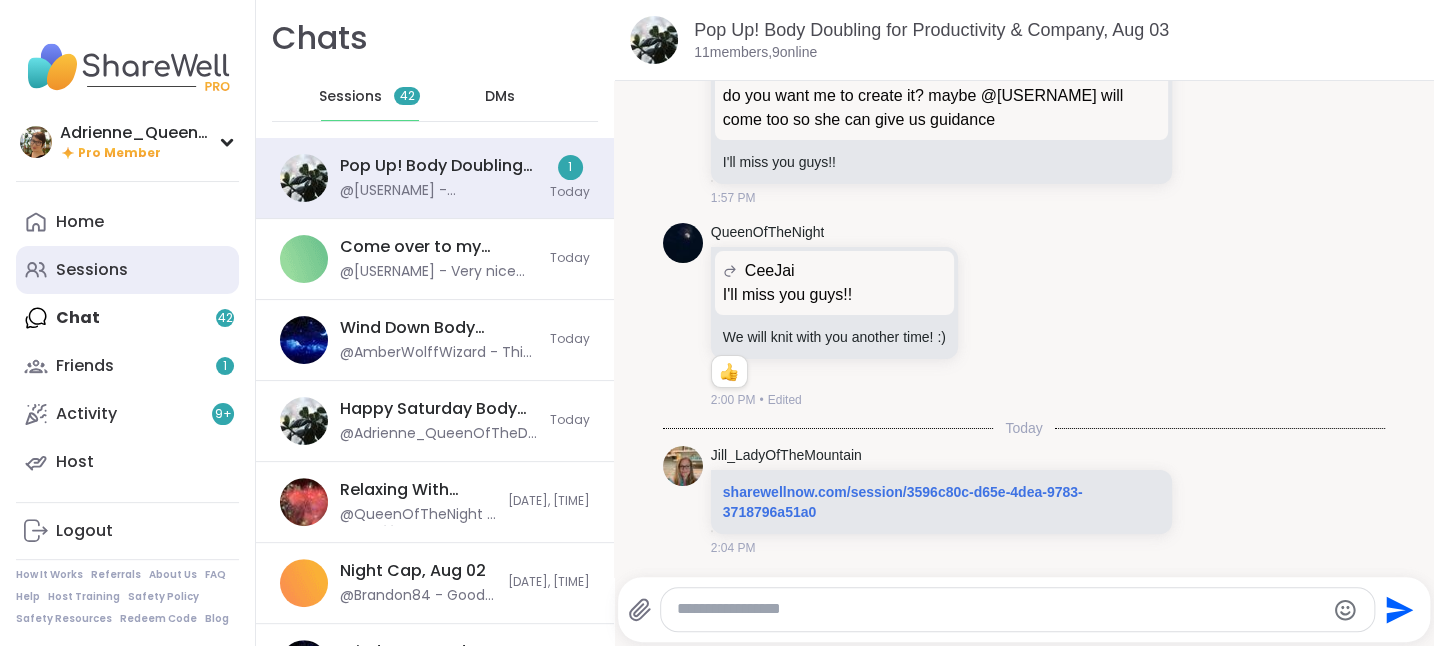 click on "Sessions" at bounding box center (92, 270) 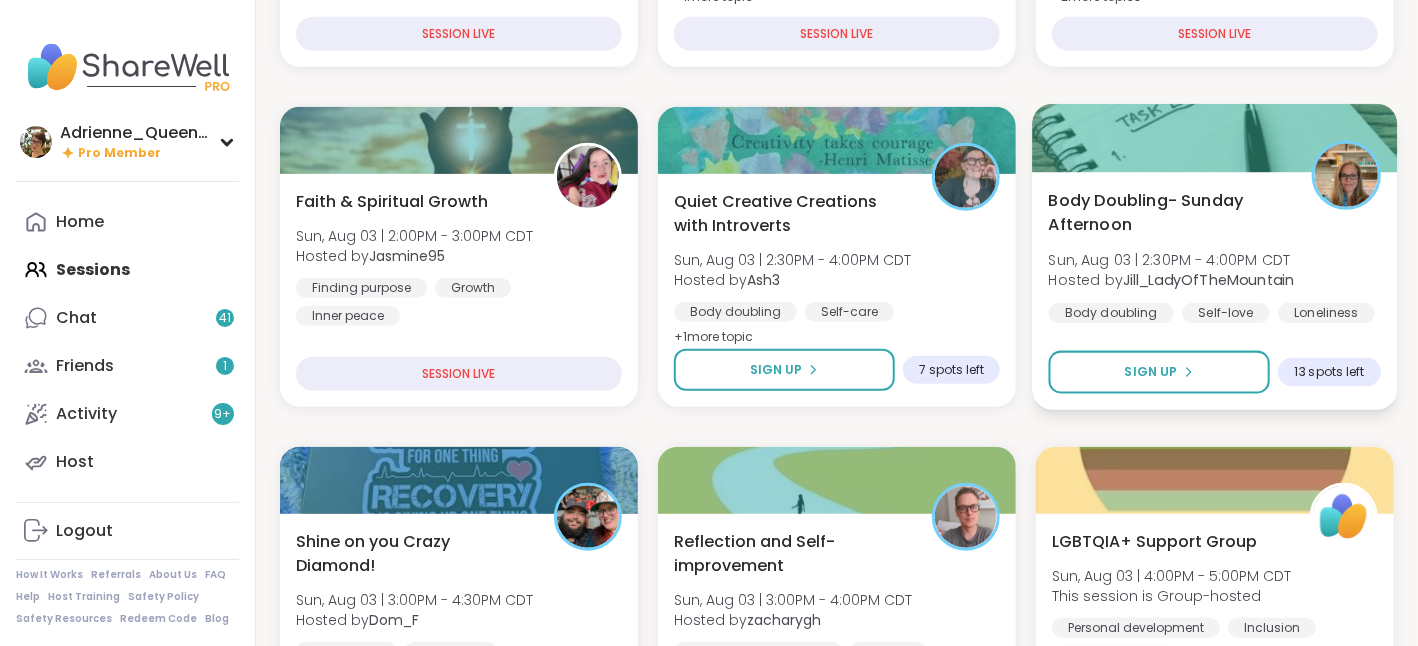 scroll, scrollTop: 600, scrollLeft: 0, axis: vertical 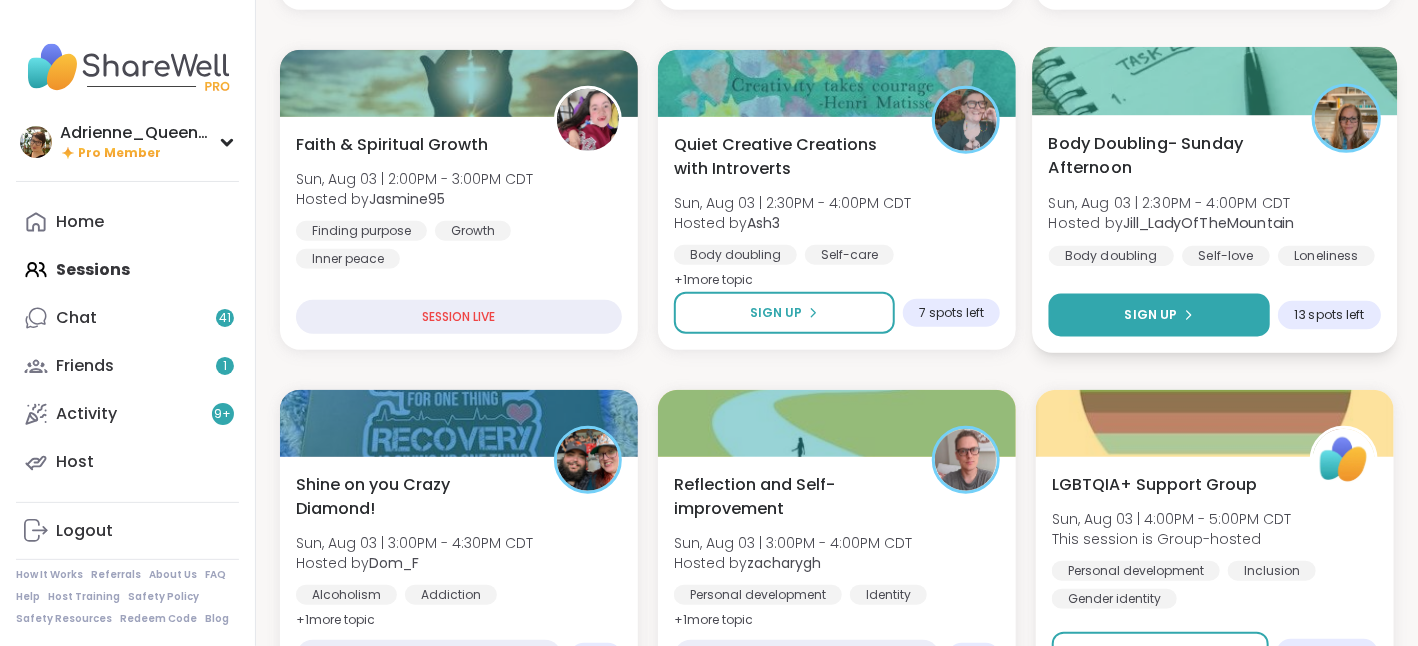 click on "Sign Up" at bounding box center [1151, 315] 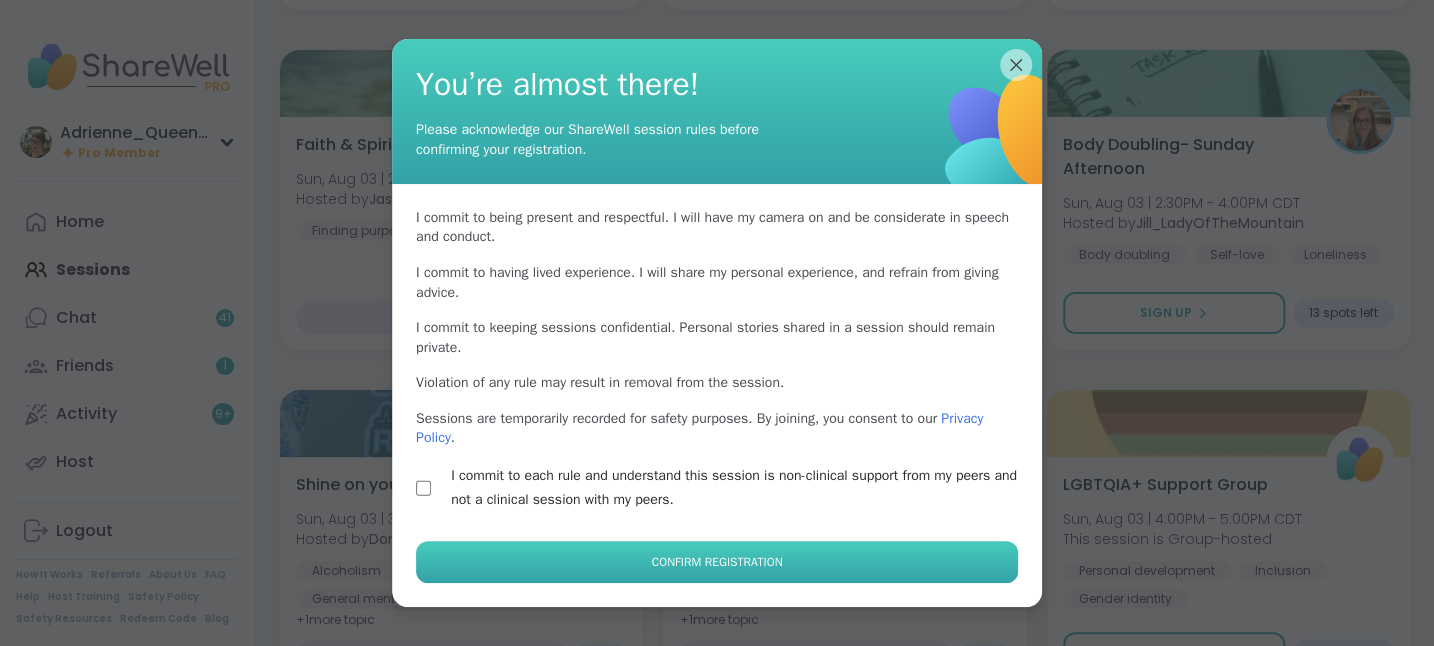 click on "Confirm Registration" at bounding box center [717, 562] 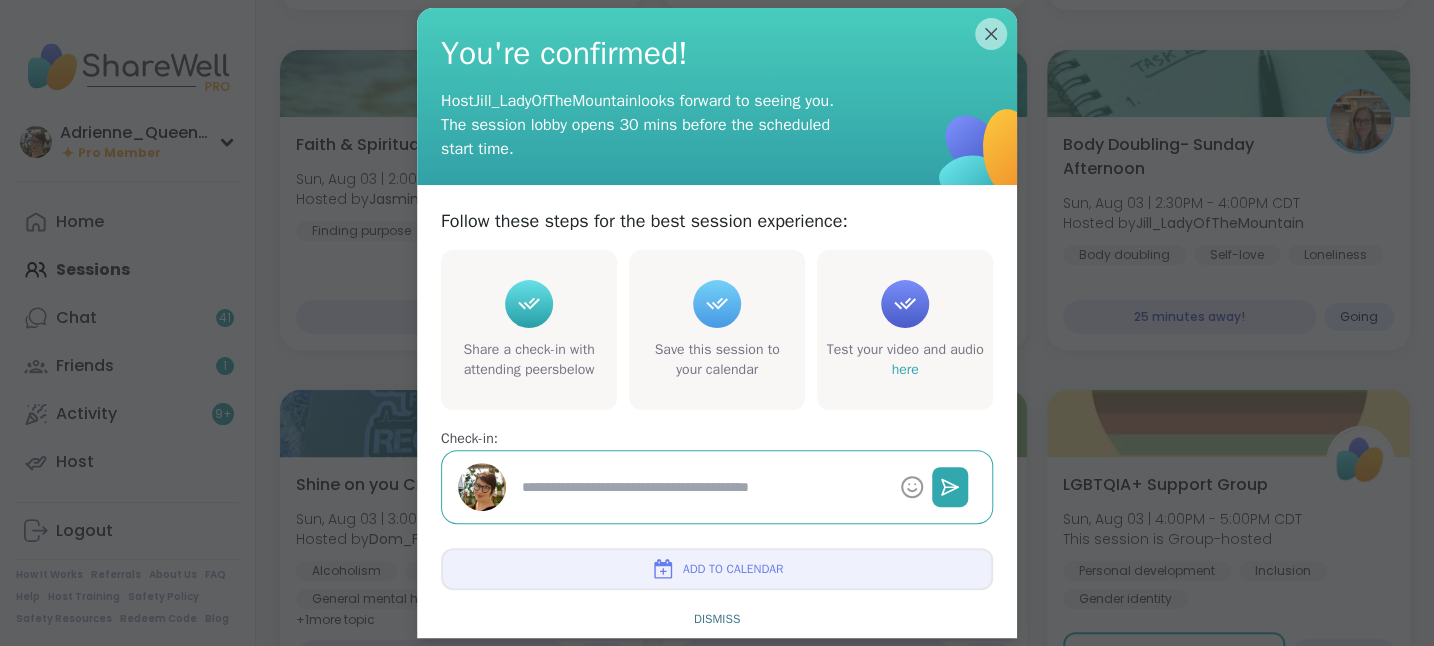 type on "*" 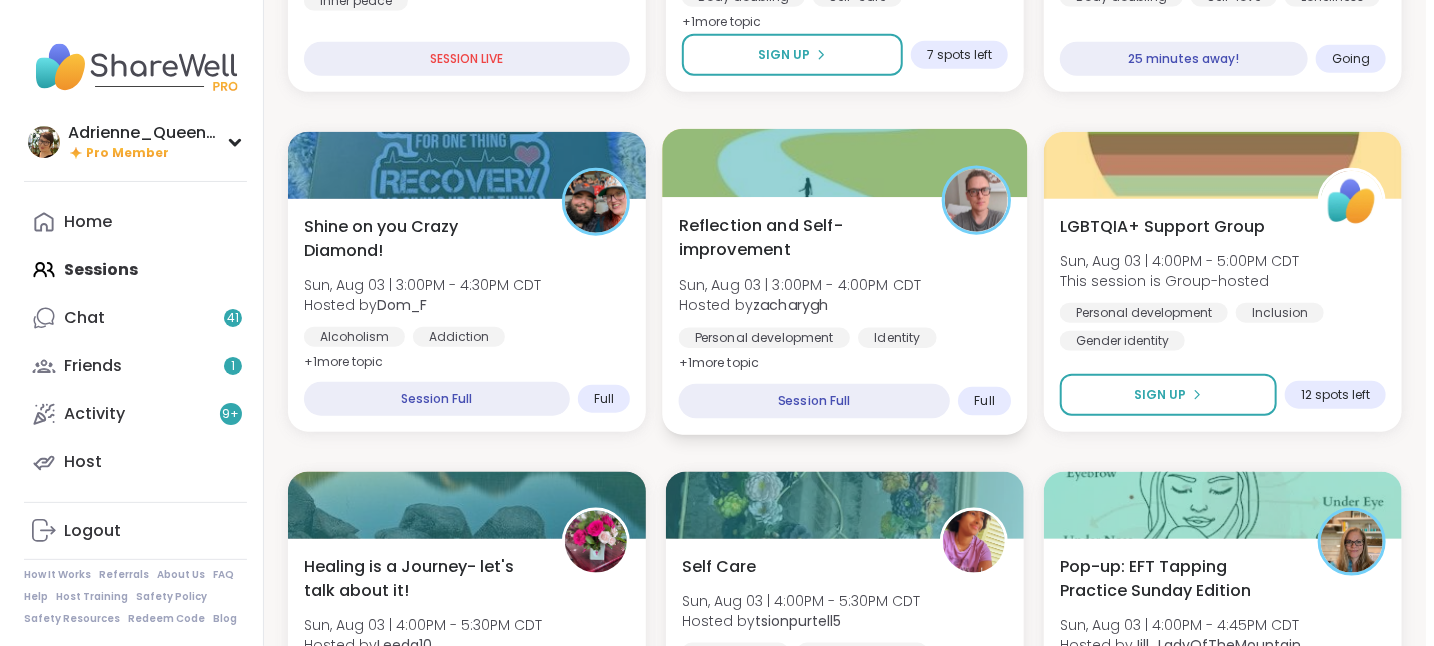 scroll, scrollTop: 900, scrollLeft: 0, axis: vertical 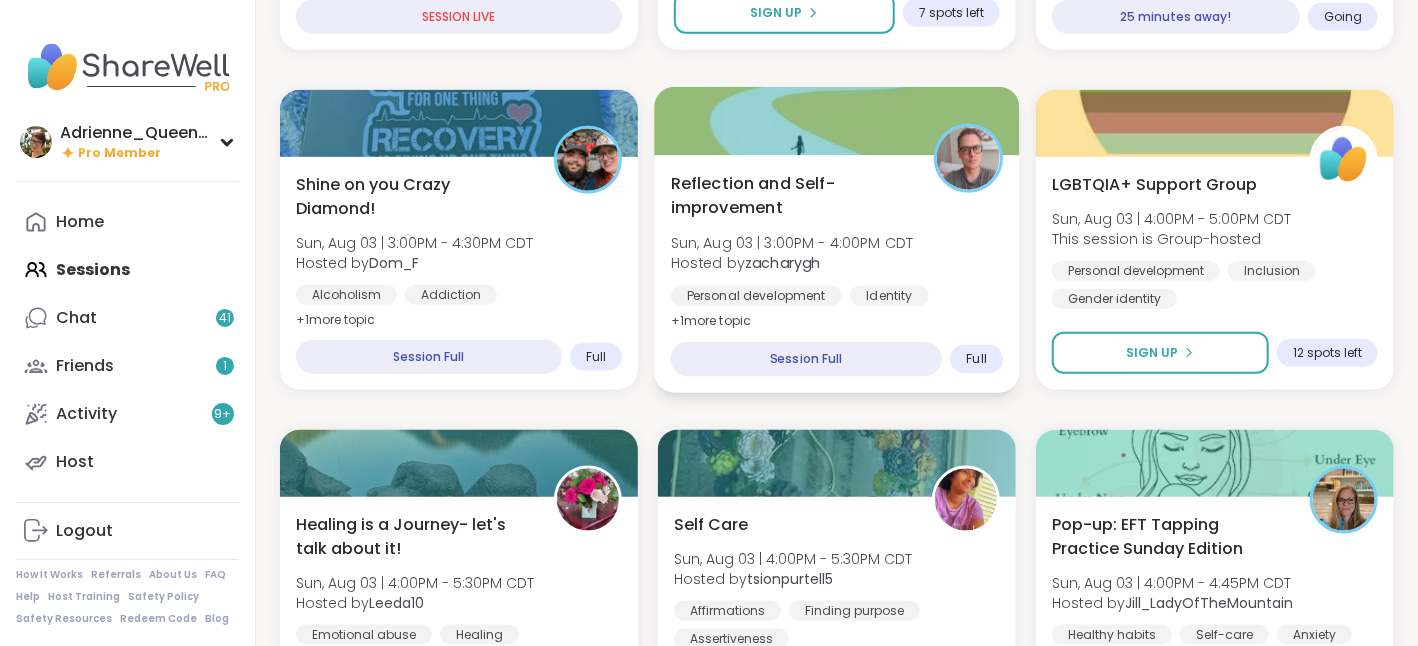 click on "Reflection and Self-improvement" at bounding box center [791, 195] 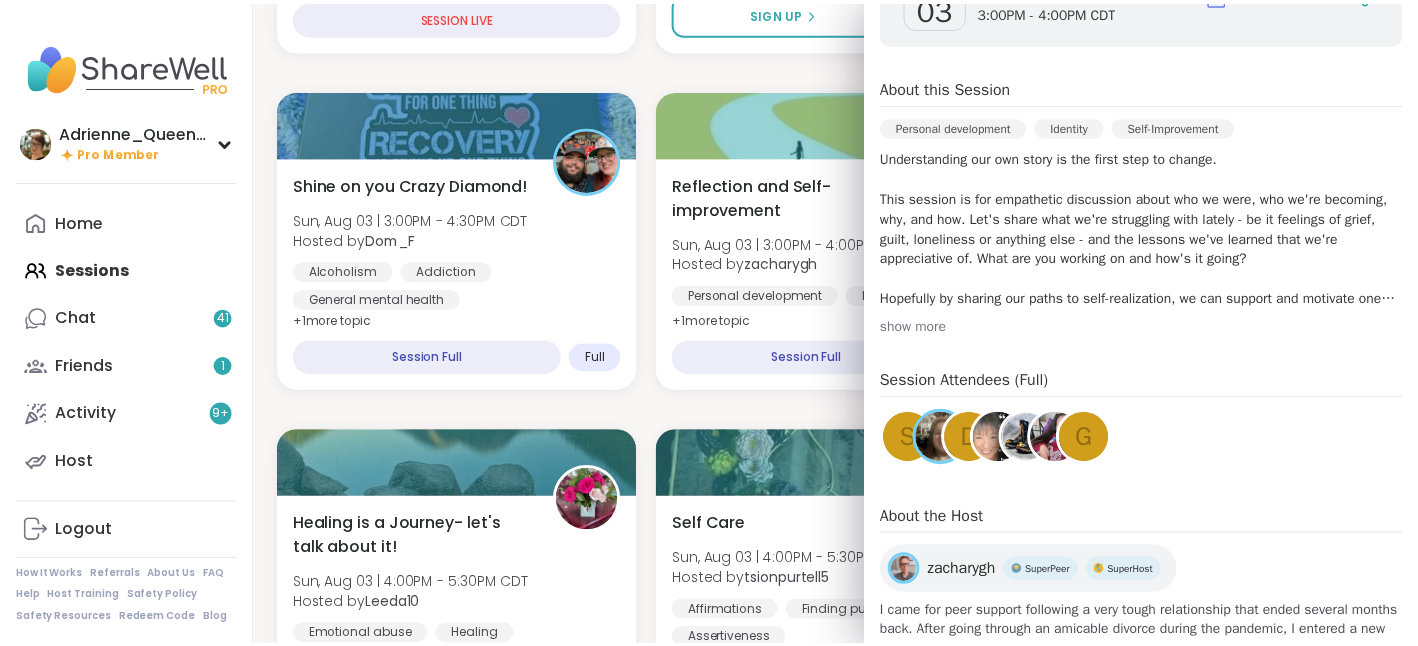 scroll, scrollTop: 0, scrollLeft: 0, axis: both 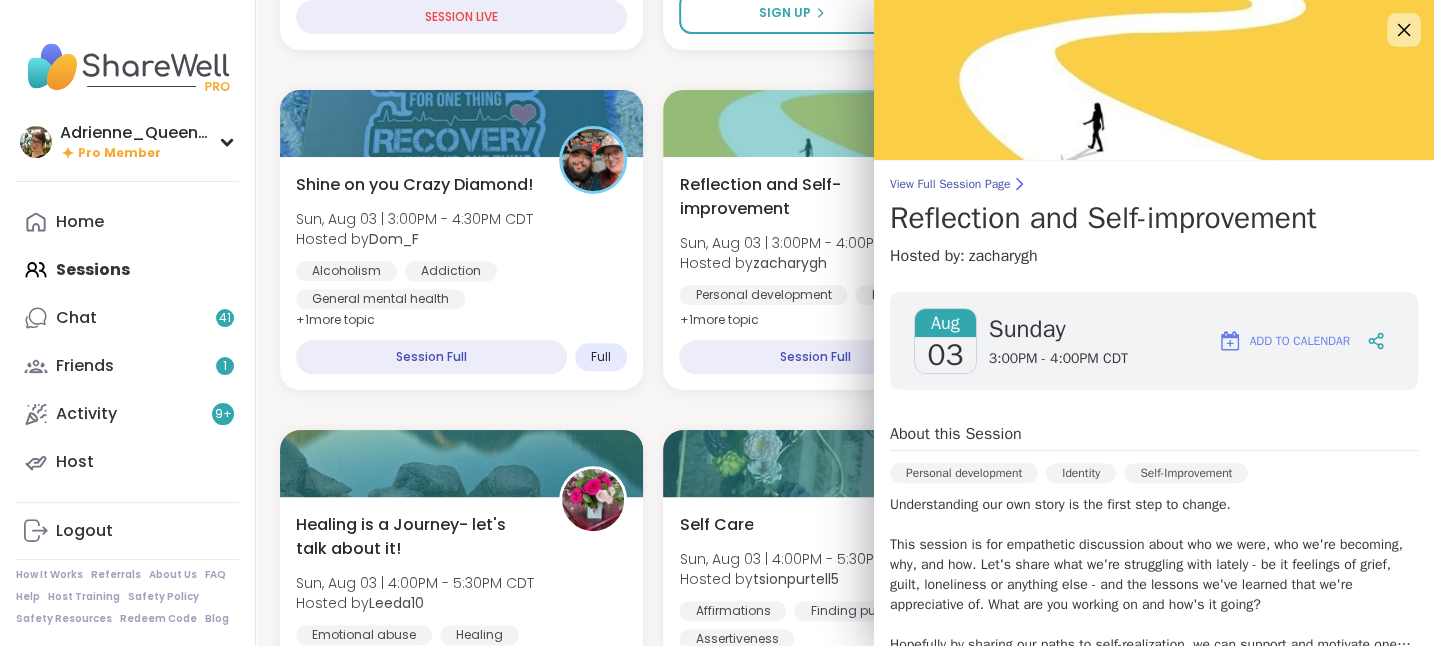 click at bounding box center (1404, 30) 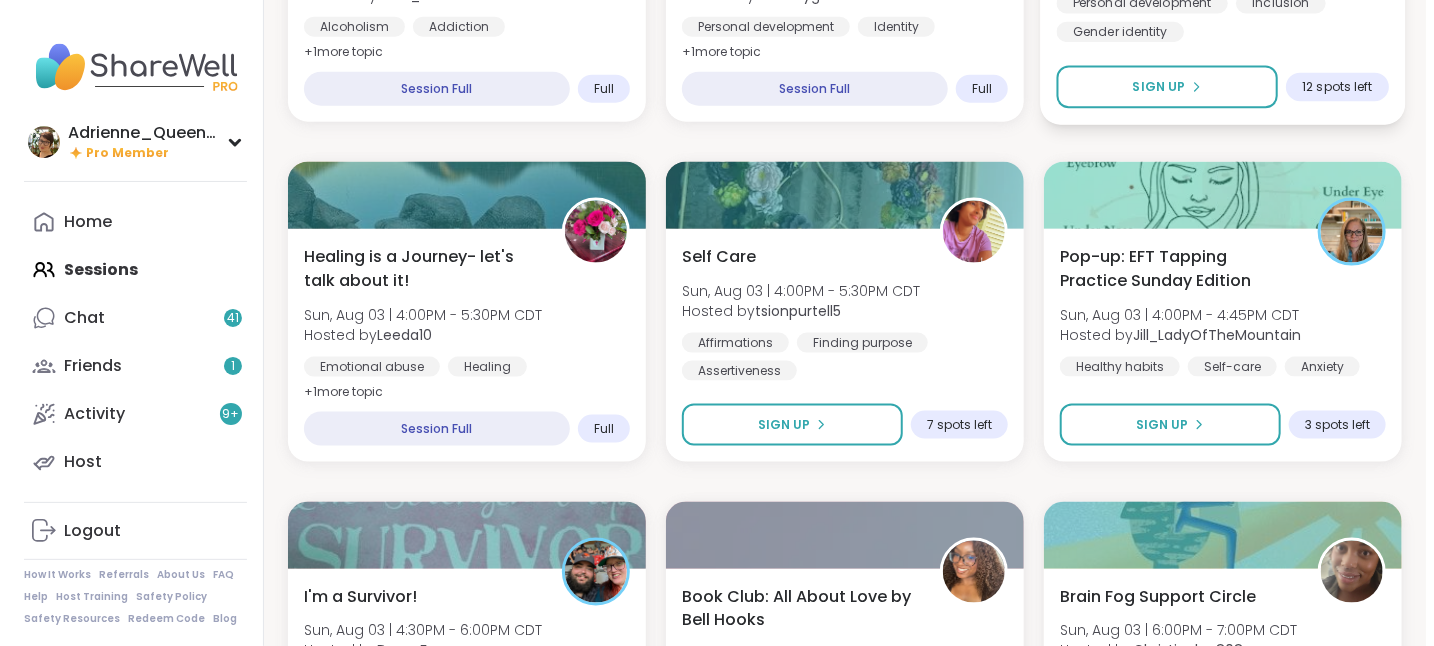 scroll, scrollTop: 1200, scrollLeft: 0, axis: vertical 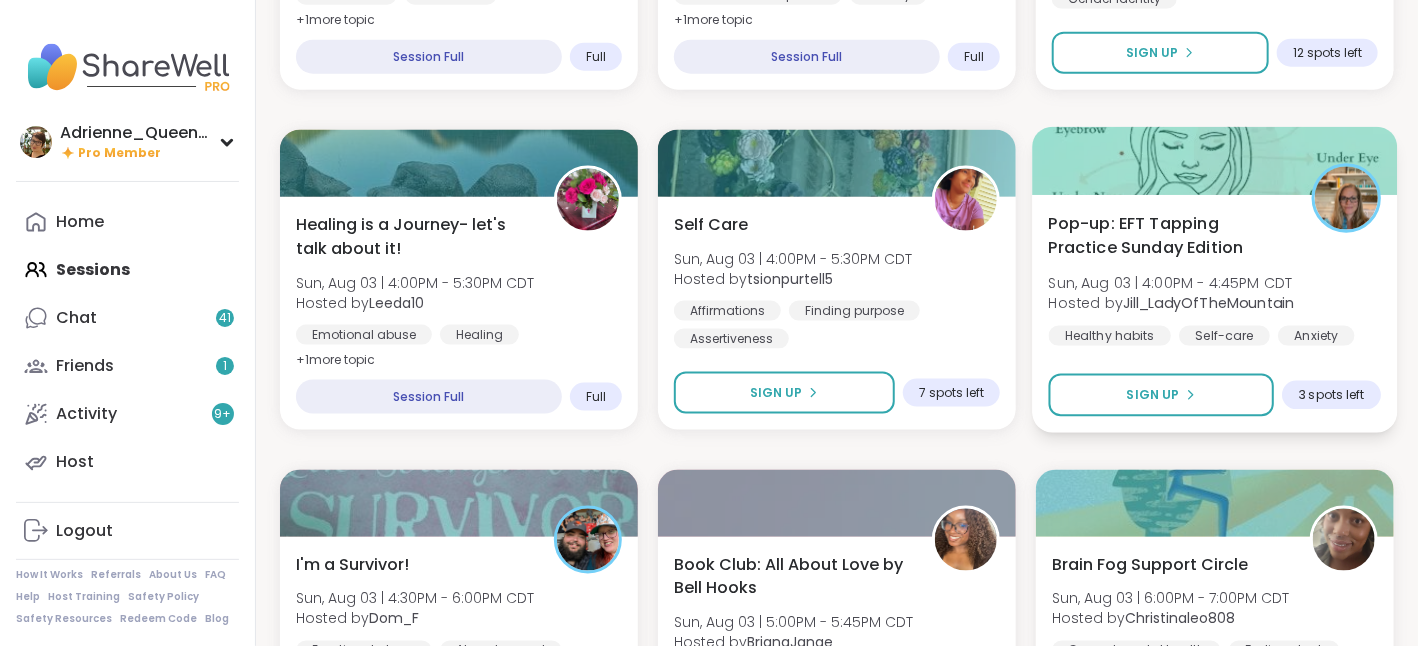 click on "Pop-up: EFT Tapping Practice Sunday Edition Sun, [DATE] | [TIME] - [TIME] [TIMEZONE] Hosted by @[USERNAME] Healthy habits Self-care Anxiety" at bounding box center [1215, 278] 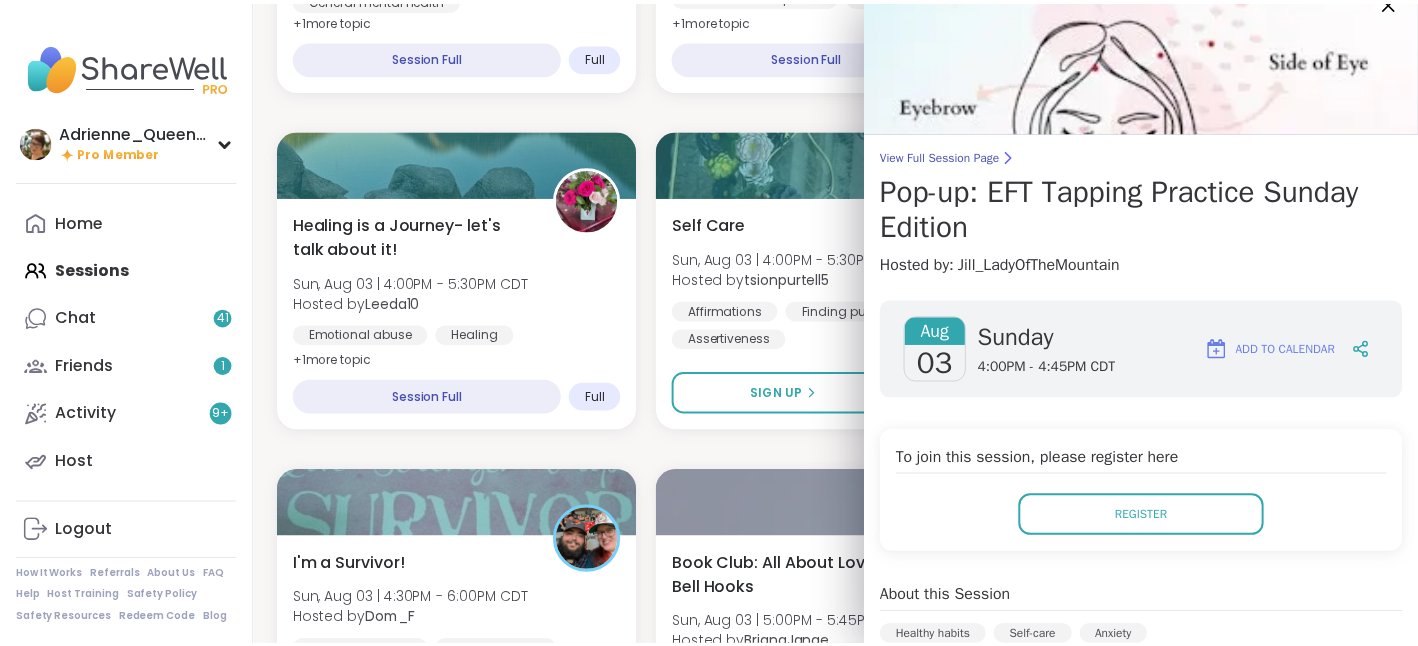 scroll, scrollTop: 0, scrollLeft: 0, axis: both 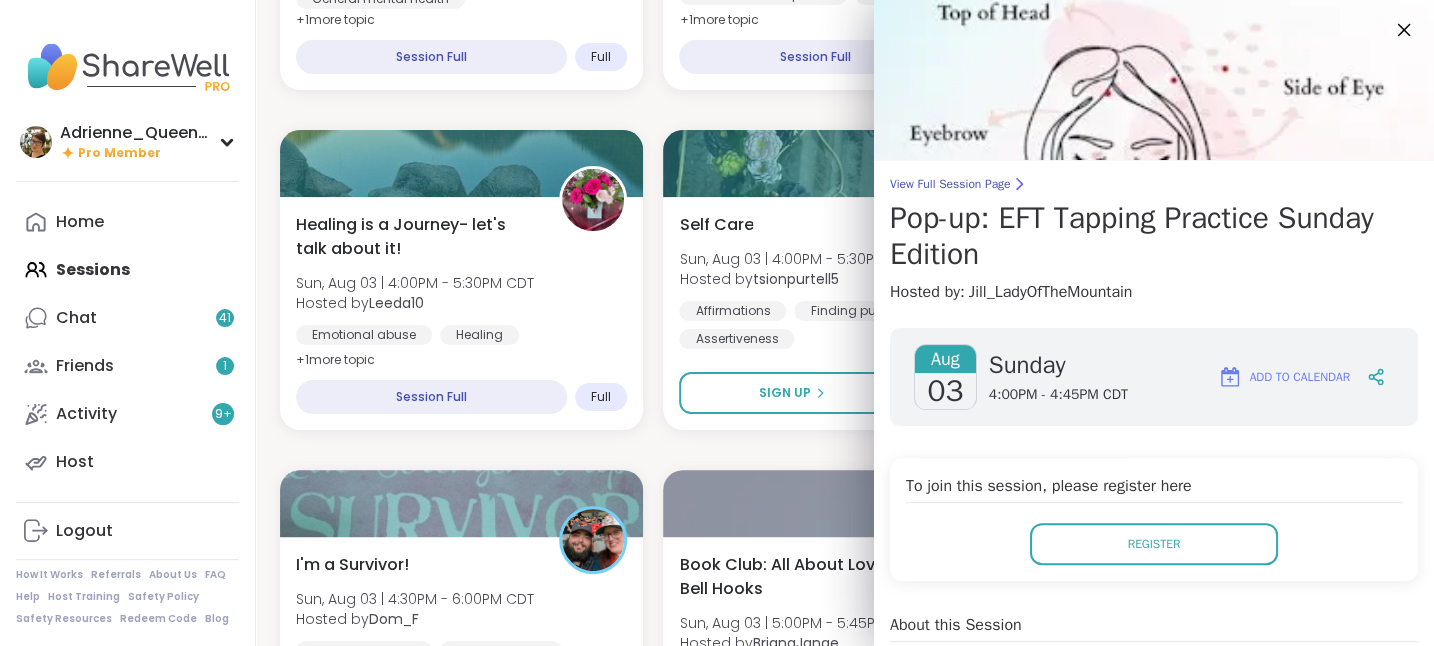 click 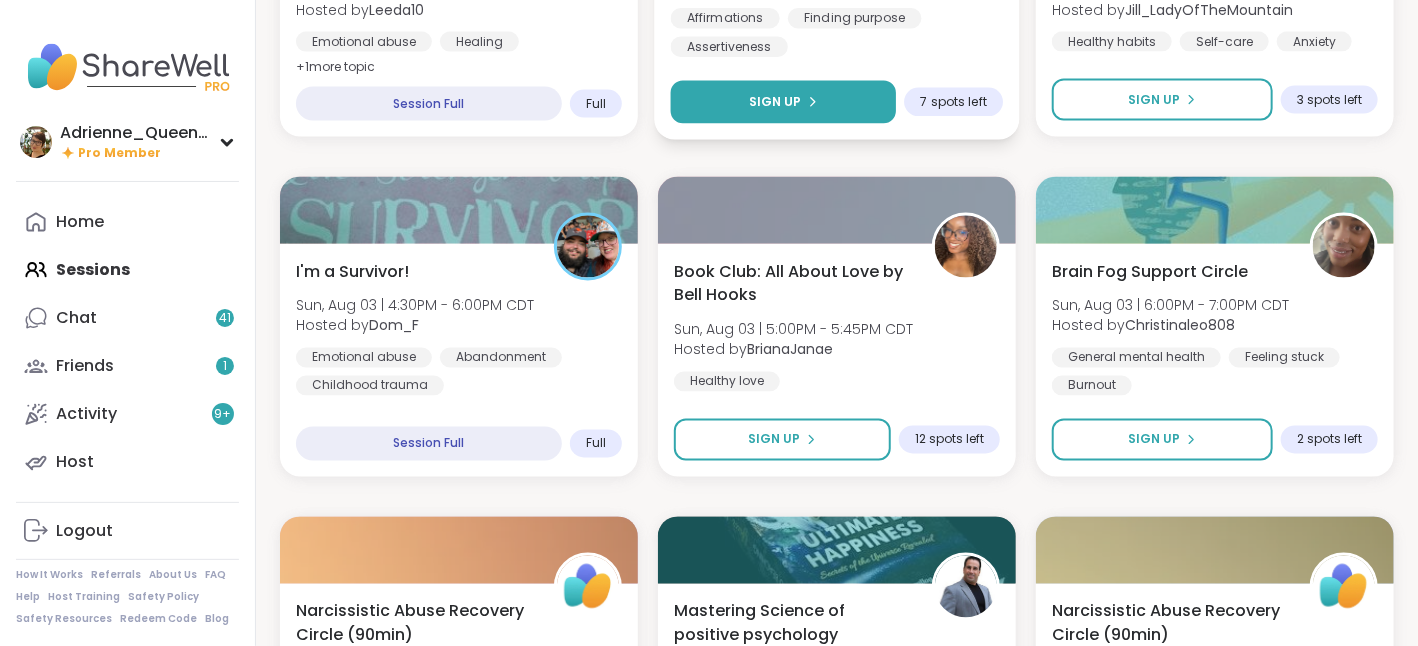 scroll, scrollTop: 1600, scrollLeft: 0, axis: vertical 